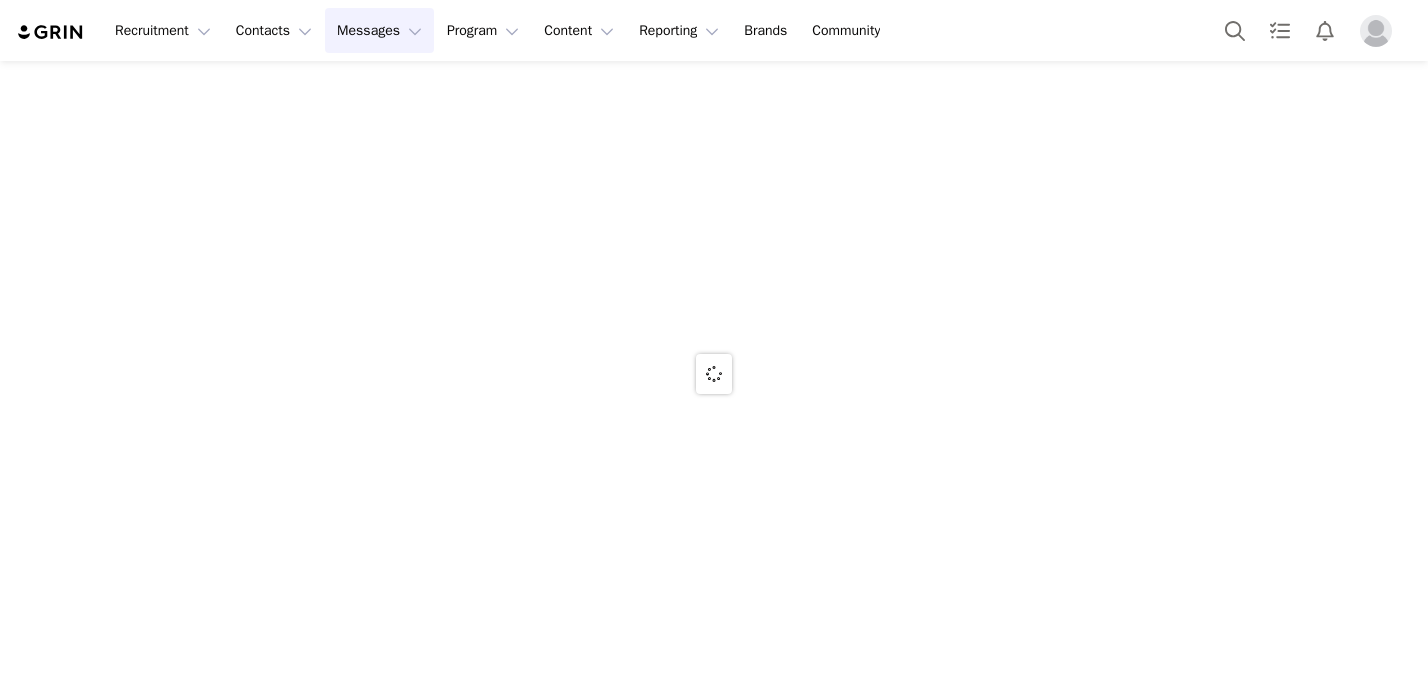 scroll, scrollTop: 0, scrollLeft: 0, axis: both 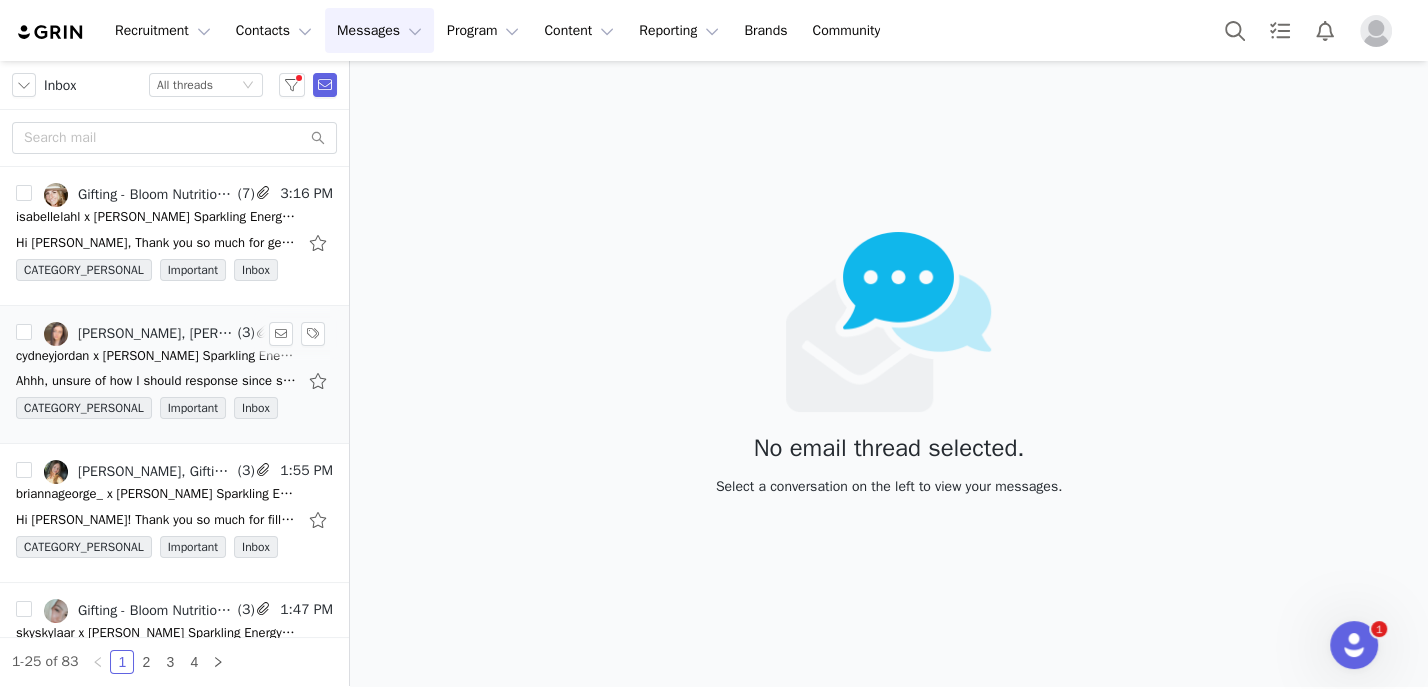 click on "[PERSON_NAME], [PERSON_NAME], Gifting - Bloom Nutrition" at bounding box center [139, 334] 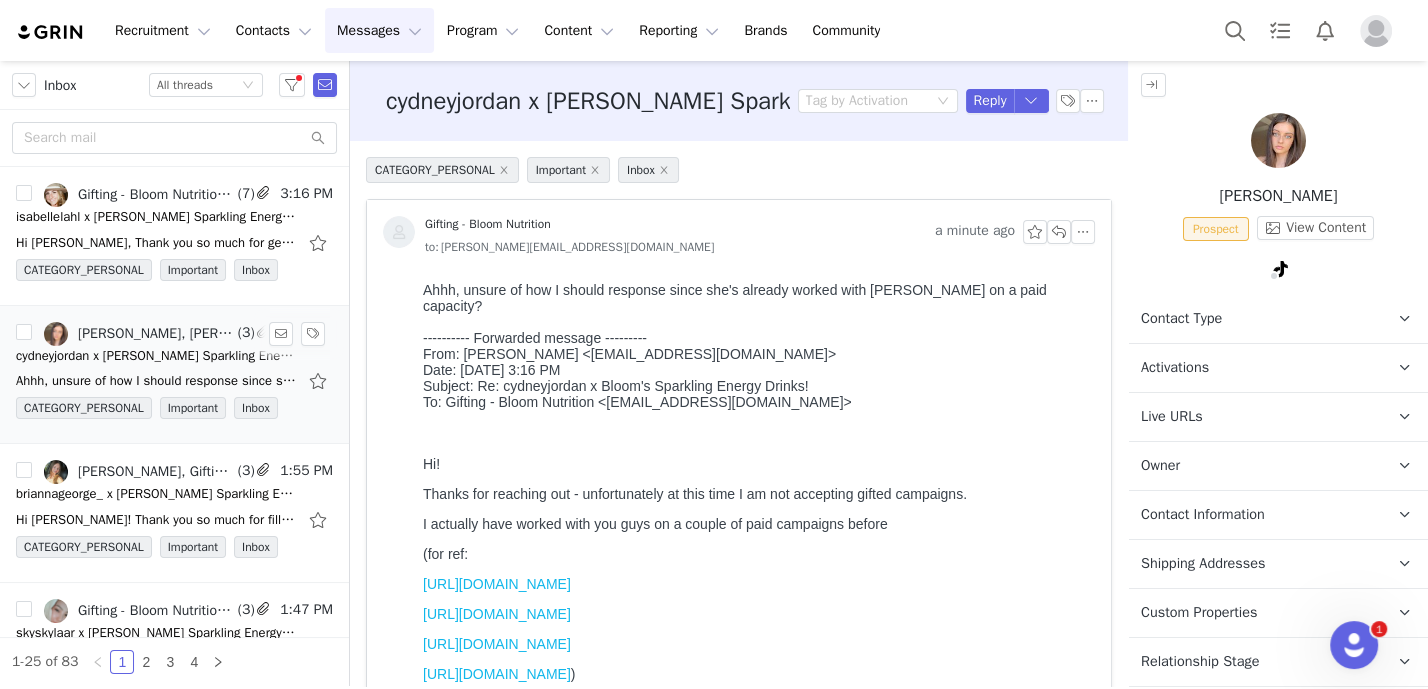 scroll, scrollTop: 0, scrollLeft: 0, axis: both 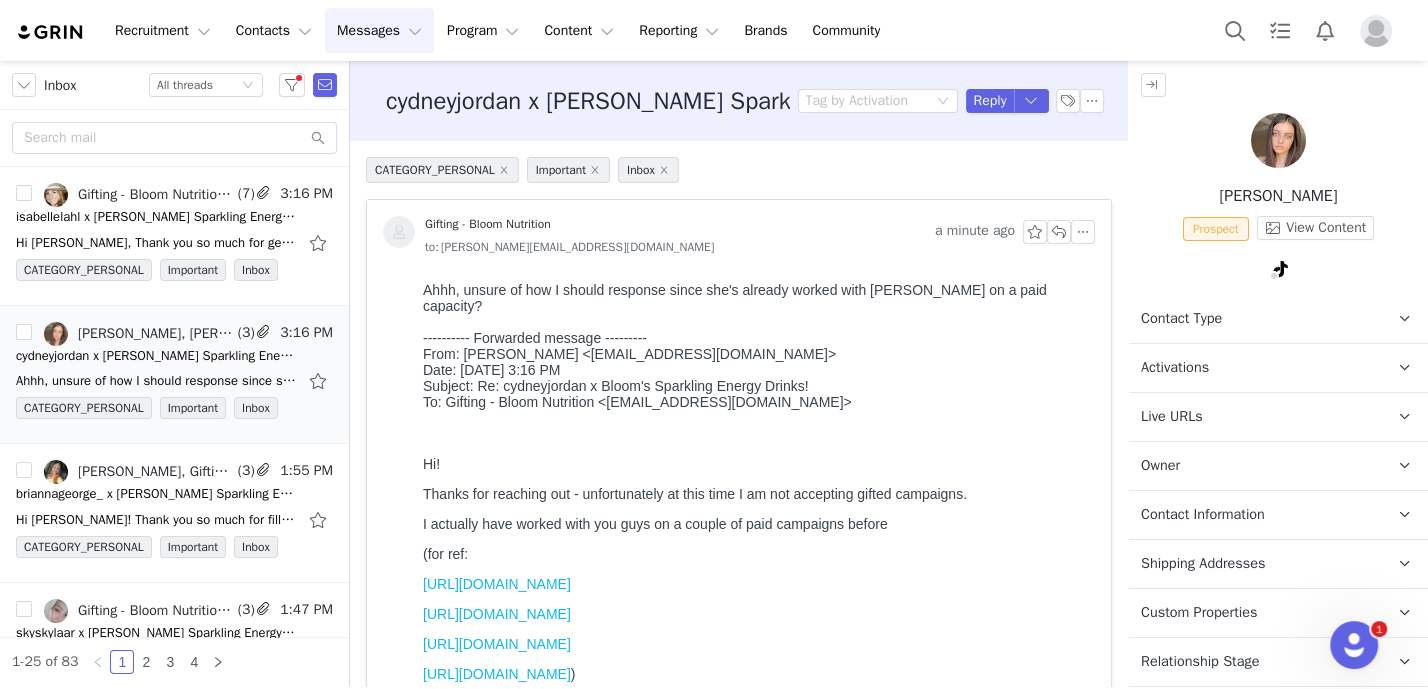 click at bounding box center (1278, 140) 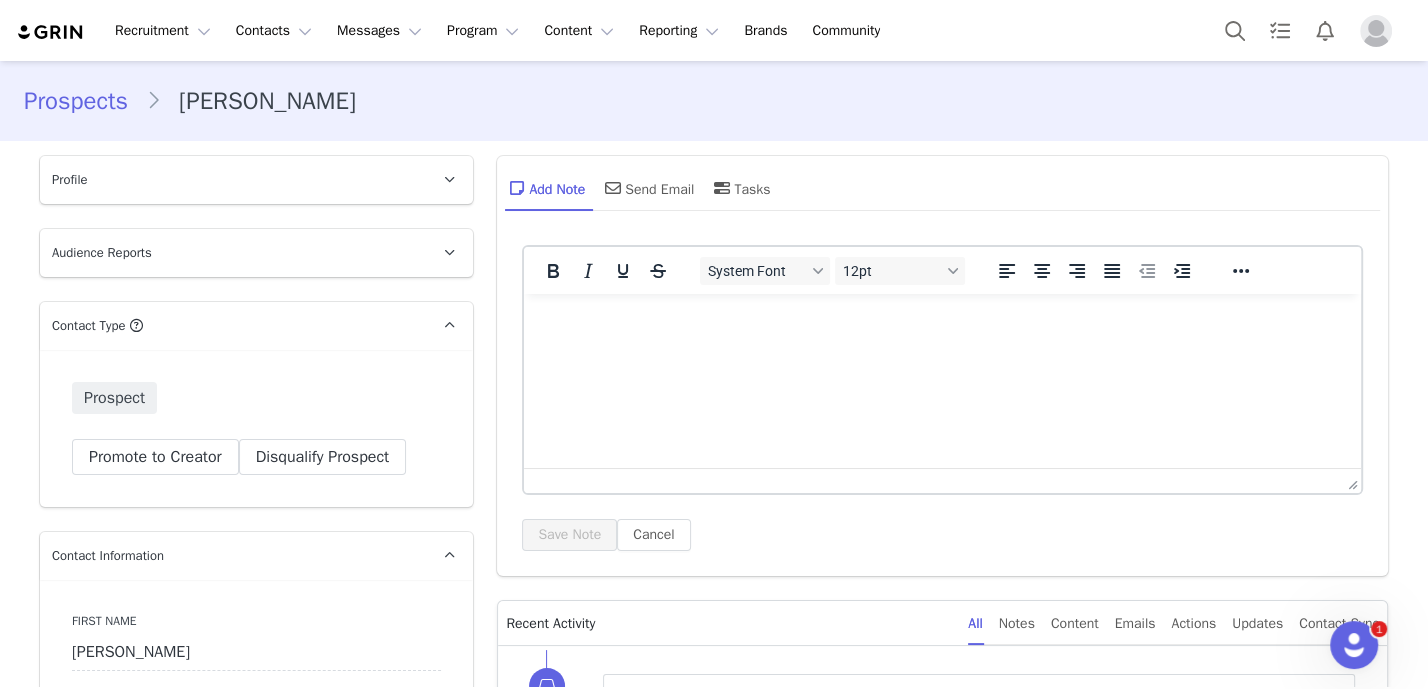scroll, scrollTop: 0, scrollLeft: 0, axis: both 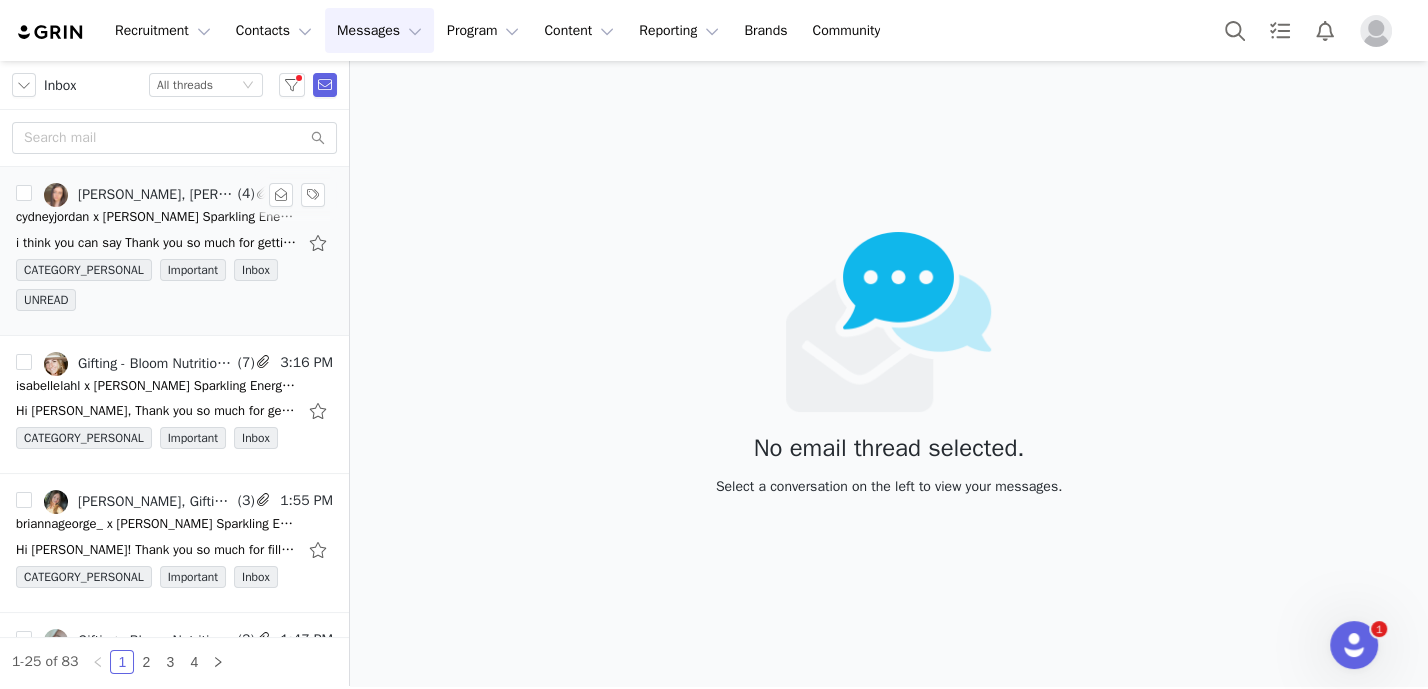 click on "[PERSON_NAME], [PERSON_NAME], Gifting - Bloom Nutrition" at bounding box center [156, 195] 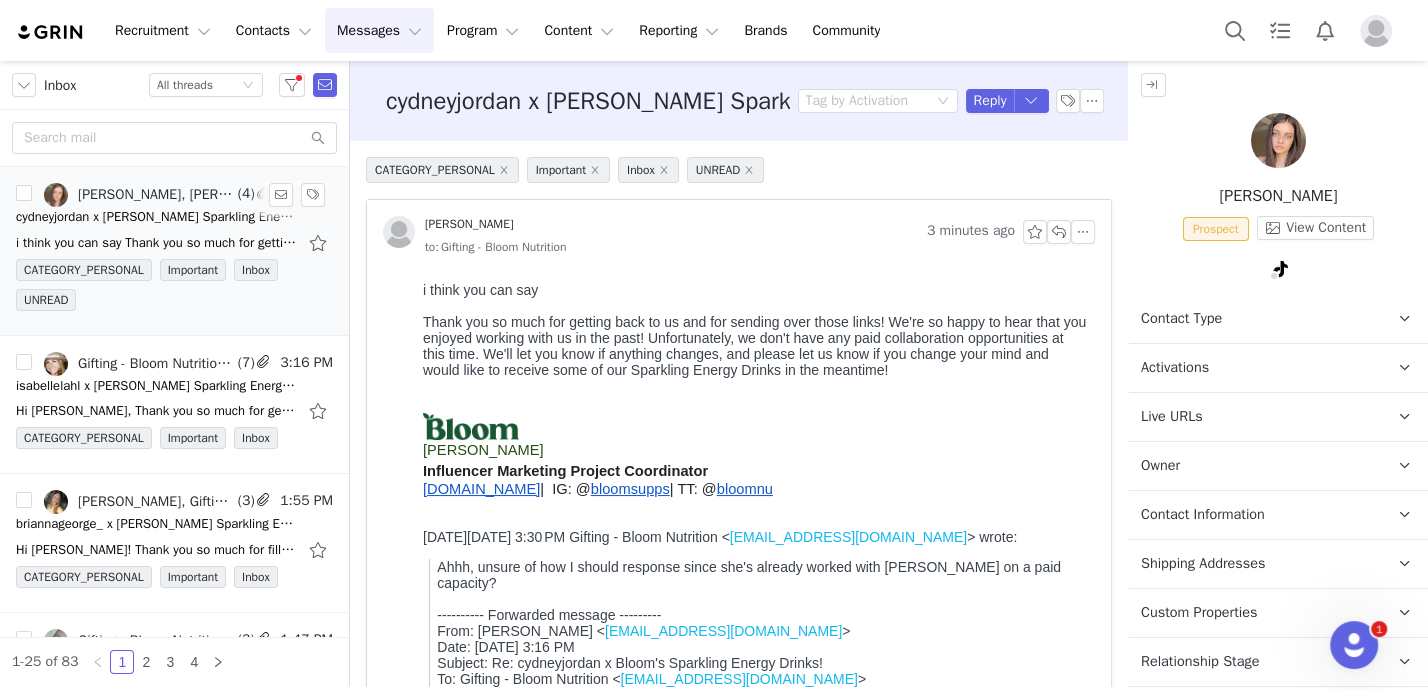 scroll, scrollTop: 0, scrollLeft: 0, axis: both 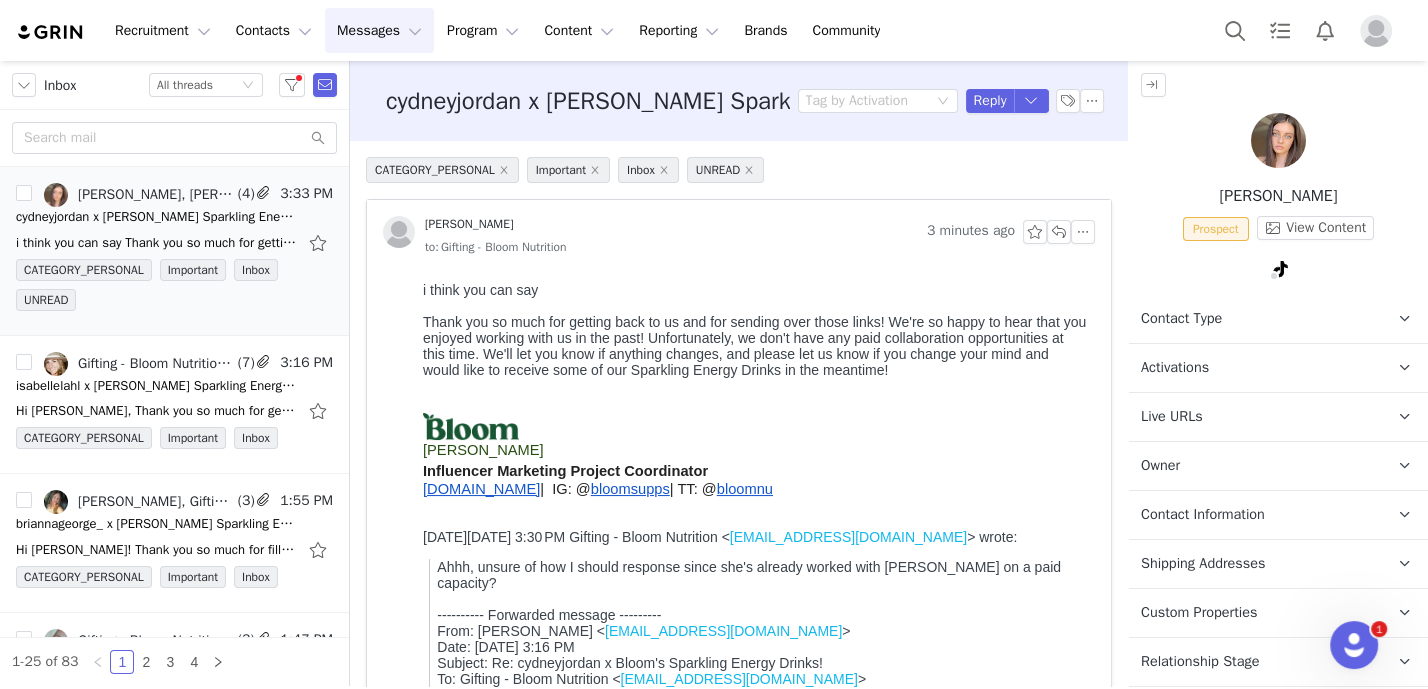 drag, startPoint x: 418, startPoint y: 317, endPoint x: 938, endPoint y: 374, distance: 523.1147 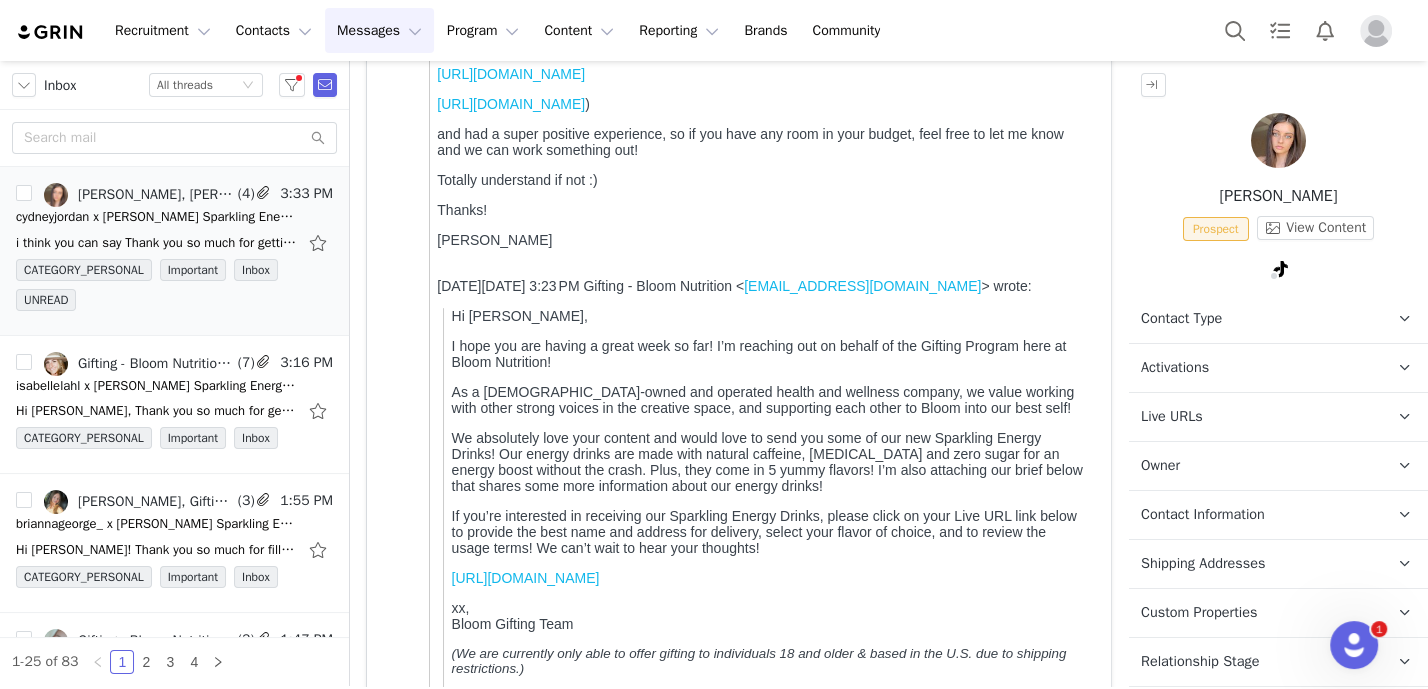 scroll, scrollTop: 1027, scrollLeft: 0, axis: vertical 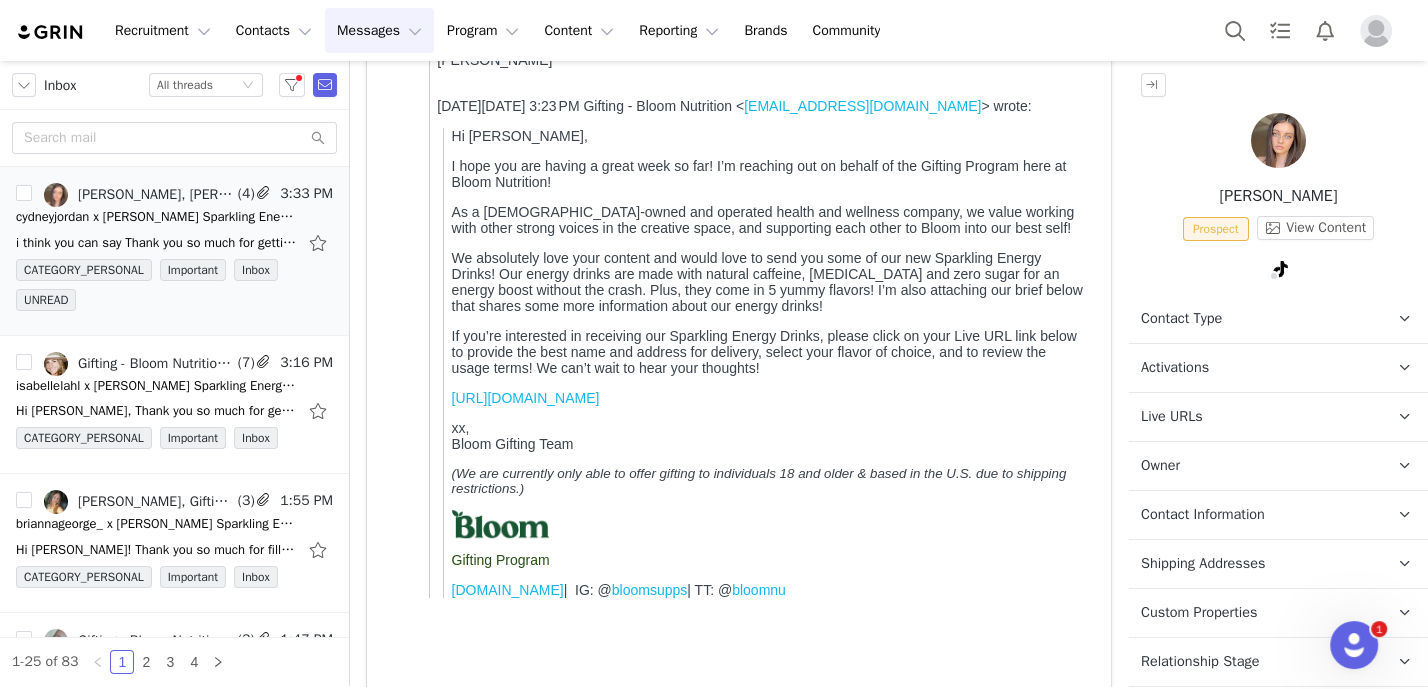 click on "Hi Cydney,
I hope you are having a great week so far! I’m reaching out on behalf of the Gifting Program here at Bloom Nutrition!
As a female-owned and operated health and wellness company, we value working with other strong voices in the creative space, and supporting each other to Bloom into our best self!
We absolutely love your content and would love to send you some of our new Sparkling Energy Drinks! Our energy drinks are made with natural caffeine, prebiotics and zero sugar for an energy boost without the crash. Plus, they come in 5 yummy flavors! I’m also attaching our brief below that shares some more information about our energy drinks!
If you’re interested in receiving our Sparkling Energy Drinks, please click on your Live URL link below to provide the best name and address for delivery, select your flavor of choice, and to review the usage terms! We can’t wait to hear your thoughts!
https://bloomnutrition.grin.live/25fa1904-39af-4dd2-a35b-8f9fb4205a77
xx," at bounding box center [765, 363] 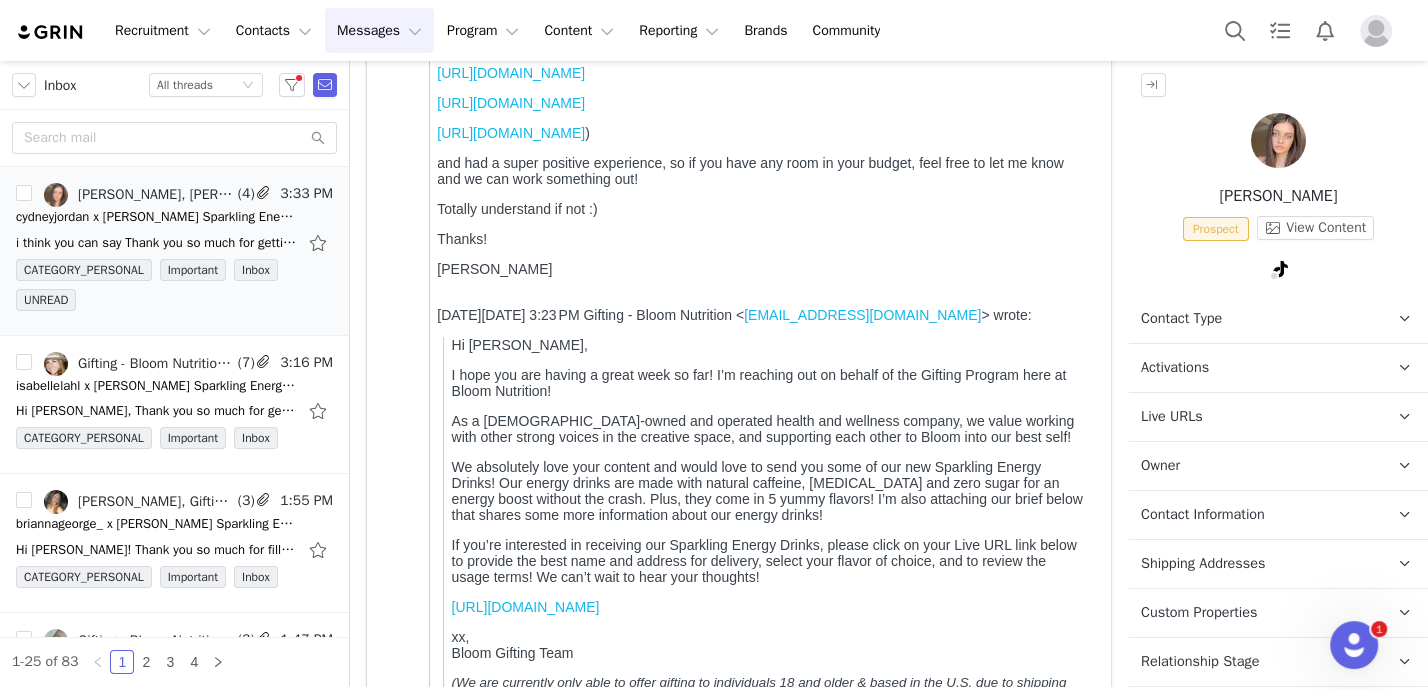scroll, scrollTop: 810, scrollLeft: 0, axis: vertical 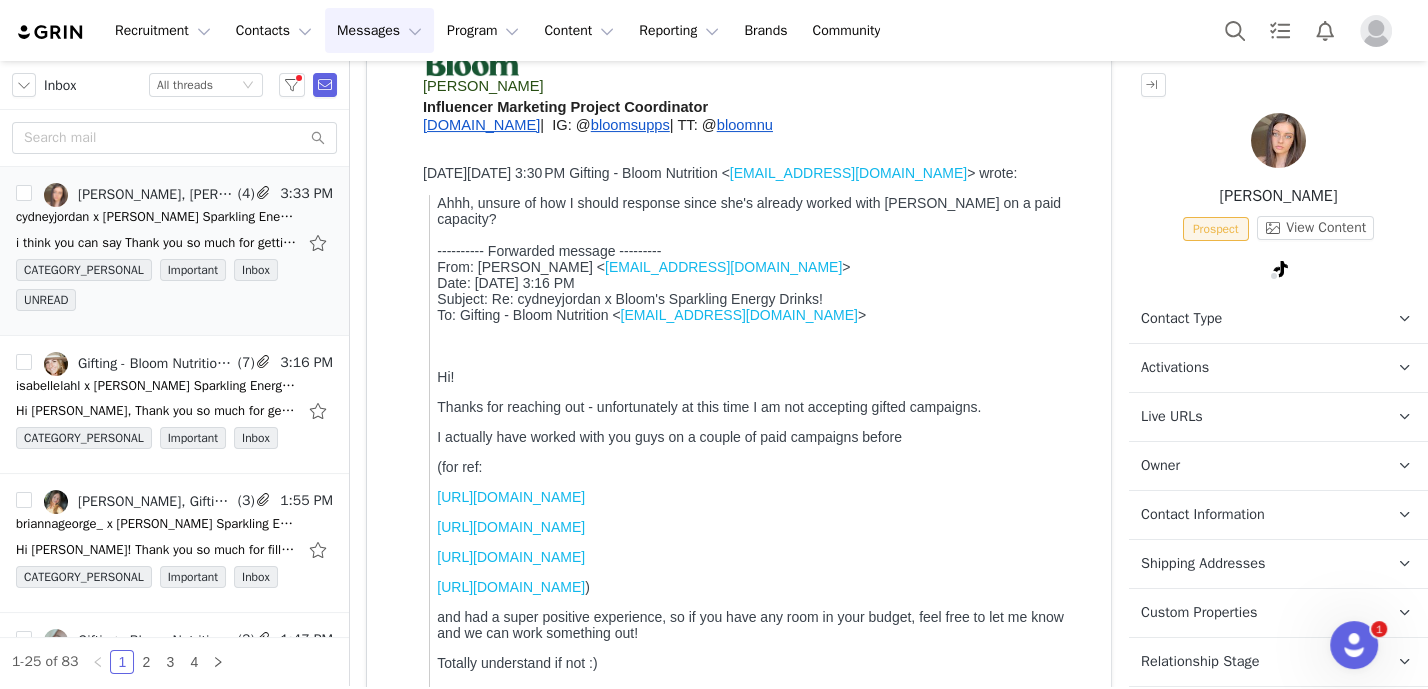 click on "Ahhh, unsure of how I should response since she's already worked with bloom on a paid capacity?  ---------- Forwarded message --------- From: cydney shepherd < cydneyjjordan@gmail.com >  Date: Wed, Jul 9th 2025 at 3:16 PM  Subject: Re: cydneyjordan x Bloom's Sparkling Energy Drinks!  To: Gifting - Bloom Nutrition < gifting@bloomnu.com >
Hi!
Thanks for reaching out - unfortunately at this time I am not accepting gifted campaigns.
I actually have worked with you guys on a couple of paid campaigns before
(for ref:
https://www.tiktok.com/t/ZT6eo8v9n/
https://www.tiktok.com/t/ZT6eEwGNs/
https://www.tiktok.com/t/ZT6eECkqL/
https://www.tiktok.com/t/ZT6eo1muB/  )
and had a super positive experience, so if you have any room in your budget, feel free to let me know and we can work something out!
Totally understand if not :)
Thanks!
Cydney
On Tue, Jul 8, 2025 at 3:23 PM Gifting - Bloom Nutrition < gifting@bloomnu.com > wrote:
Hi Cydney,
xx," at bounding box center [758, 728] 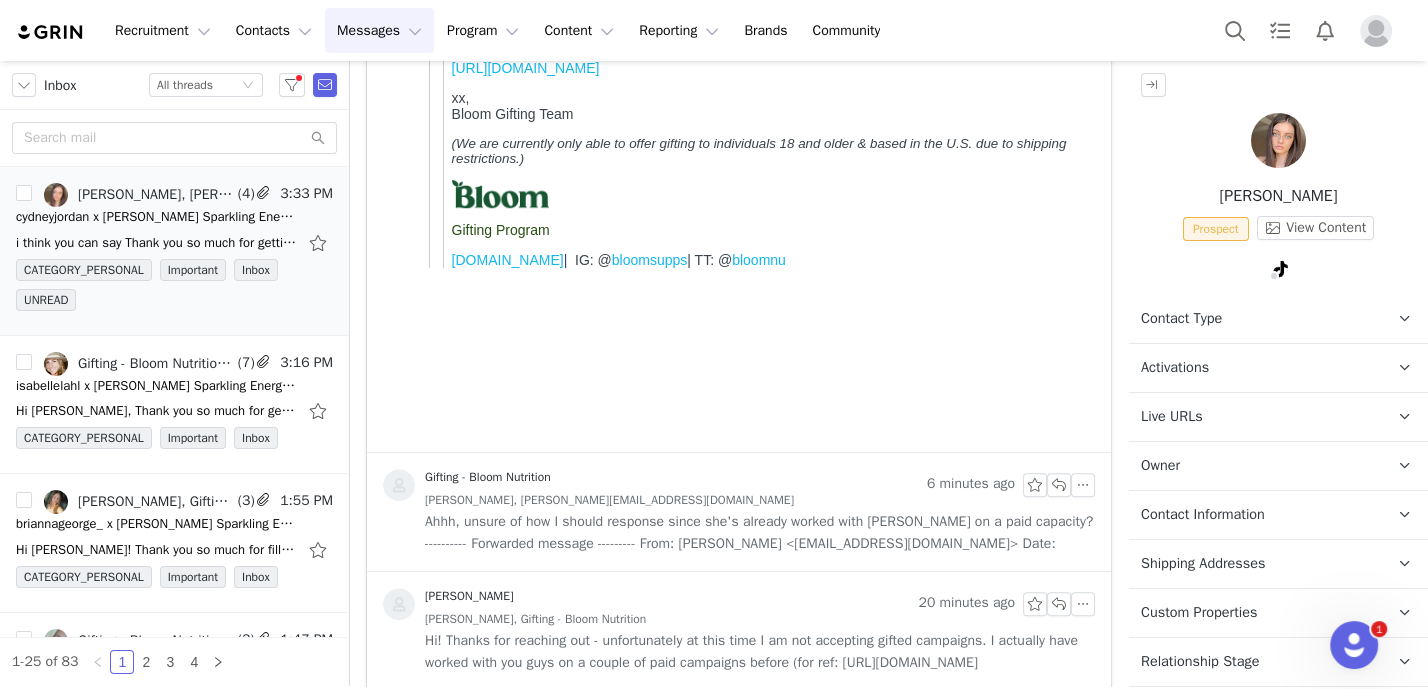 scroll, scrollTop: 1493, scrollLeft: 0, axis: vertical 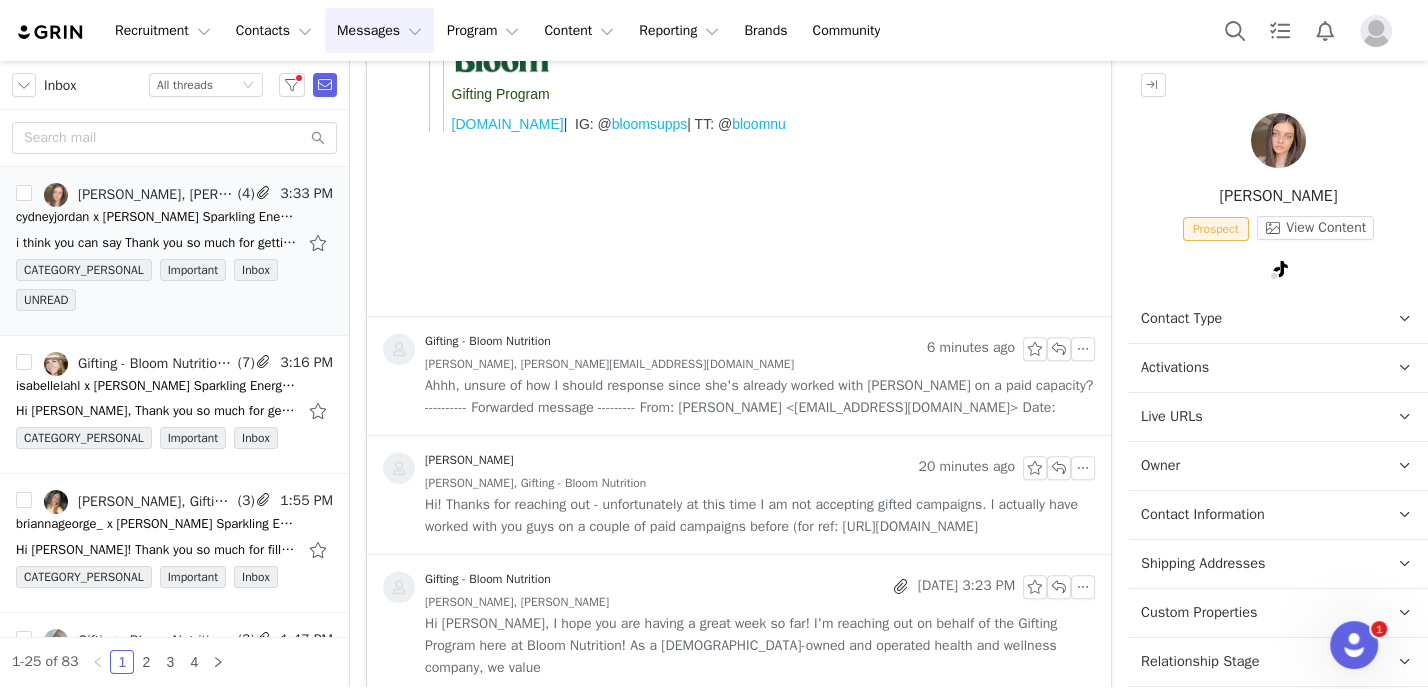 click on "Cydney Jordan, Gifting - Bloom Nutrition" at bounding box center [760, 483] 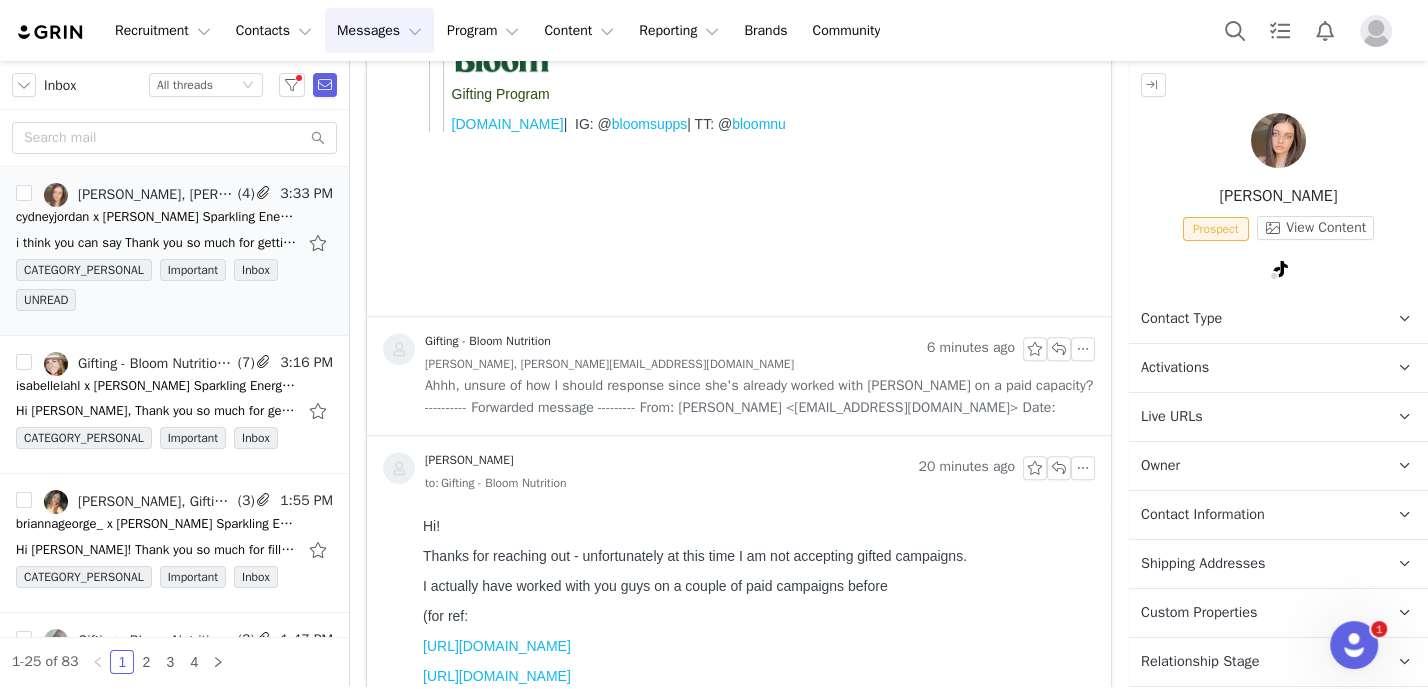 scroll, scrollTop: 0, scrollLeft: 0, axis: both 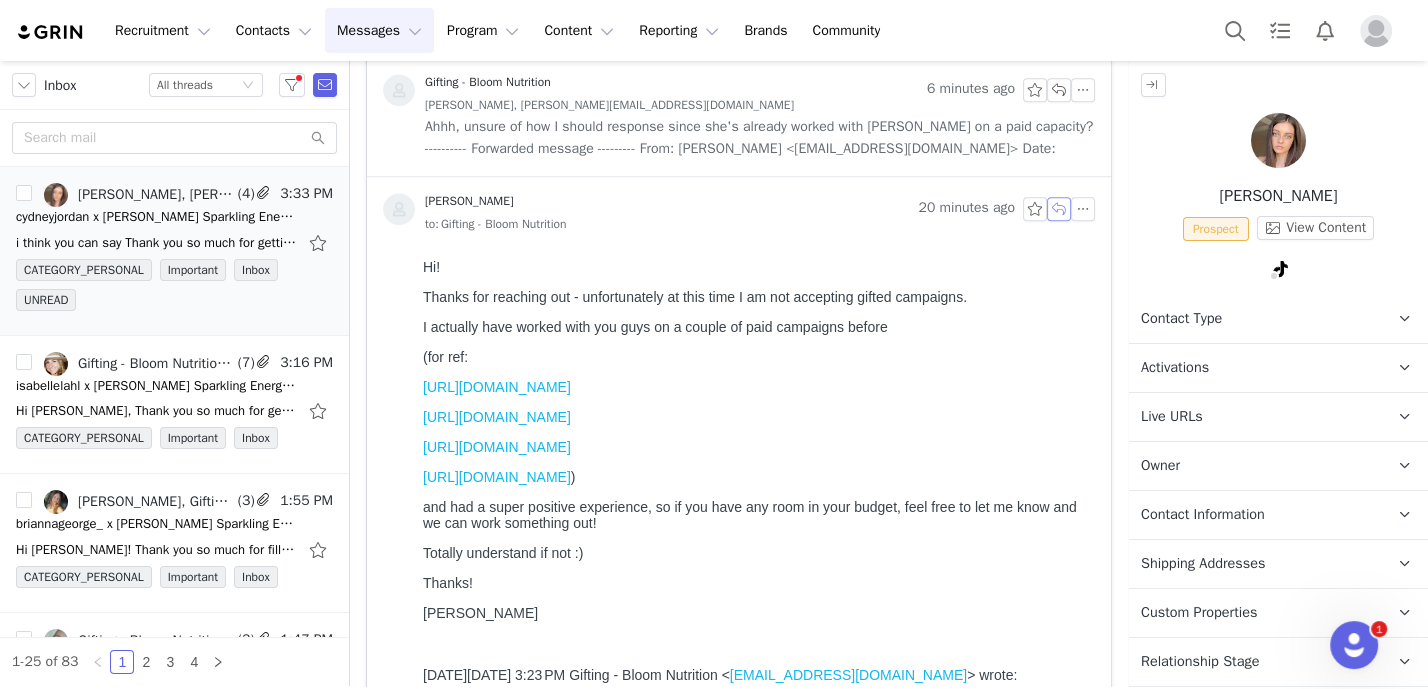 click at bounding box center (1059, 209) 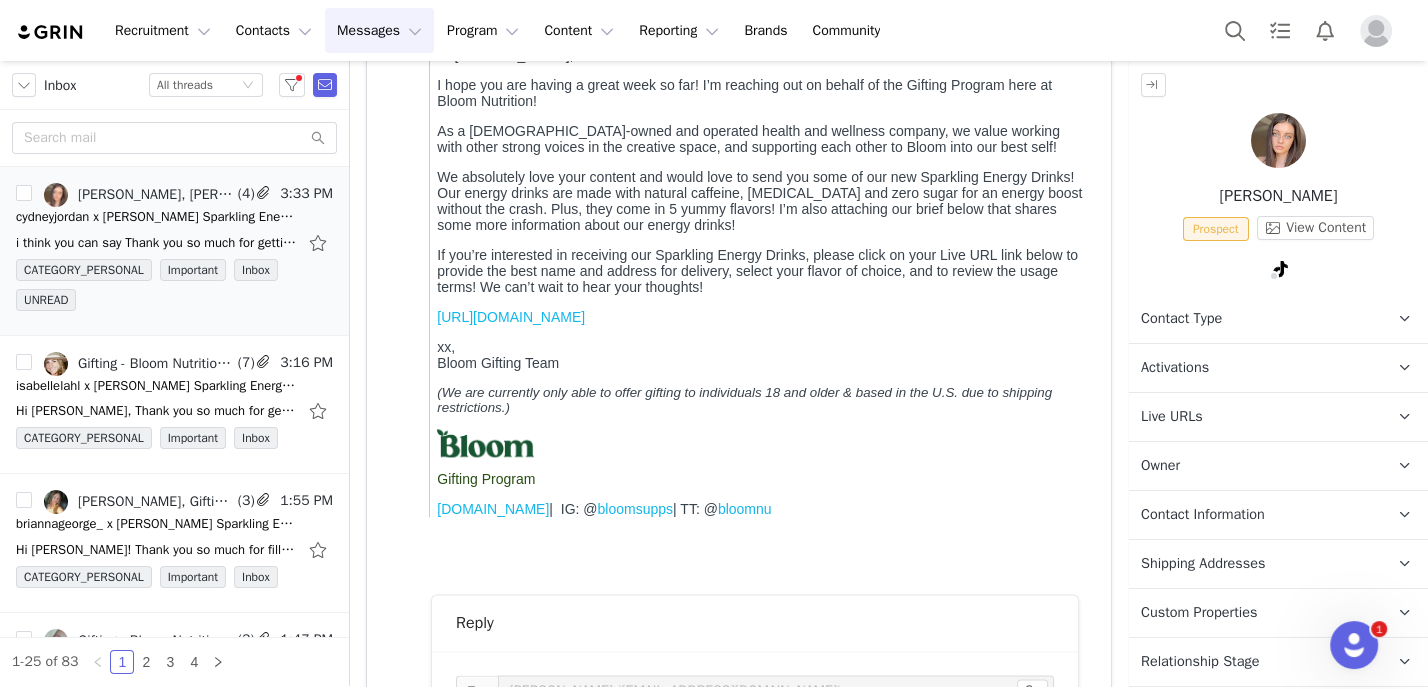 scroll, scrollTop: 2905, scrollLeft: 0, axis: vertical 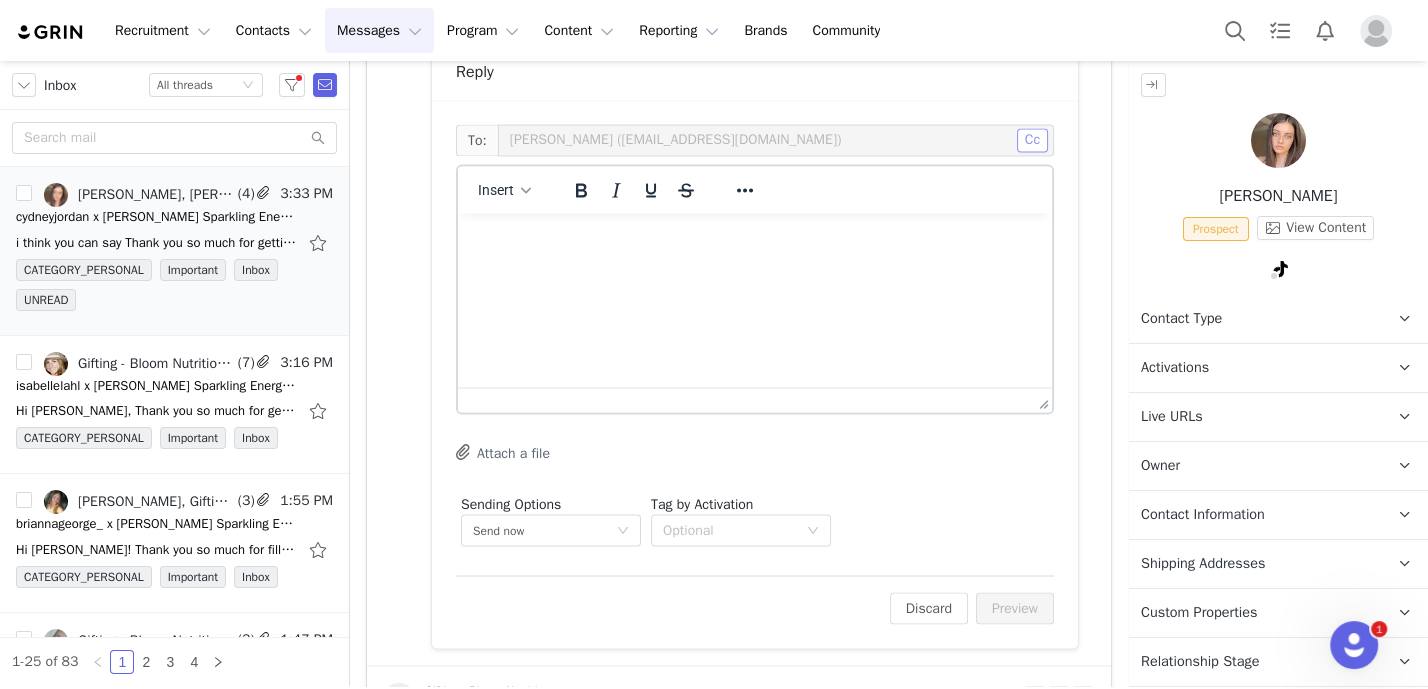 click on "Cc" at bounding box center [1032, 140] 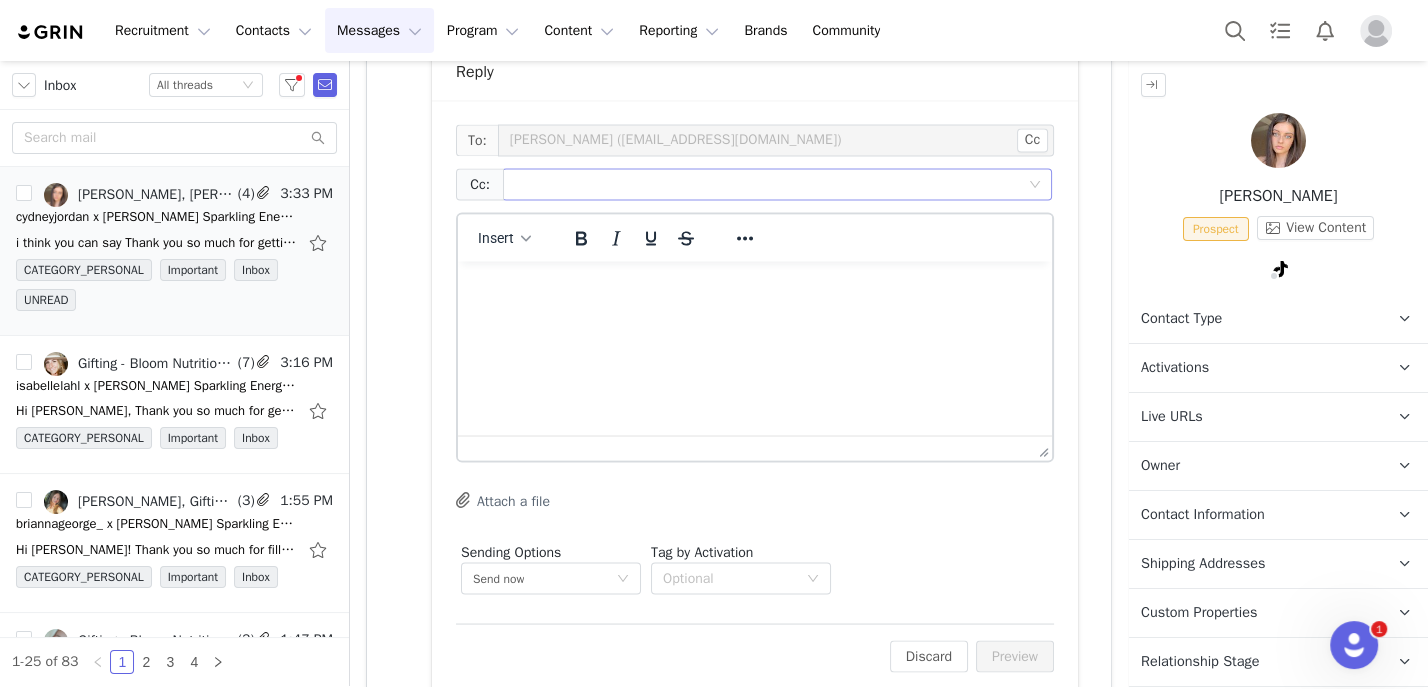 click at bounding box center (769, 184) 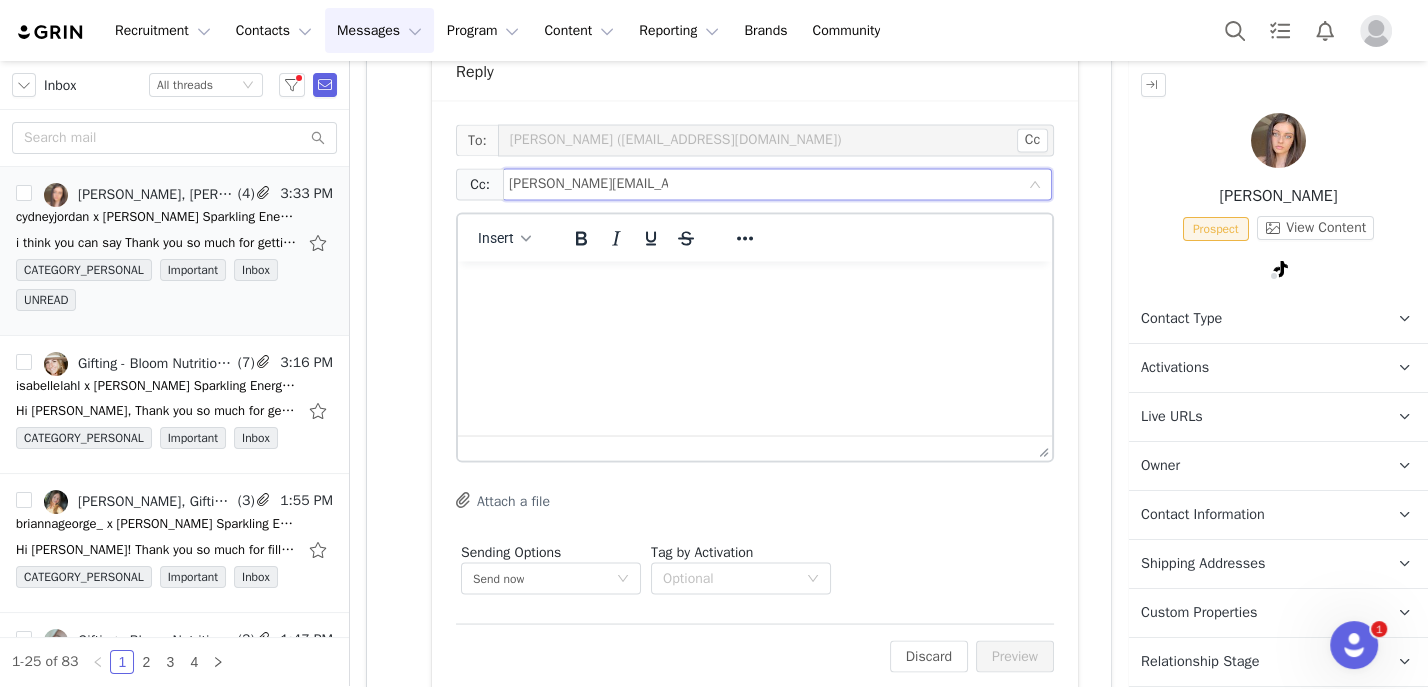 type on "[PERSON_NAME][EMAIL_ADDRESS][DOMAIN_NAME]" 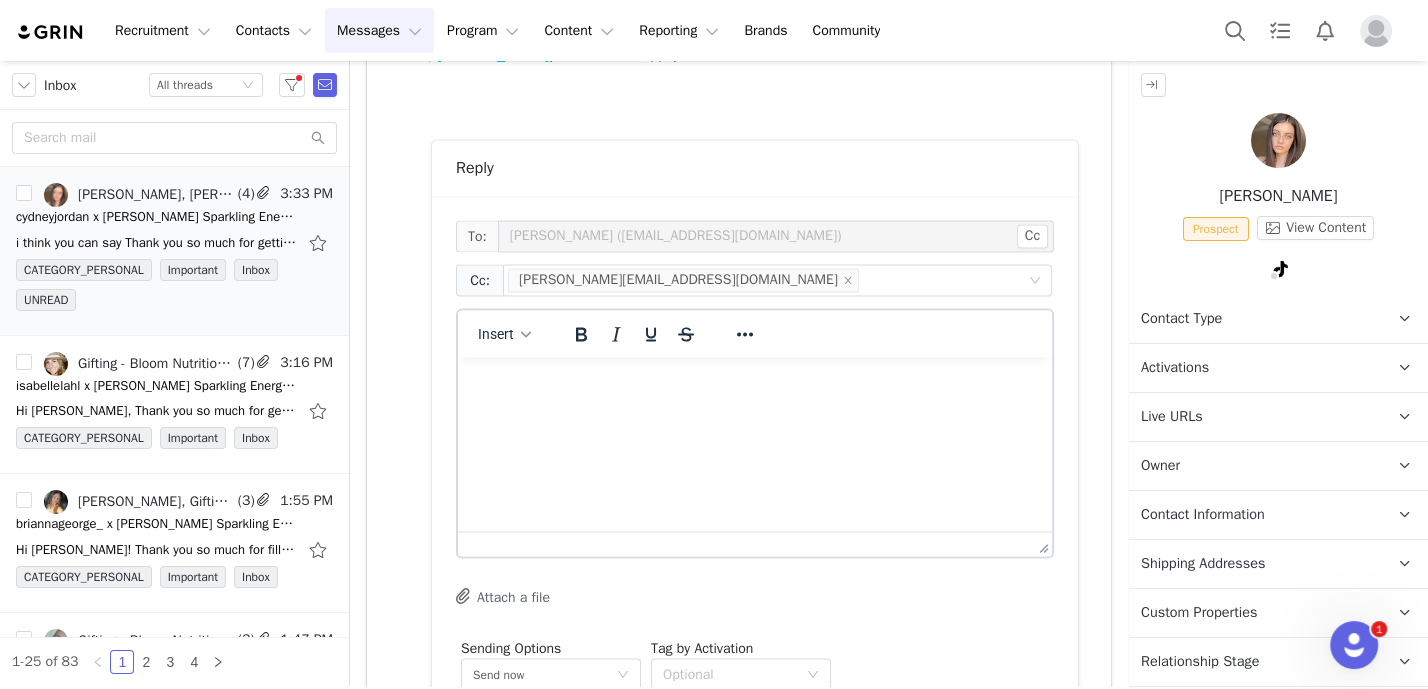 scroll, scrollTop: 2858, scrollLeft: 0, axis: vertical 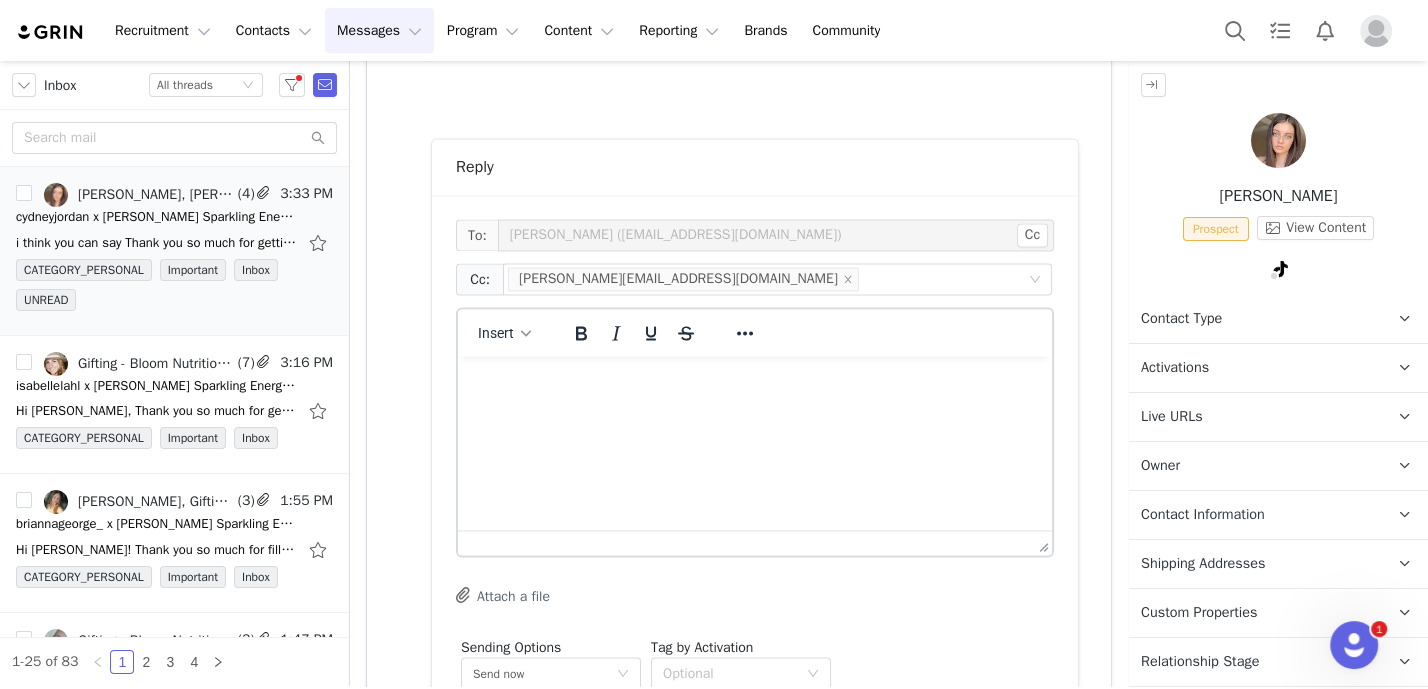 type 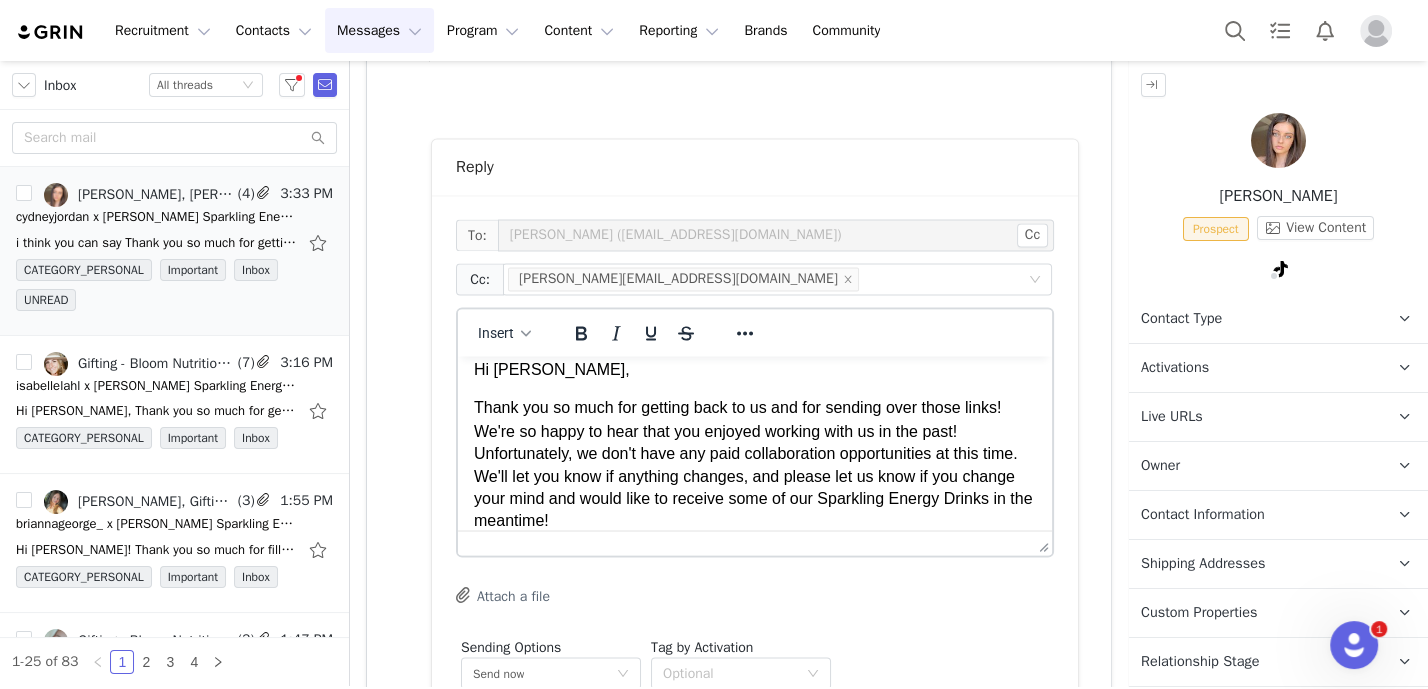 scroll, scrollTop: 5, scrollLeft: 0, axis: vertical 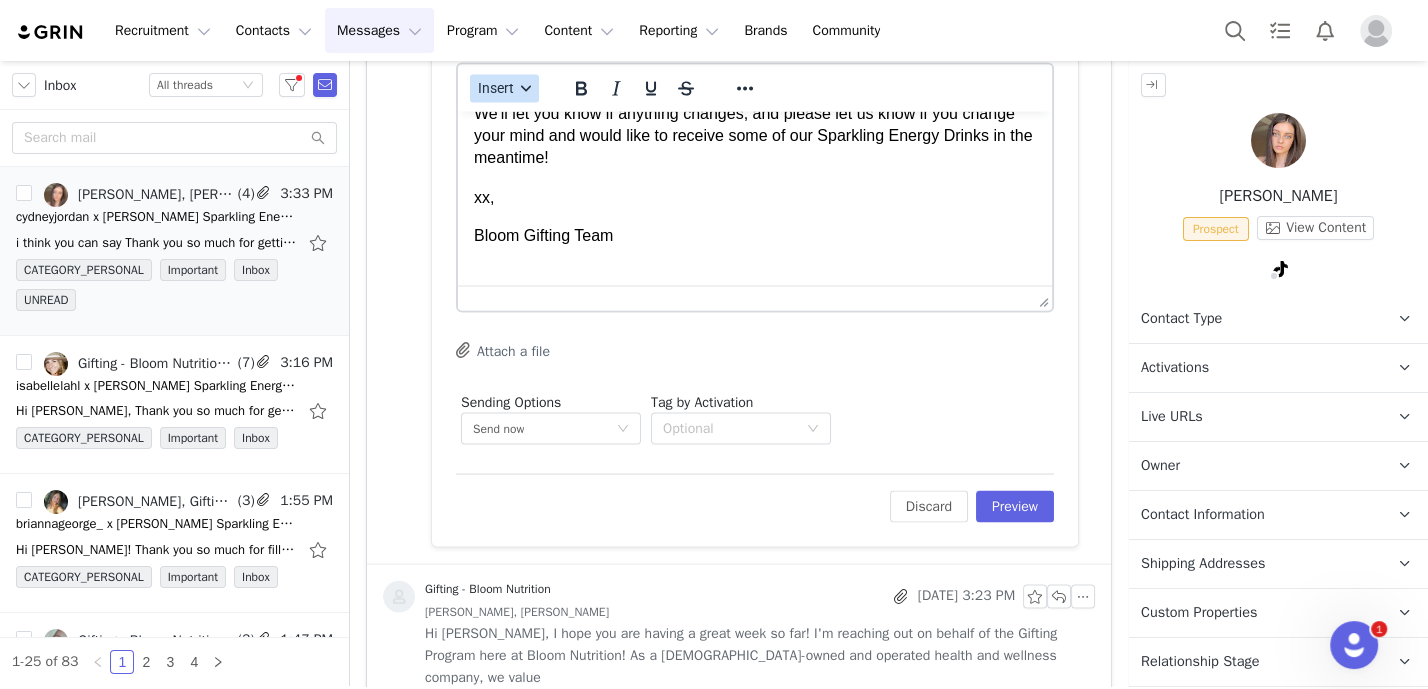 click on "Insert" at bounding box center [496, 88] 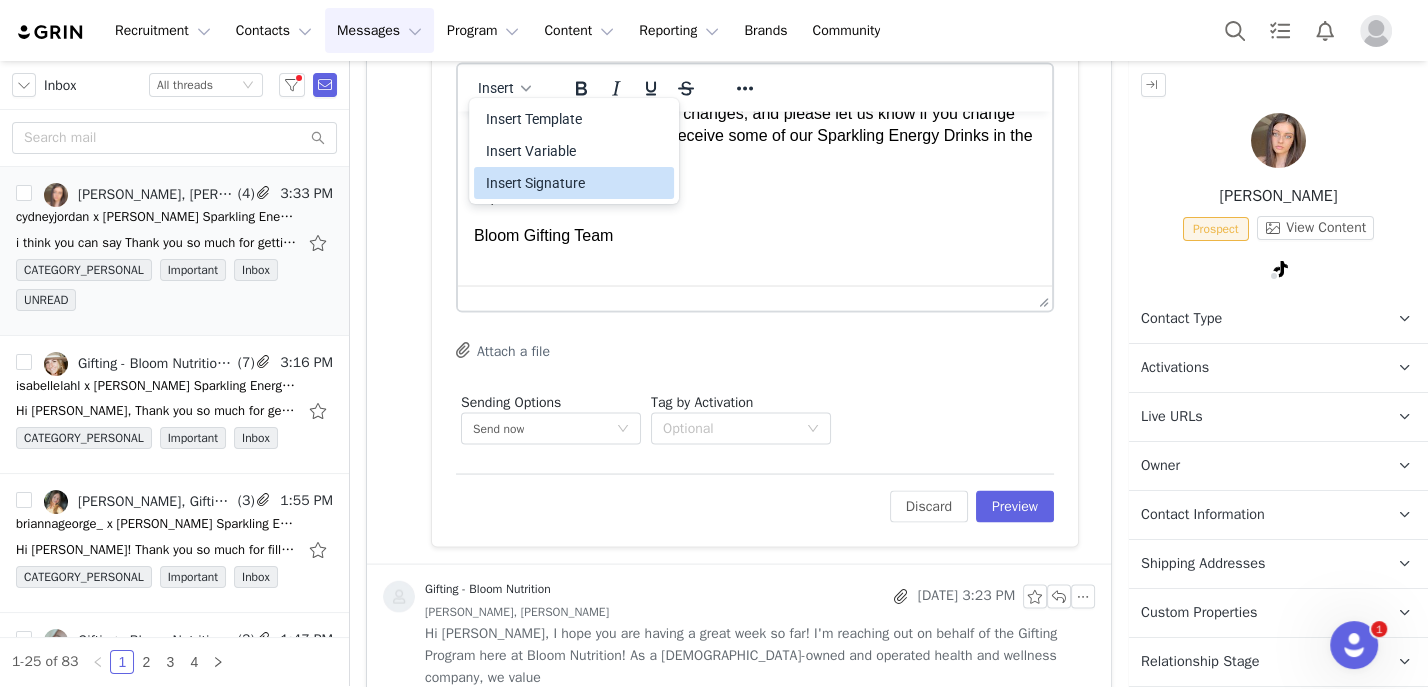 click on "Insert Signature" at bounding box center (576, 183) 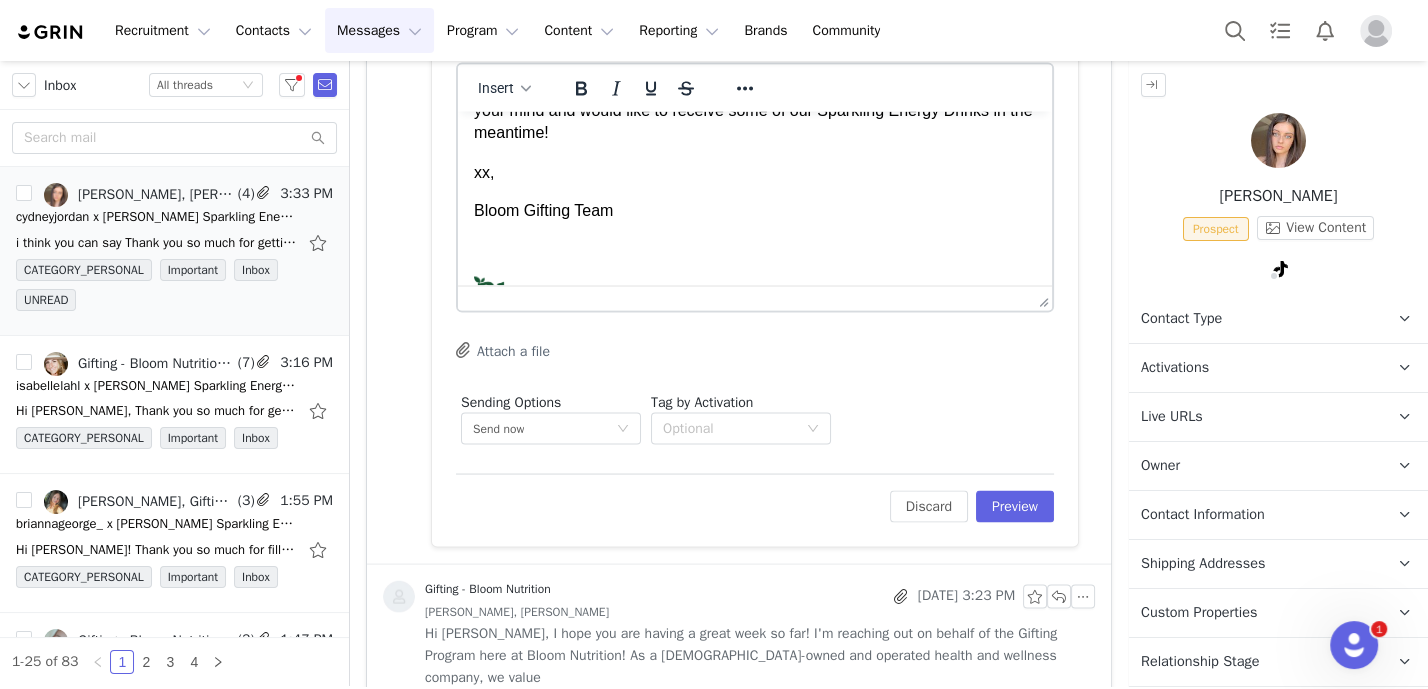 scroll, scrollTop: 153, scrollLeft: 0, axis: vertical 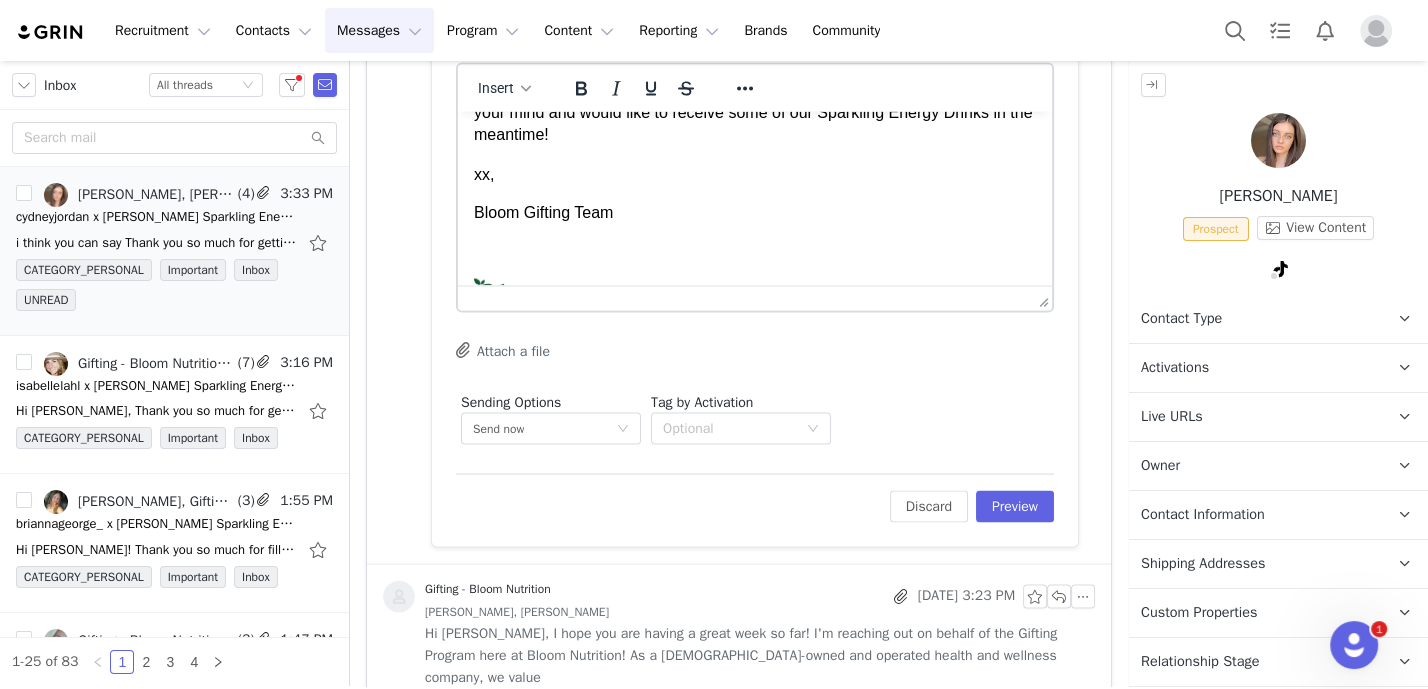 click at bounding box center [755, 251] 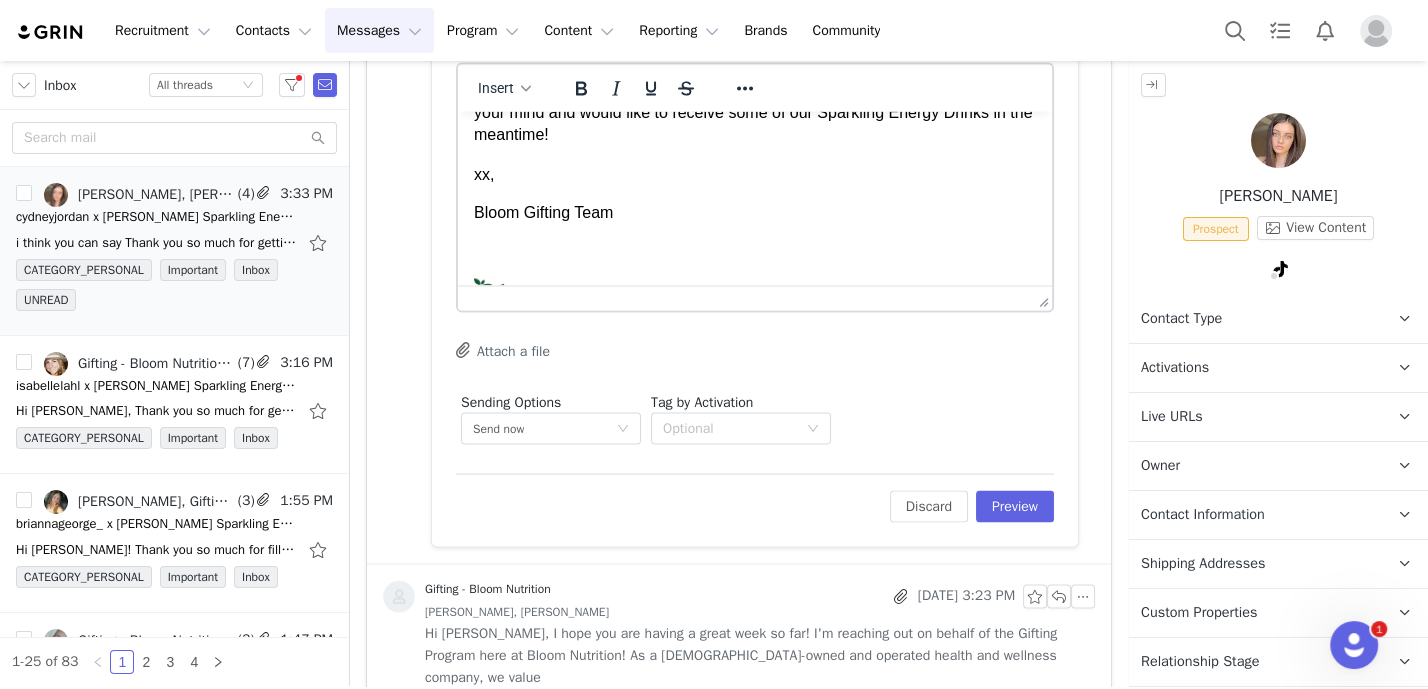 click on "Reply      To: Cydney Jordan (cydneyjjordan@gmail.com)     Cc  Cc: mallory@bloomnu.com       Insert System Font 12pt To open the popup, press Shift+Enter To open the popup, press Shift+Enter To open the popup, press Shift+Enter To open the popup, press Shift+Enter Attach a file Sending Options  Send now       This will be sent outside of your set  email hours .       Tag by Activation  Optional       Edit     Discard Preview" at bounding box center (739, -277) 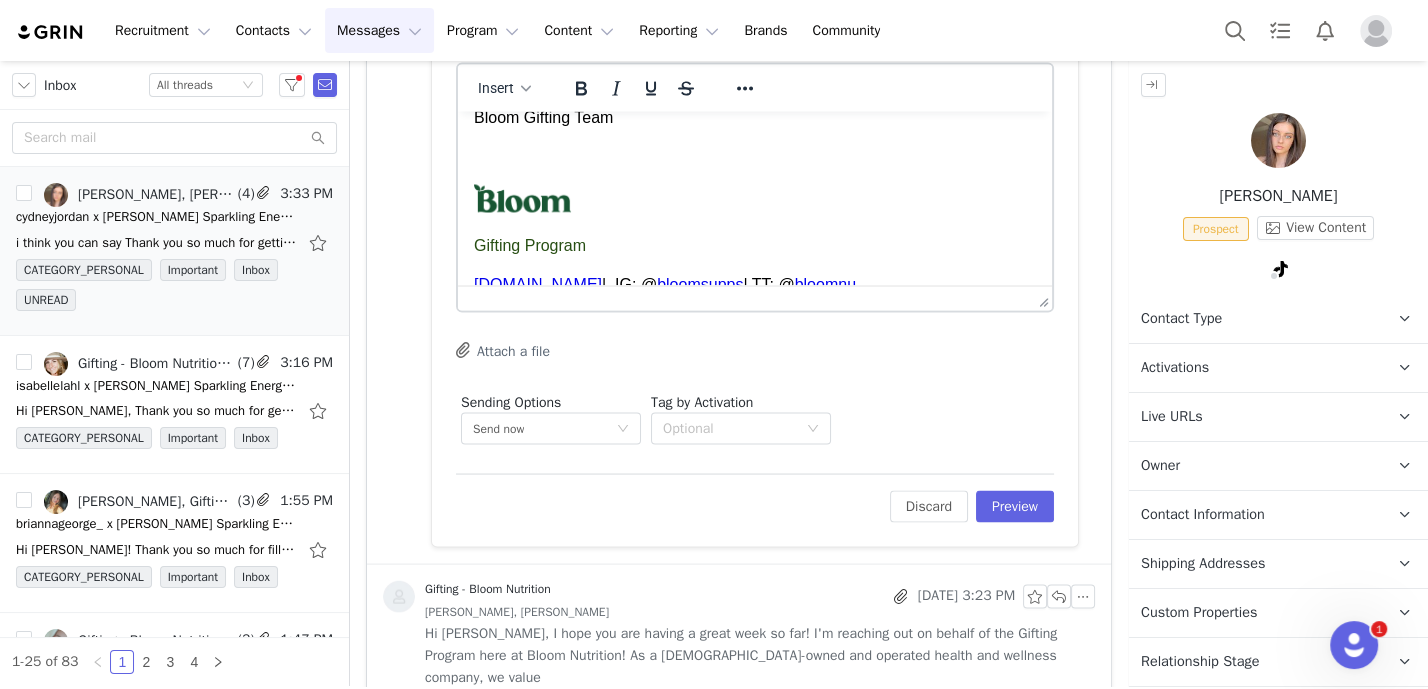 scroll, scrollTop: 272, scrollLeft: 0, axis: vertical 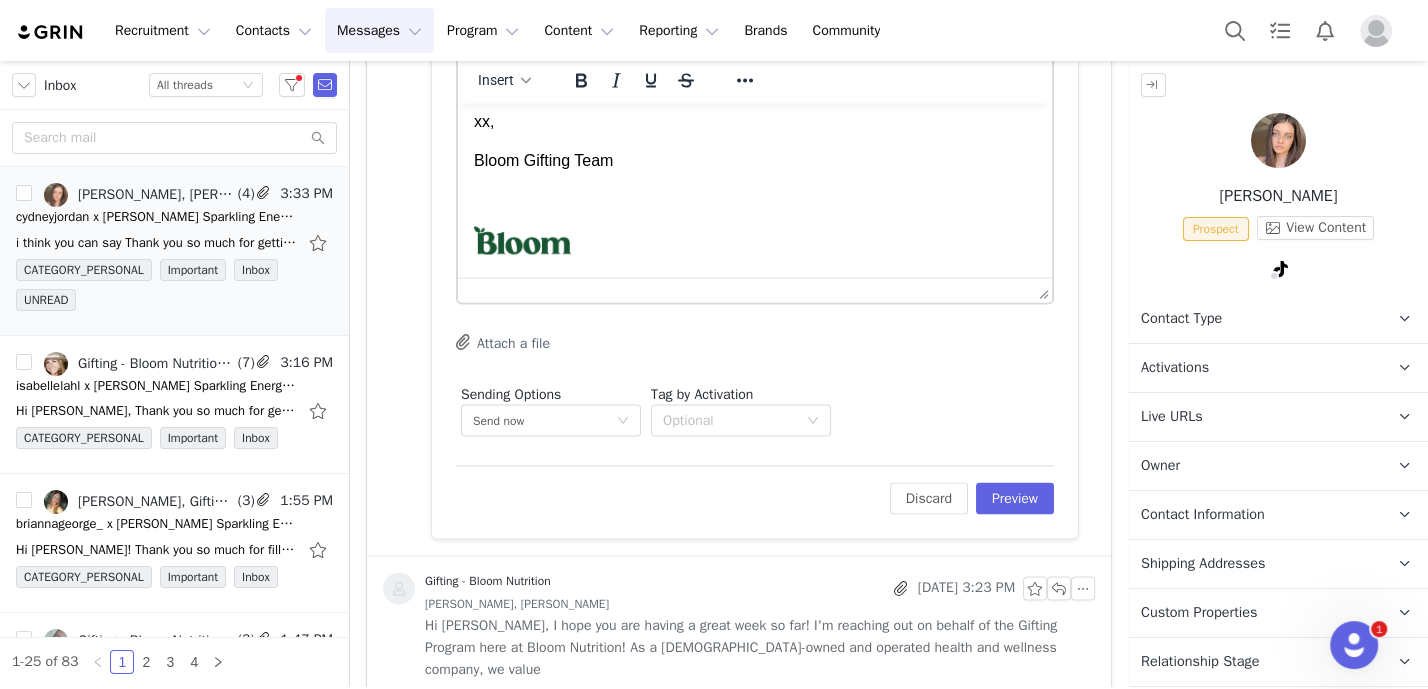click at bounding box center (755, 199) 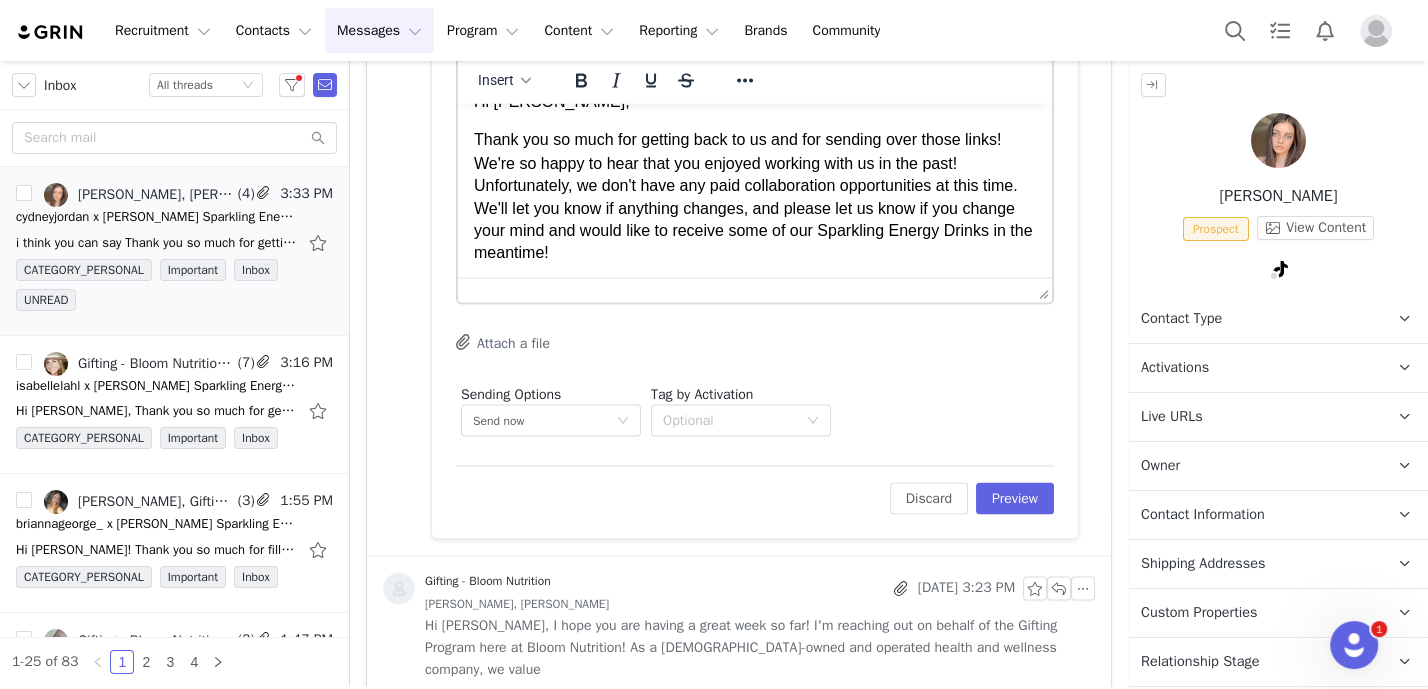 scroll, scrollTop: 0, scrollLeft: 0, axis: both 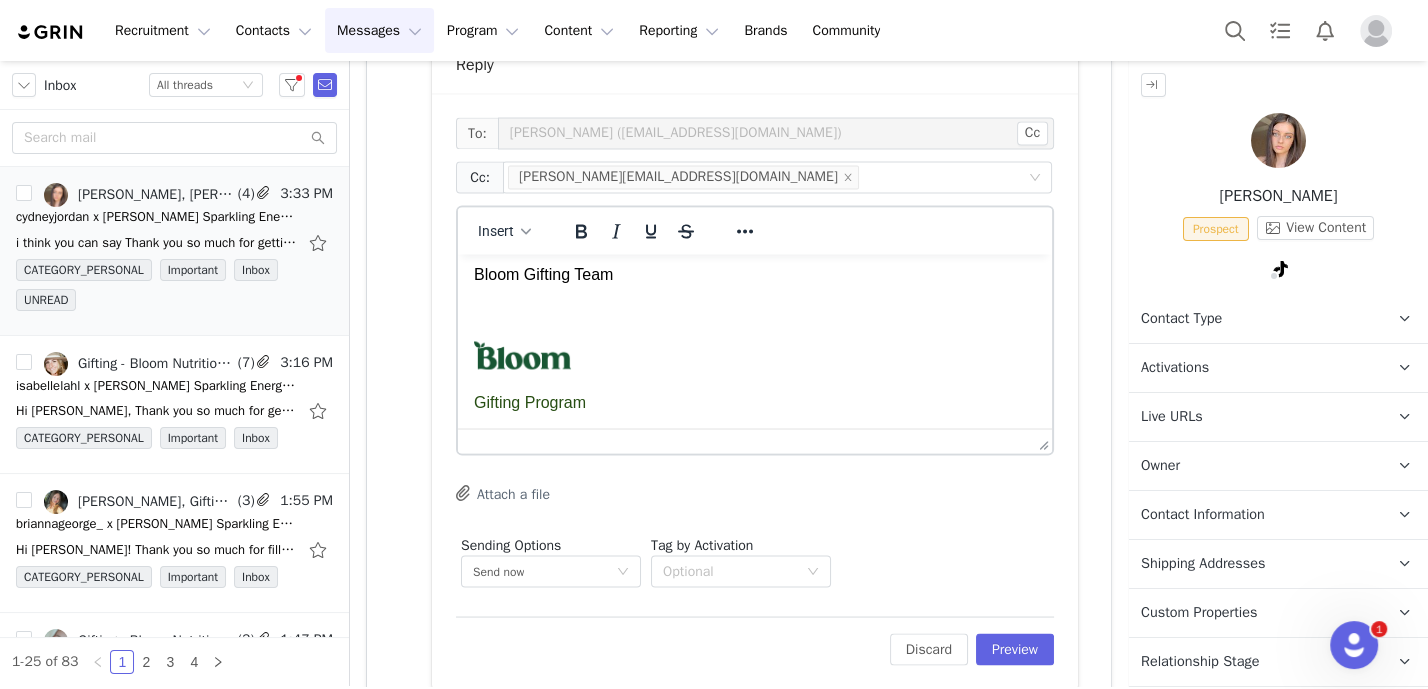 click on "Reply      To: Cydney Jordan (cydneyjjordan@gmail.com)     Cc  Cc: mallory@bloomnu.com       Insert System Font 12pt To open the popup, press Shift+Enter To open the popup, press Shift+Enter To open the popup, press Shift+Enter To open the popup, press Shift+Enter Attach a file Sending Options  Send now       This will be sent outside of your set  email hours .       Tag by Activation  Optional       Edit     Discard Preview" at bounding box center [739, -134] 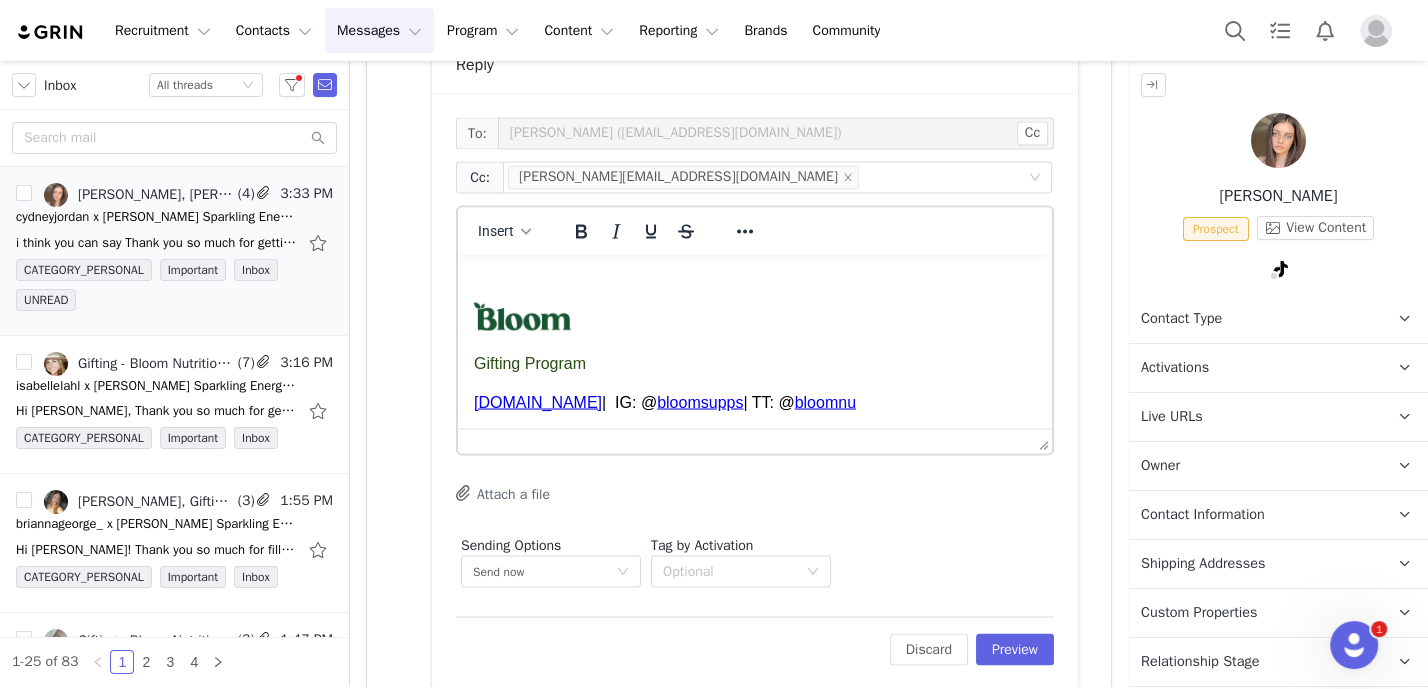 scroll, scrollTop: 175, scrollLeft: 0, axis: vertical 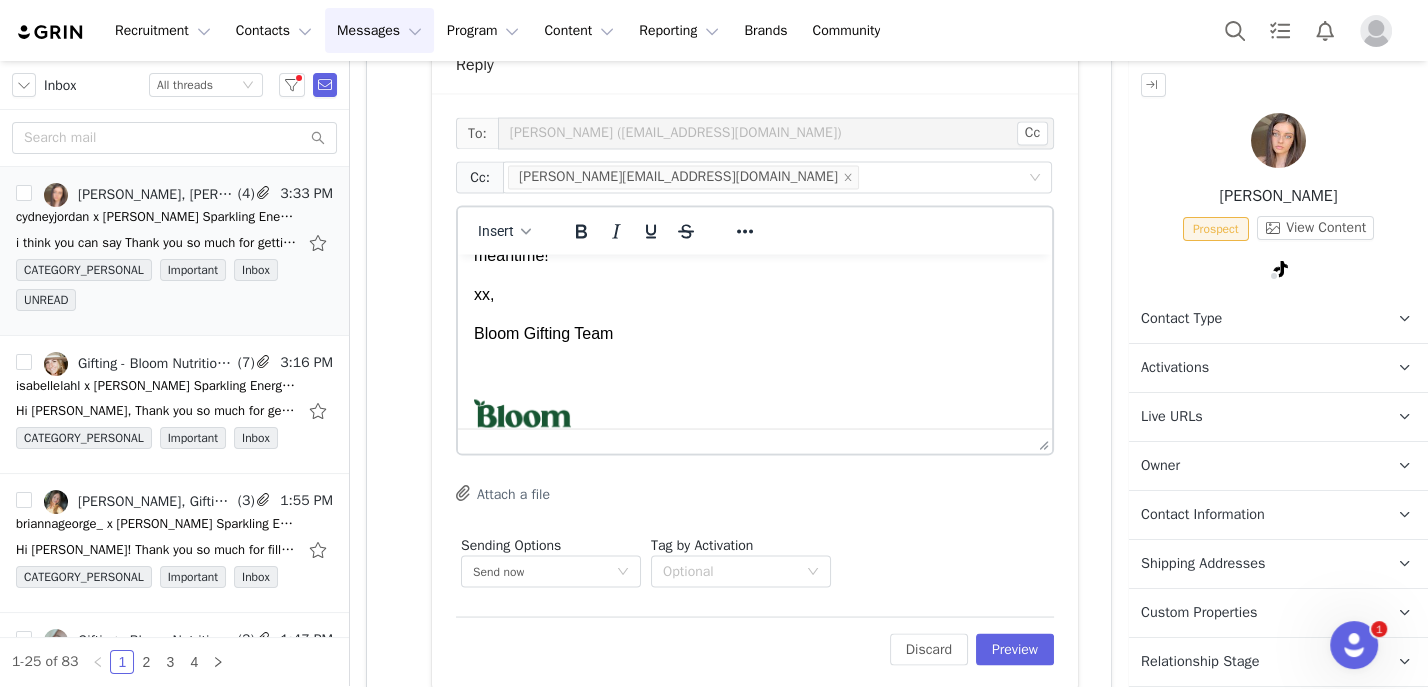 click at bounding box center [755, 372] 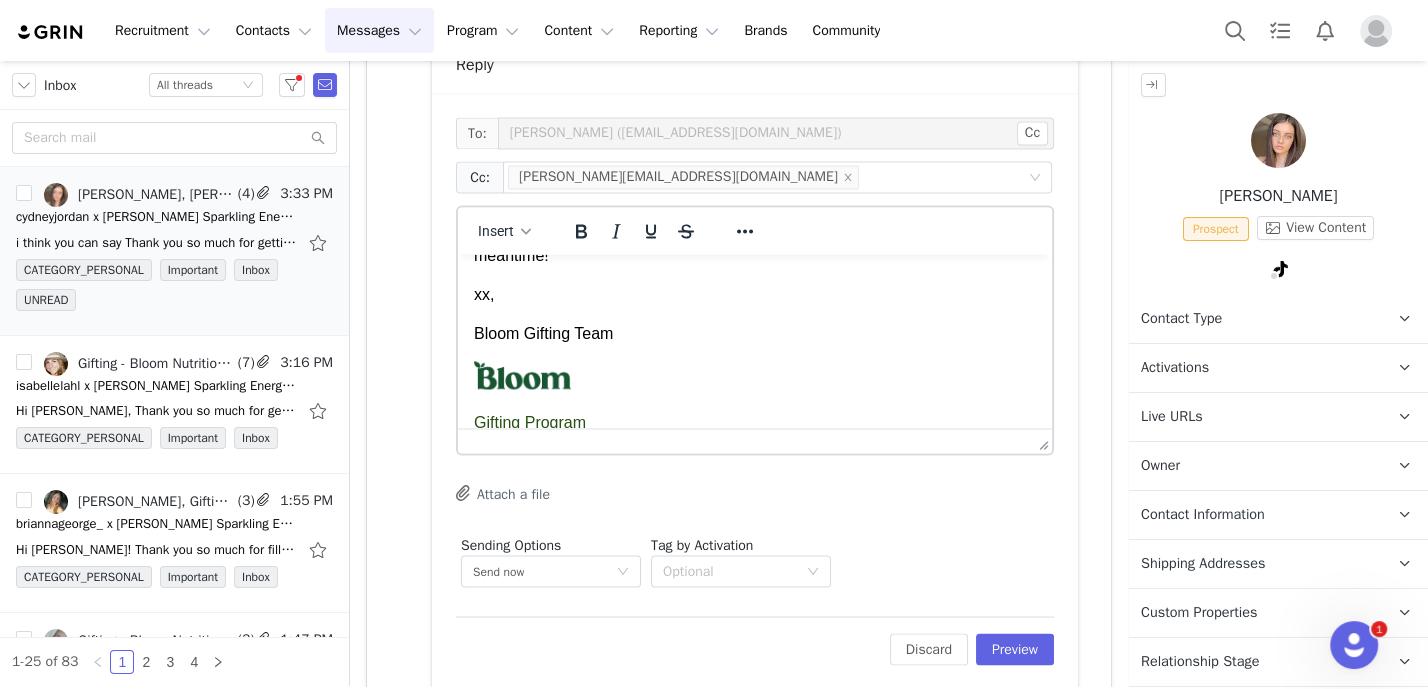 click on "Reply      To: Cydney Jordan (cydneyjjordan@gmail.com)     Cc  Cc: mallory@bloomnu.com       Insert System Font 12pt To open the popup, press Shift+Enter To open the popup, press Shift+Enter To open the popup, press Shift+Enter To open the popup, press Shift+Enter Attach a file Sending Options  Send now       This will be sent outside of your set  email hours .       Tag by Activation  Optional       Edit     Discard Preview" at bounding box center [739, -134] 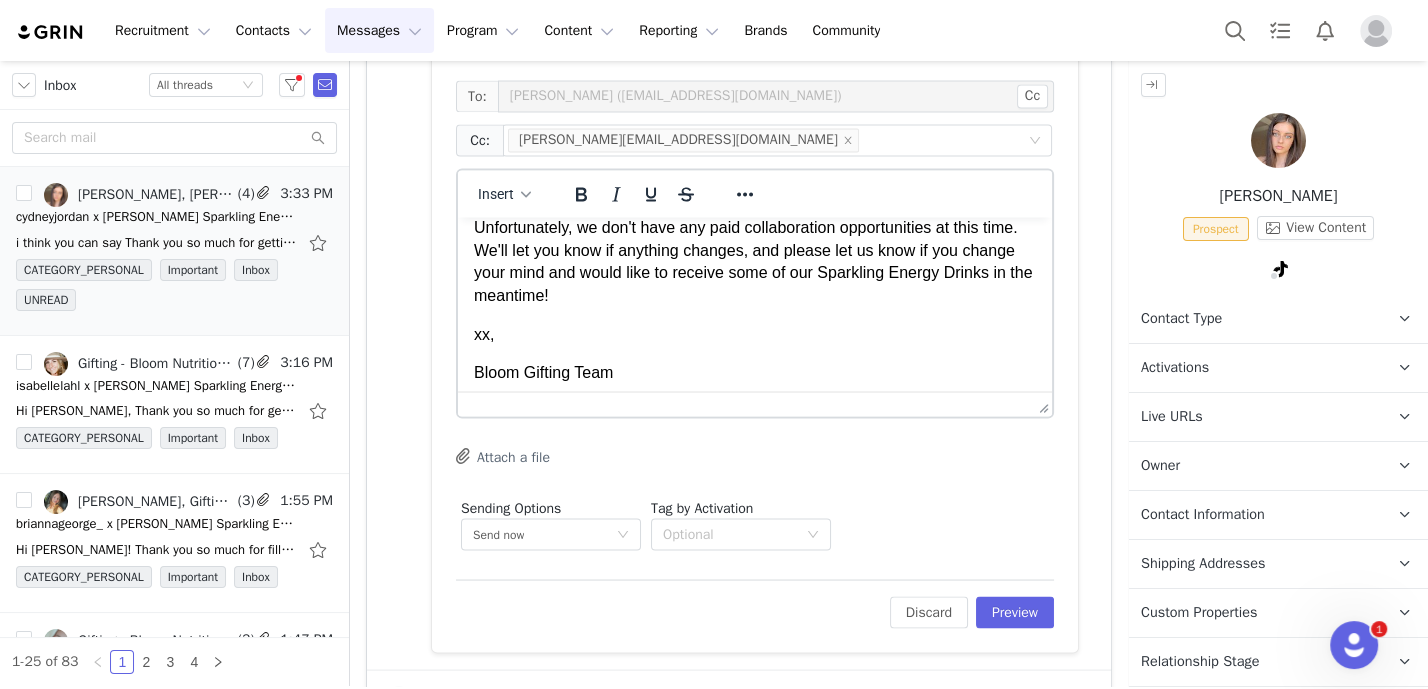 scroll, scrollTop: 0, scrollLeft: 0, axis: both 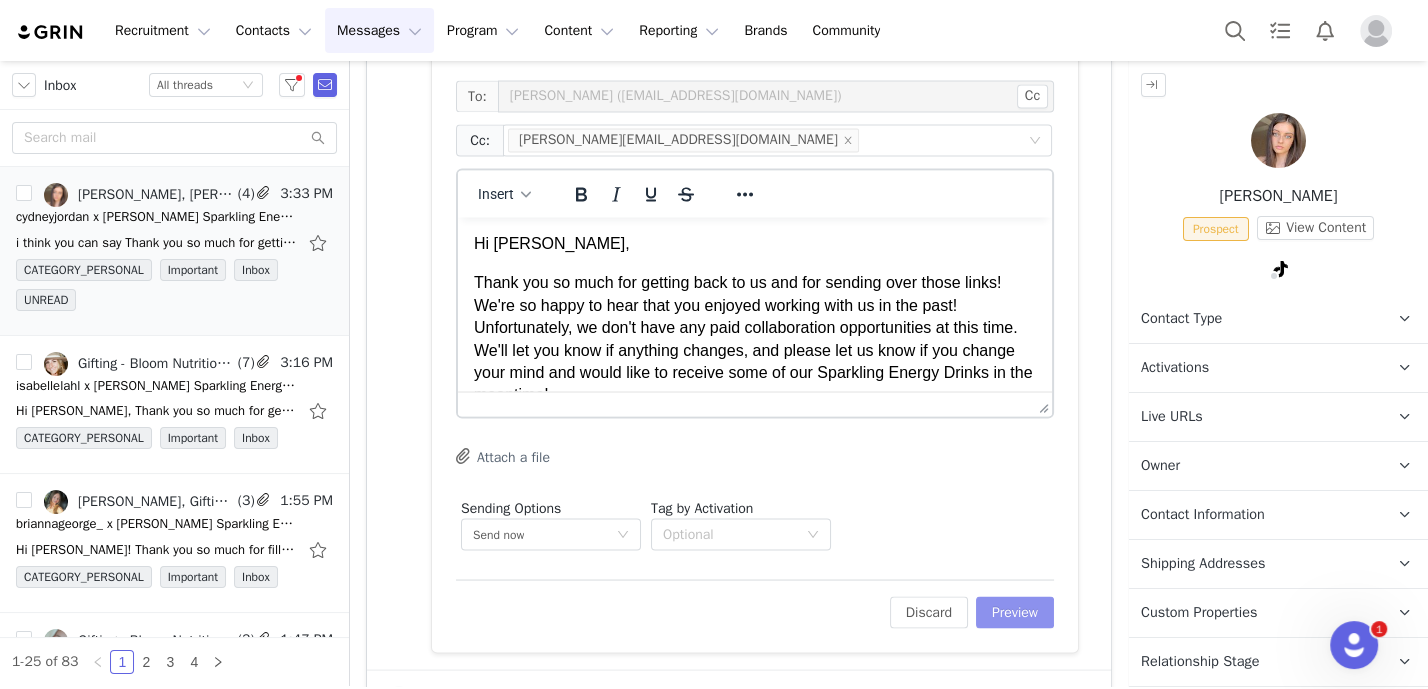 click on "Preview" at bounding box center [1015, 612] 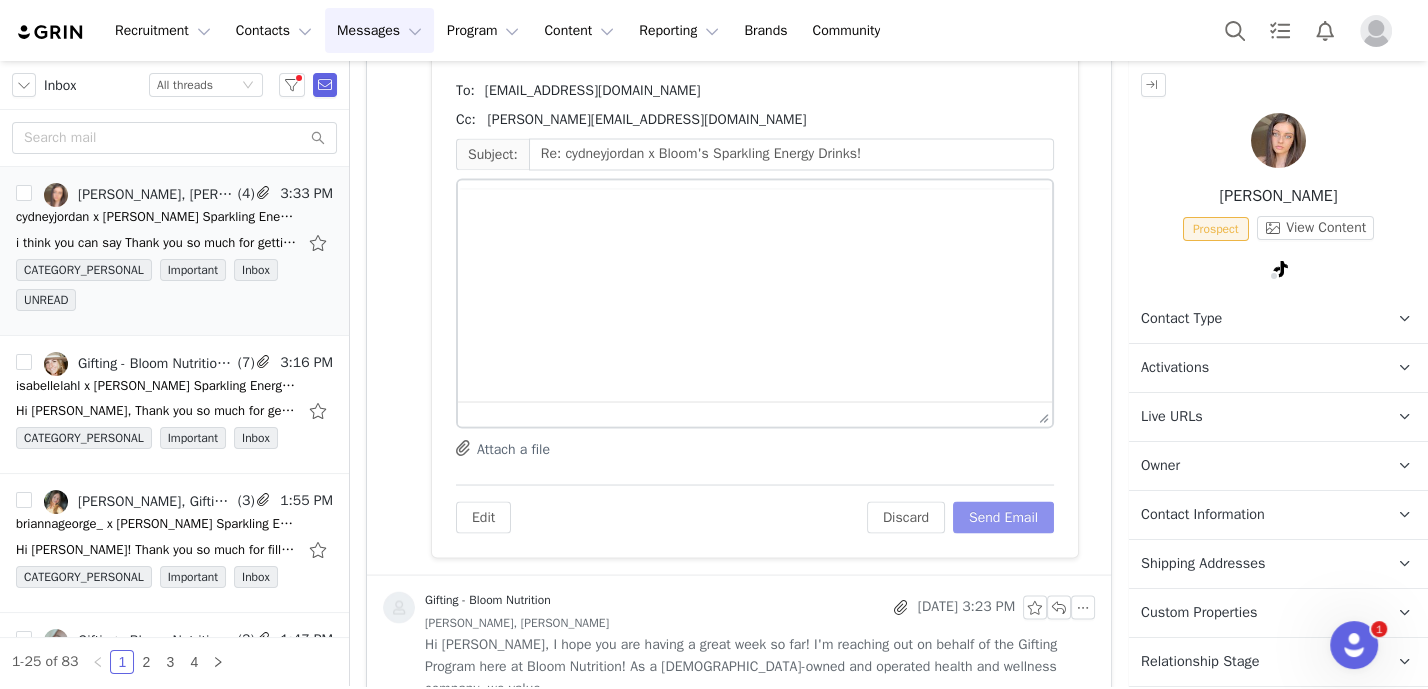 scroll, scrollTop: 2997, scrollLeft: 0, axis: vertical 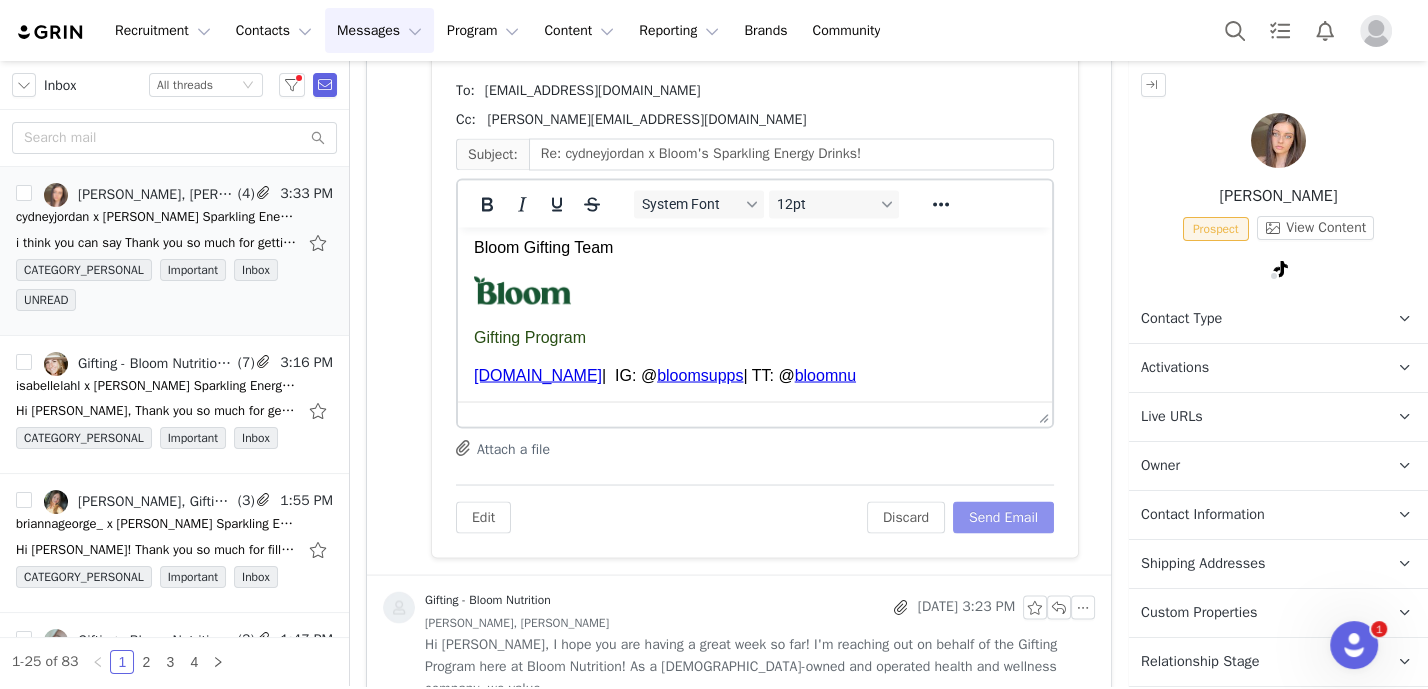 click on "Send Email" at bounding box center (1003, 517) 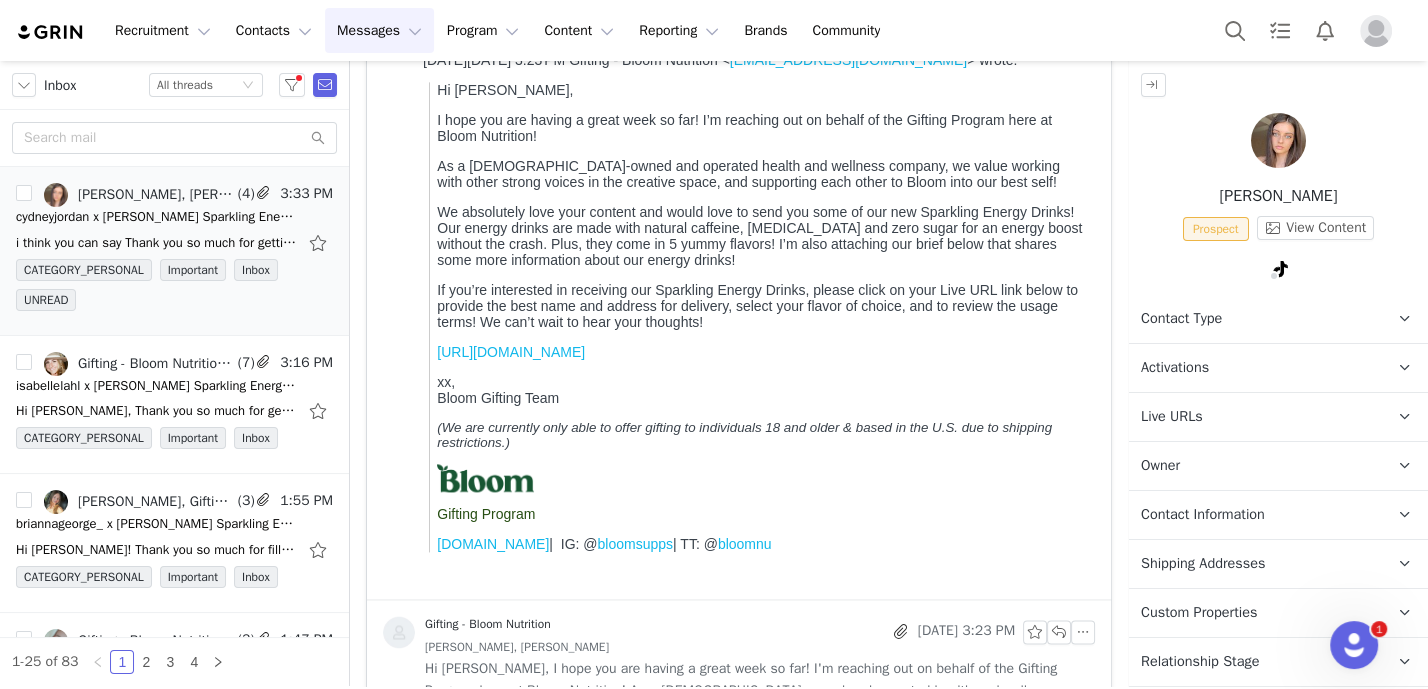 scroll, scrollTop: 2412, scrollLeft: 0, axis: vertical 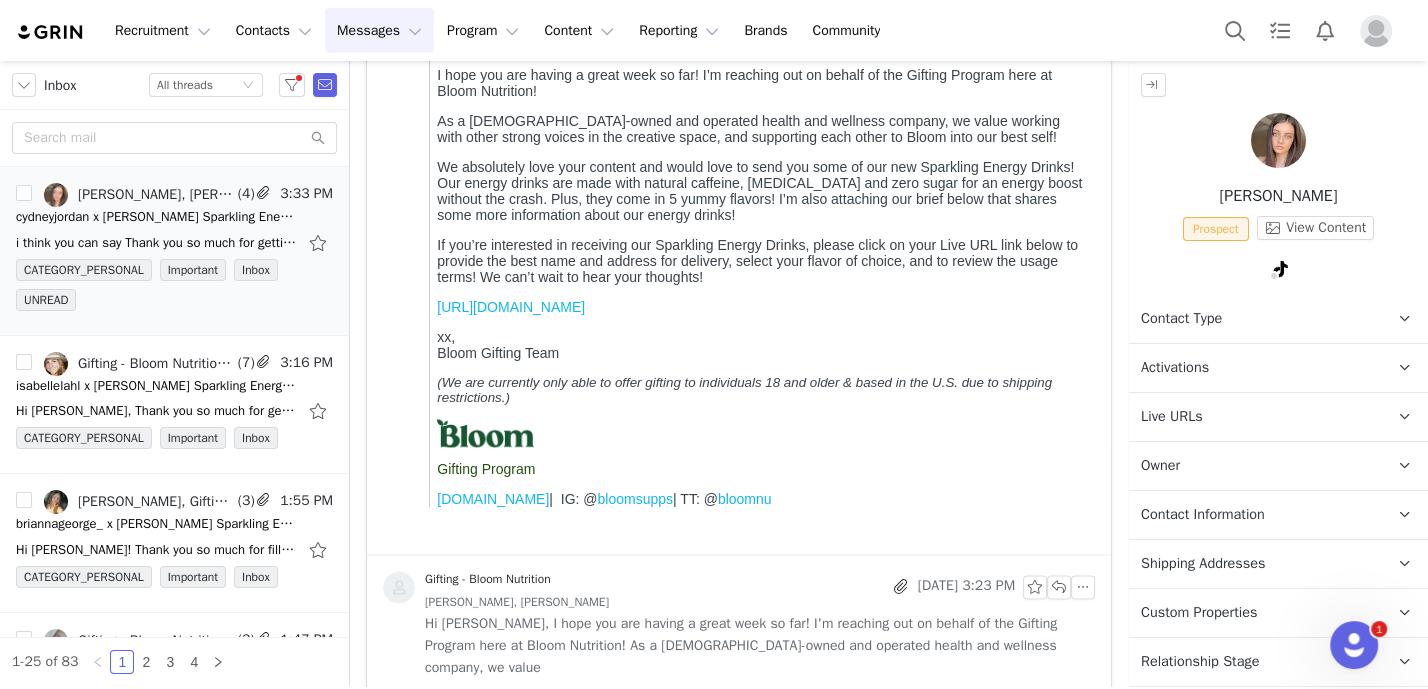 click on "Cydney Jordan, Cydney Jordan" at bounding box center [760, 602] 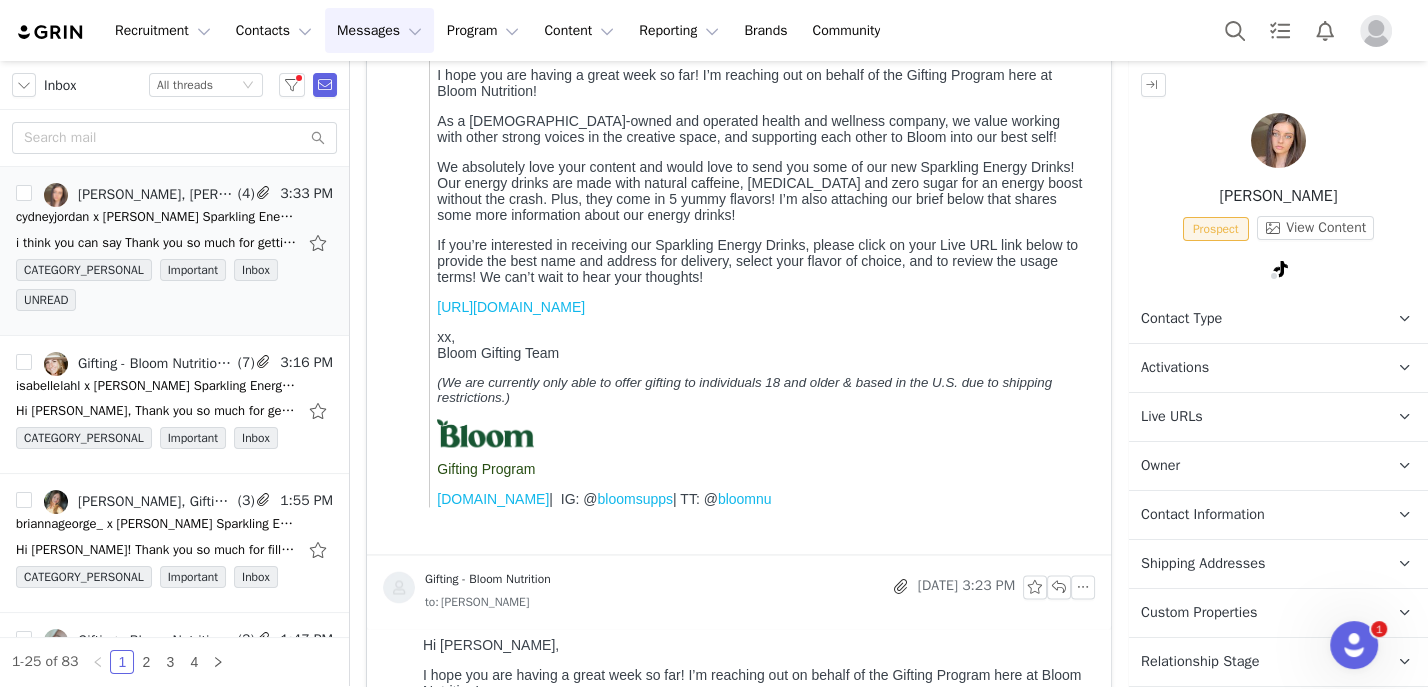 scroll, scrollTop: 0, scrollLeft: 0, axis: both 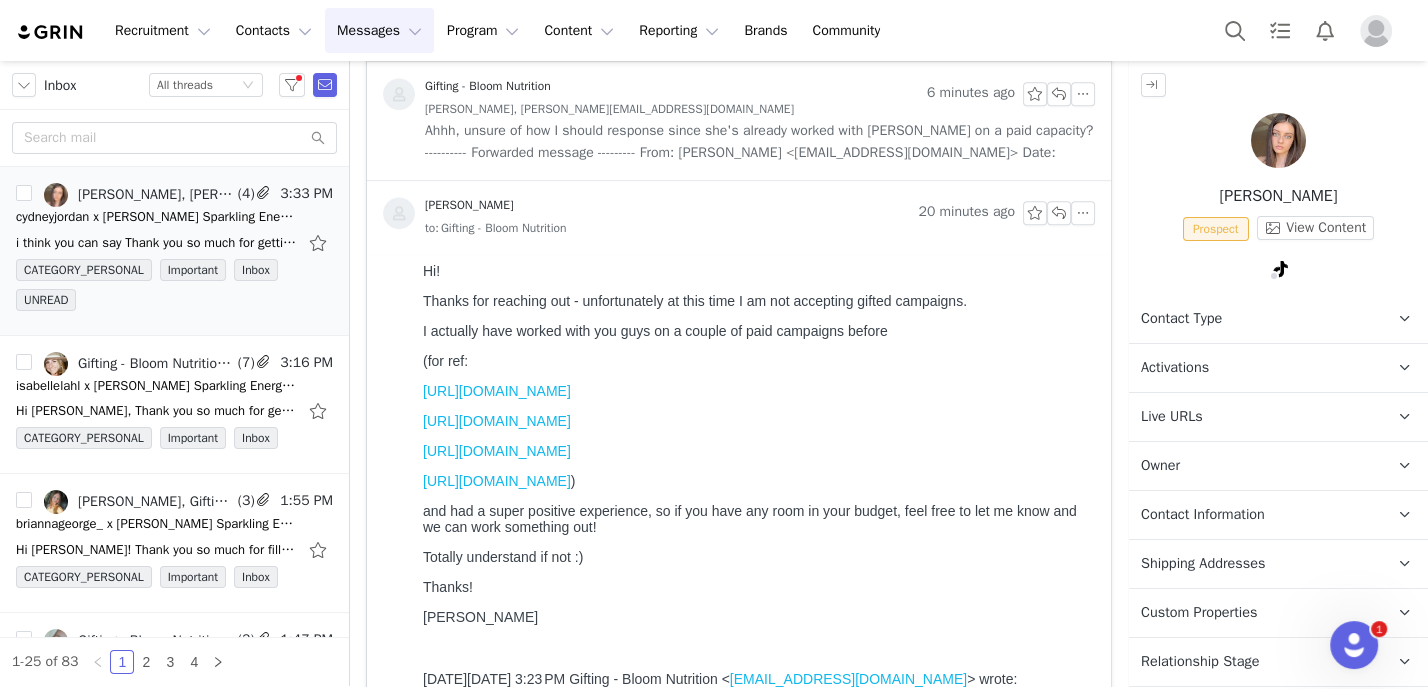 click on "Cydney Jordan, mallory@bloomnu.com" at bounding box center [760, 109] 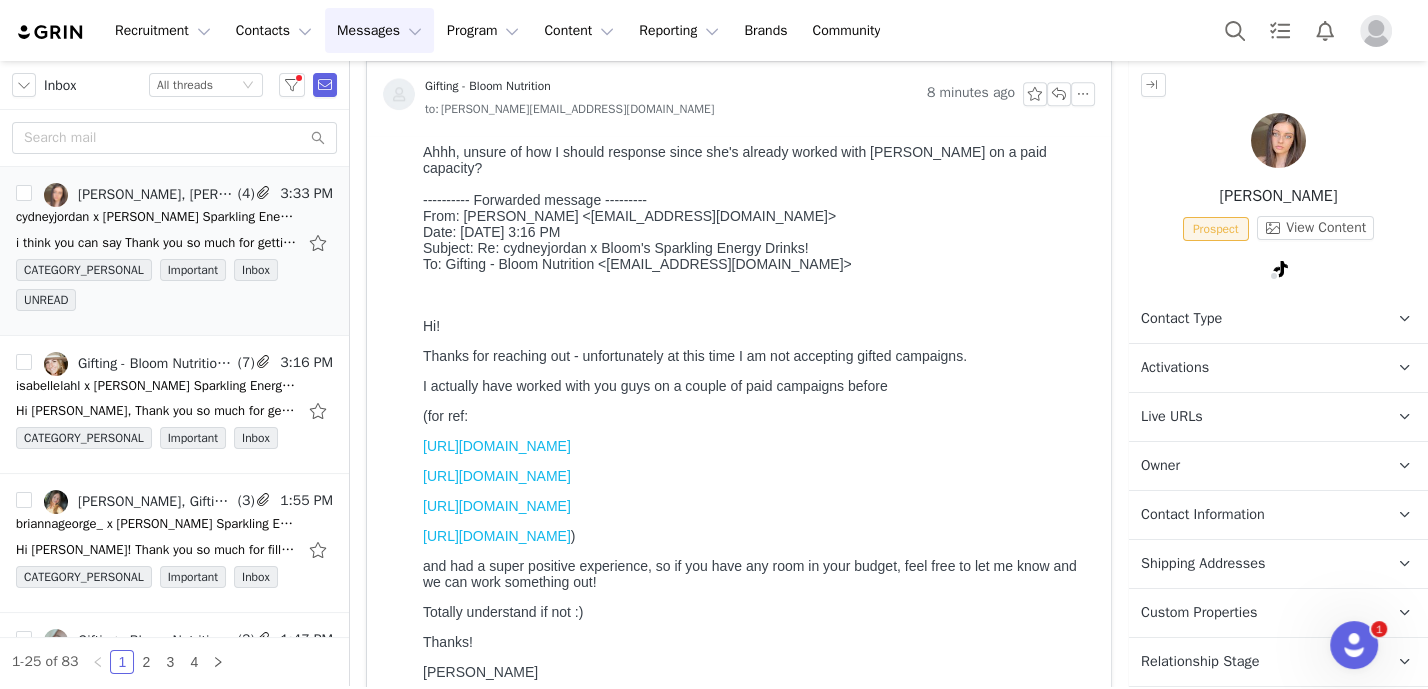 scroll, scrollTop: 0, scrollLeft: 0, axis: both 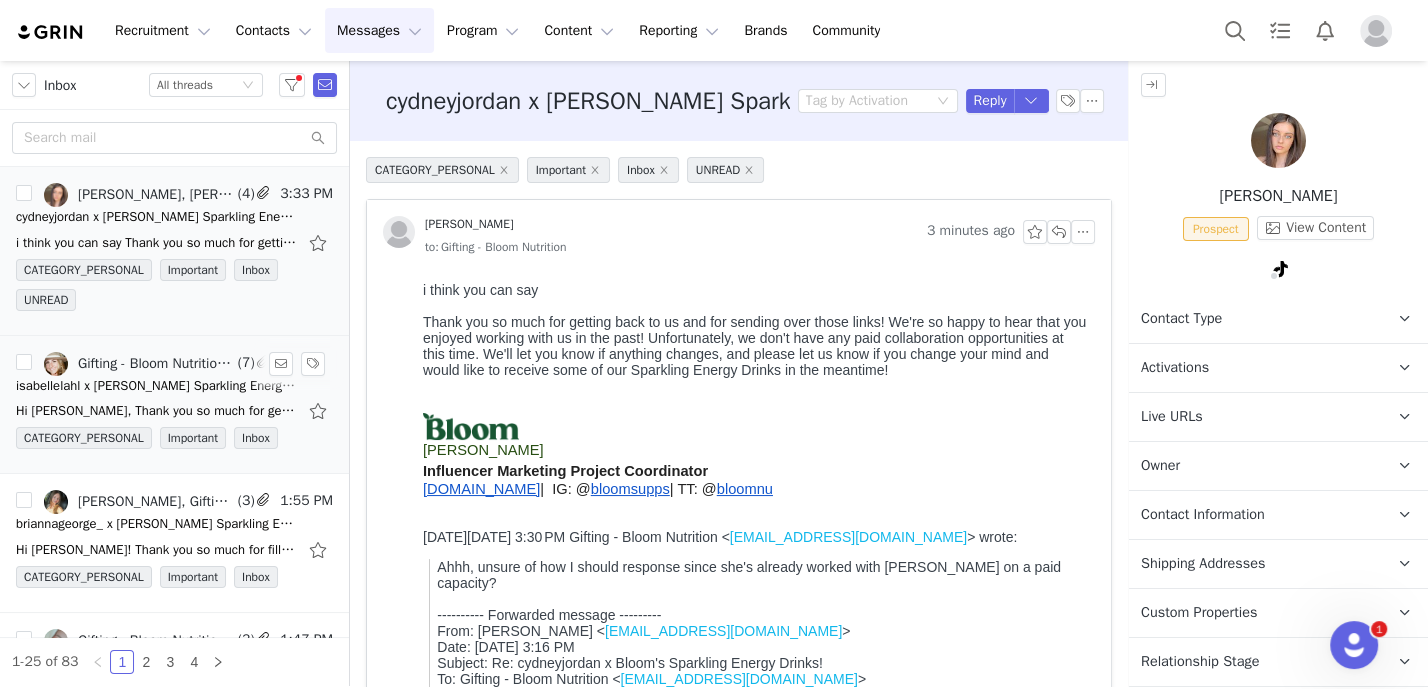 click on "Gifting - Bloom Nutrition, [PERSON_NAME]" at bounding box center [139, 364] 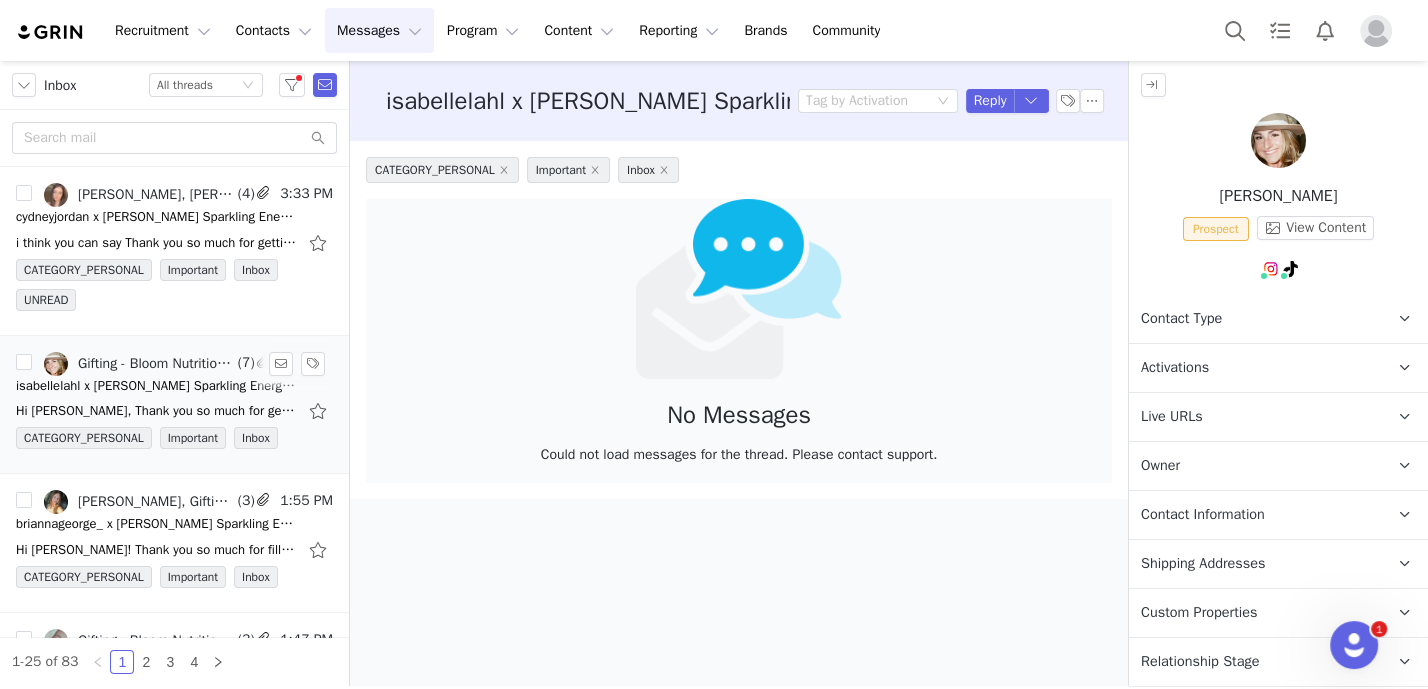 click on "isabellelahl x [PERSON_NAME] Sparkling Energy Drinks!" at bounding box center (156, 386) 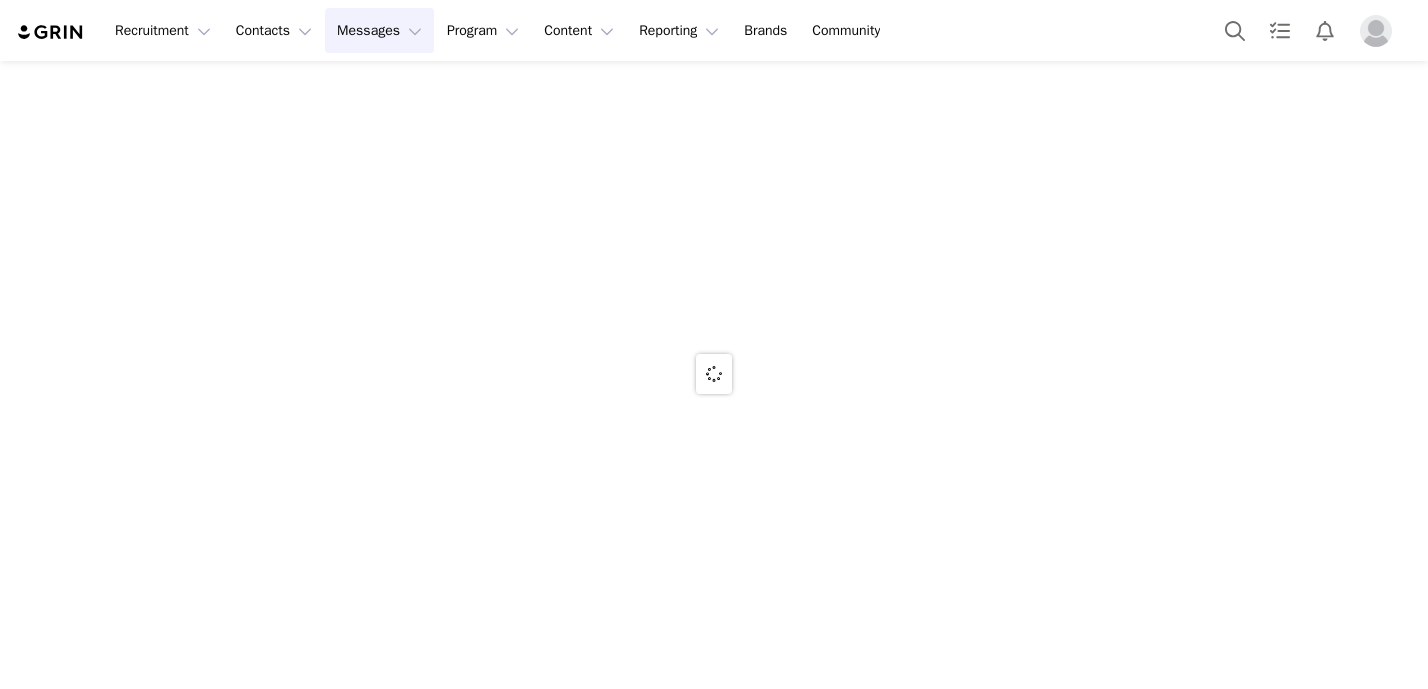 scroll, scrollTop: 0, scrollLeft: 0, axis: both 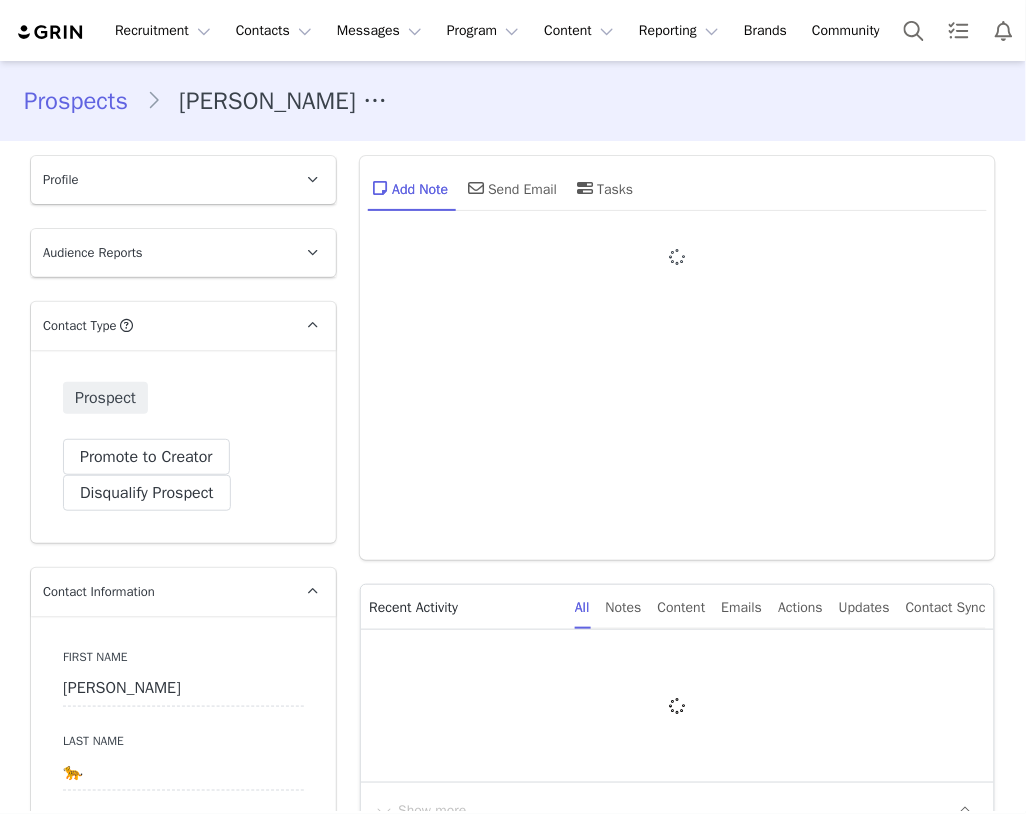type on "+1 ([GEOGRAPHIC_DATA])" 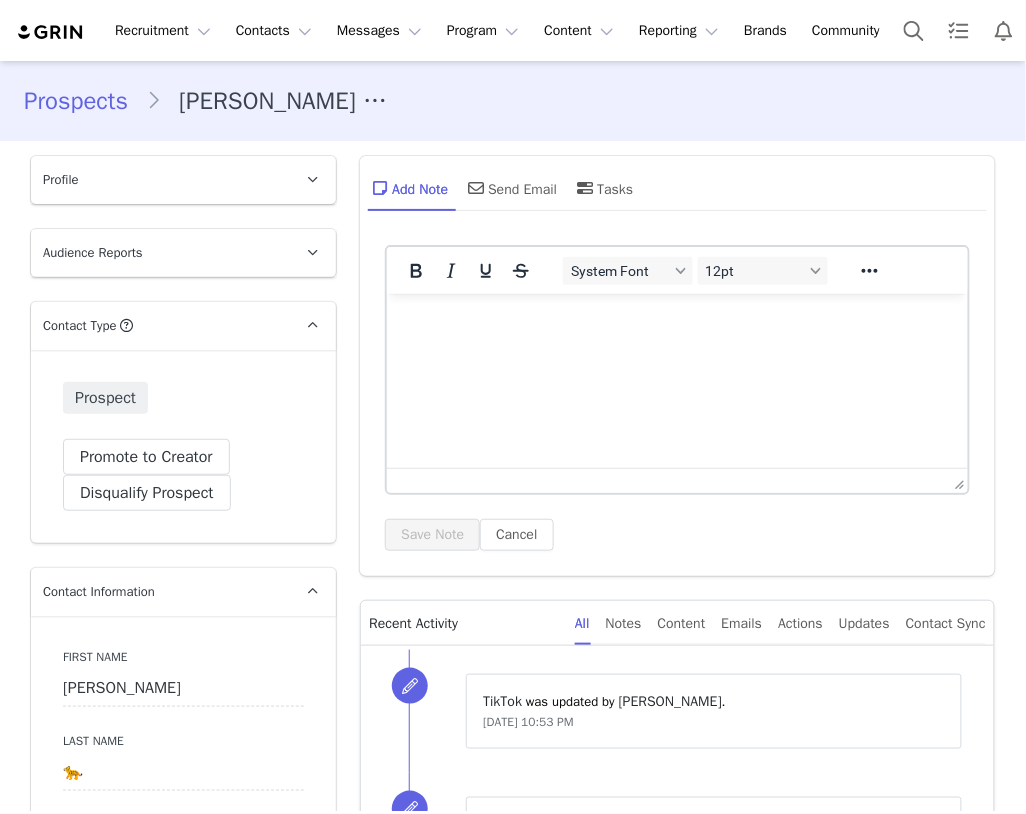 scroll, scrollTop: 0, scrollLeft: 0, axis: both 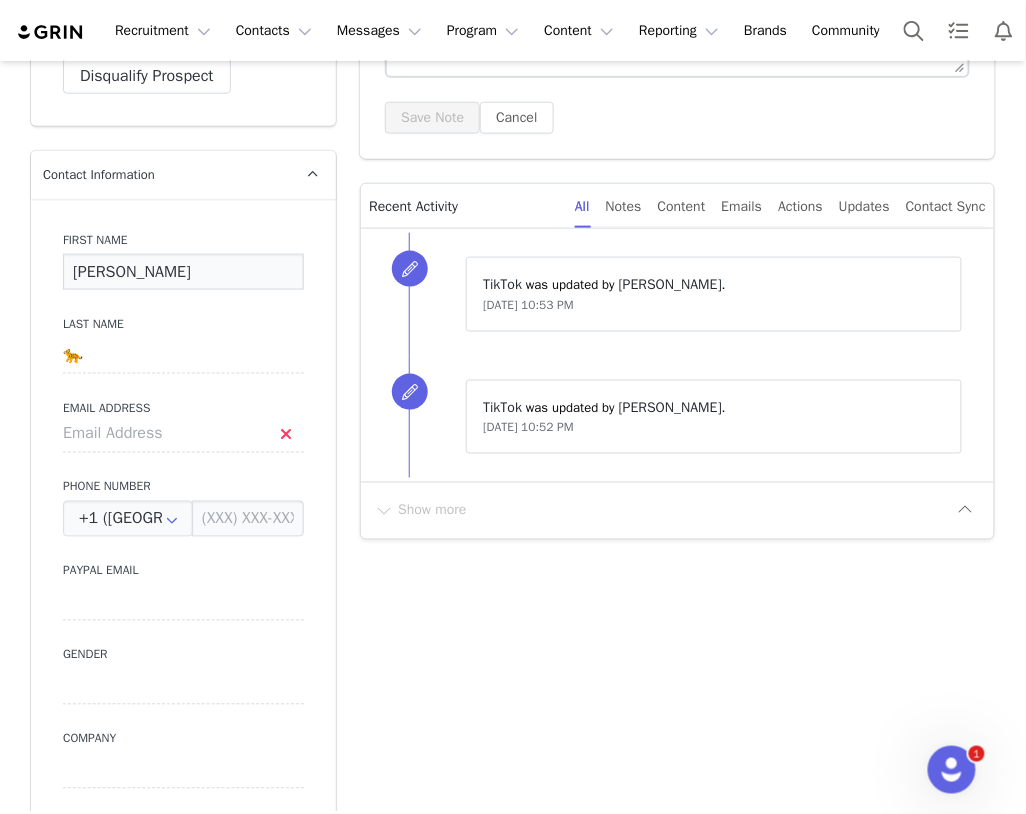 drag, startPoint x: 141, startPoint y: 276, endPoint x: 48, endPoint y: 276, distance: 93 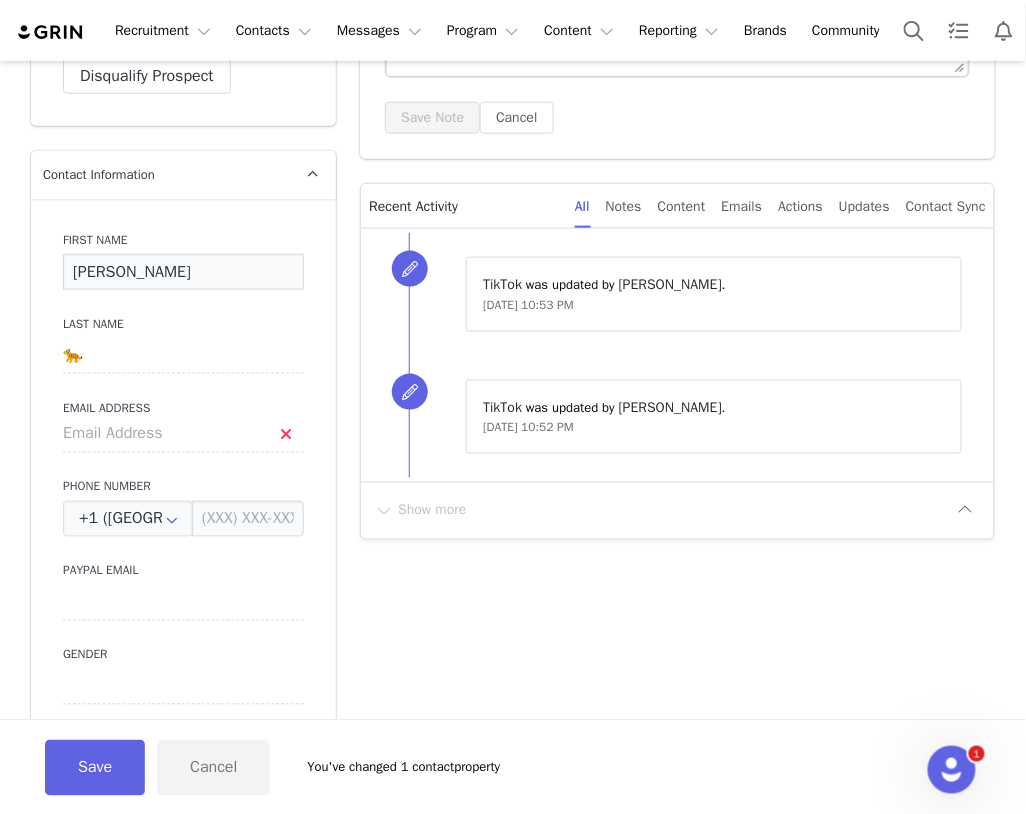 type on "Clara" 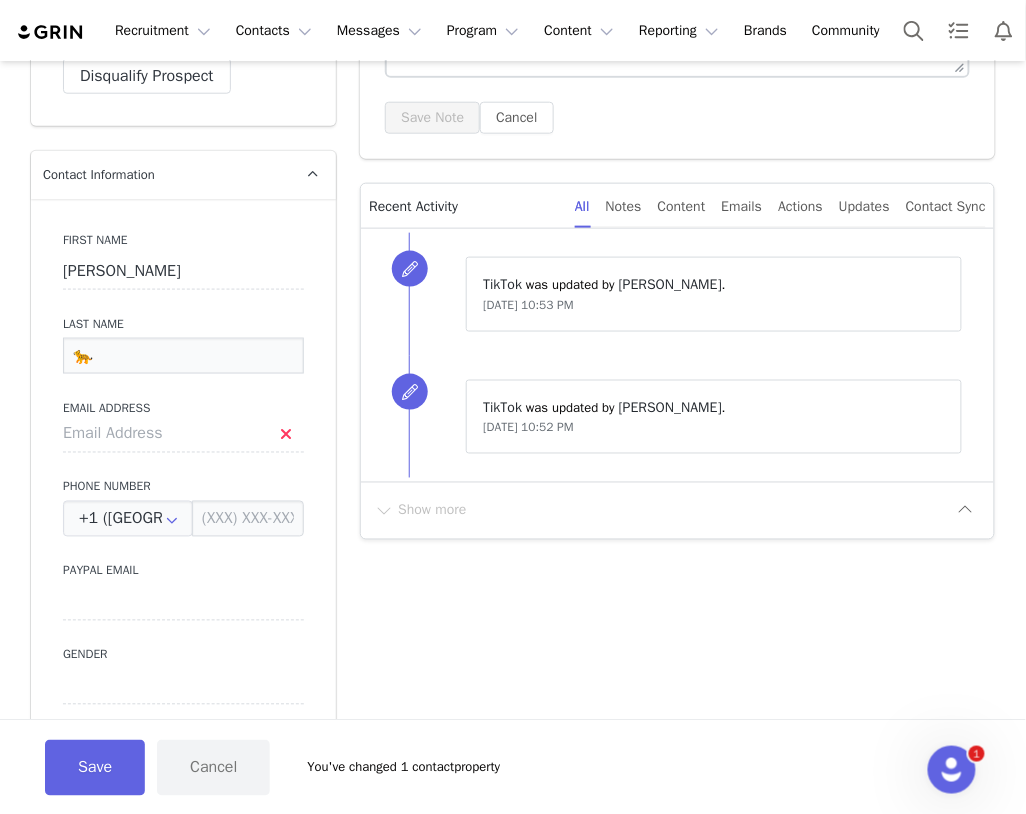 drag, startPoint x: 113, startPoint y: 353, endPoint x: -6, endPoint y: 353, distance: 119 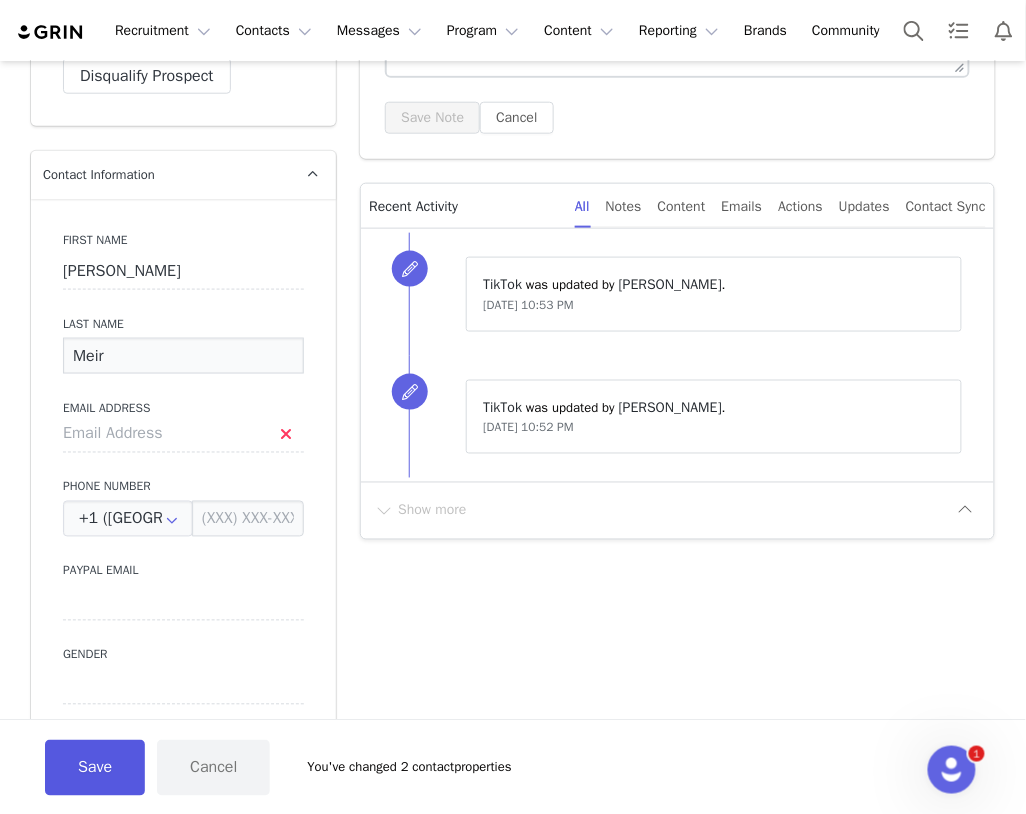 type on "Meir" 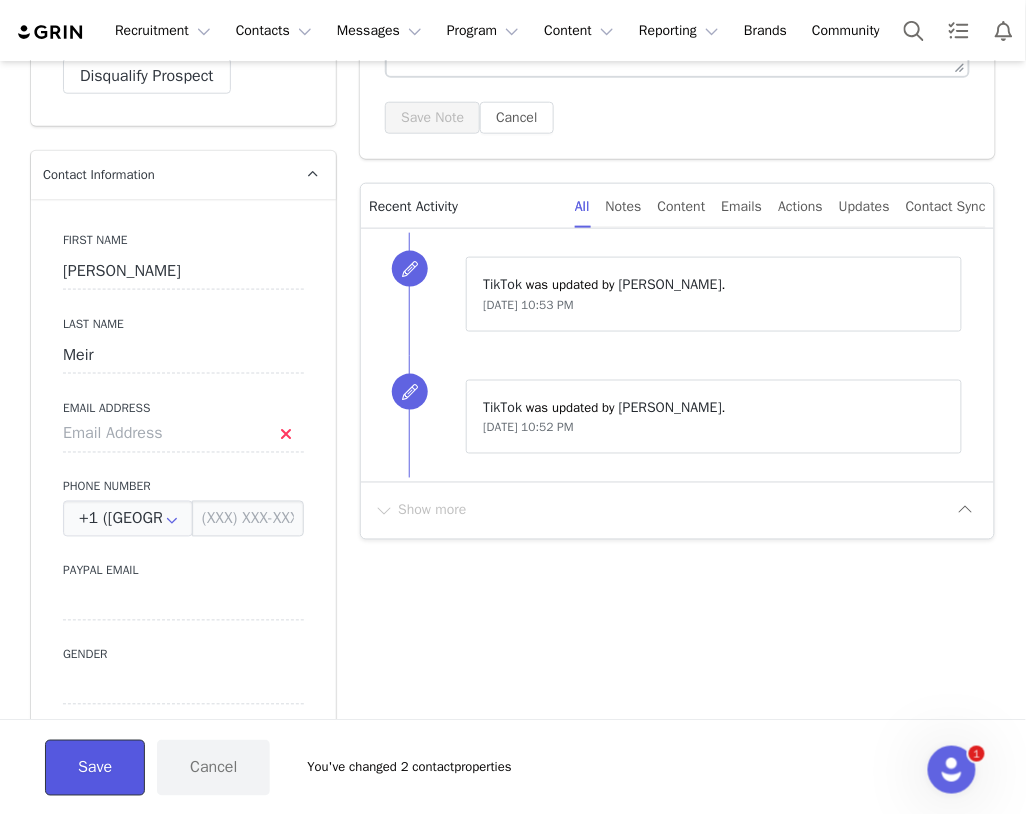 click on "Save" at bounding box center (95, 768) 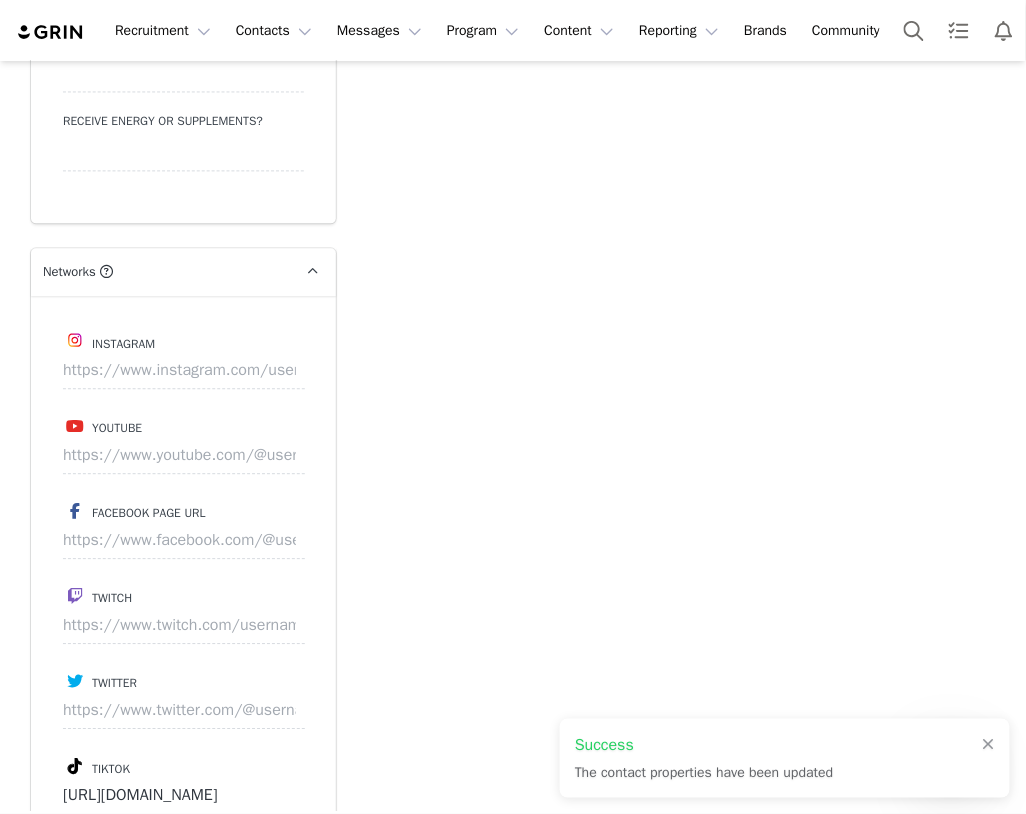 scroll, scrollTop: 2382, scrollLeft: 0, axis: vertical 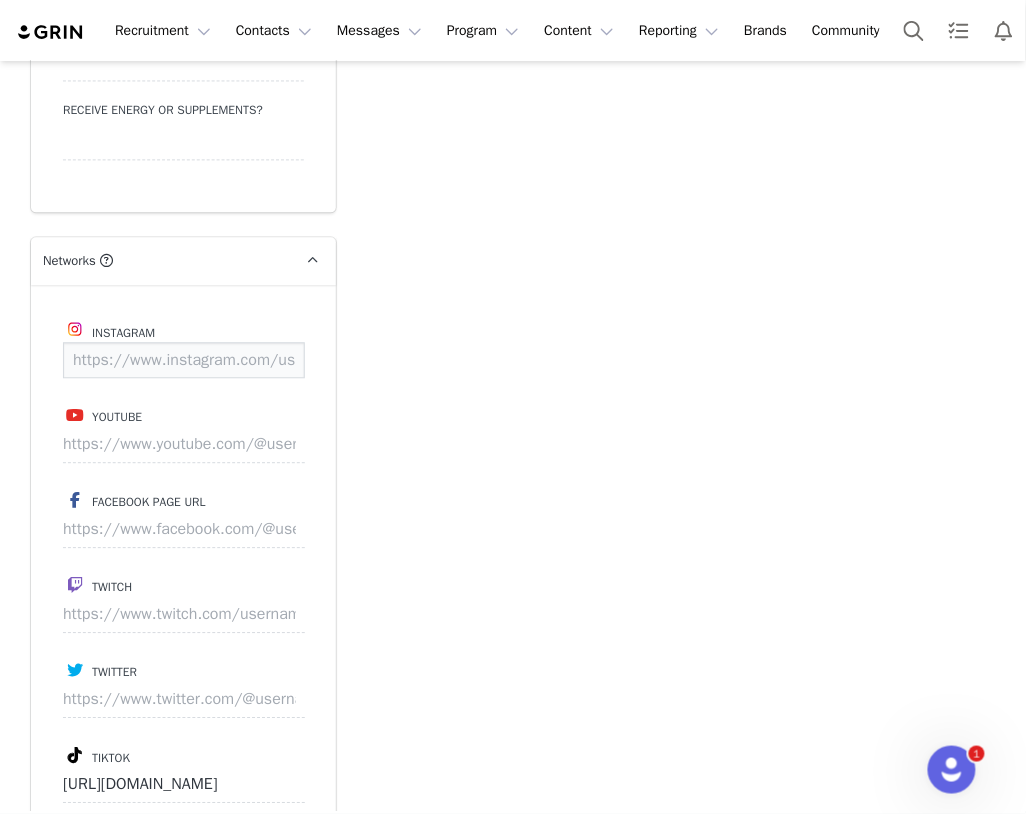click at bounding box center [184, 360] 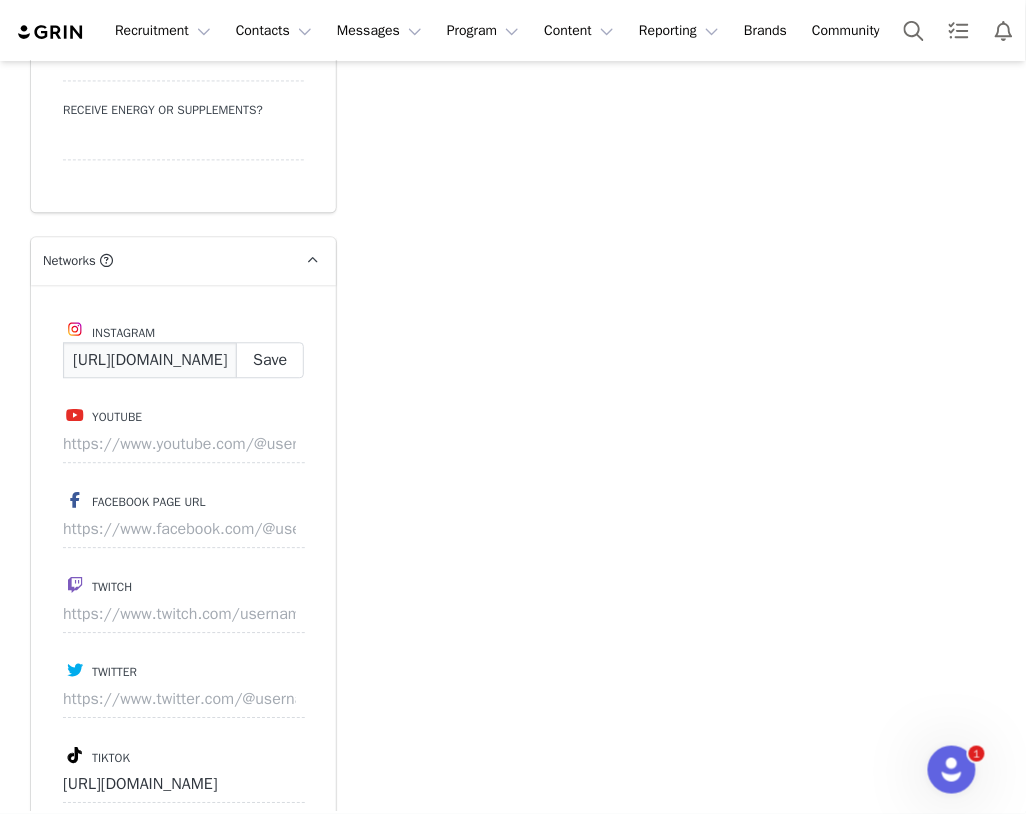 scroll, scrollTop: 0, scrollLeft: 127, axis: horizontal 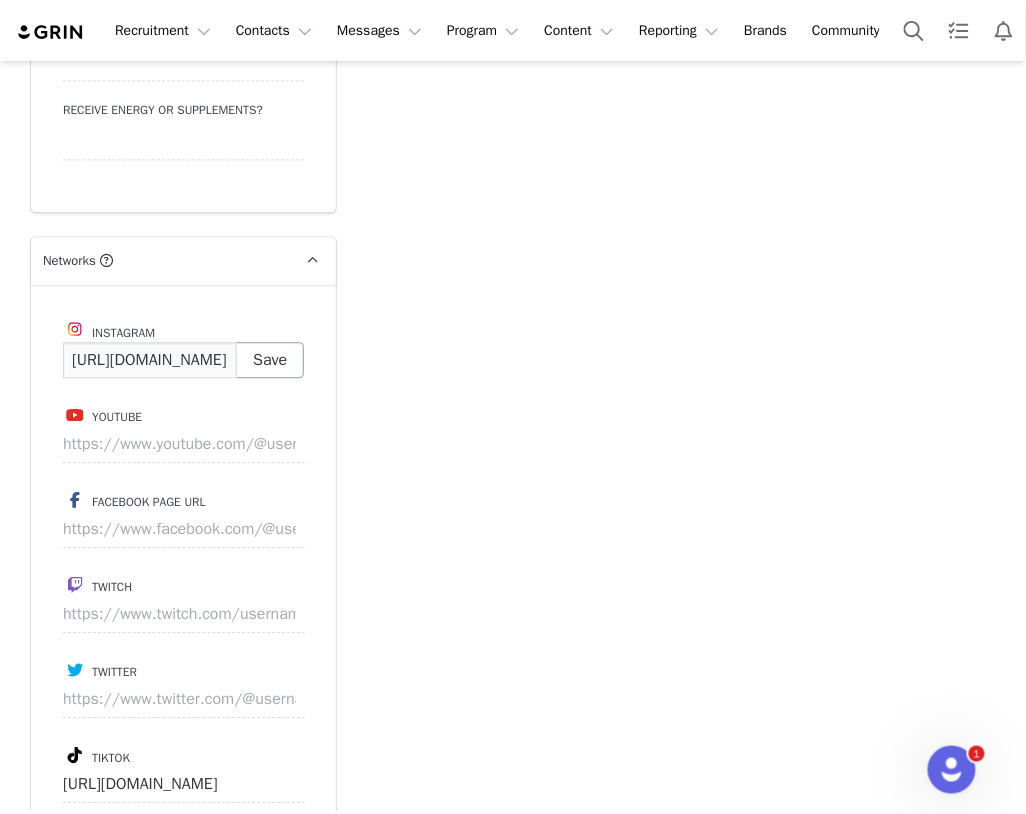 type on "https://www.instagram.com/clarameir_/" 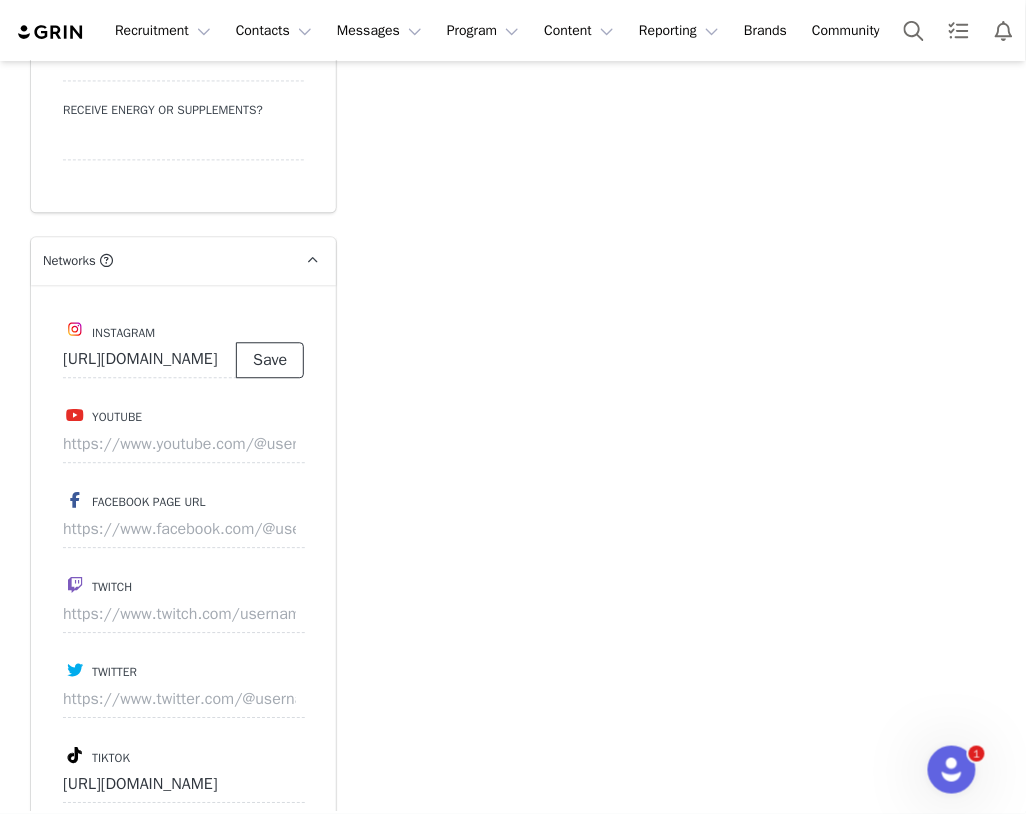 click on "Save" at bounding box center [270, 360] 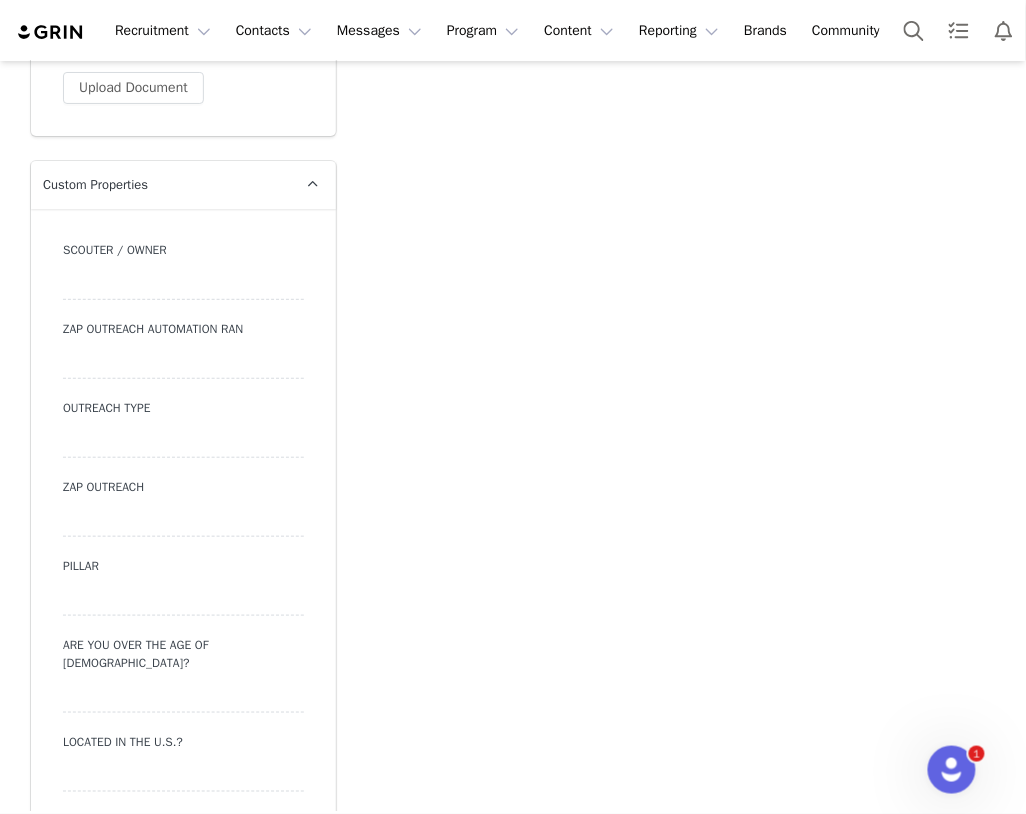 scroll, scrollTop: 1435, scrollLeft: 0, axis: vertical 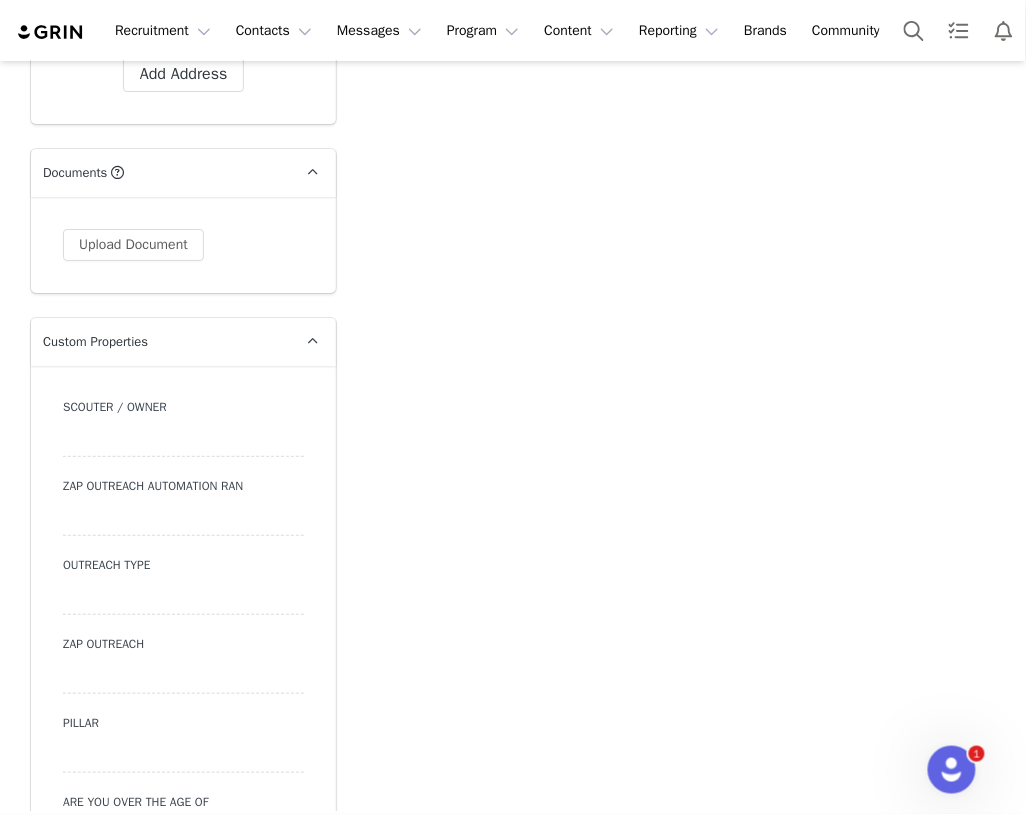click at bounding box center [183, 597] 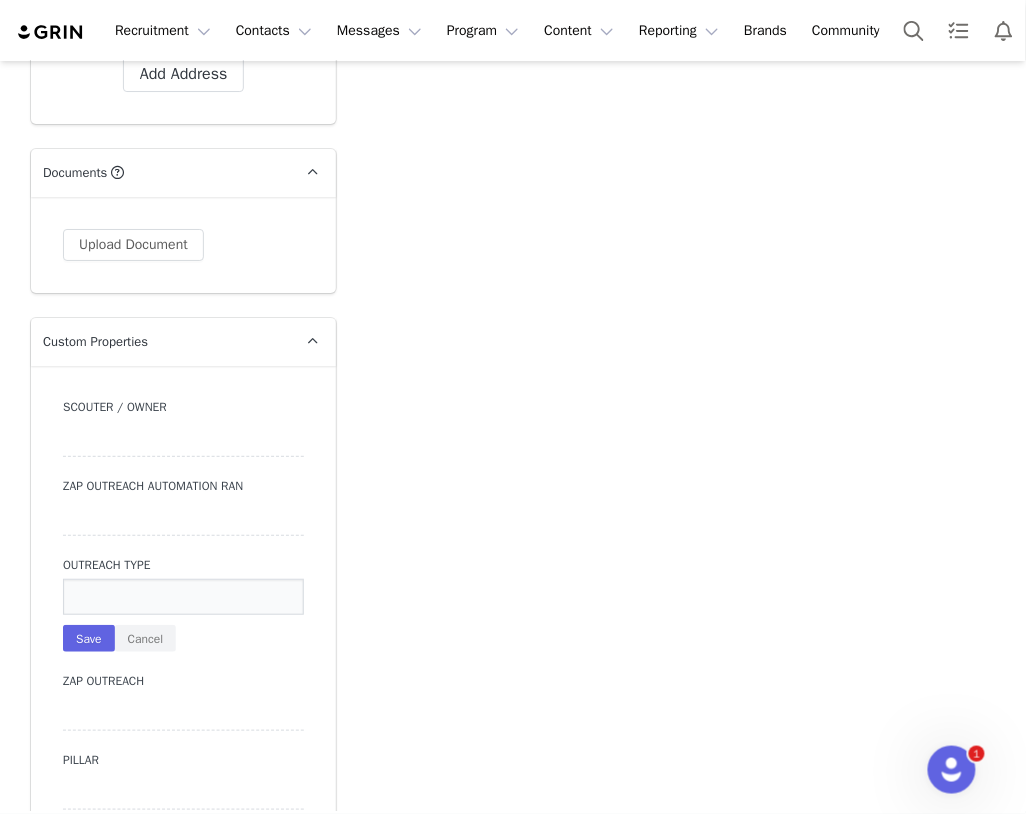 click at bounding box center [183, 597] 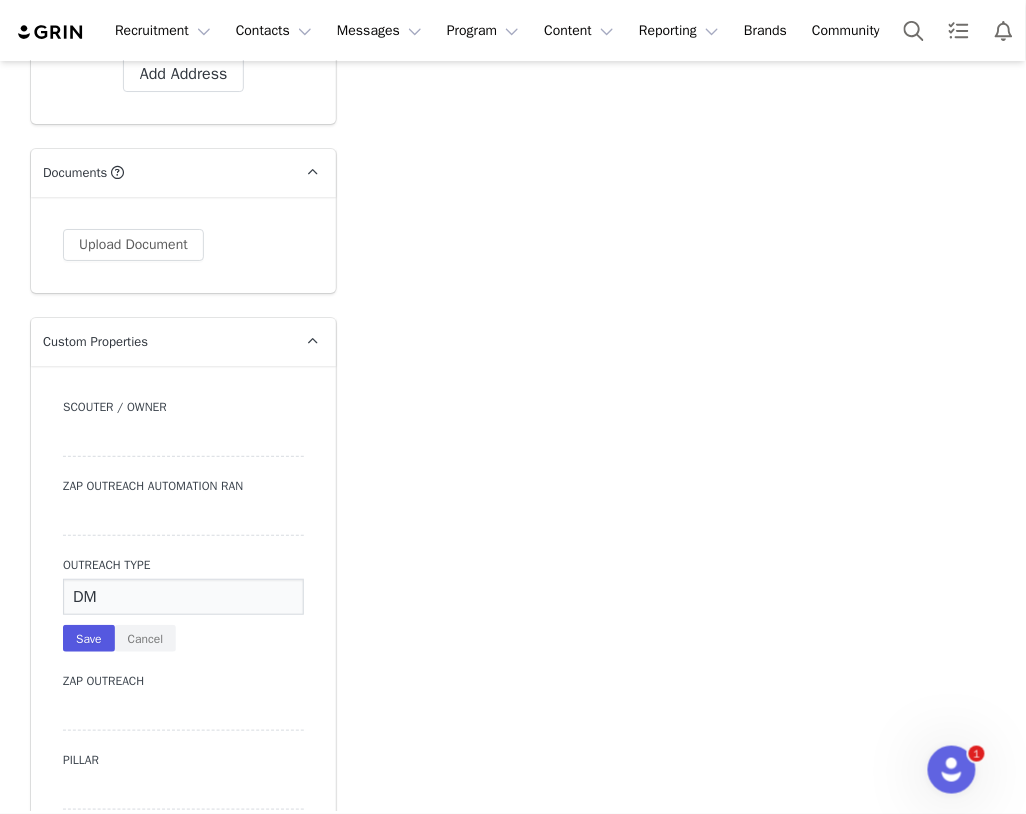 type on "DM" 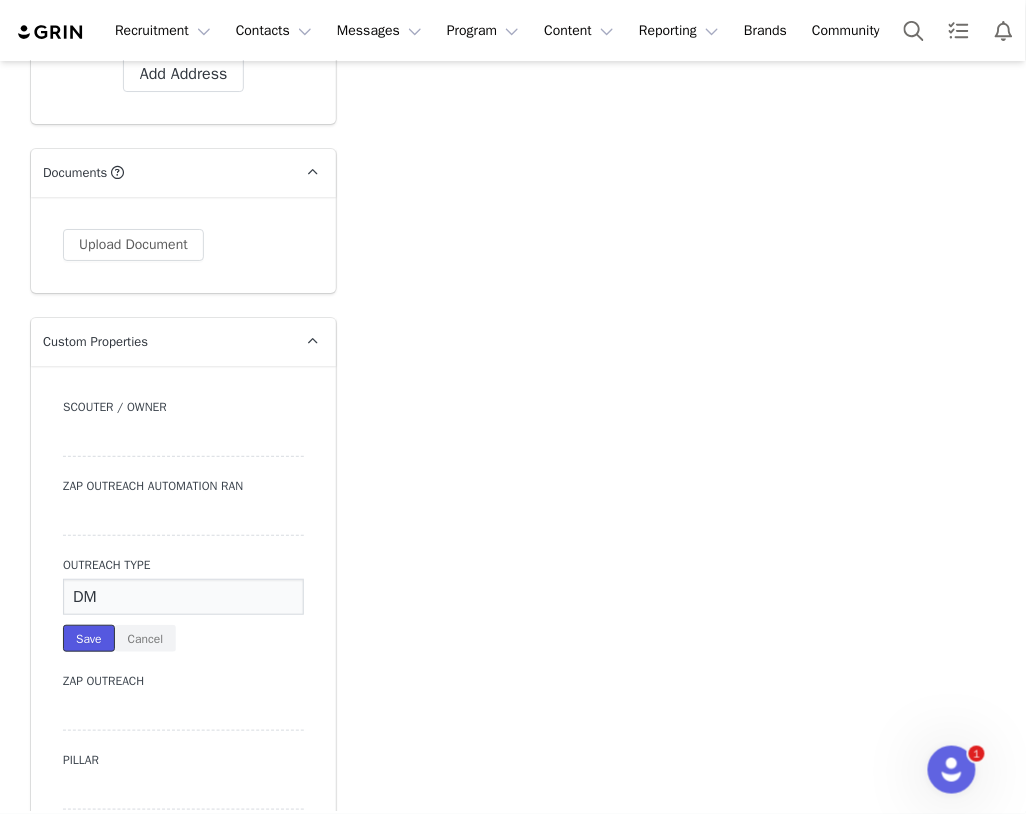 click on "Save" at bounding box center (89, 638) 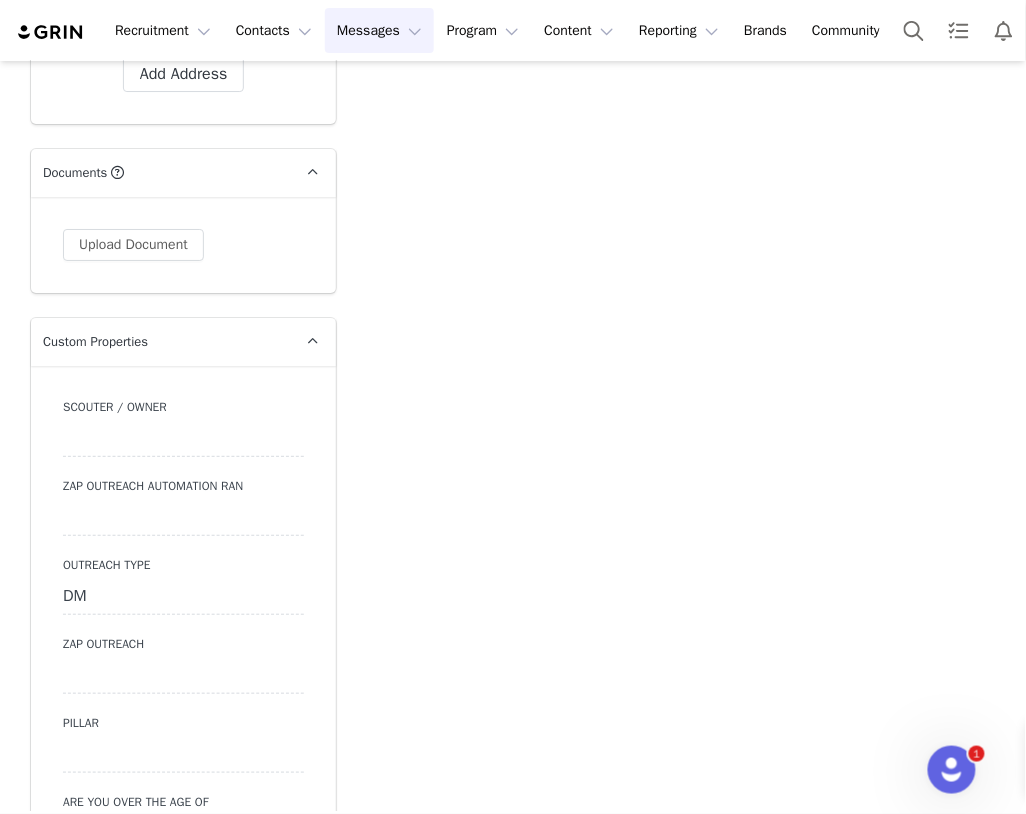 type on "https://www.instagram.com/clarameir_" 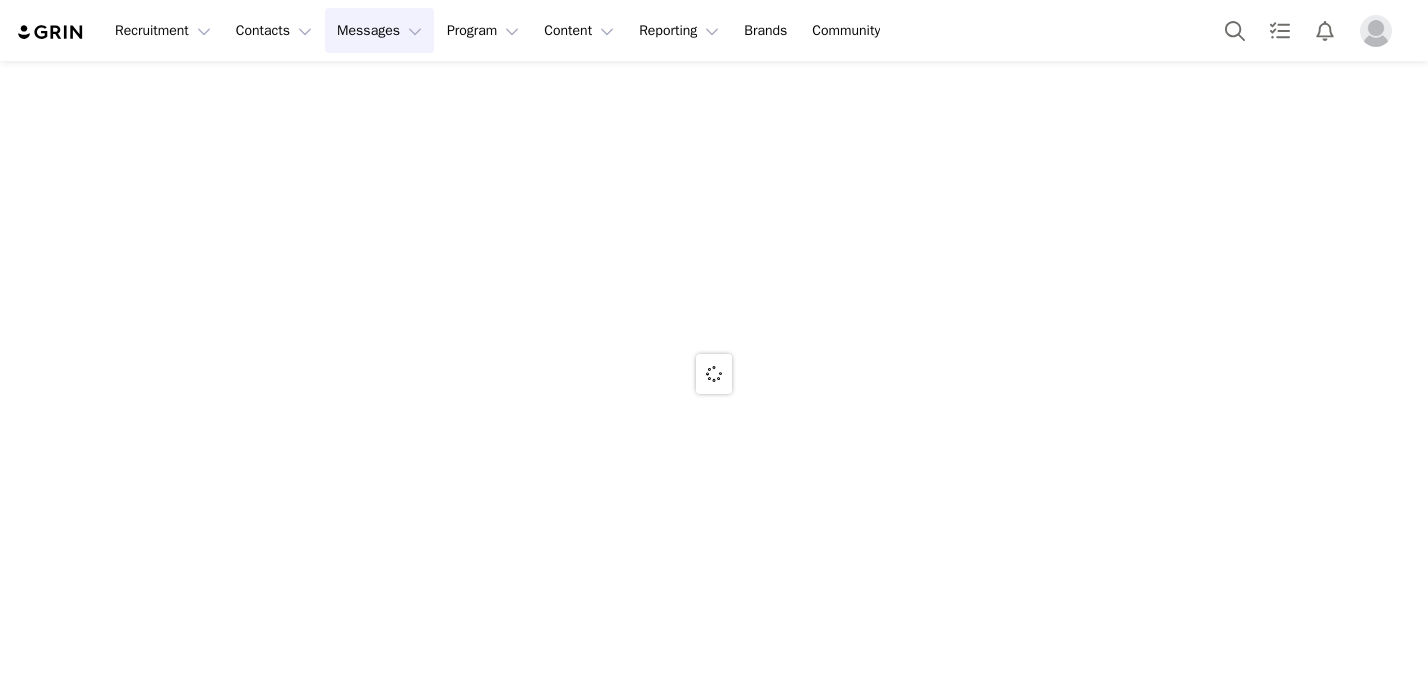 scroll, scrollTop: 0, scrollLeft: 0, axis: both 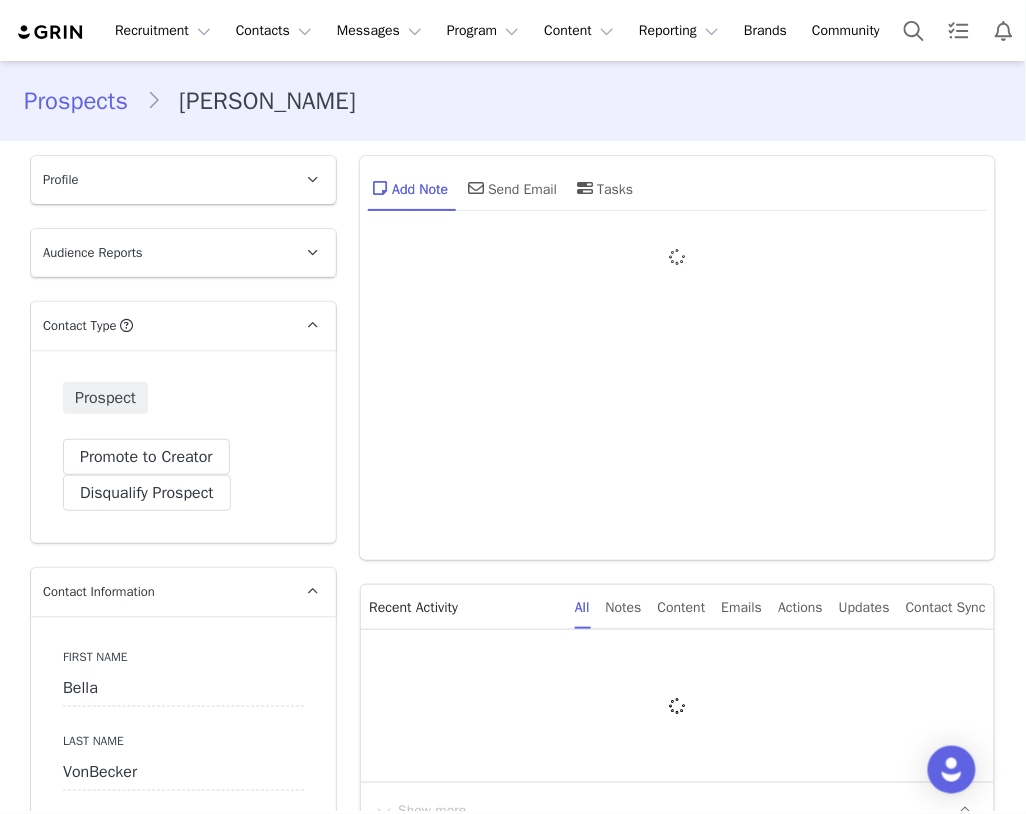 type on "+1 ([GEOGRAPHIC_DATA])" 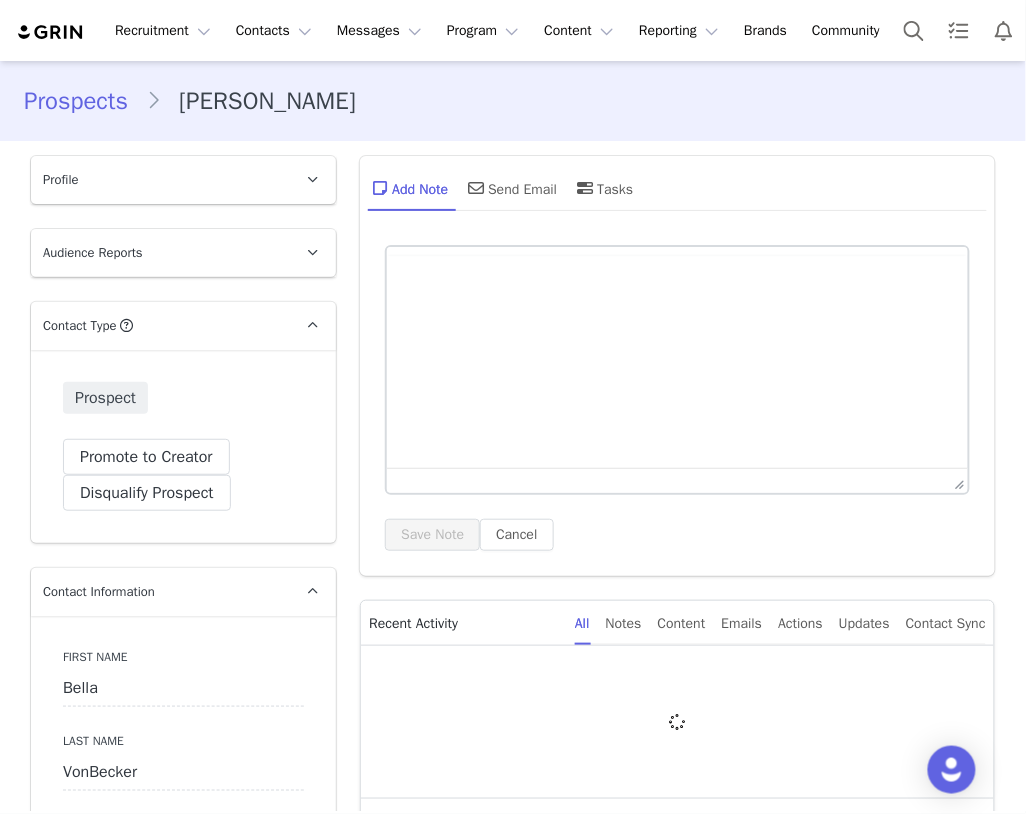 scroll, scrollTop: 0, scrollLeft: 0, axis: both 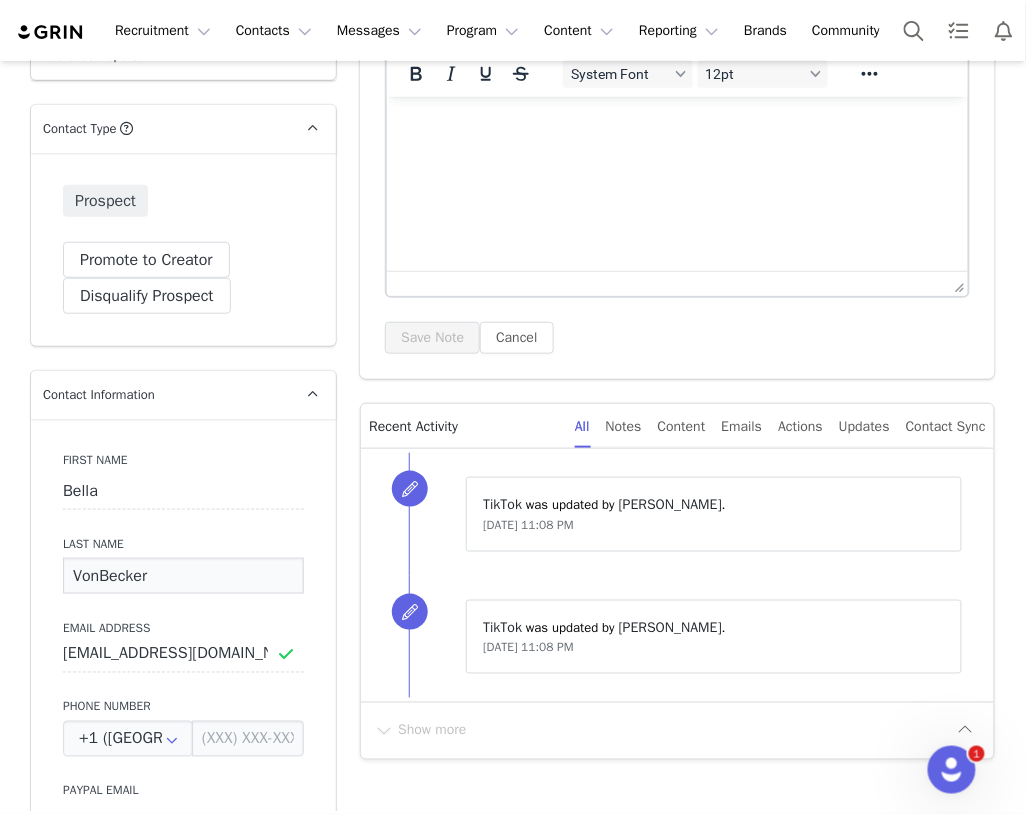 click on "VonBecker" at bounding box center [183, 576] 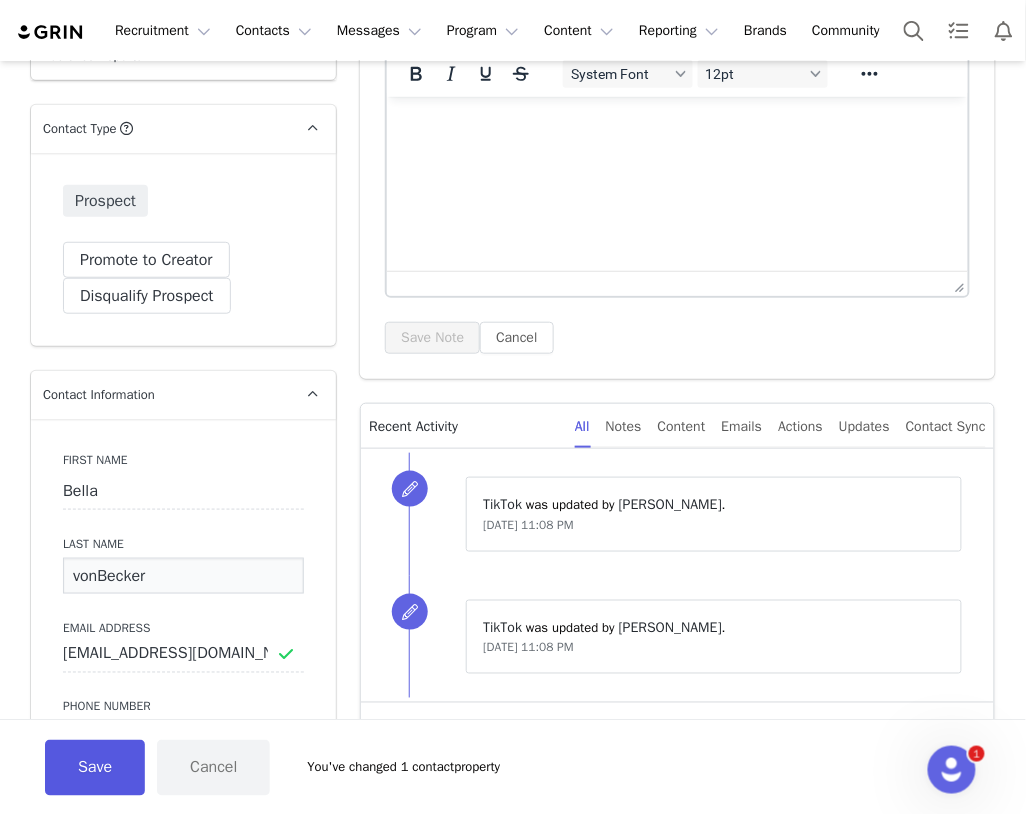 type on "vonBecker" 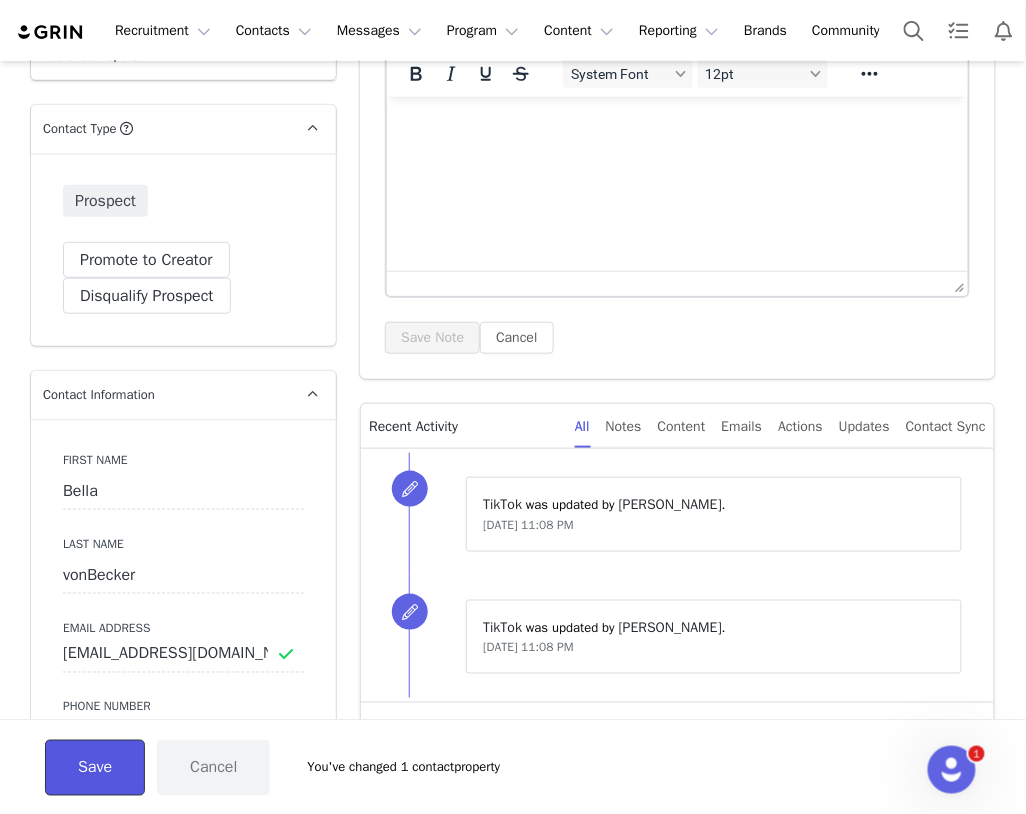 click on "Save" at bounding box center [95, 768] 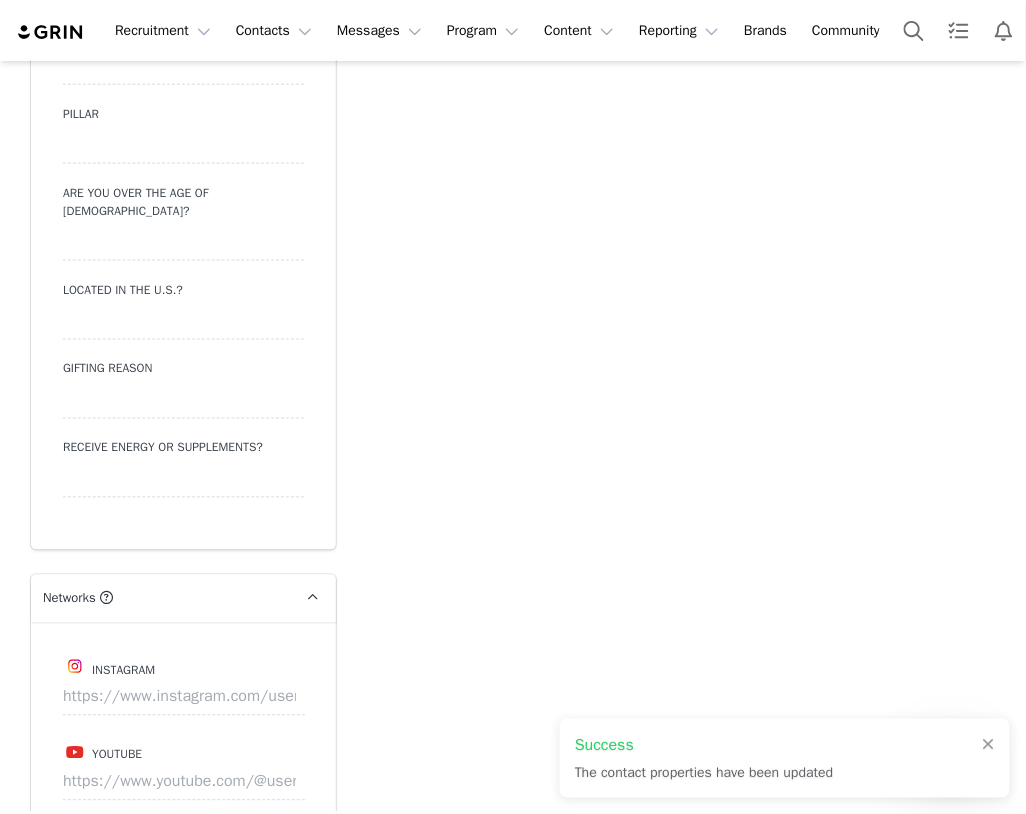 scroll, scrollTop: 2232, scrollLeft: 0, axis: vertical 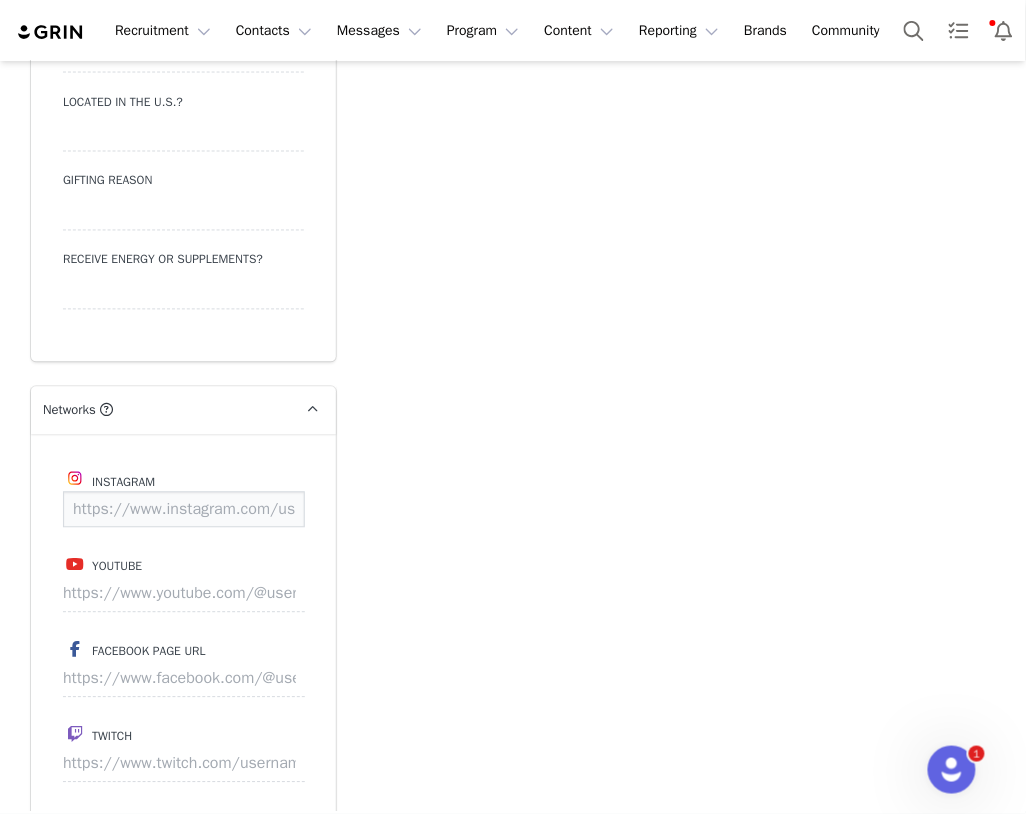 click at bounding box center [184, 510] 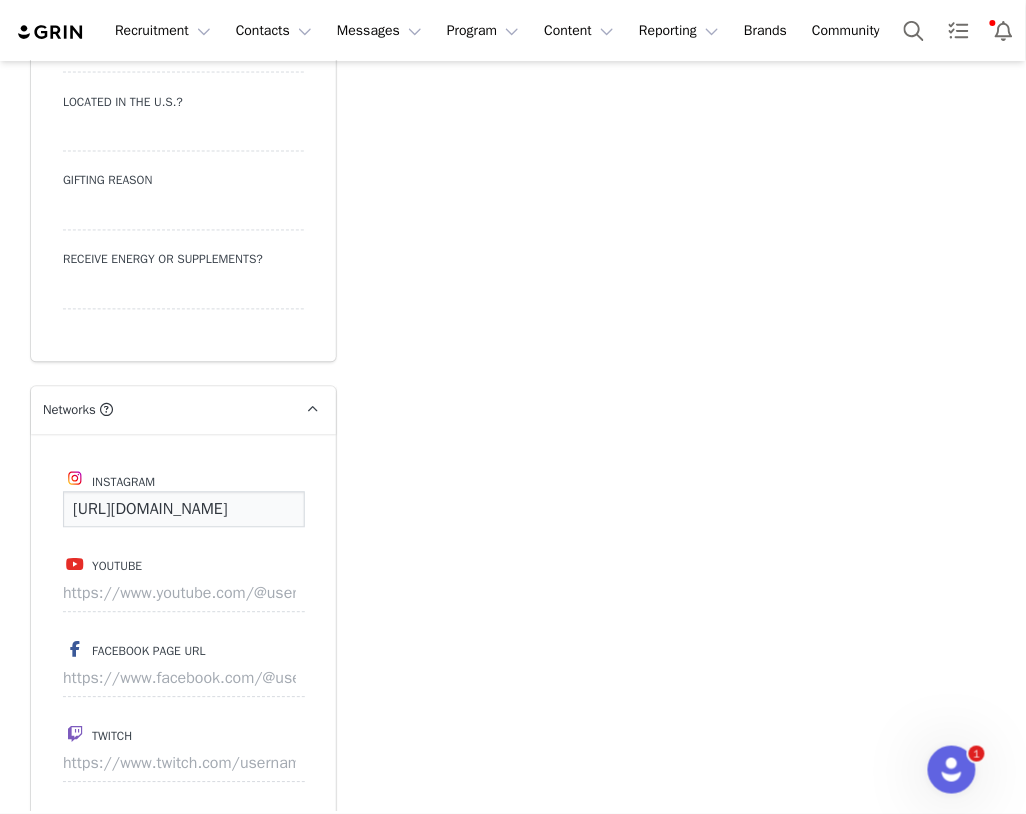 scroll, scrollTop: 0, scrollLeft: 161, axis: horizontal 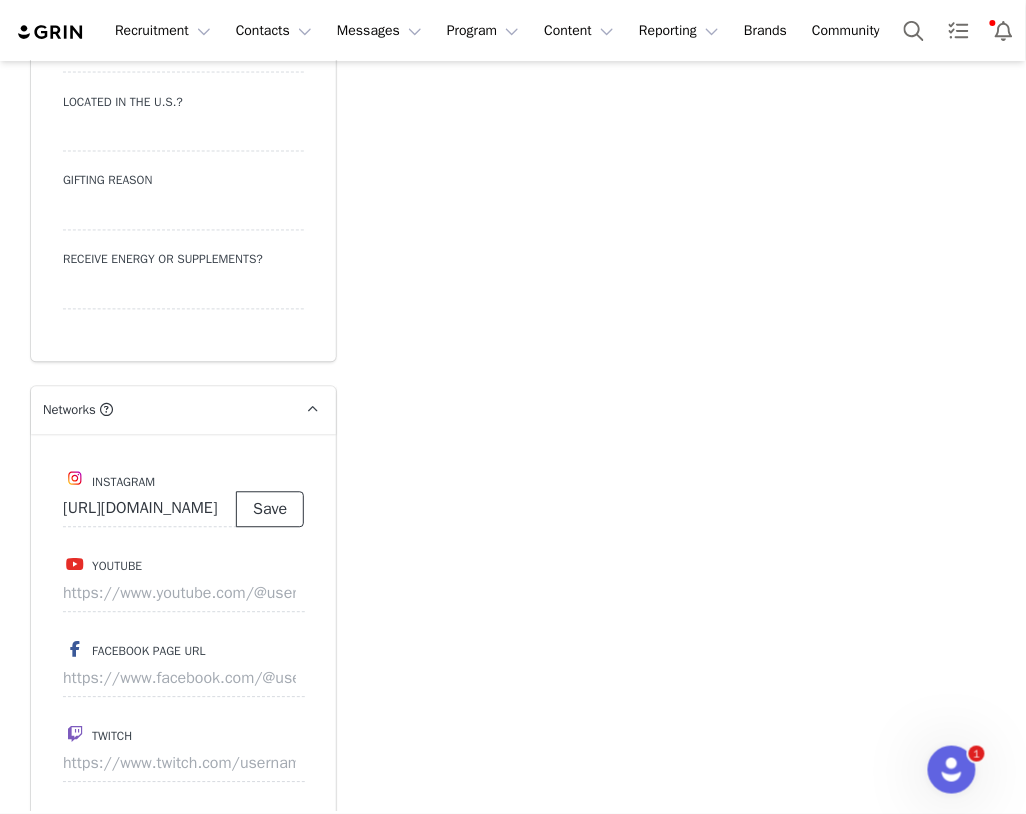 click on "Save" at bounding box center [270, 510] 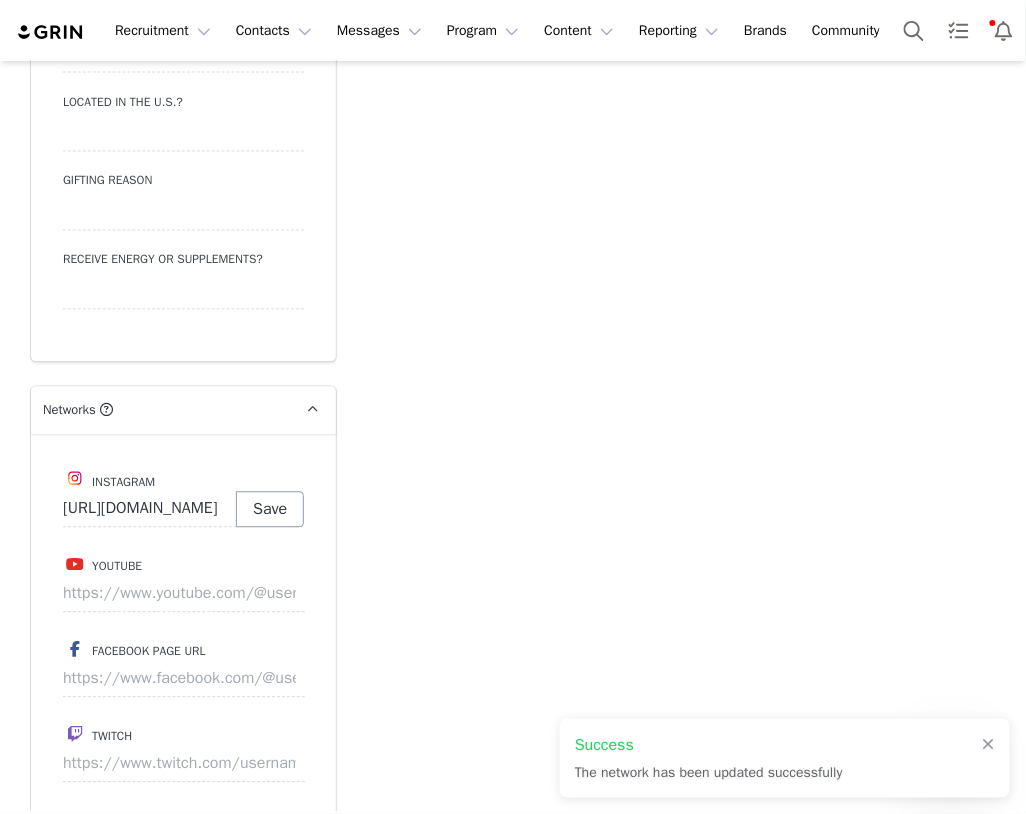 type on "[URL][DOMAIN_NAME]" 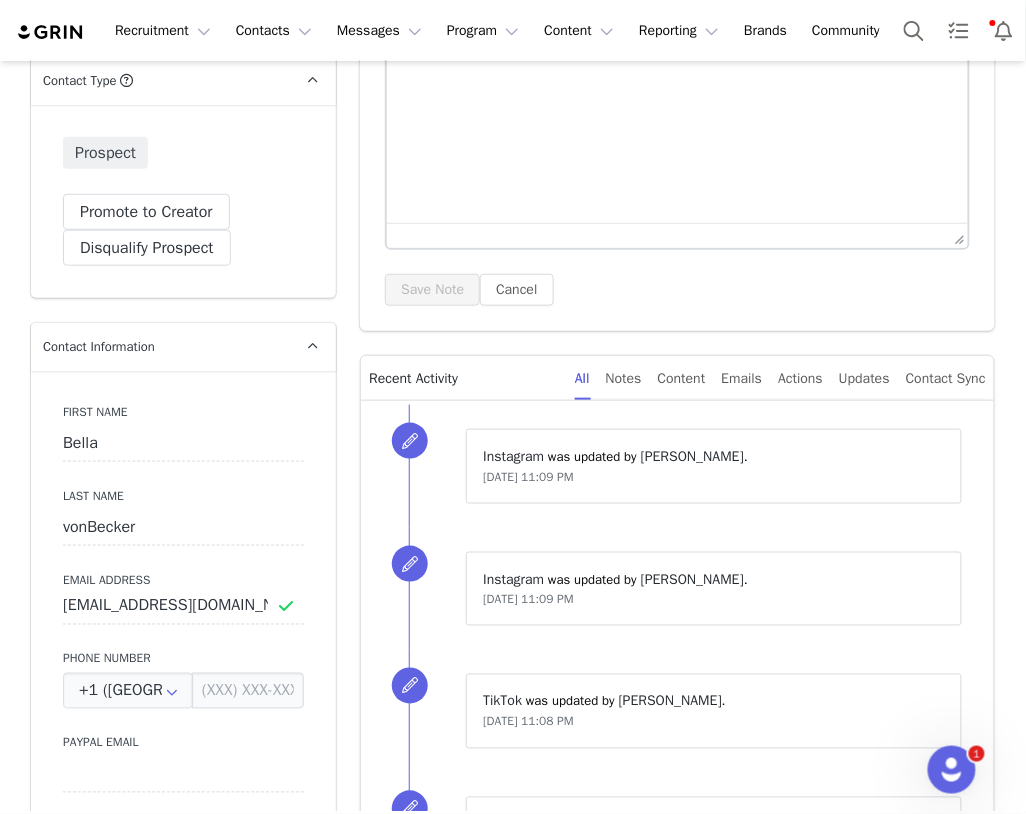 scroll, scrollTop: 0, scrollLeft: 0, axis: both 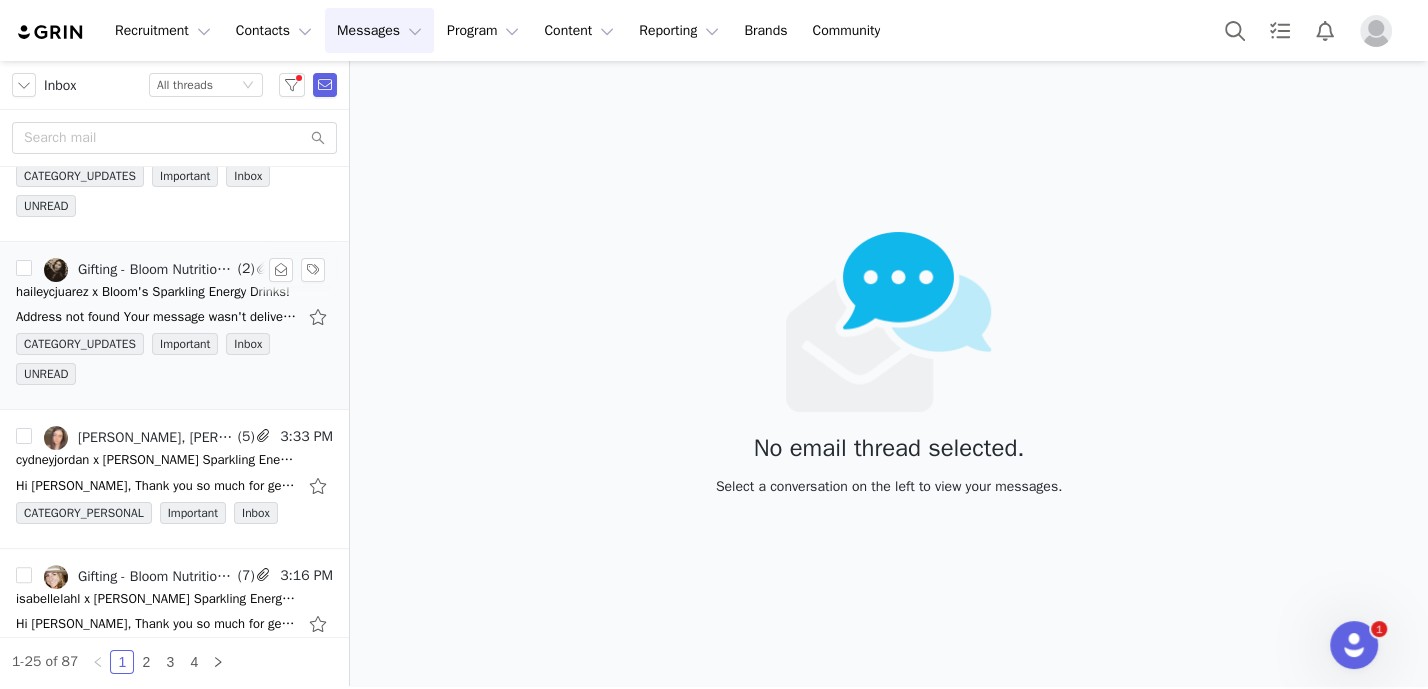 click on "Gifting - Bloom Nutrition, Mail Delivery Subsystem, [PERSON_NAME] [PERSON_NAME]" at bounding box center (156, 270) 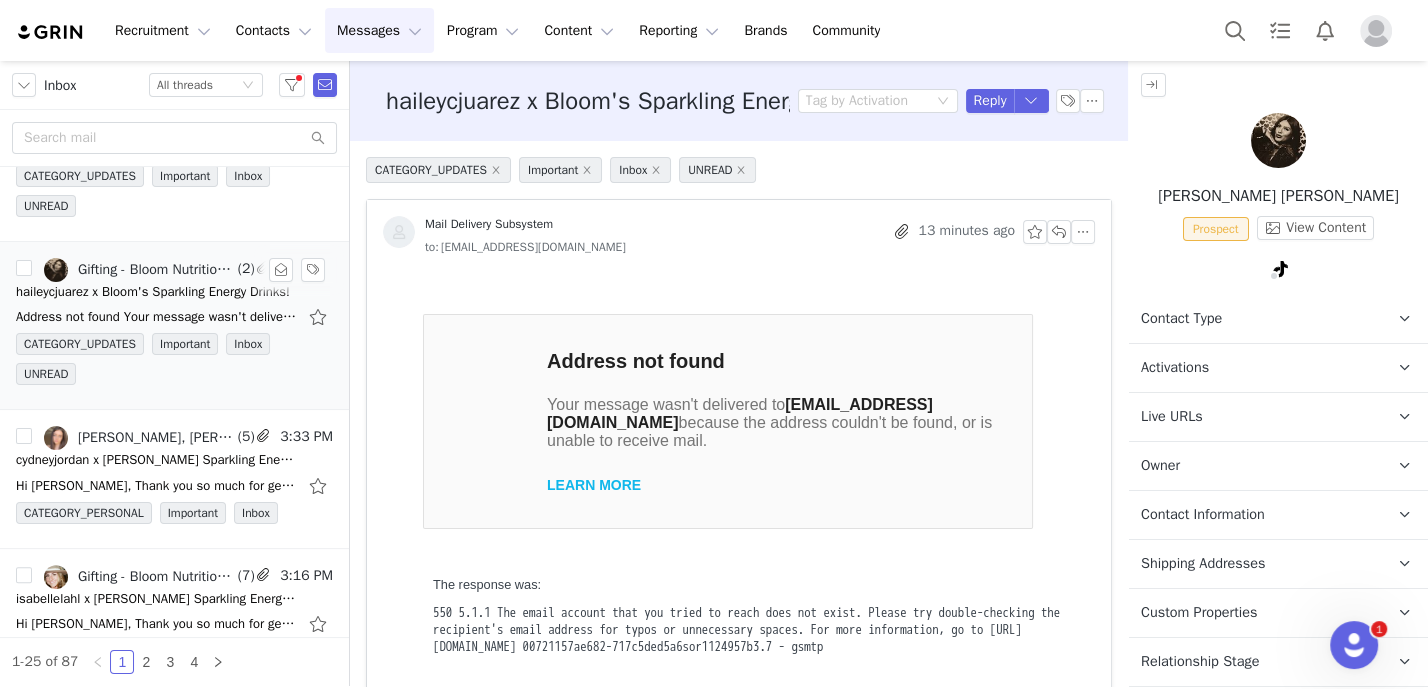 scroll, scrollTop: 0, scrollLeft: 0, axis: both 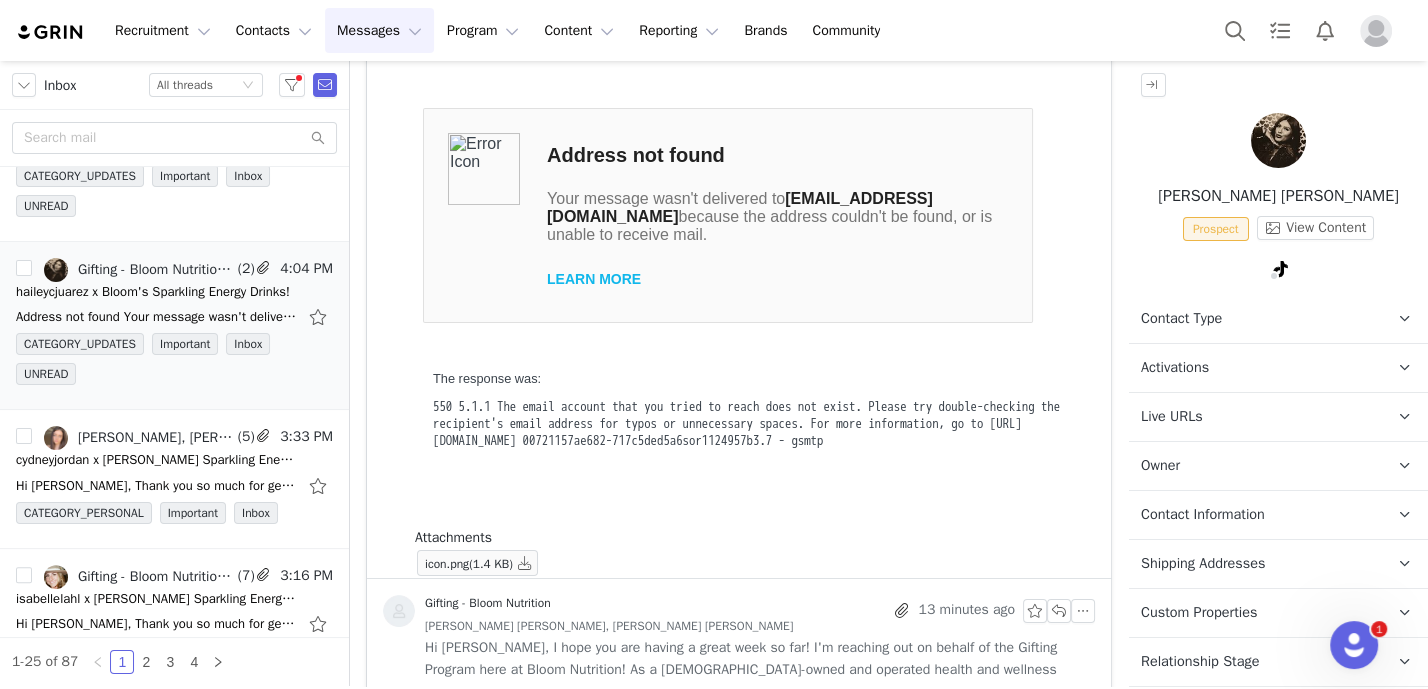 click at bounding box center [1278, 140] 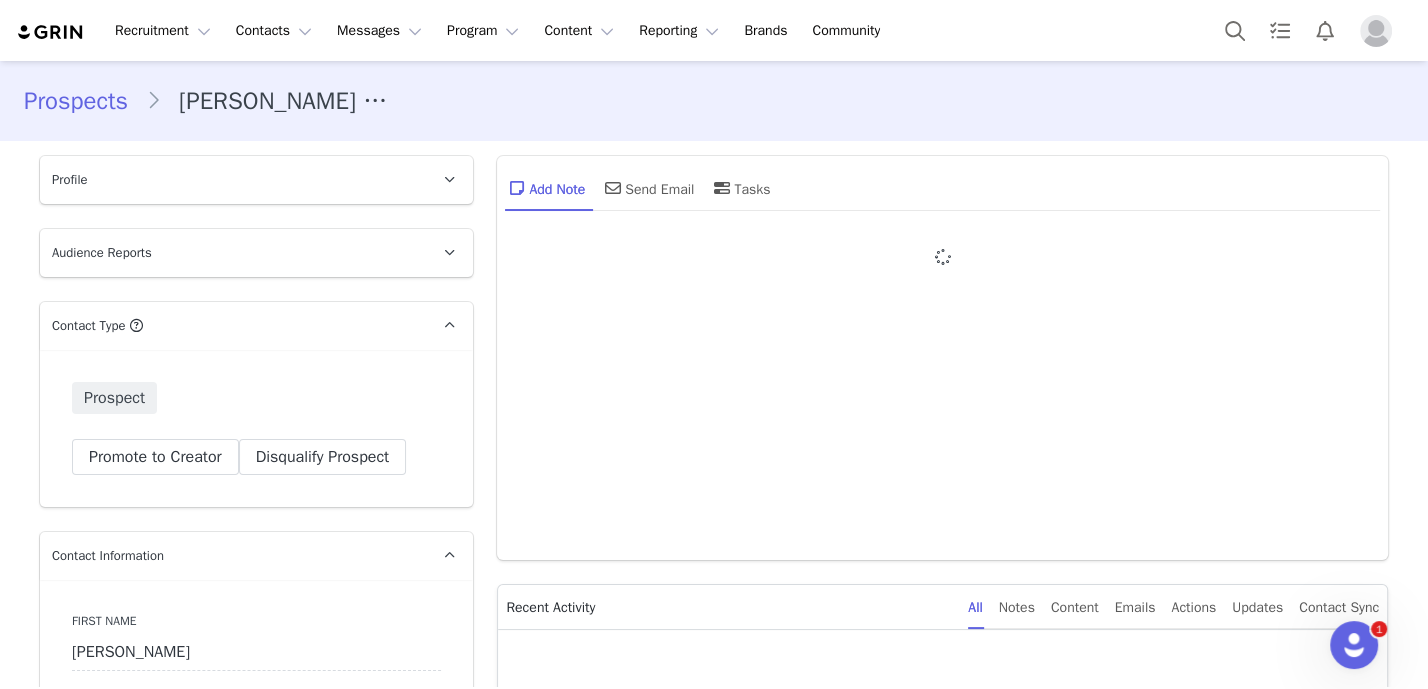 type on "+1 ([GEOGRAPHIC_DATA])" 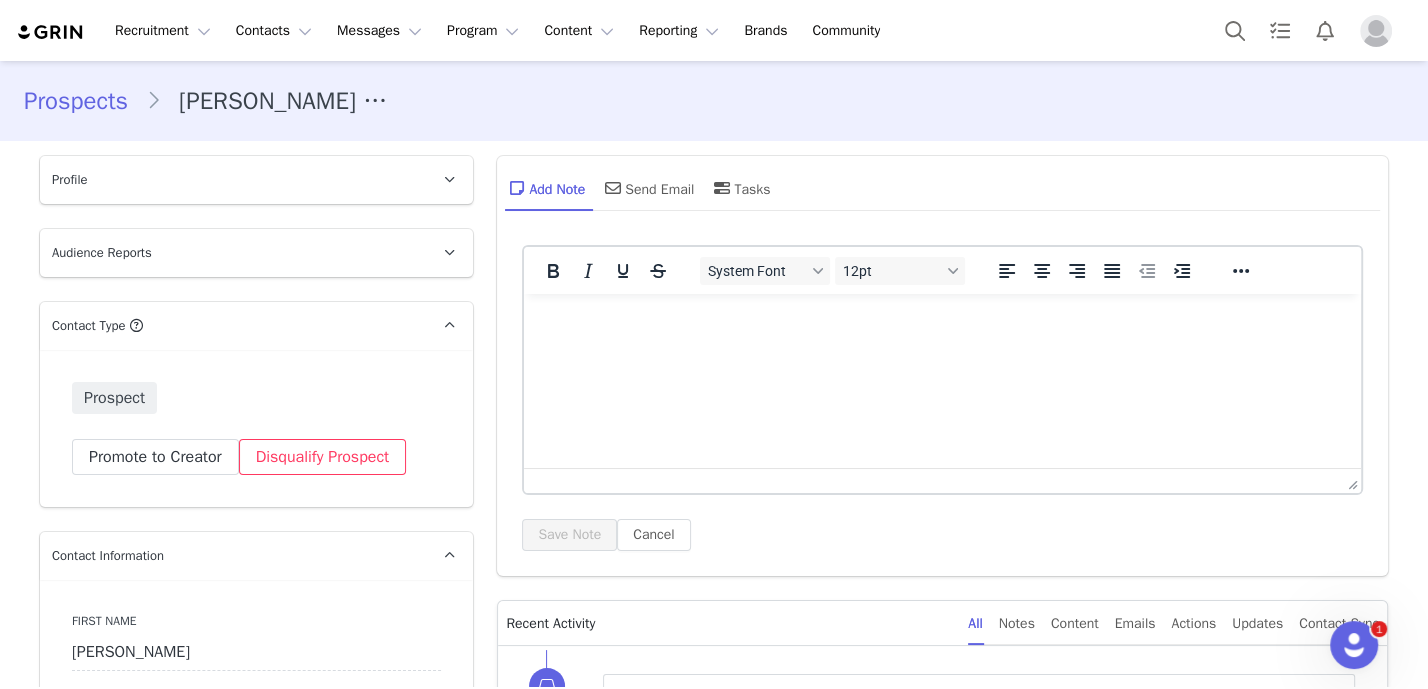 scroll, scrollTop: 0, scrollLeft: 0, axis: both 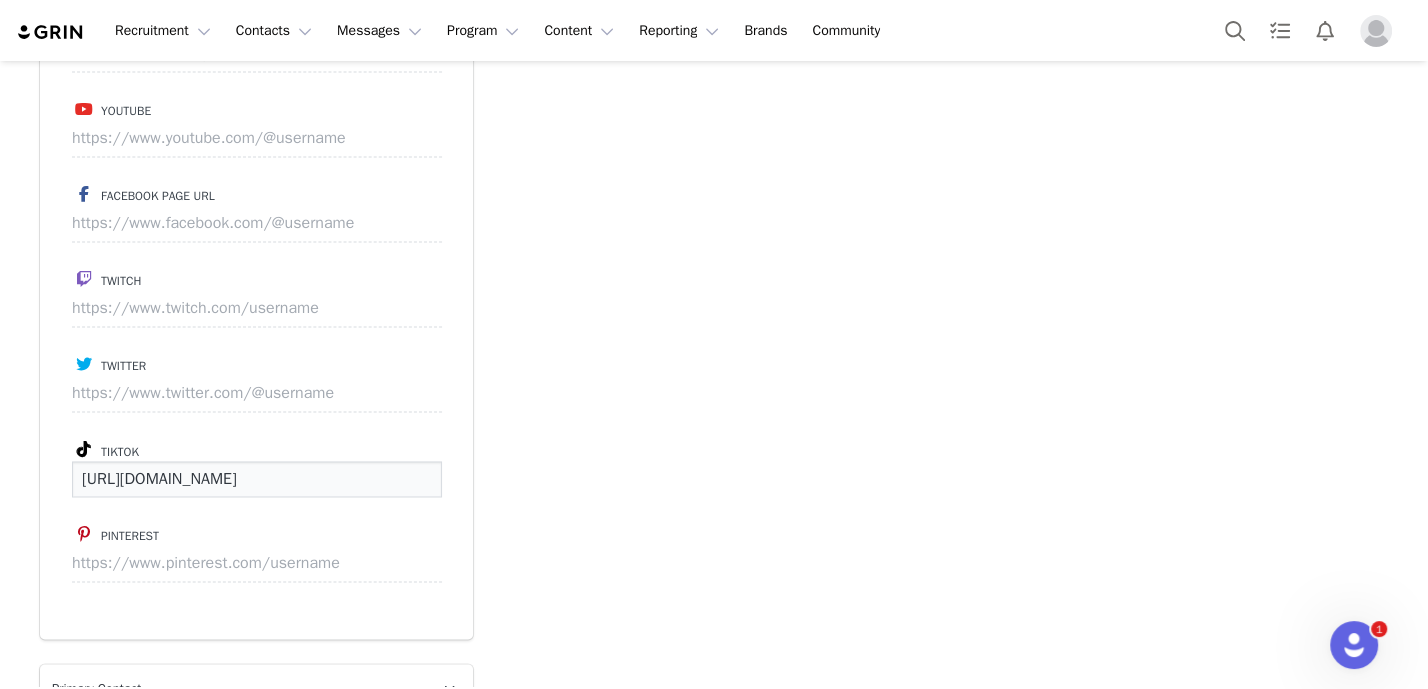 drag, startPoint x: 73, startPoint y: 475, endPoint x: 490, endPoint y: 481, distance: 417.04315 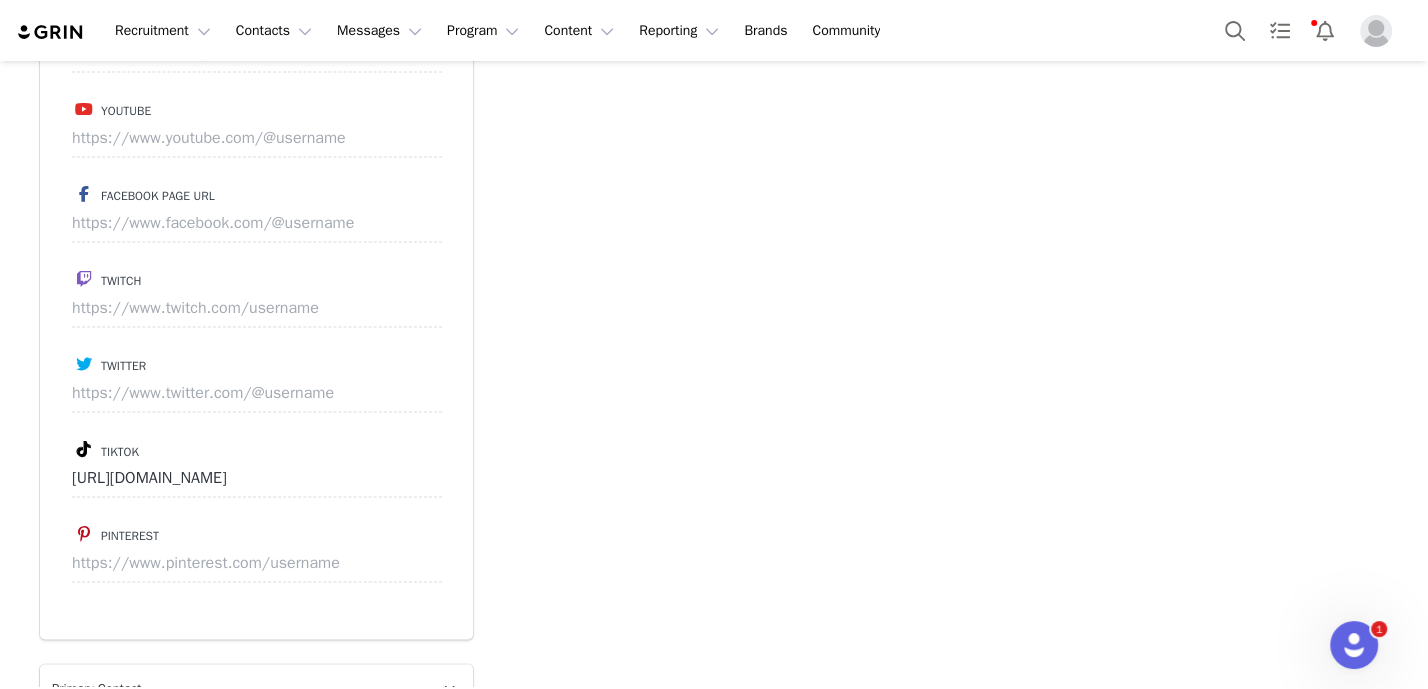 click on "Add Note   Send Email   Tasks  System Font 12pt To open the popup, press Shift+Enter To open the popup, press Shift+Enter To open the popup, press Shift+Enter To open the popup, press Shift+Enter Save Note Cancel Recent Activity All Notes Content Emails Actions Updates Contact Sync received an email from  Jacqueline Louise      View in Emails   Delivery Status Notification (Failure)   Show Email  Jul 9, 2025, 11:04 PM     received an email from  Jacqueline Louise      View in Emails   Delivery Status Notification (Failure)   Show Email  Jul 9, 2025, 11:04 PM     received an email from  Jacqueline Louise      View in Emails   Delivery Status Notification (Failure)   Show Email  Jul 9, 2025, 11:04 PM     received an email from  Jacqueline Louise      View in Emails   Delivery Status Notification (Failure)   Show Email  Jul 9, 2025, 11:04 PM     received an email from  Jacqueline Louise      View in Emails   Delivery Status Notification (Failure)   Show Email  Jul 9, 2025, 11:04 PM     received an email from" at bounding box center (942, -237) 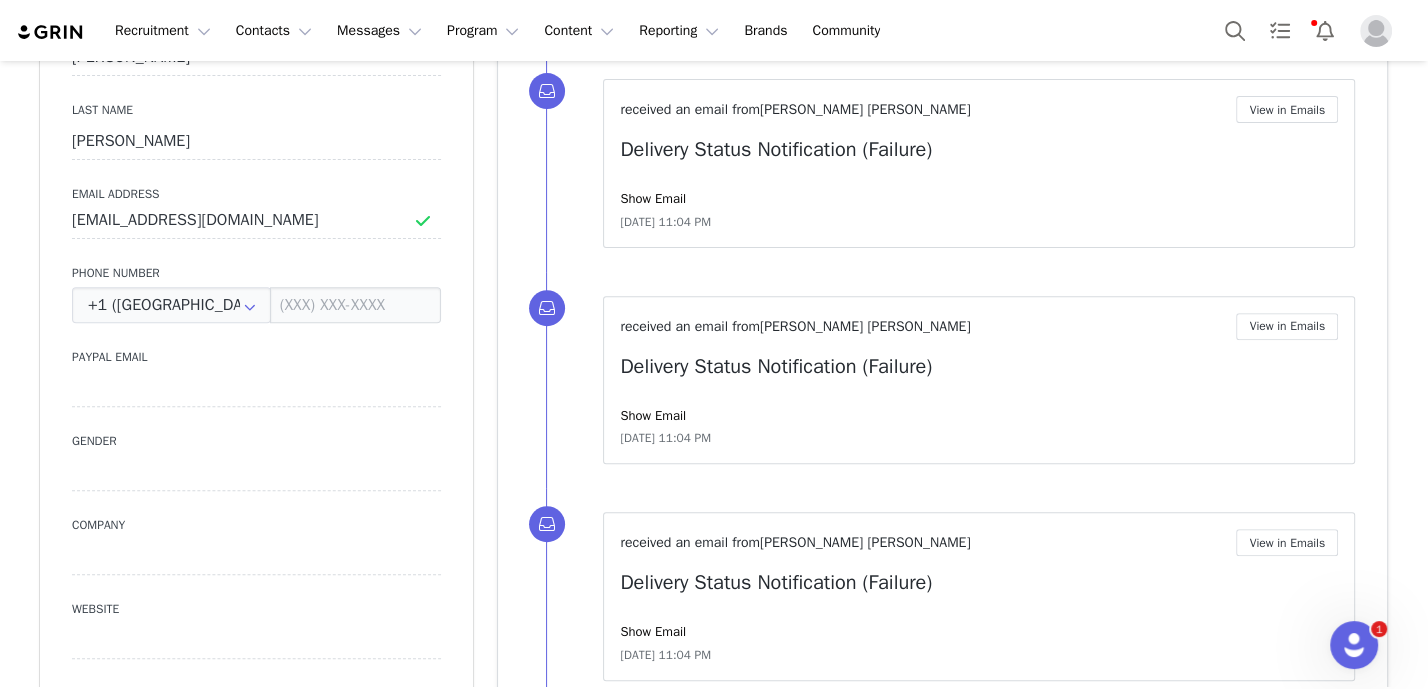 scroll, scrollTop: 464, scrollLeft: 0, axis: vertical 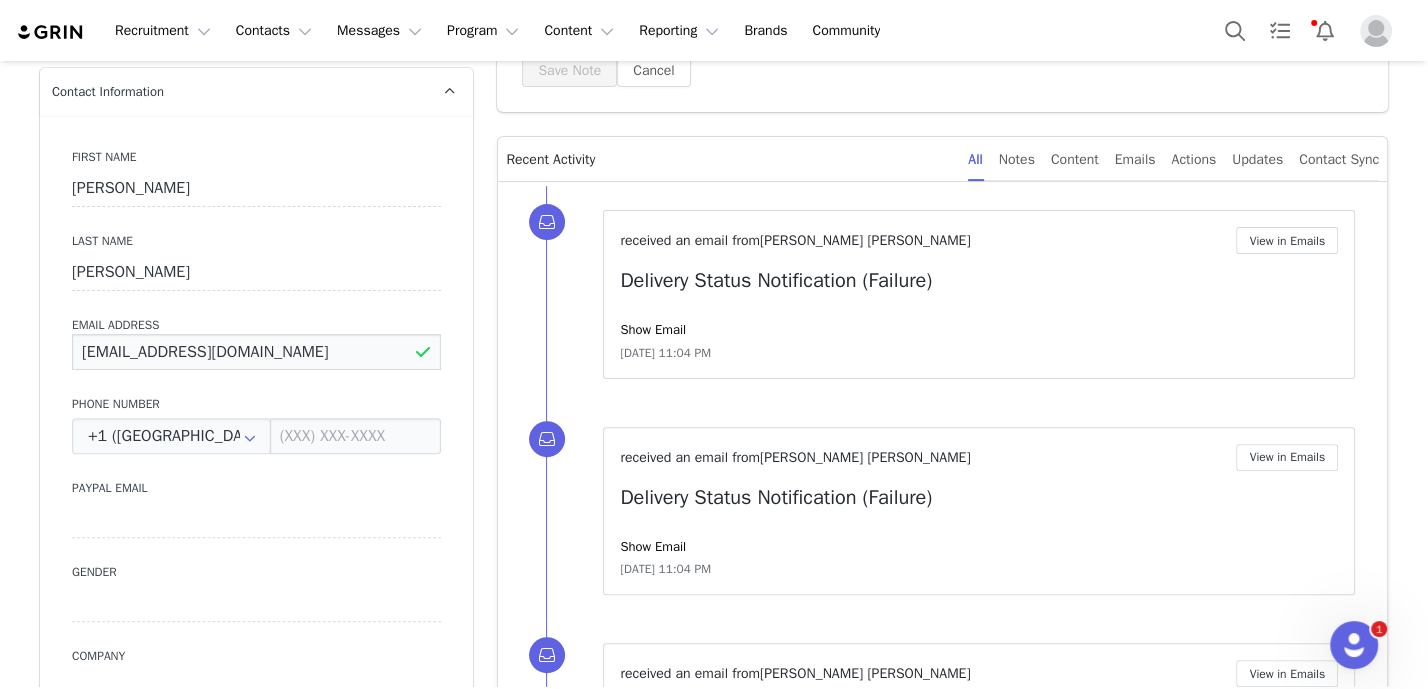 drag, startPoint x: 288, startPoint y: 347, endPoint x: 40, endPoint y: 341, distance: 248.07257 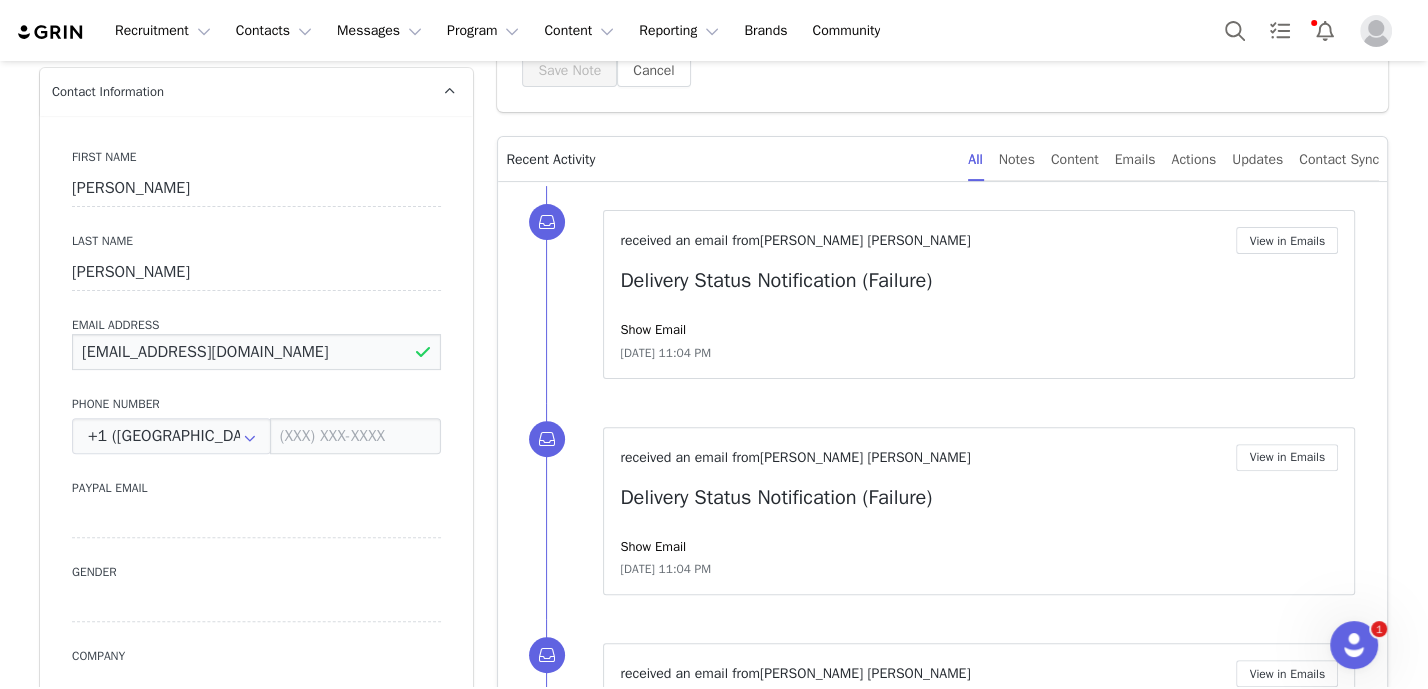 click on "First Name  Jacqueline  Last Name  Louise Email Address pr-haileycjuarez@gmail.com  Phone Number  +1 (United States) +93 (Afghanistan) +358 (Aland Islands) +355 (Albania) +213 (Algeria) +376 (Andorra) +244 (Angola) +1264 (Anguilla) +1268 (Antigua And Barbuda) +54 (Argentina) +374 (Armenia) +297 (Aruba) +61 (Australia) +43 (Austria) +994 (Azerbaijan) +1242 (Bahamas) +973 (Bahrain) +880 (Bangladesh) +1246 (Barbados) +375 (Belarus) +32 (Belgium) +501 (Belize) +229 (Benin) +1441 (Bermuda) +975 (Bhutan) +591 (Bolivia) +599 (Bonaire, Sint Eustatius and Saba) +387 (Bosnia And Herzegovina) +267 (Botswana) +0 (Bouvet Island) +55 (Brazil) +673 (Brunei) +359 (Bulgaria) +226 (Burkina Faso) +257 (Burundi) +855 (Cambodia) +1 (Canada) +238 (Cape Verde) +1345 (Cayman Islands) +236 (Central African Republic) +235 (Chad) +56 (Chile) +86 (China) +61 (Christmas Island) +672 (Cocos (Keeling) Islands) +57 (Colombia) +269 (Comoros) +242 (Congo) +243 (Congo, The Democratic Republic Of The) +682 (Cook Islands) +506 (Costa Rica)" at bounding box center (256, 481) 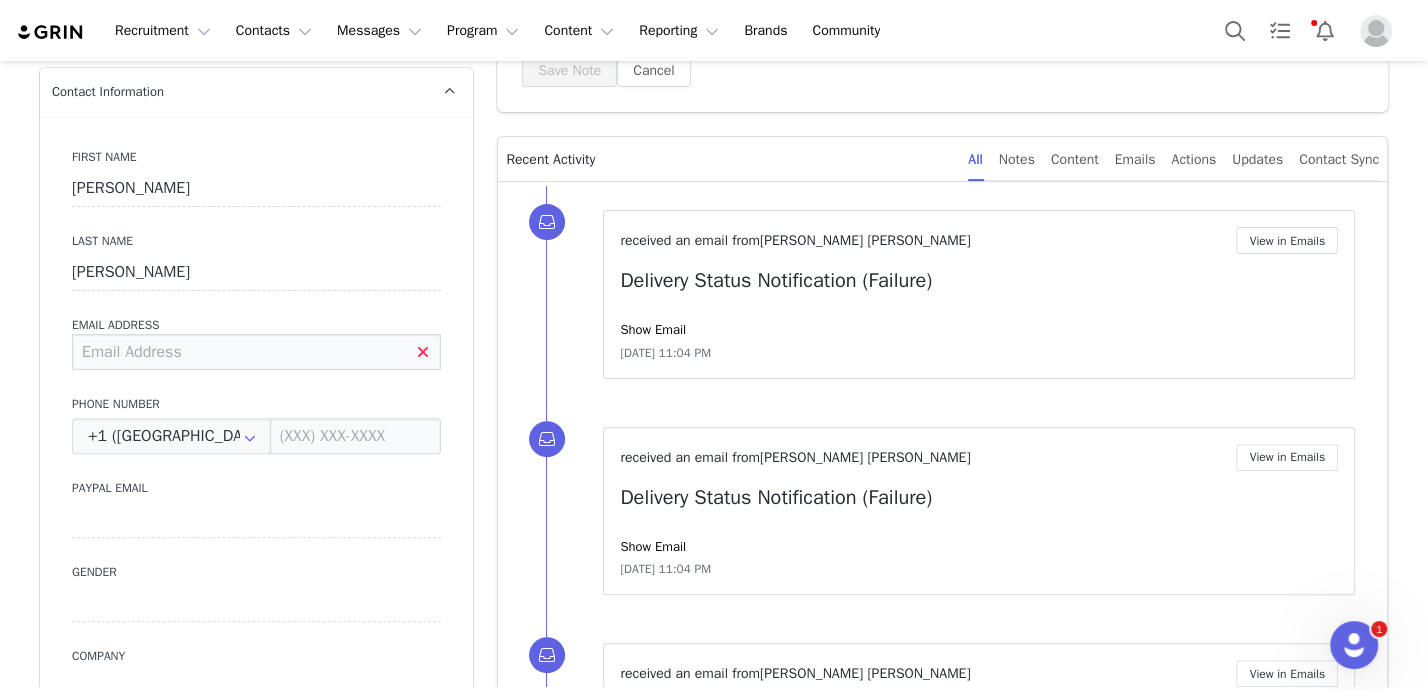 paste on "haileycjuarez@gmail.com" 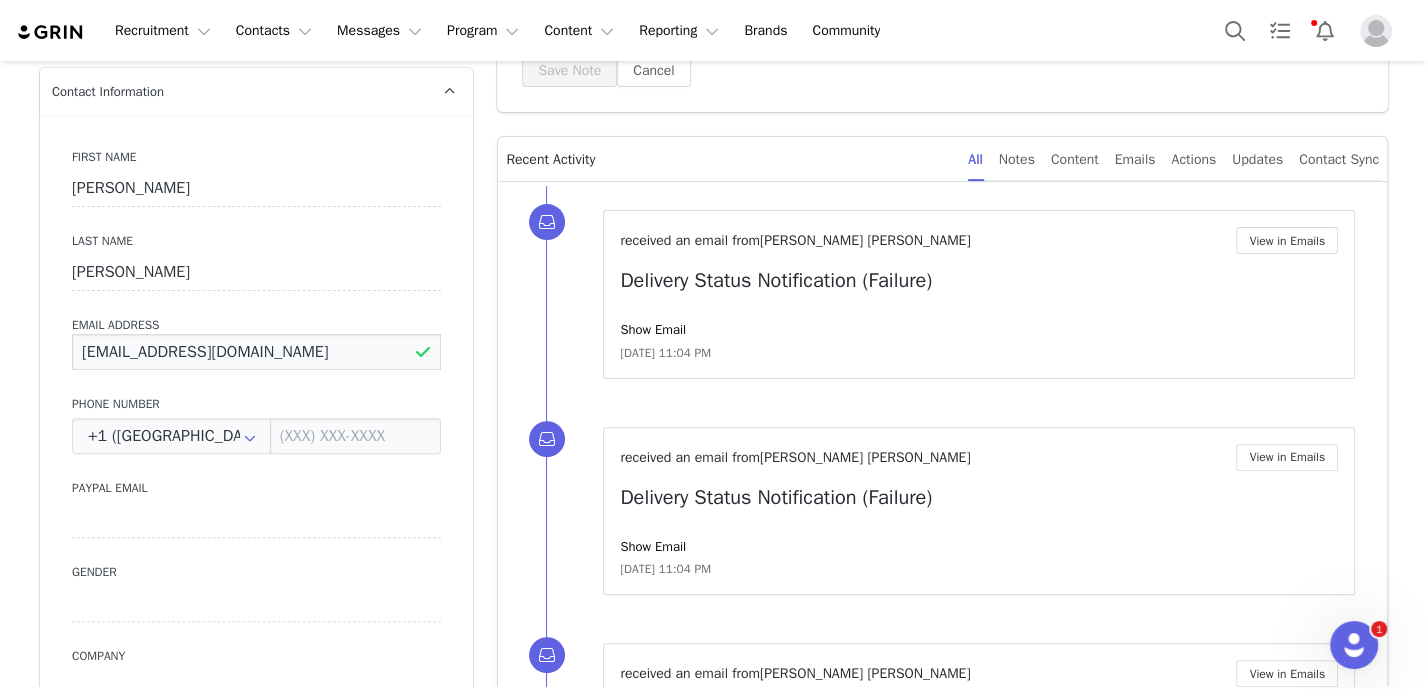 type on "haileycjuarez@gmail.com" 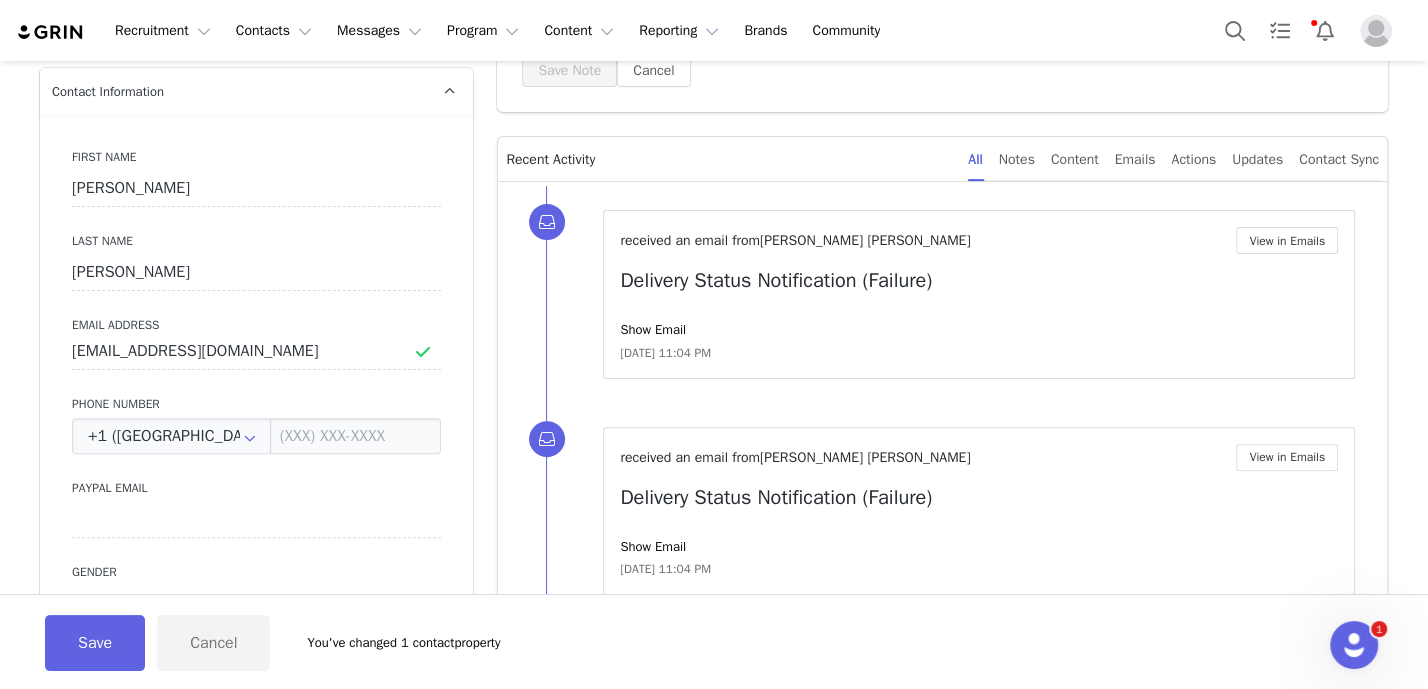 click on "First Name  Jacqueline  Last Name  Louise Email Address haileycjuarez@gmail.com  Phone Number  +1 (United States) +93 (Afghanistan) +358 (Aland Islands) +355 (Albania) +213 (Algeria) +376 (Andorra) +244 (Angola) +1264 (Anguilla) +1268 (Antigua And Barbuda) +54 (Argentina) +374 (Armenia) +297 (Aruba) +61 (Australia) +43 (Austria) +994 (Azerbaijan) +1242 (Bahamas) +973 (Bahrain) +880 (Bangladesh) +1246 (Barbados) +375 (Belarus) +32 (Belgium) +501 (Belize) +229 (Benin) +1441 (Bermuda) +975 (Bhutan) +591 (Bolivia) +599 (Bonaire, Sint Eustatius and Saba) +387 (Bosnia And Herzegovina) +267 (Botswana) +0 (Bouvet Island) +55 (Brazil) +673 (Brunei) +359 (Bulgaria) +226 (Burkina Faso) +257 (Burundi) +855 (Cambodia) +1 (Canada) +238 (Cape Verde) +1345 (Cayman Islands) +236 (Central African Republic) +235 (Chad) +56 (Chile) +86 (China) +61 (Christmas Island) +672 (Cocos (Keeling) Islands) +57 (Colombia) +269 (Comoros) +242 (Congo) +243 (Congo, The Democratic Republic Of The) +682 (Cook Islands) +506 (Costa Rica)" at bounding box center [256, 481] 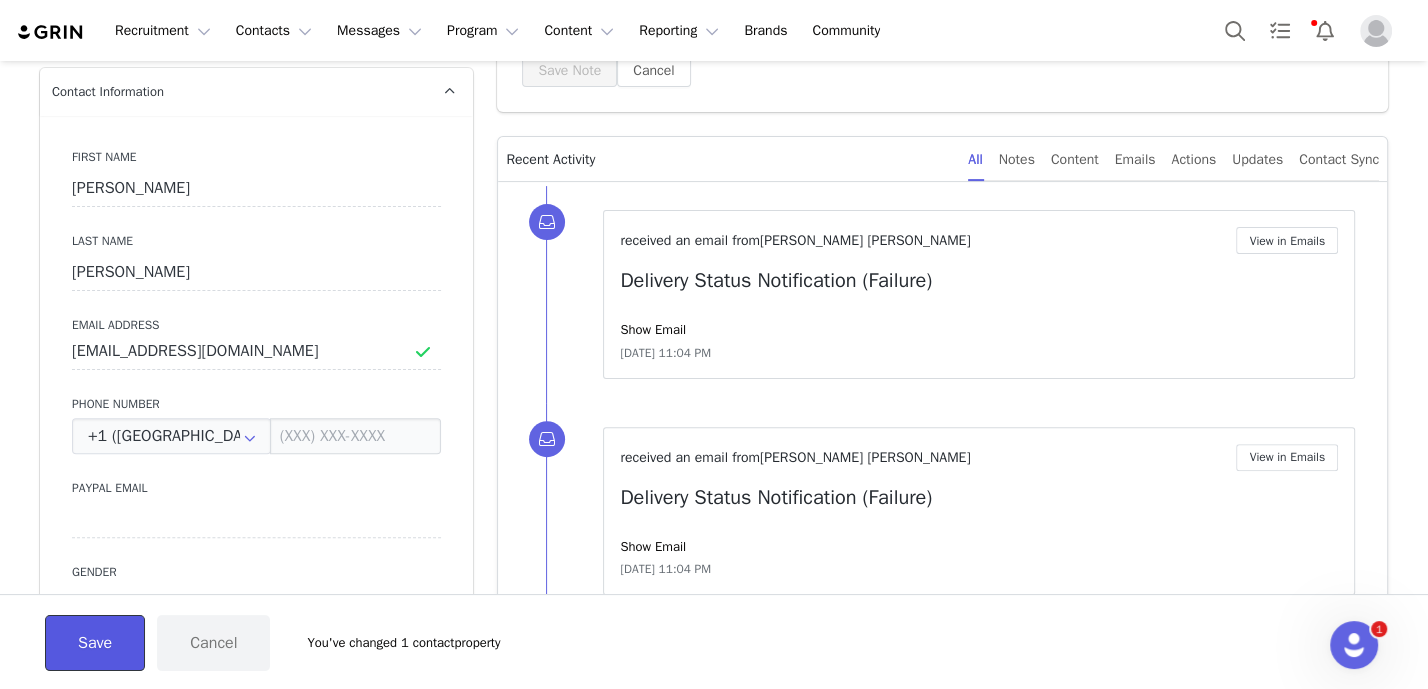 click on "Save" at bounding box center (95, 643) 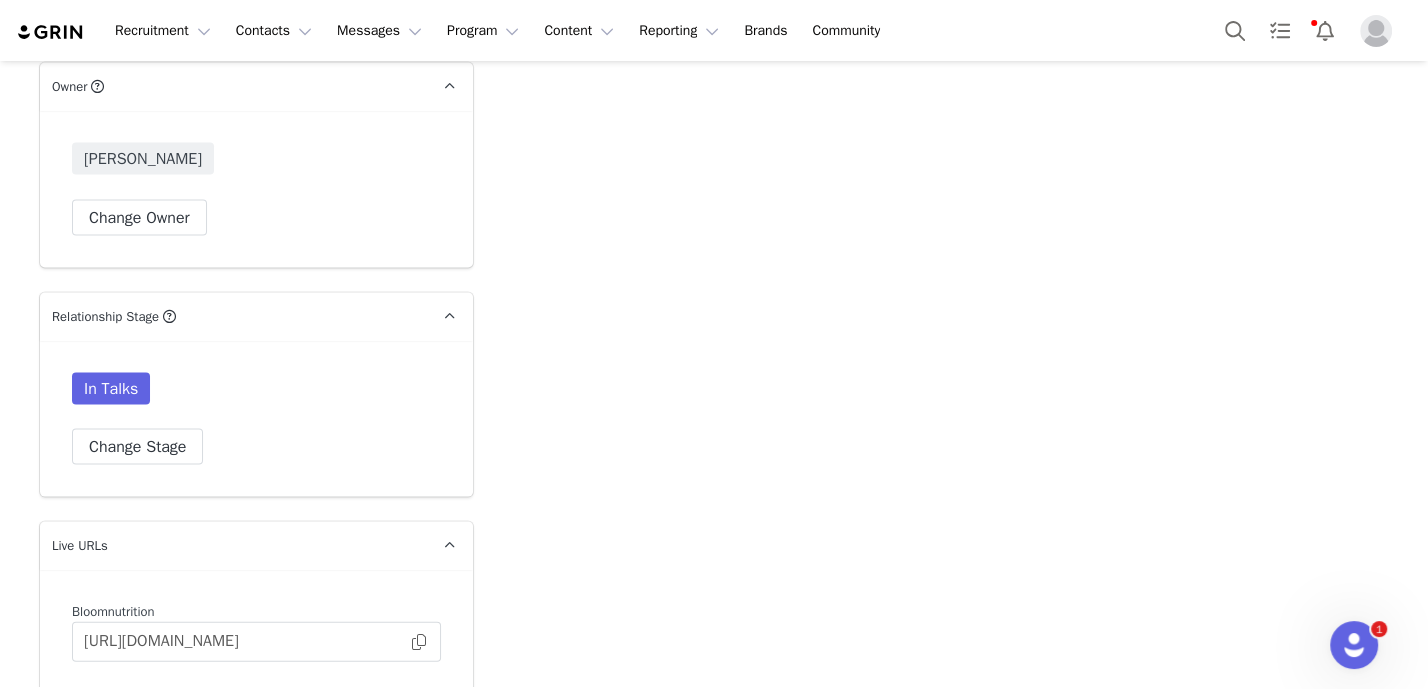 scroll, scrollTop: 3472, scrollLeft: 0, axis: vertical 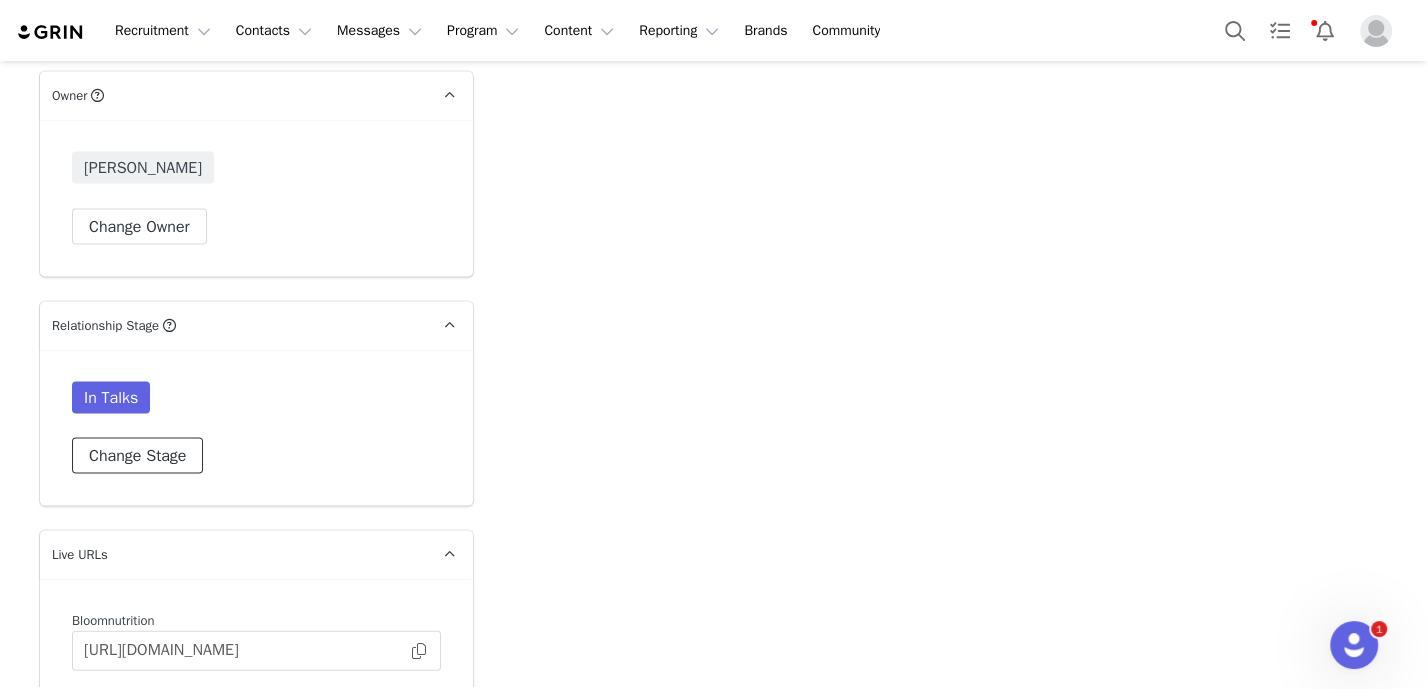 click on "Change Stage" at bounding box center [137, 456] 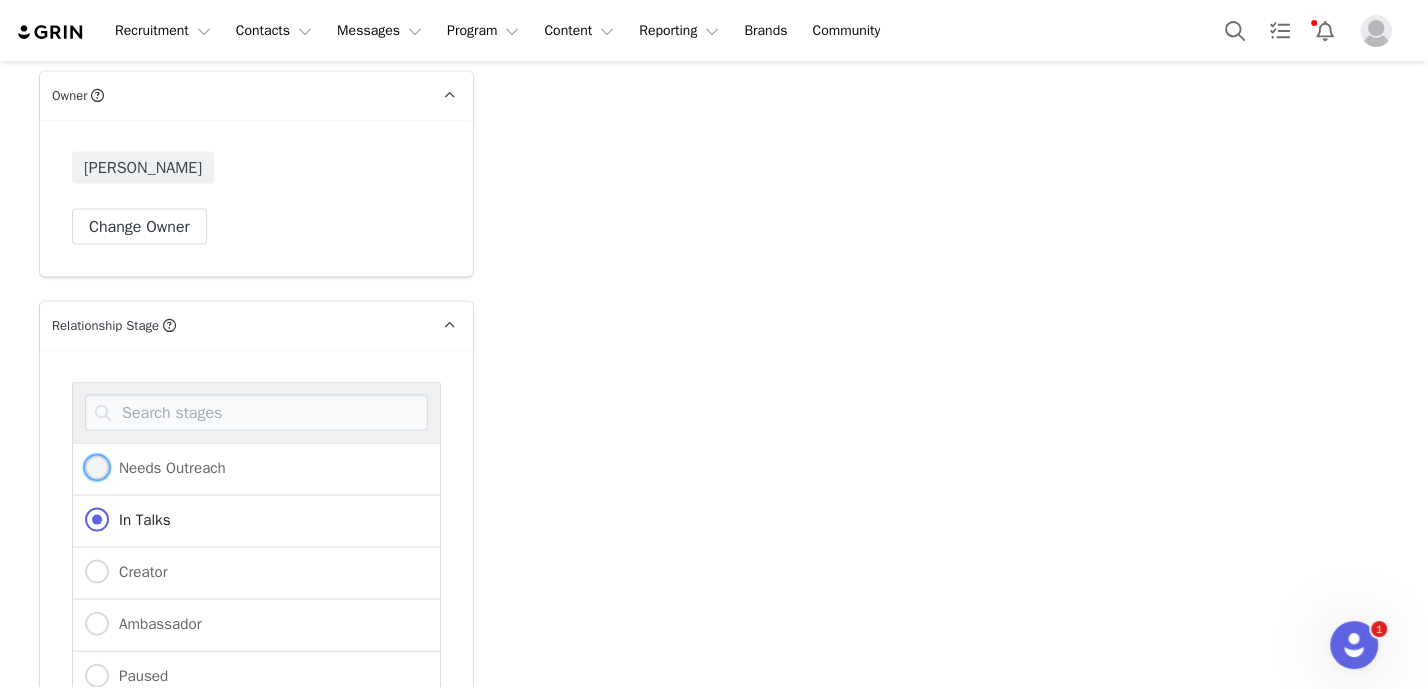 click on "Needs Outreach" at bounding box center [167, 468] 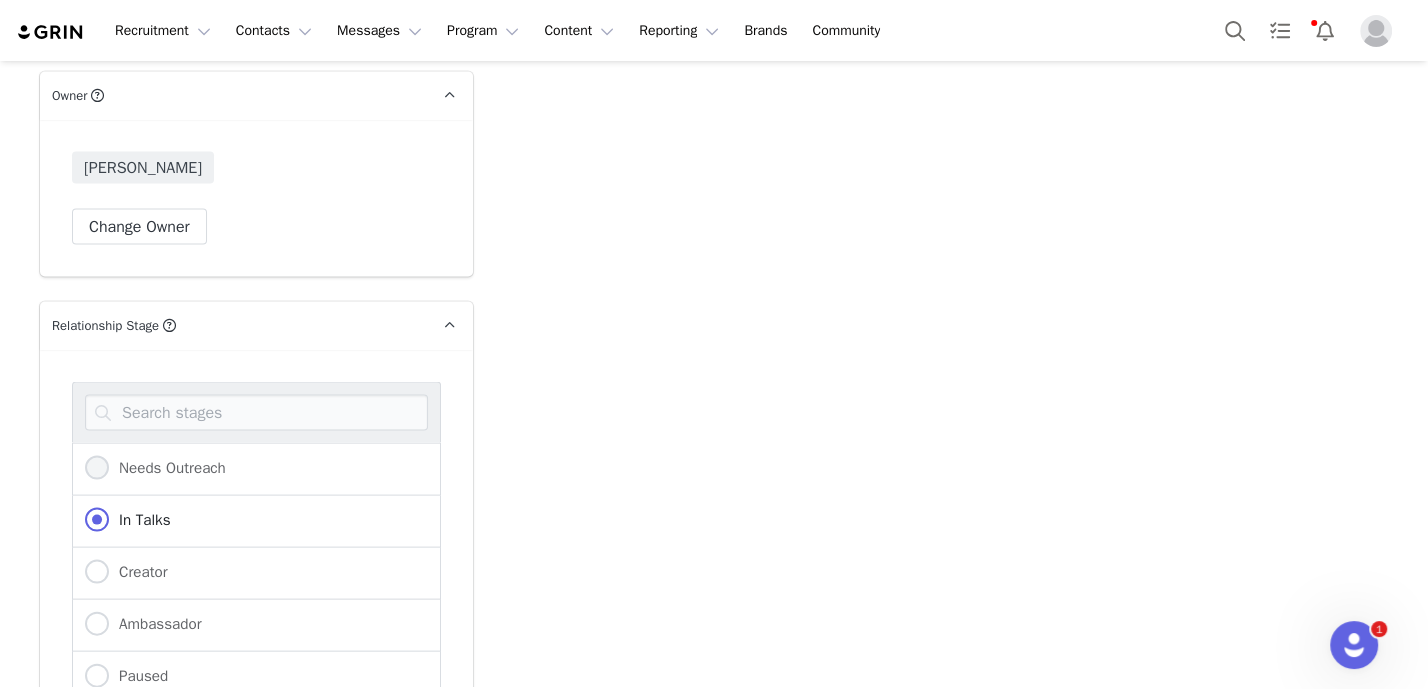 click on "Needs Outreach" at bounding box center (97, 469) 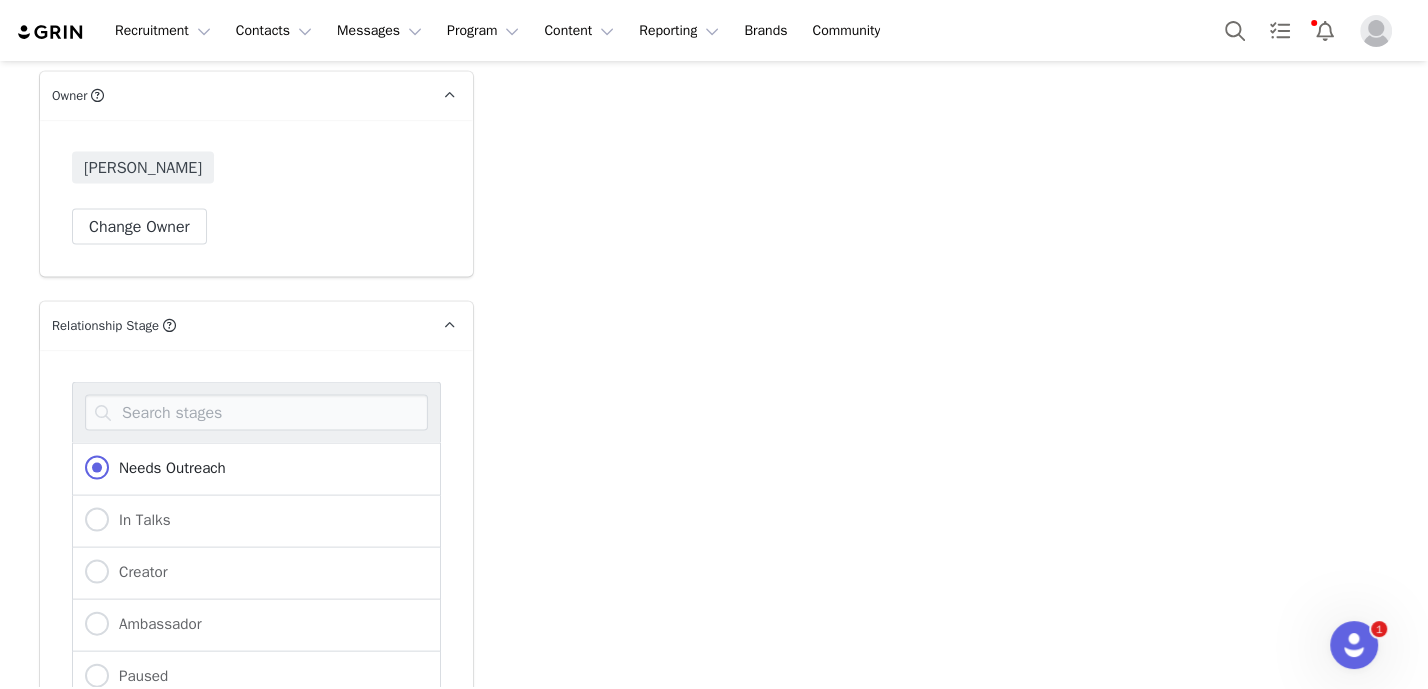 scroll, scrollTop: 3646, scrollLeft: 0, axis: vertical 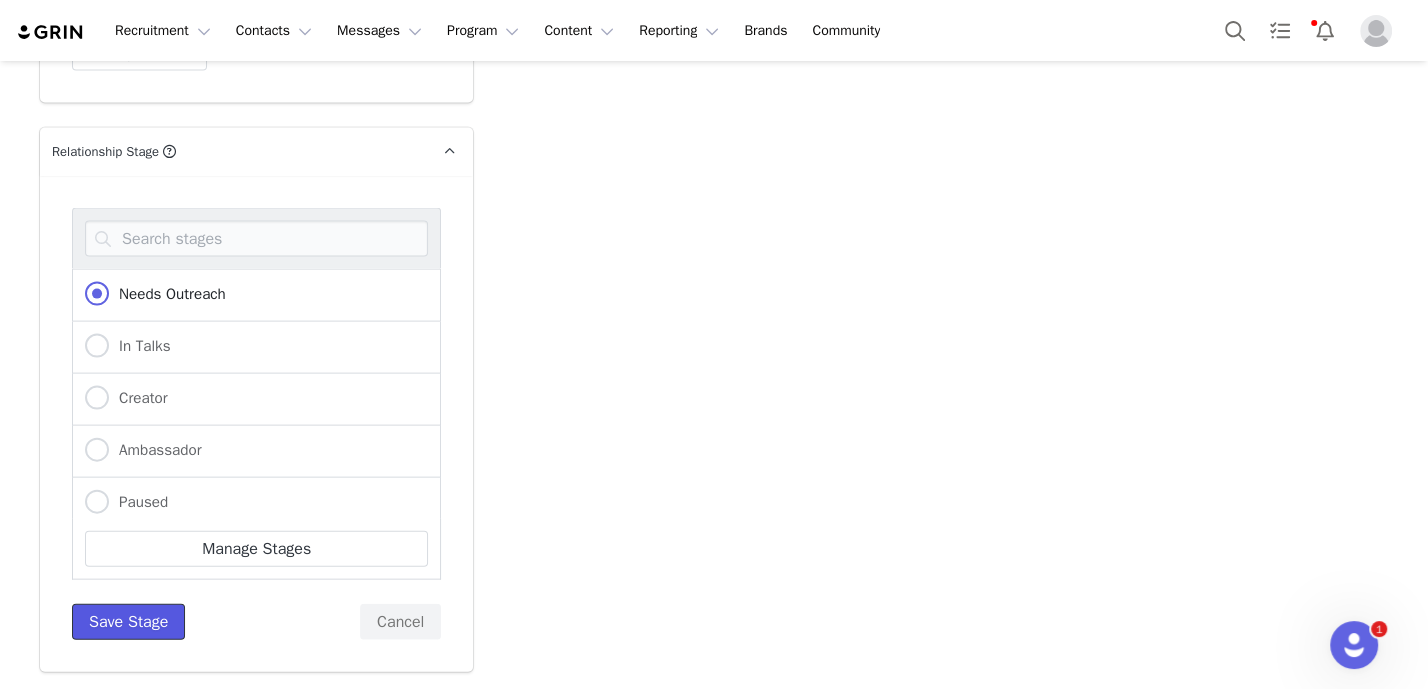 click on "Save Stage" at bounding box center (128, 622) 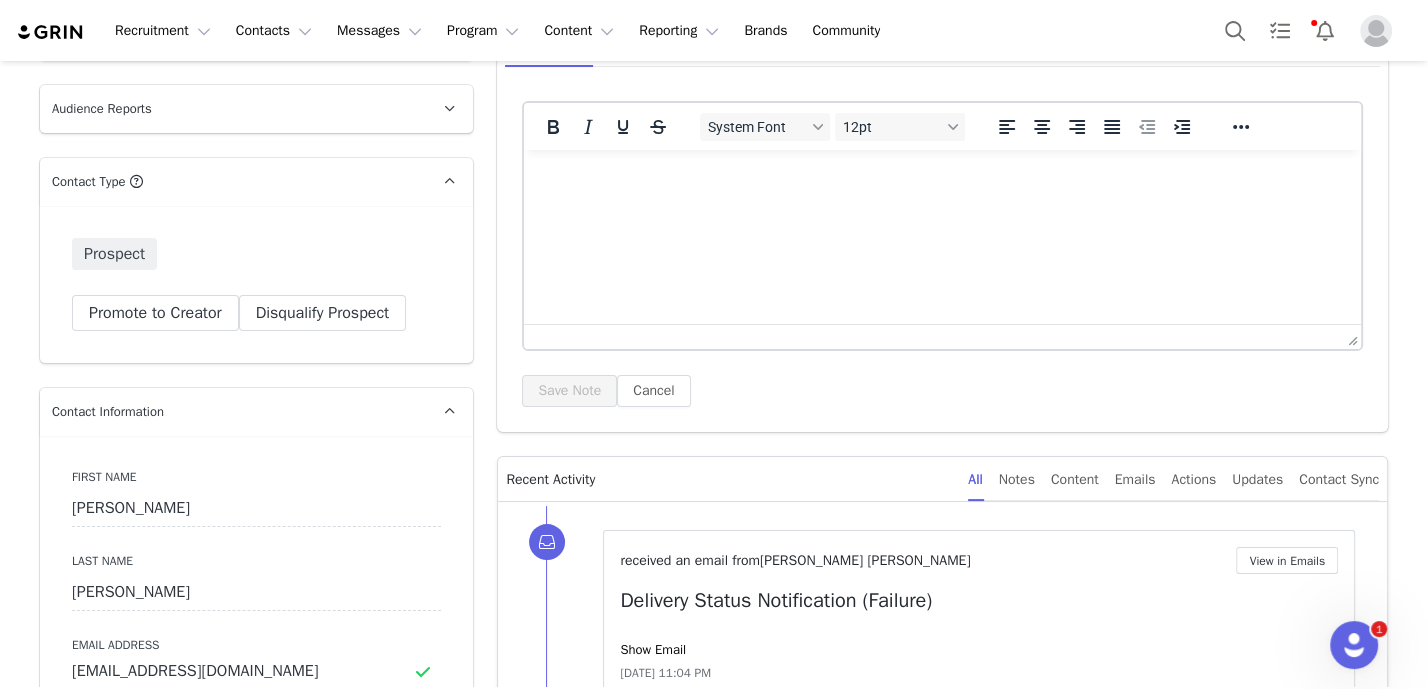 scroll, scrollTop: 0, scrollLeft: 0, axis: both 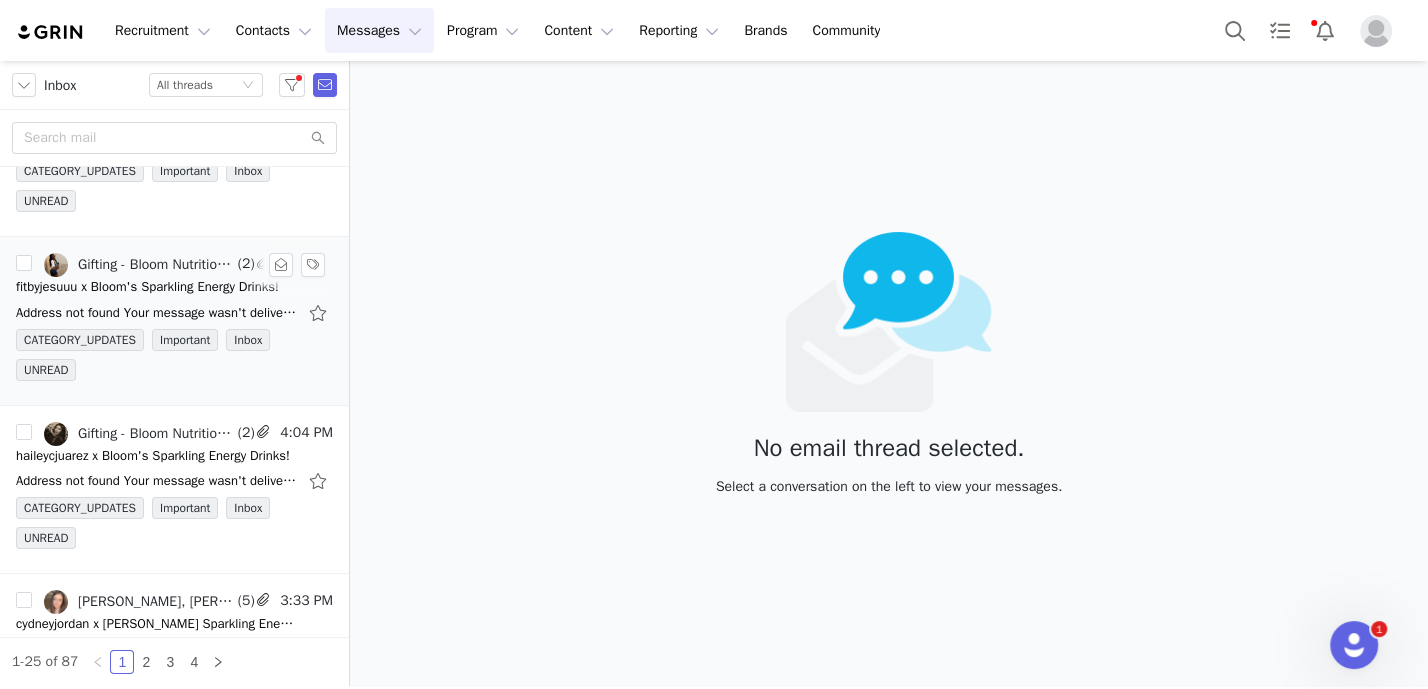 click on "fitbyjesuuu x Bloom's Sparkling Energy Drinks!" at bounding box center [147, 287] 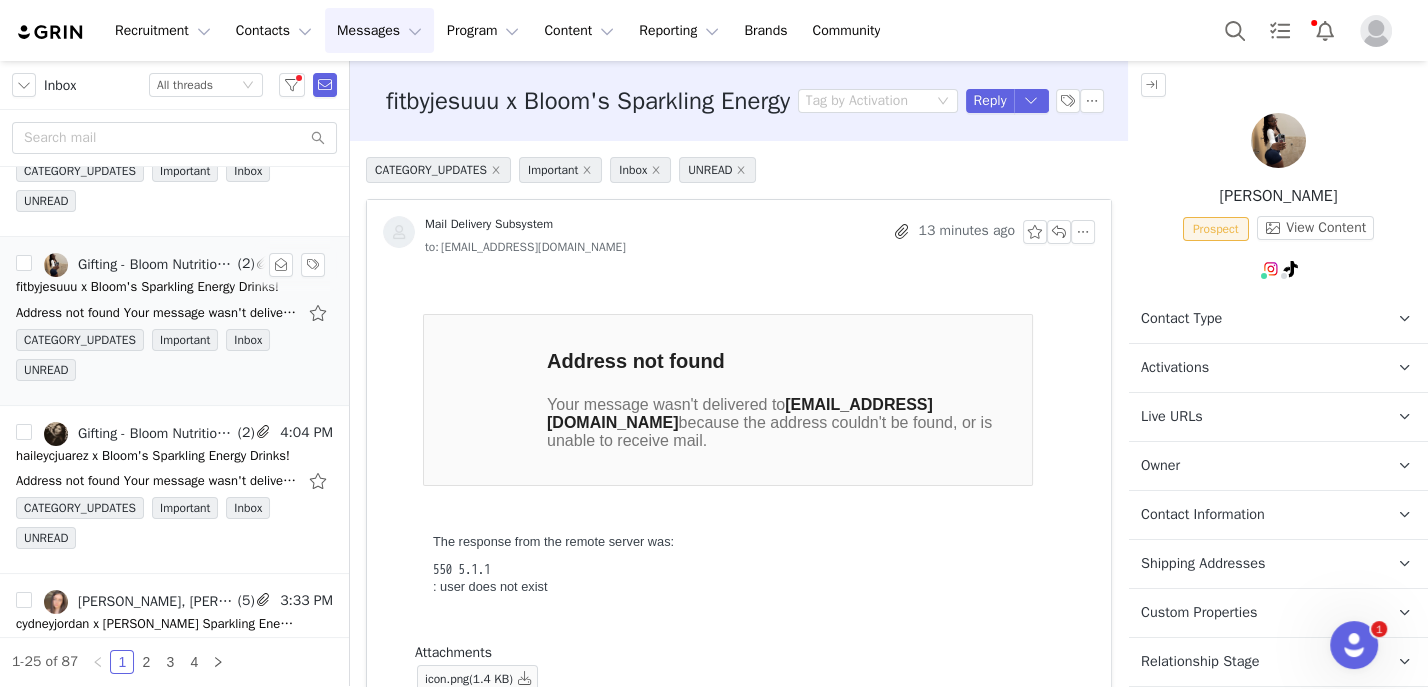 scroll, scrollTop: 0, scrollLeft: 0, axis: both 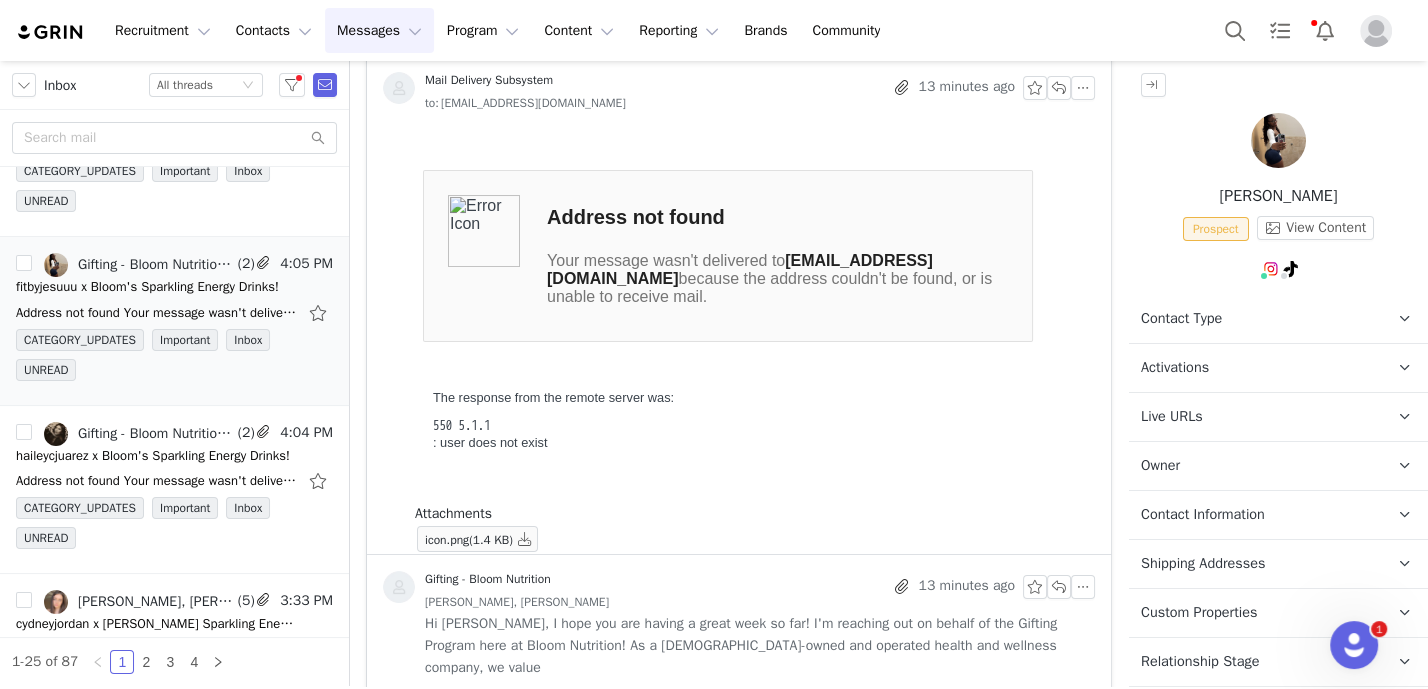 click at bounding box center (1278, 140) 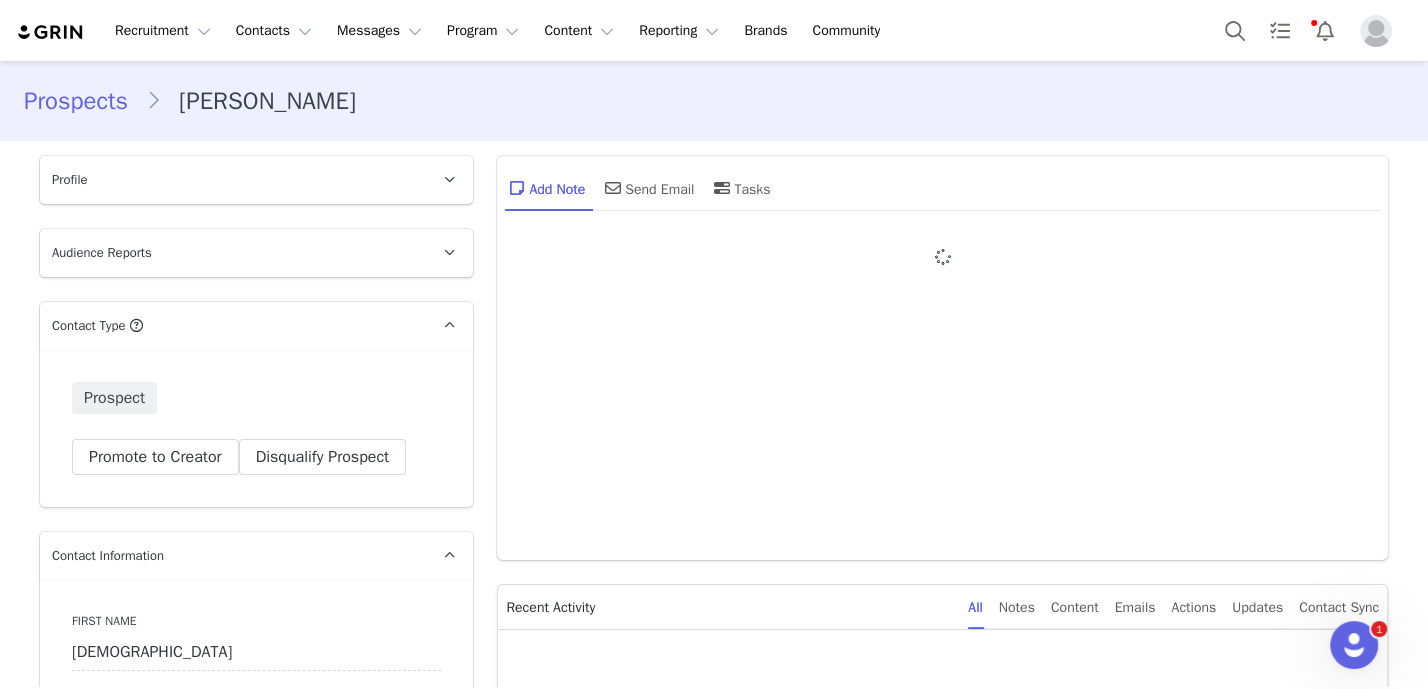 type on "+1 ([GEOGRAPHIC_DATA])" 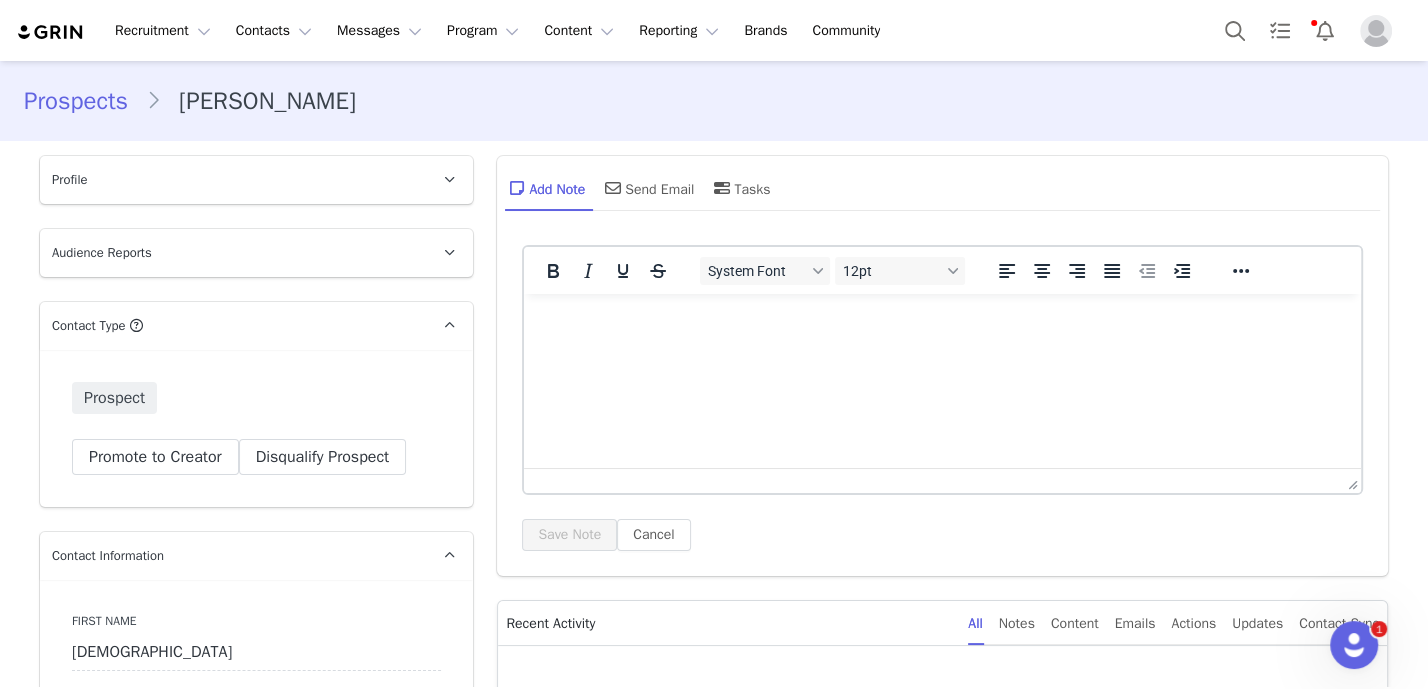 scroll, scrollTop: 0, scrollLeft: 0, axis: both 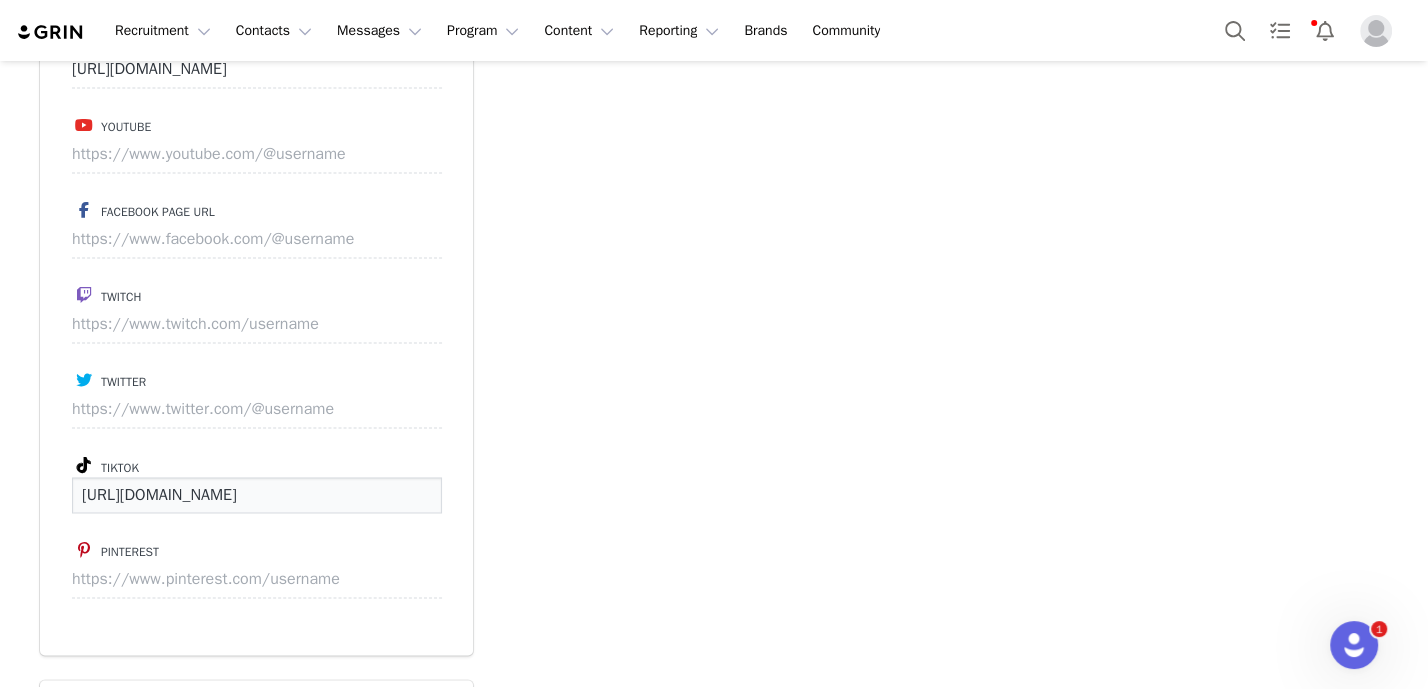 drag, startPoint x: 341, startPoint y: 492, endPoint x: 2, endPoint y: 491, distance: 339.00146 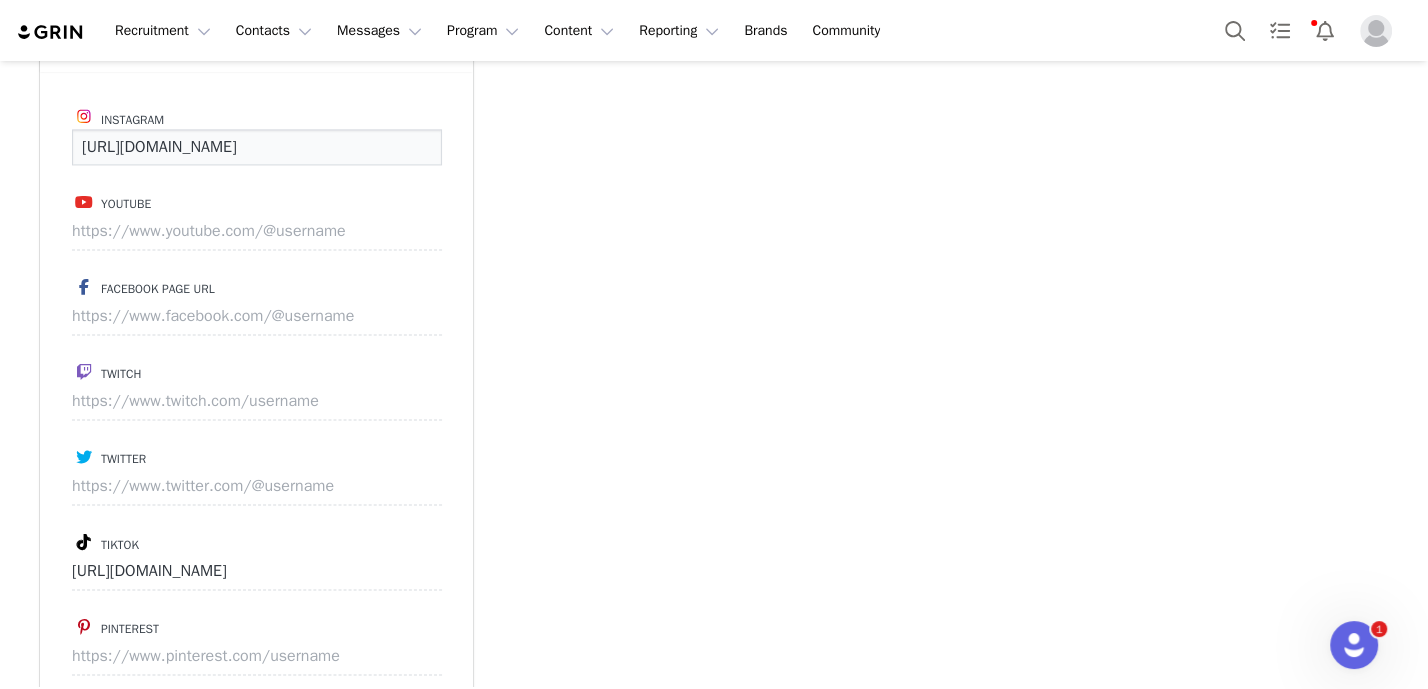 drag, startPoint x: 376, startPoint y: 146, endPoint x: -32, endPoint y: 142, distance: 408.0196 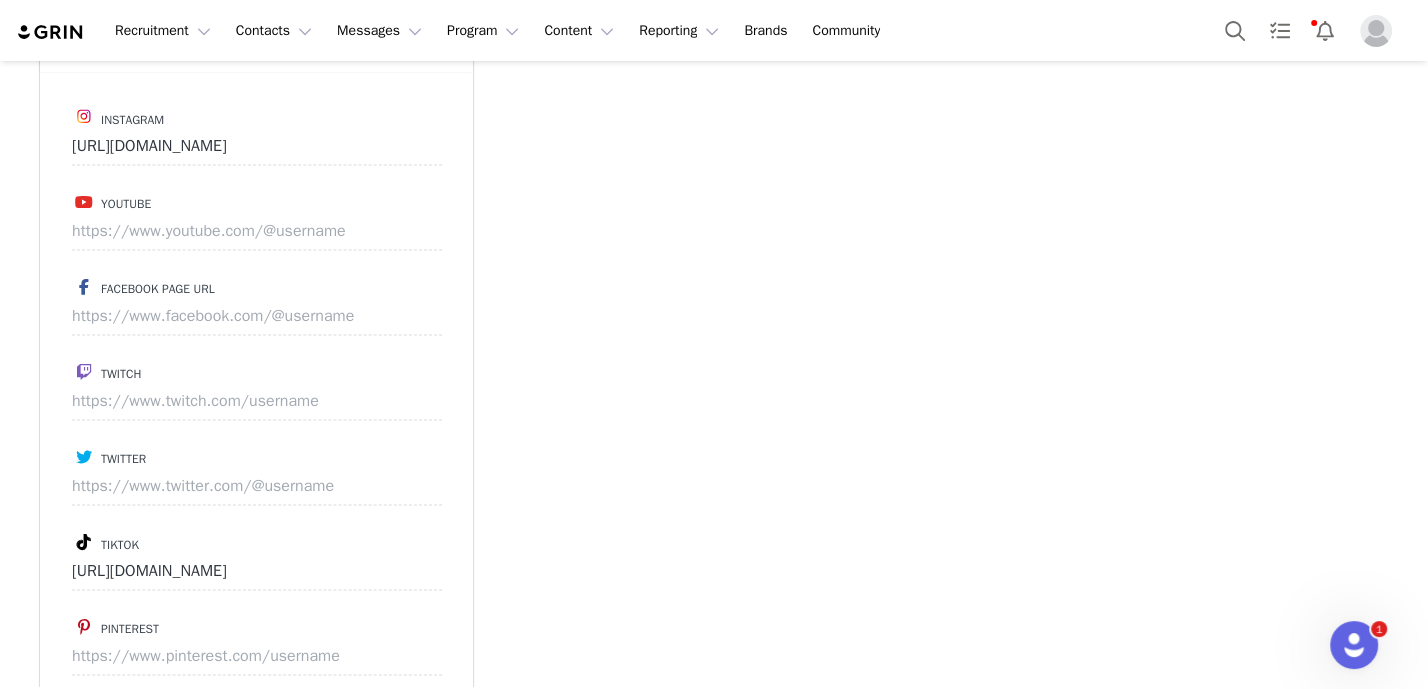 click on "Add Note   Send Email   Tasks  System Font 12pt To open the popup, press Shift+Enter To open the popup, press Shift+Enter To open the popup, press Shift+Enter To open the popup, press Shift+Enter Save Note Cancel Recent Activity All Notes Content Emails Actions Updates Contact Sync received an email from  Jesula McCallum      View in Emails   Delivery Status Notification (Failure)   Show Email  Jul 9, 2025, 11:06 PM     received an email from  Jesula McCallum      View in Emails   Delivery Status Notification (Failure)   Show Email  Jul 9, 2025, 11:06 PM     received an email from  Jesula McCallum      View in Emails   Delivery Status Notification (Failure)   Show Email  Jul 9, 2025, 11:06 PM     received an email from  Jesula McCallum      View in Emails   Delivery Status Notification (Failure)   Show Email  Jul 9, 2025, 11:06 PM     received an email from  Jesula McCallum      View in Emails   Delivery Status Notification (Failure)   Show Email  Jul 9, 2025, 11:06 PM     received an email from         ⁨" at bounding box center [942, -144] 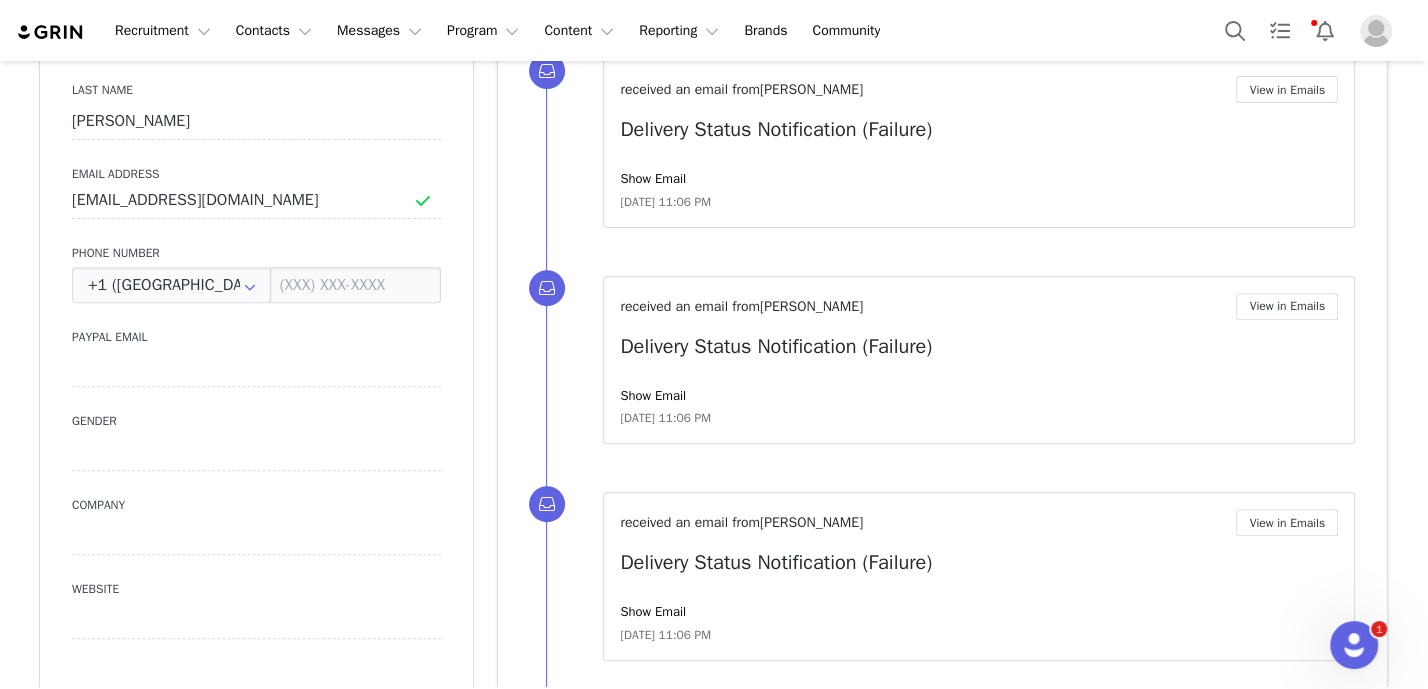 scroll, scrollTop: 604, scrollLeft: 0, axis: vertical 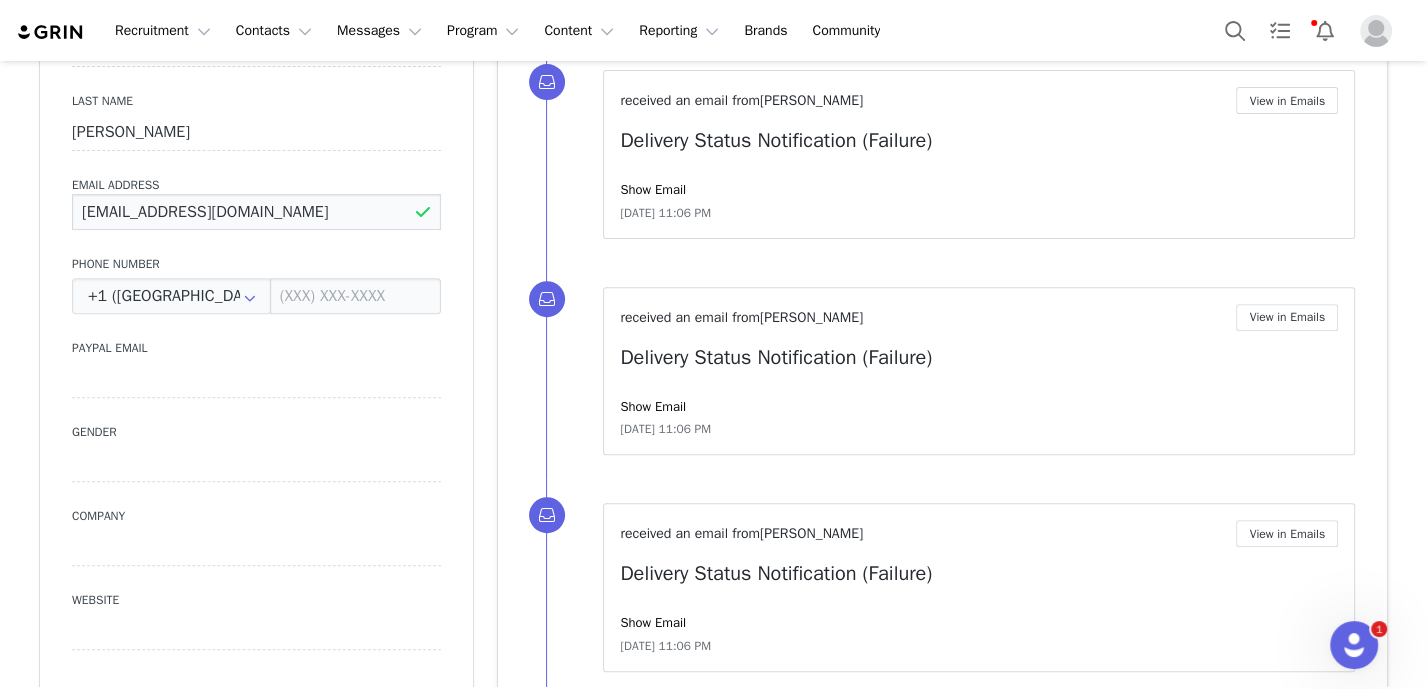 click on "jesujesulagrace@icloud.com" at bounding box center [256, 212] 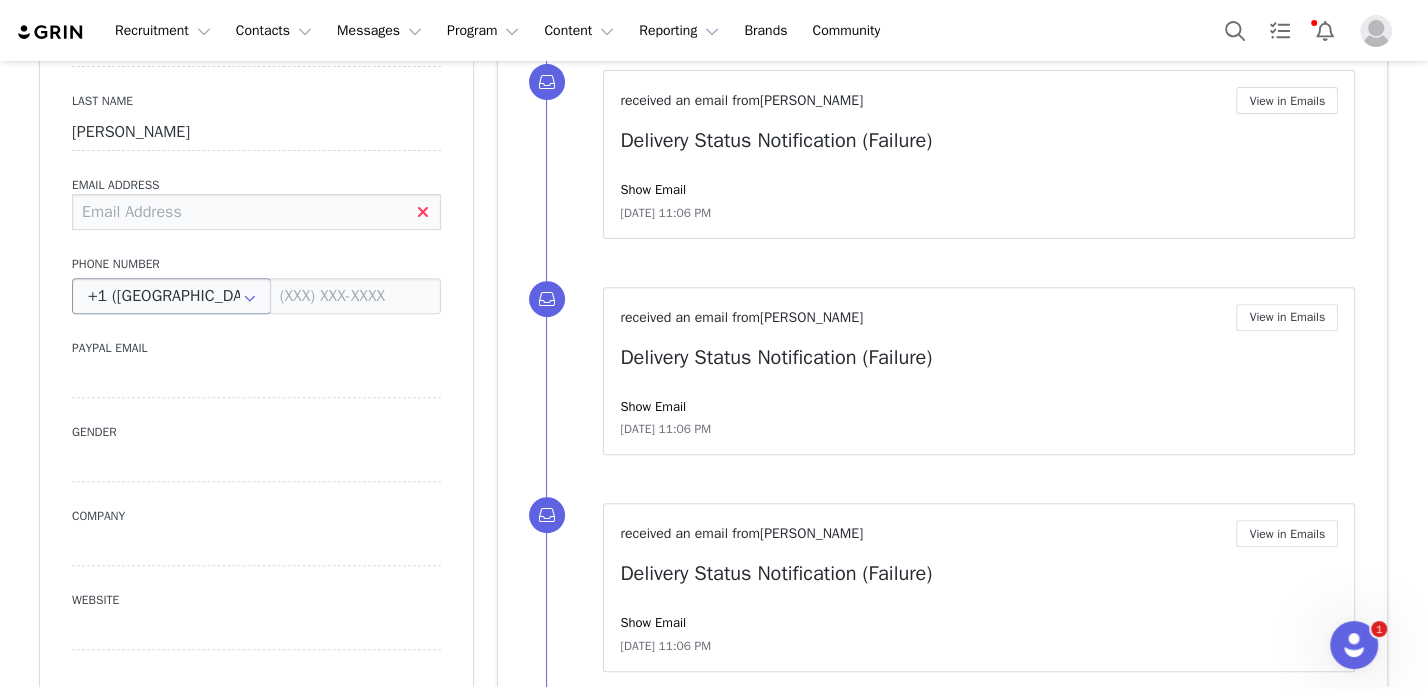 type 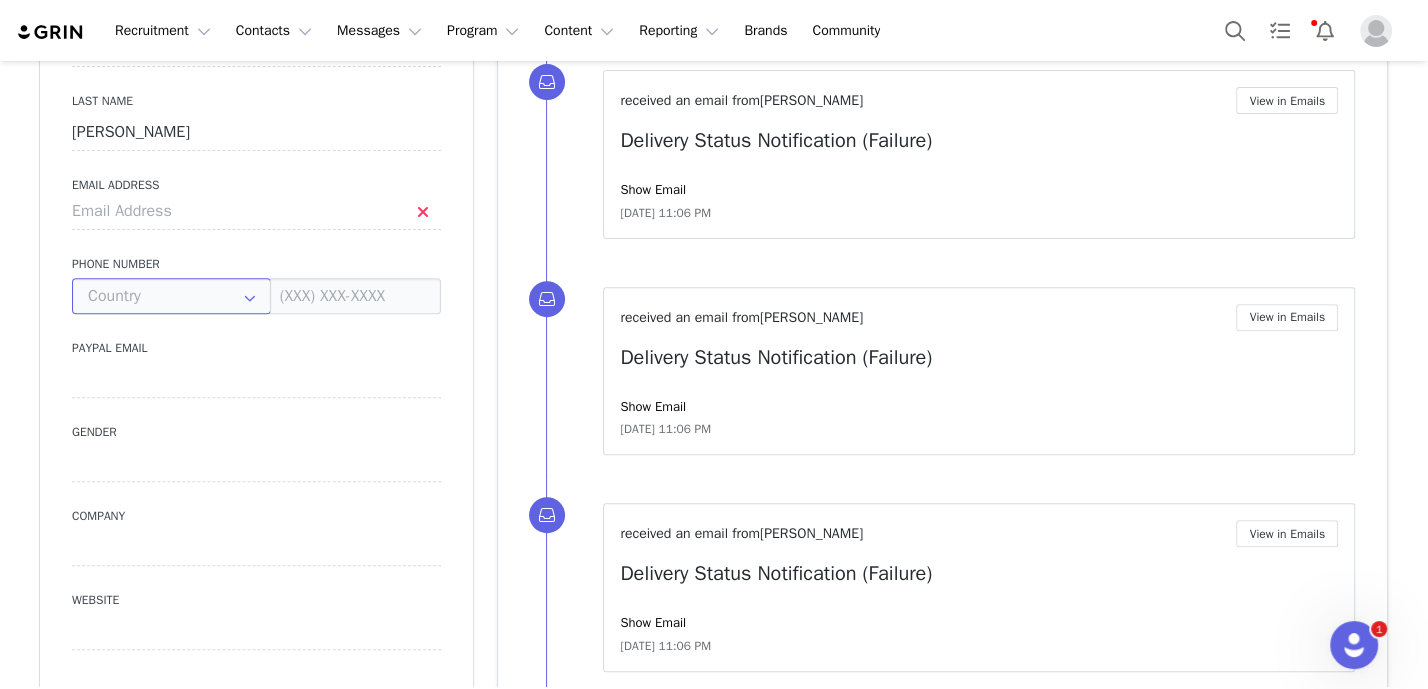 click at bounding box center (171, 296) 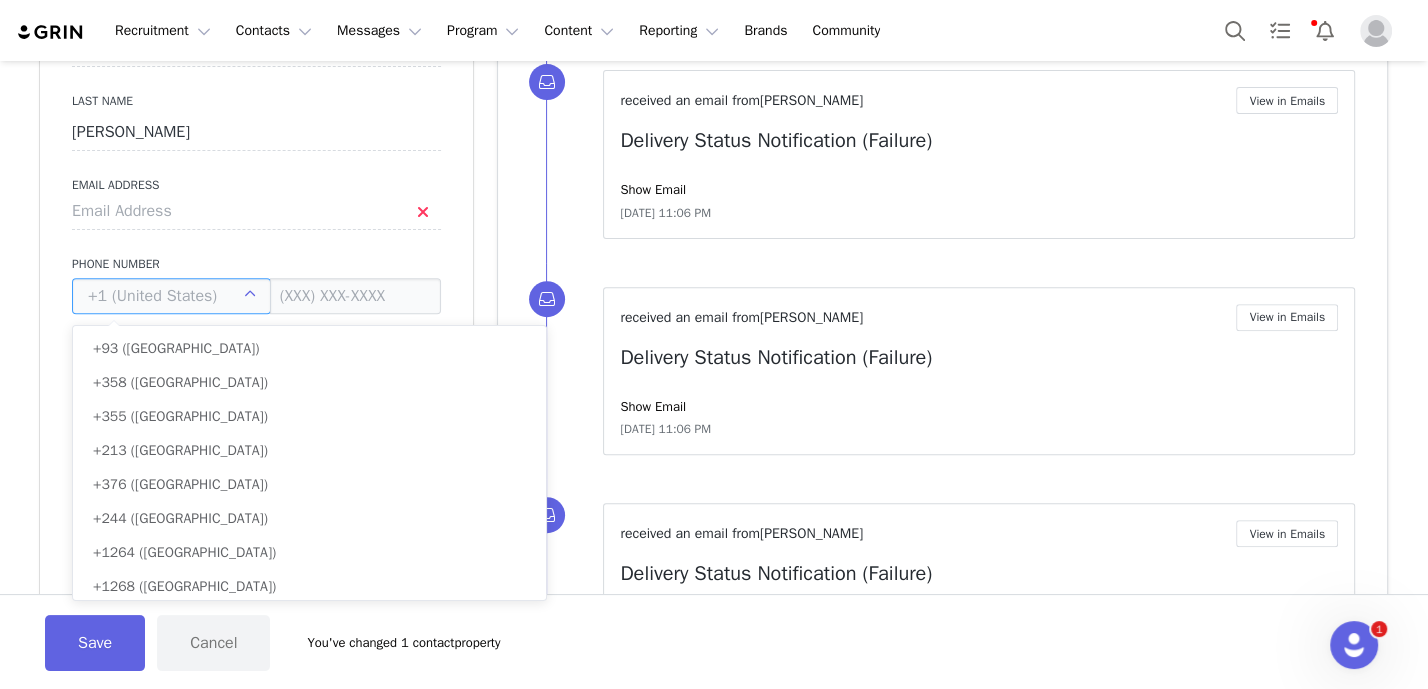 scroll, scrollTop: 7447, scrollLeft: 0, axis: vertical 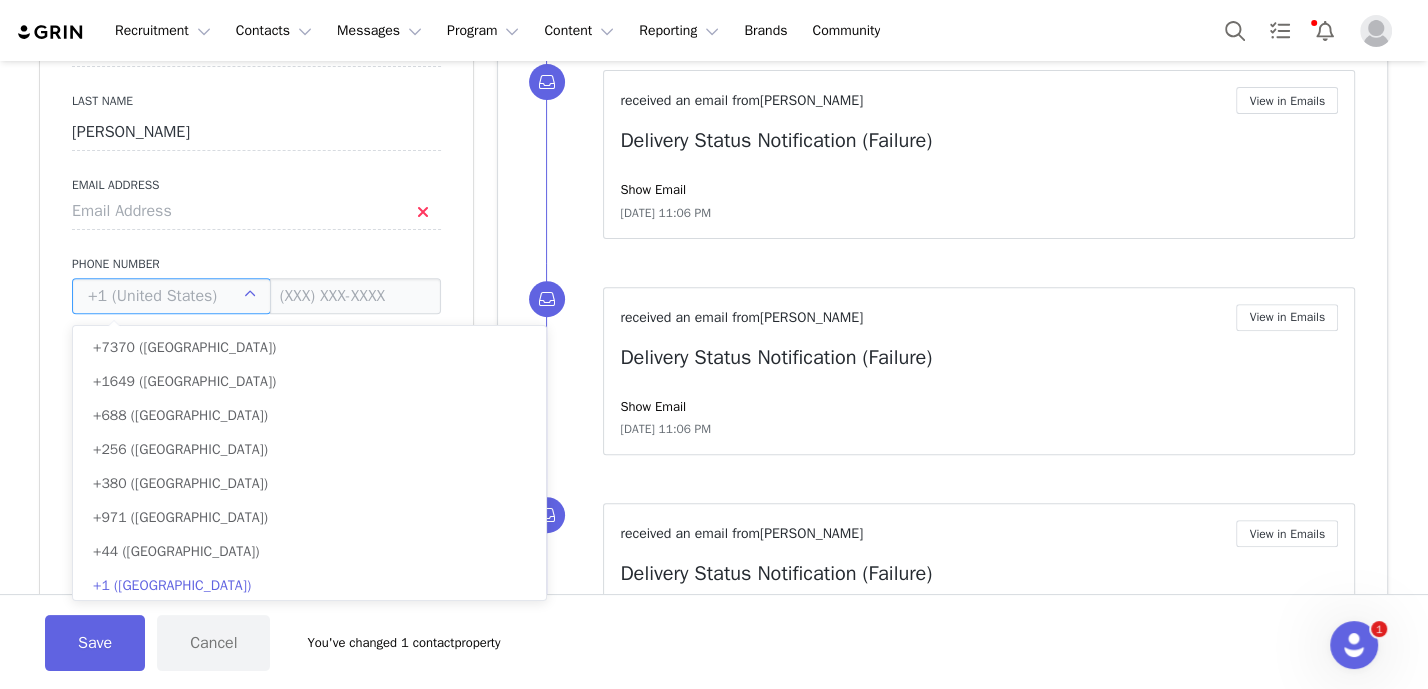 click on "First Name  Jesula  Last Name  McCallum Email Address  Phone Number   Paypal Email   Gender   Company   Website" at bounding box center (256, 341) 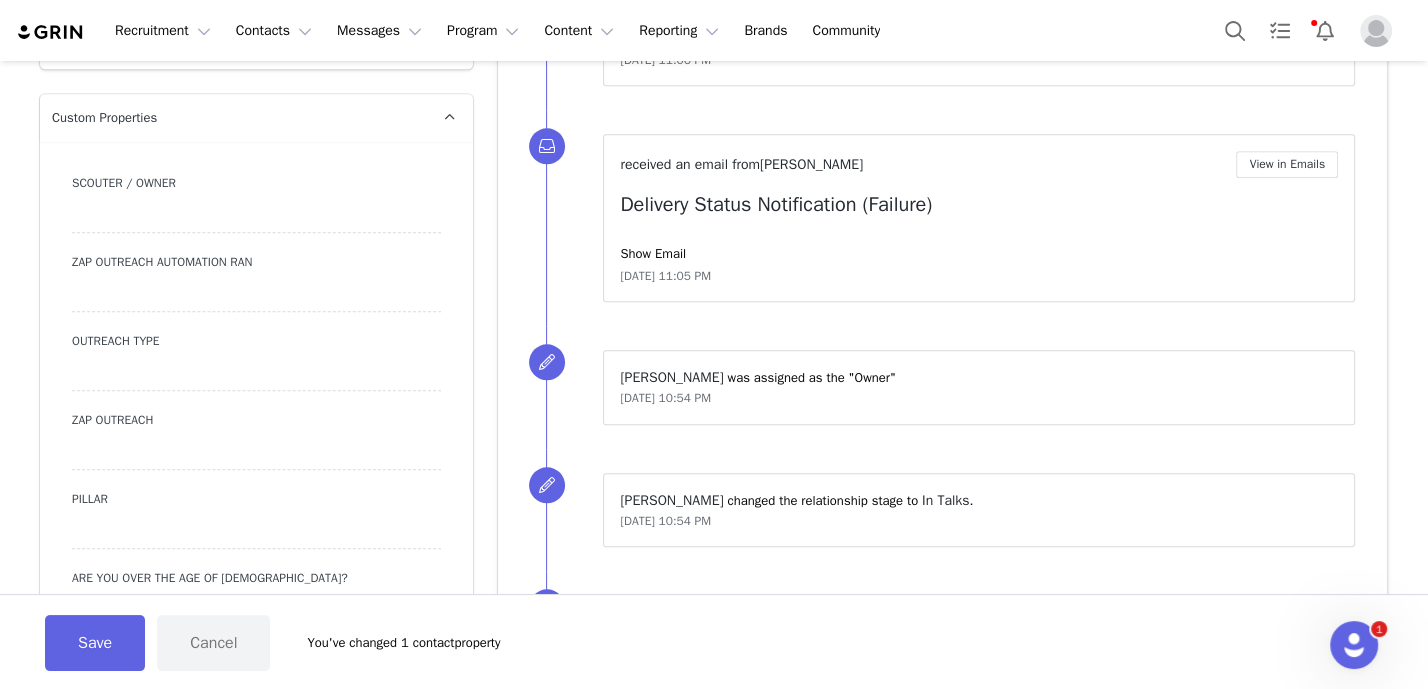 scroll, scrollTop: 1640, scrollLeft: 0, axis: vertical 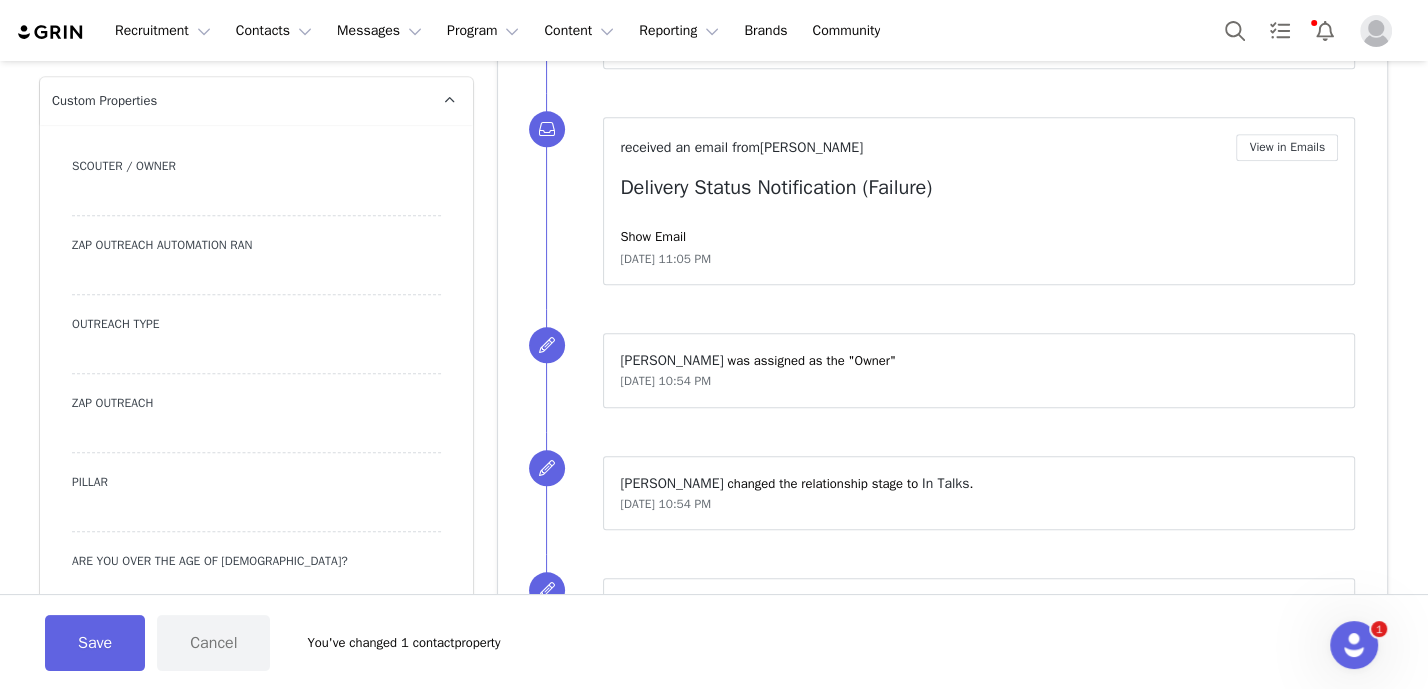 click at bounding box center (256, 356) 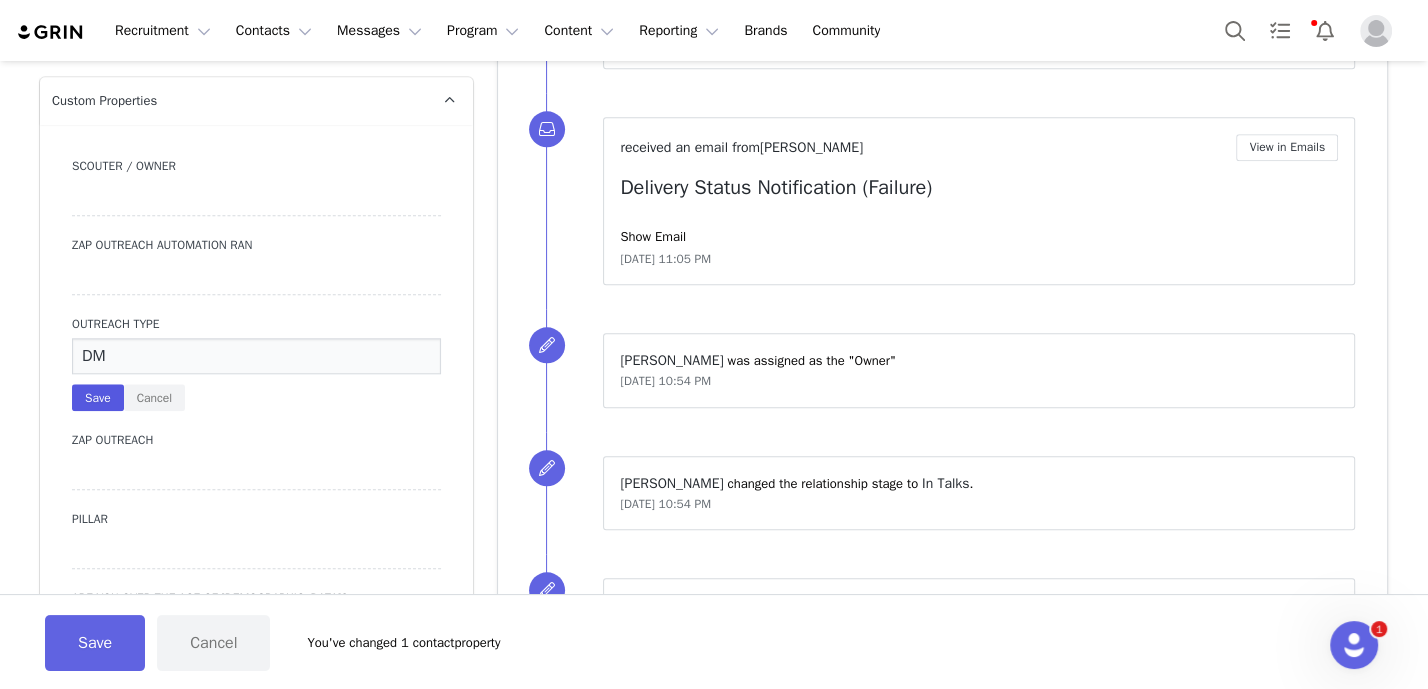 type on "DM" 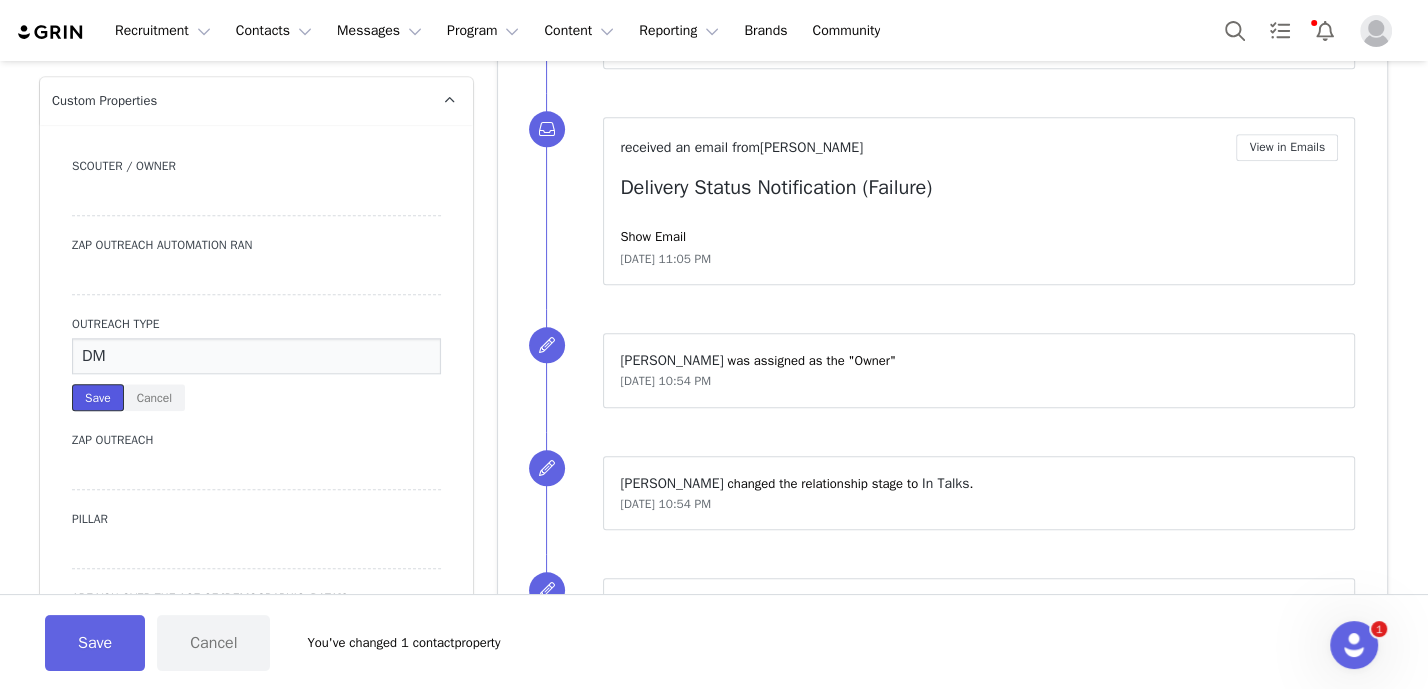 click on "Save" at bounding box center (98, 397) 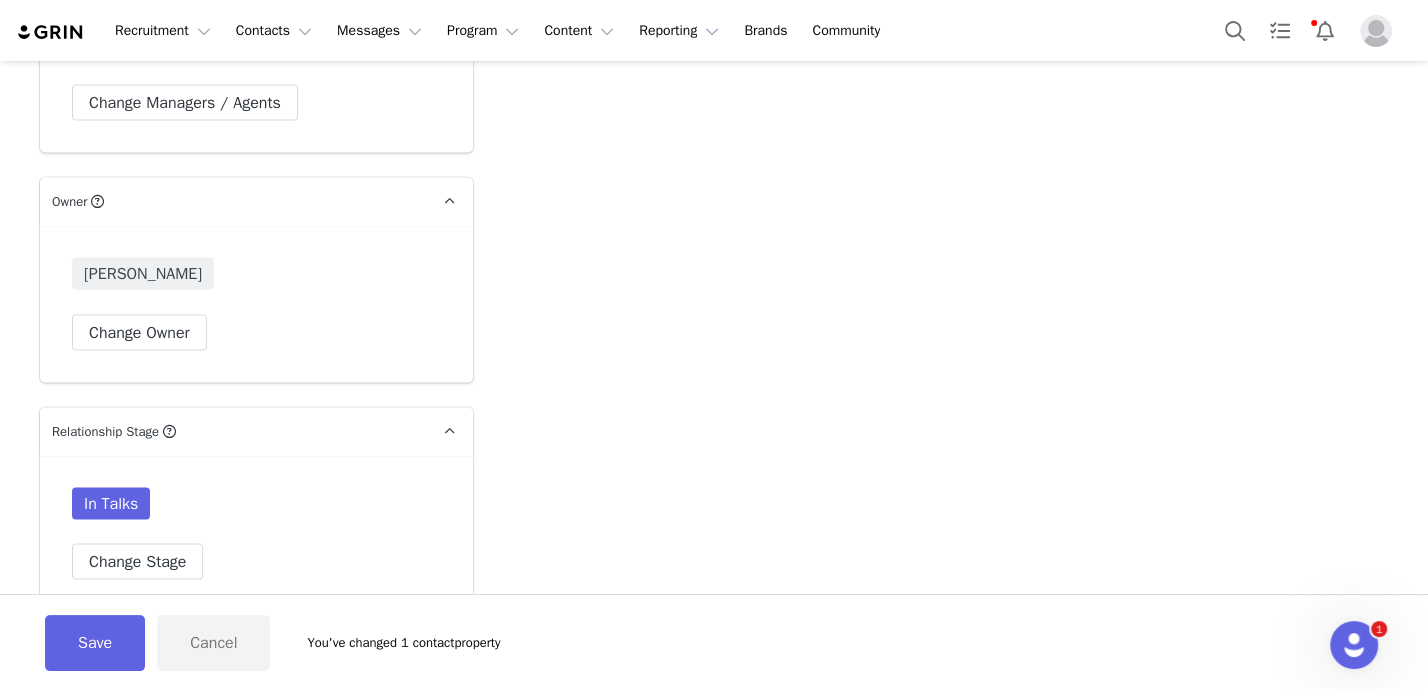 scroll, scrollTop: 3393, scrollLeft: 0, axis: vertical 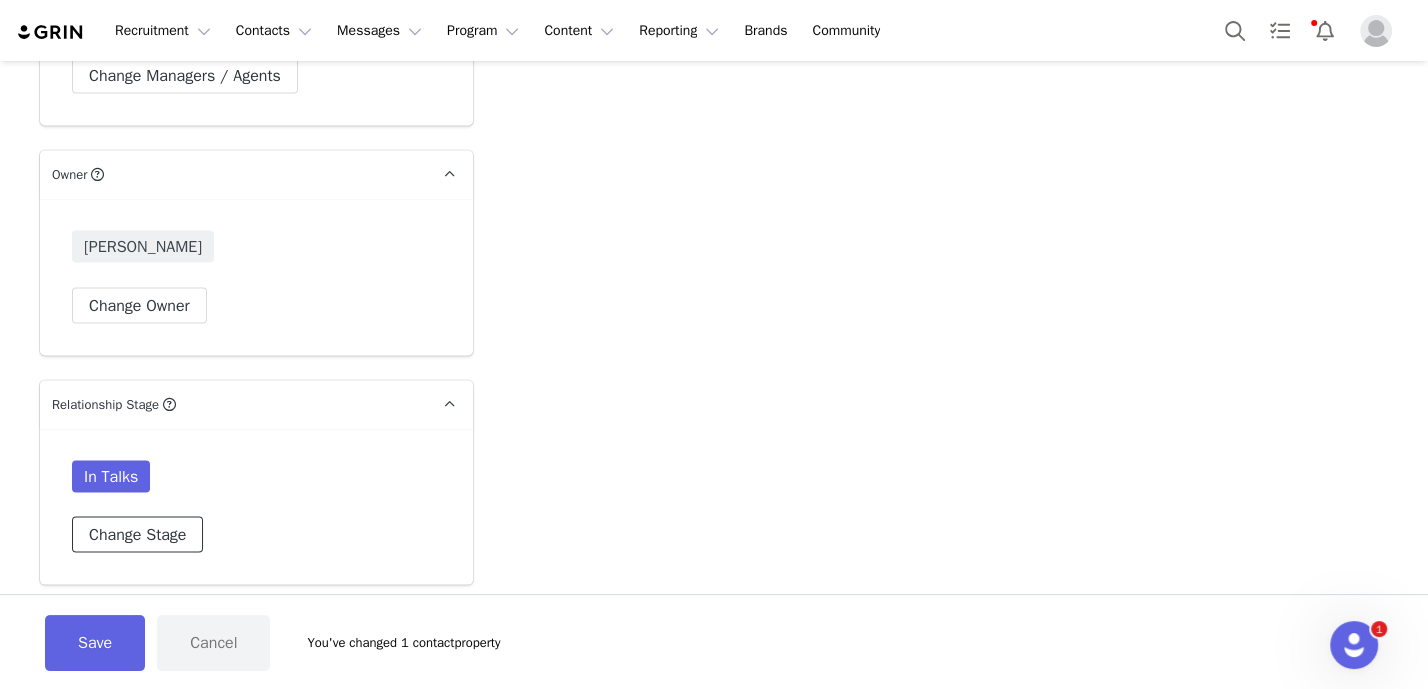 click on "Change Stage" at bounding box center [137, 535] 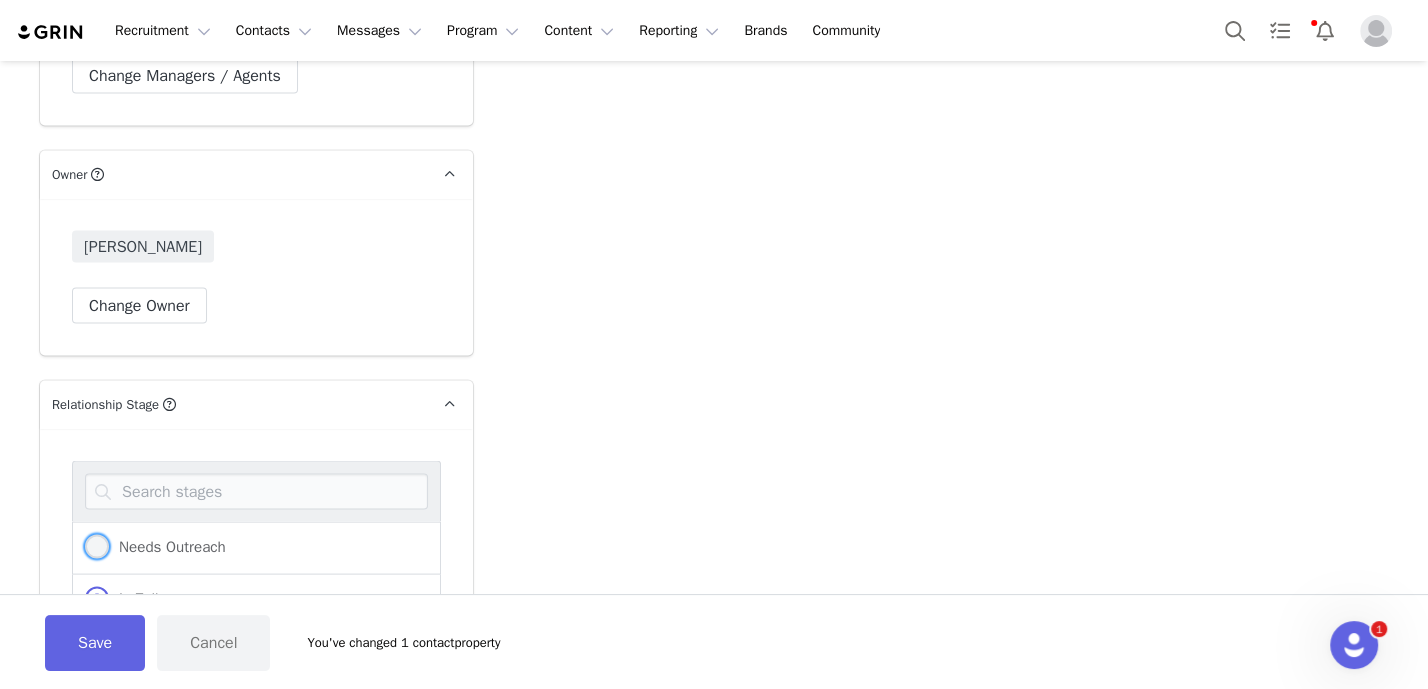 click on "Needs Outreach" at bounding box center (167, 547) 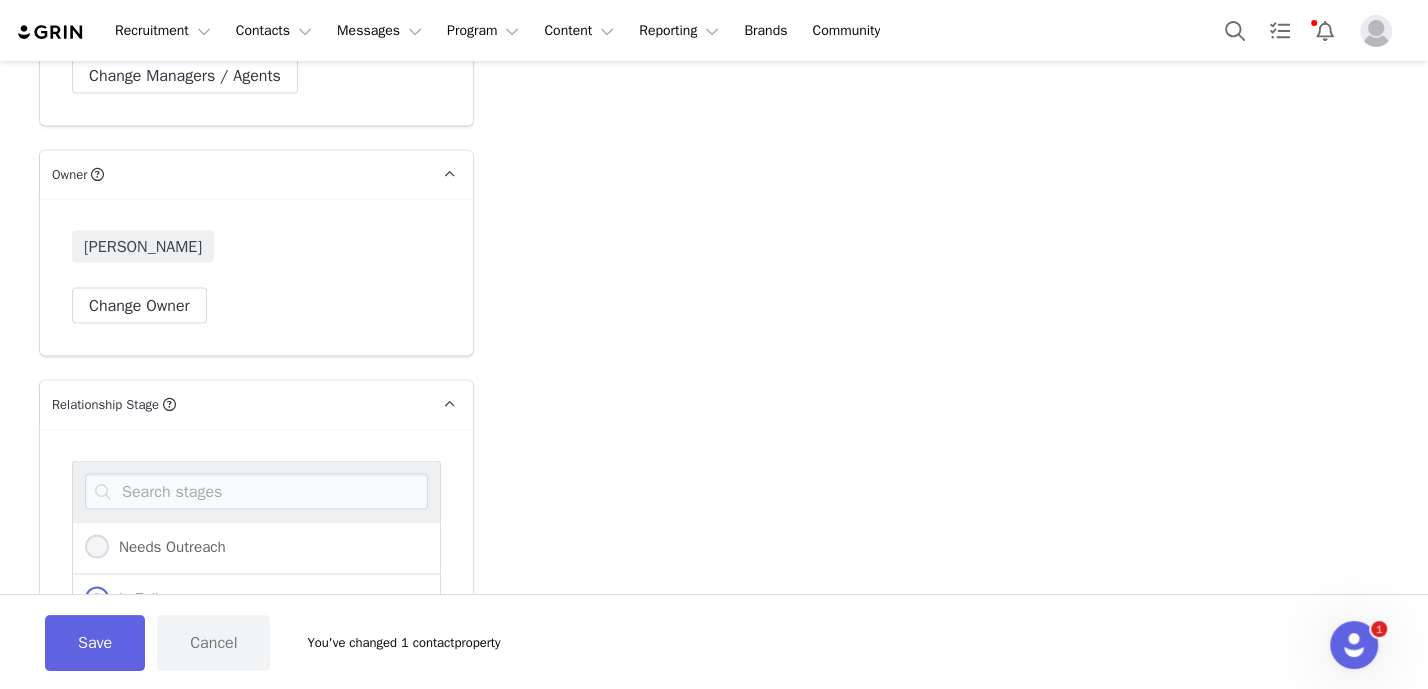 click on "Needs Outreach" at bounding box center [97, 548] 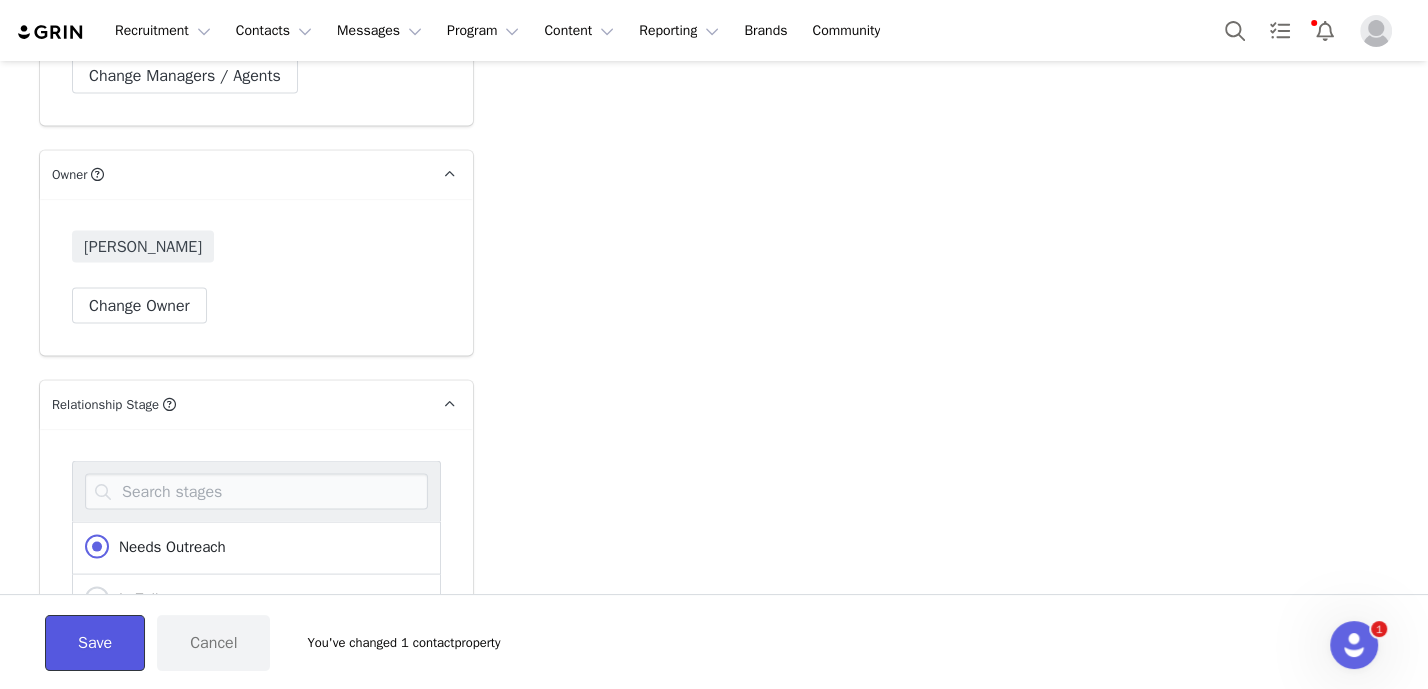 click on "Save" at bounding box center [95, 643] 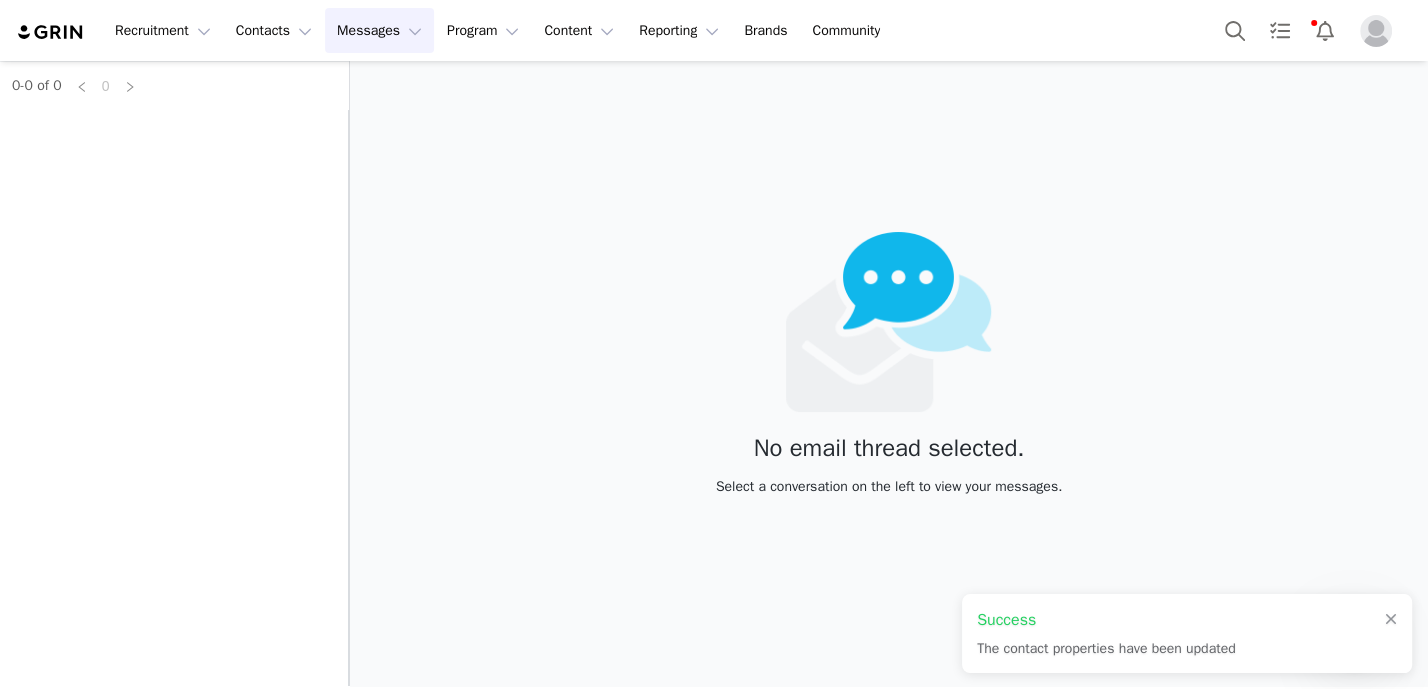 scroll, scrollTop: 0, scrollLeft: 0, axis: both 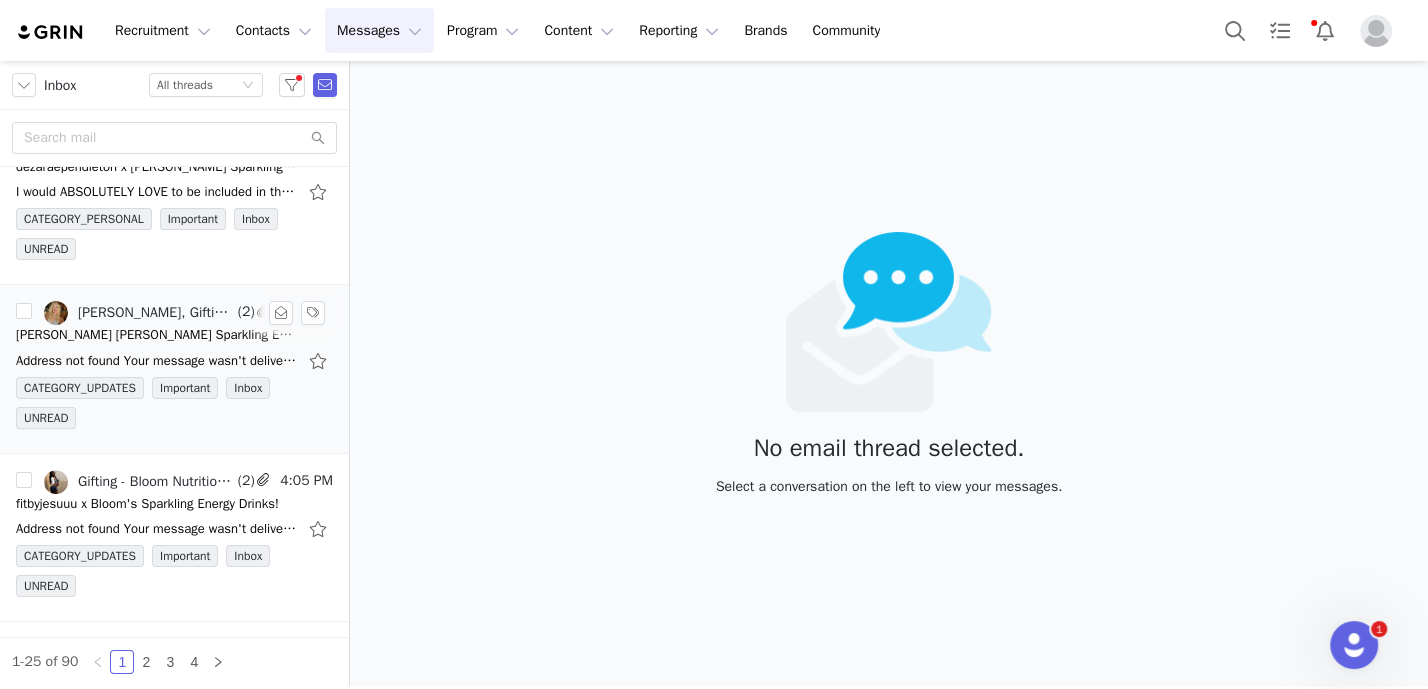 click on "CATEGORY_UPDATES   Important   Inbox   UNREAD" at bounding box center [174, 407] 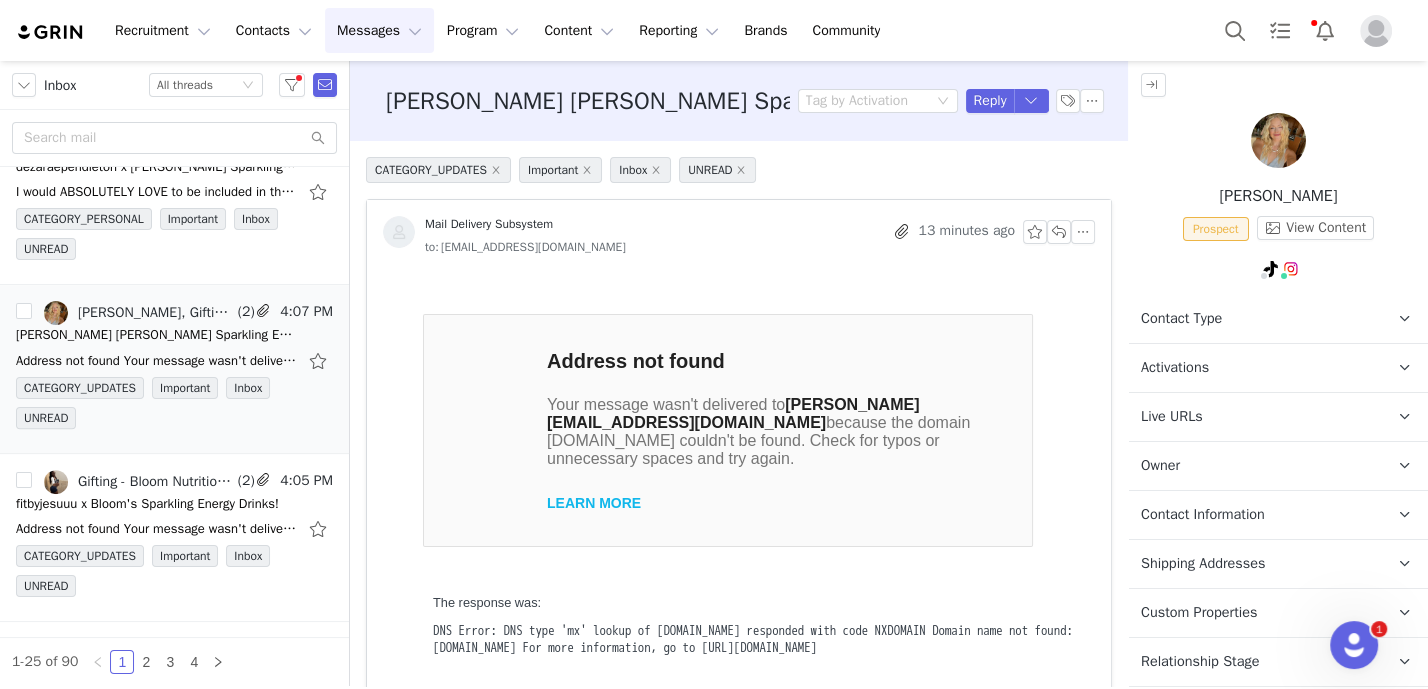 scroll, scrollTop: 0, scrollLeft: 0, axis: both 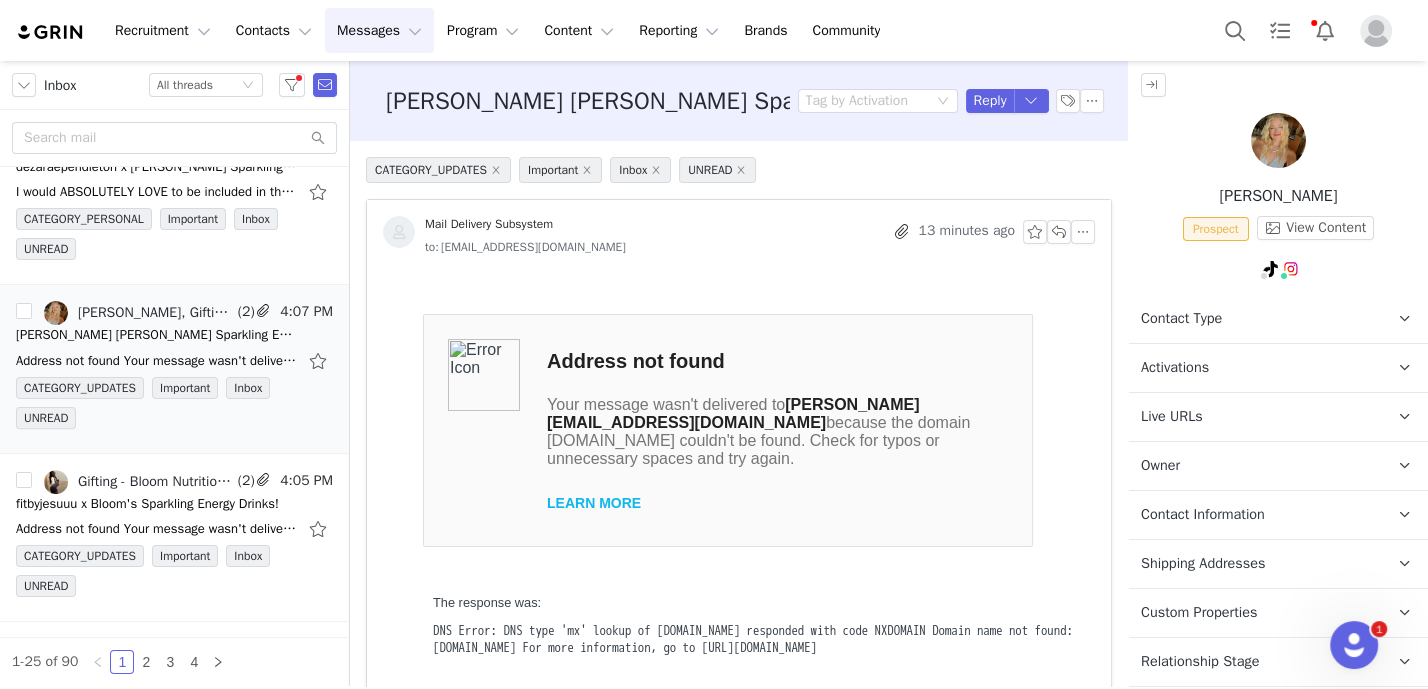 click at bounding box center [1278, 140] 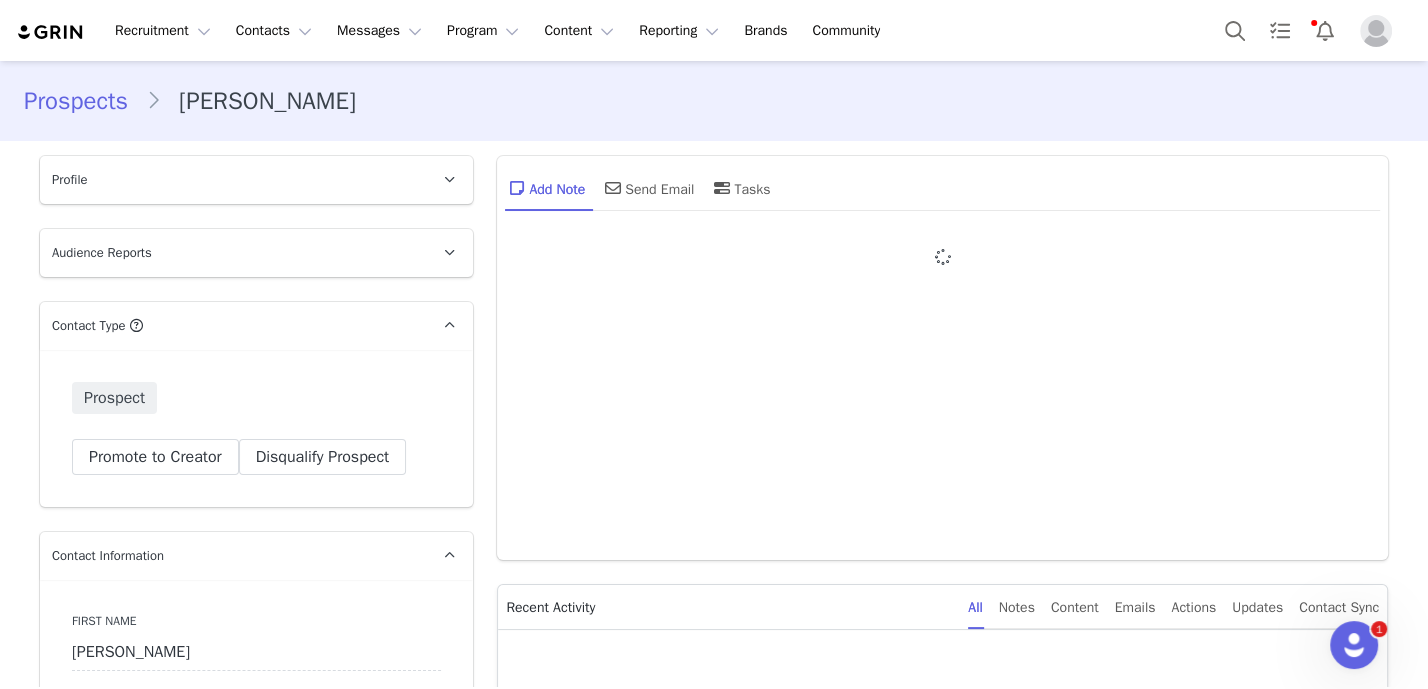 type on "+1 ([GEOGRAPHIC_DATA])" 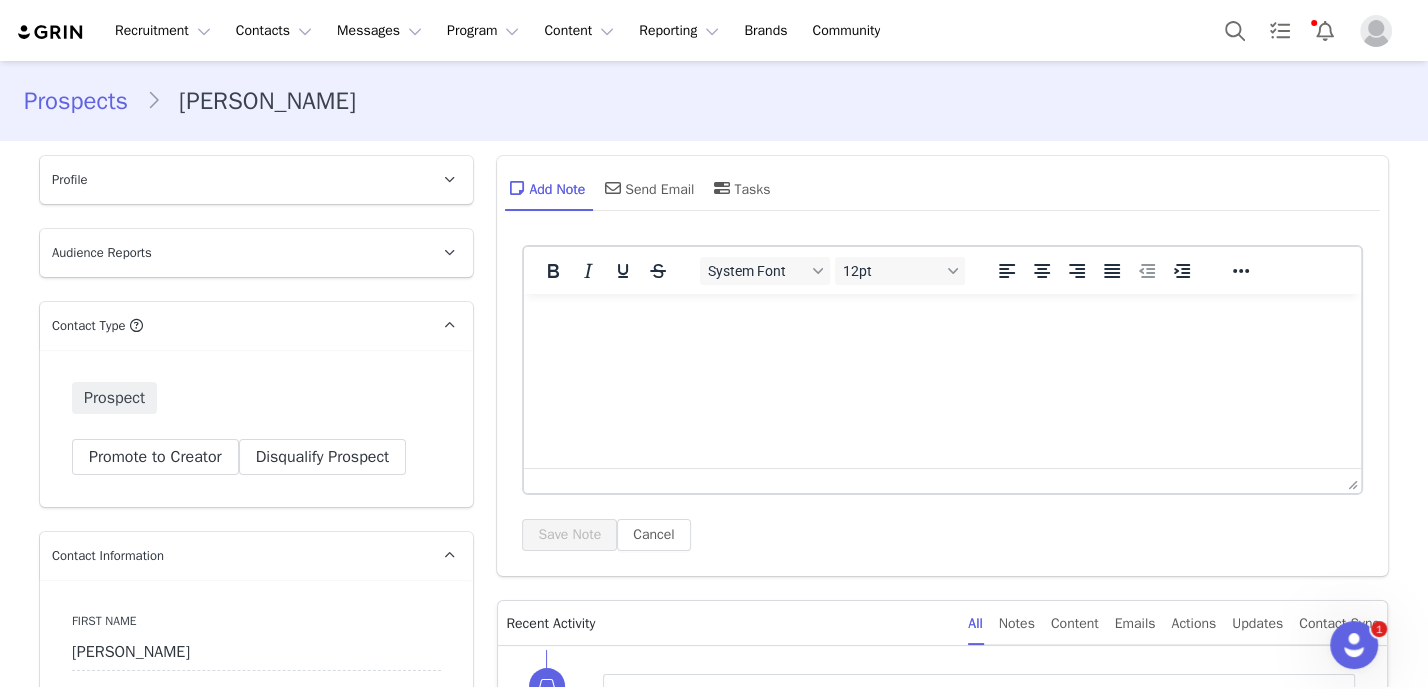 scroll, scrollTop: 294, scrollLeft: 0, axis: vertical 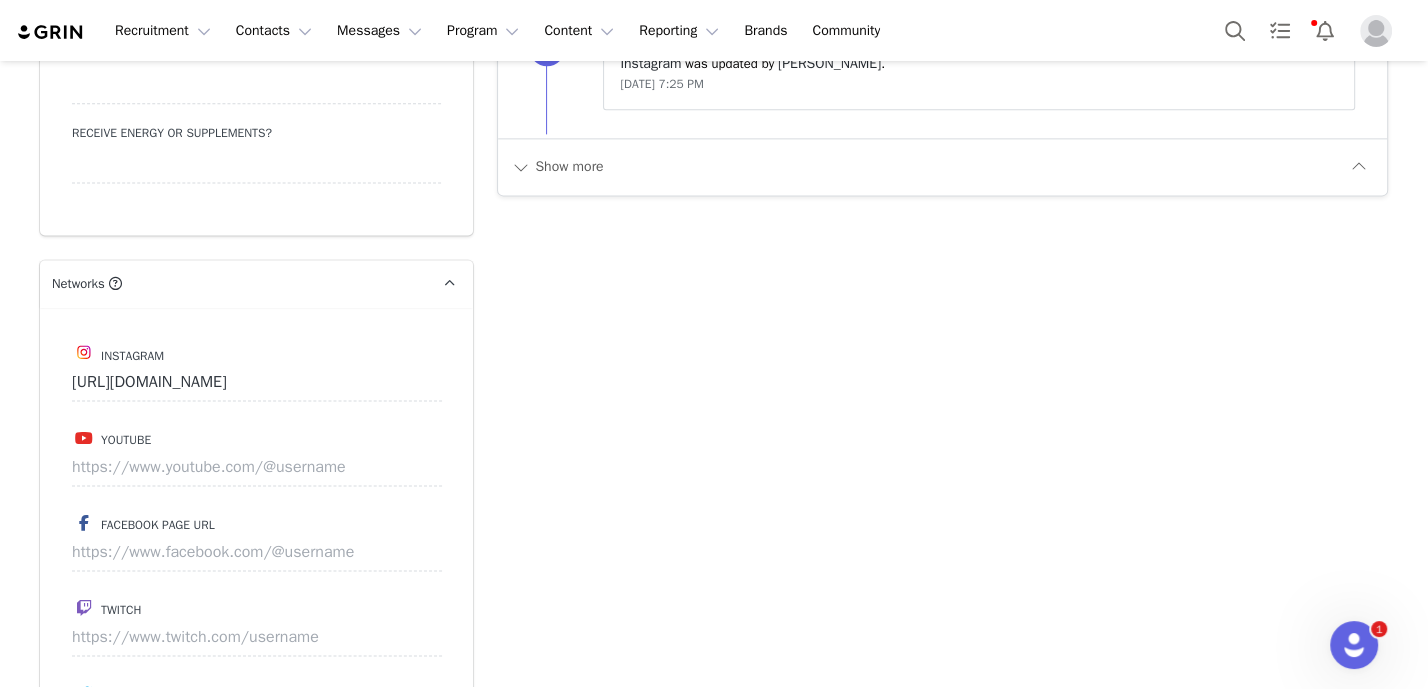 click on "Instagram https://www.instagram.com/erikaolson_ Youtube Facebook Page URL Twitch Twitter Tiktok https://www.tiktok.com/@erika_olson_ Pinterest" at bounding box center [256, 638] 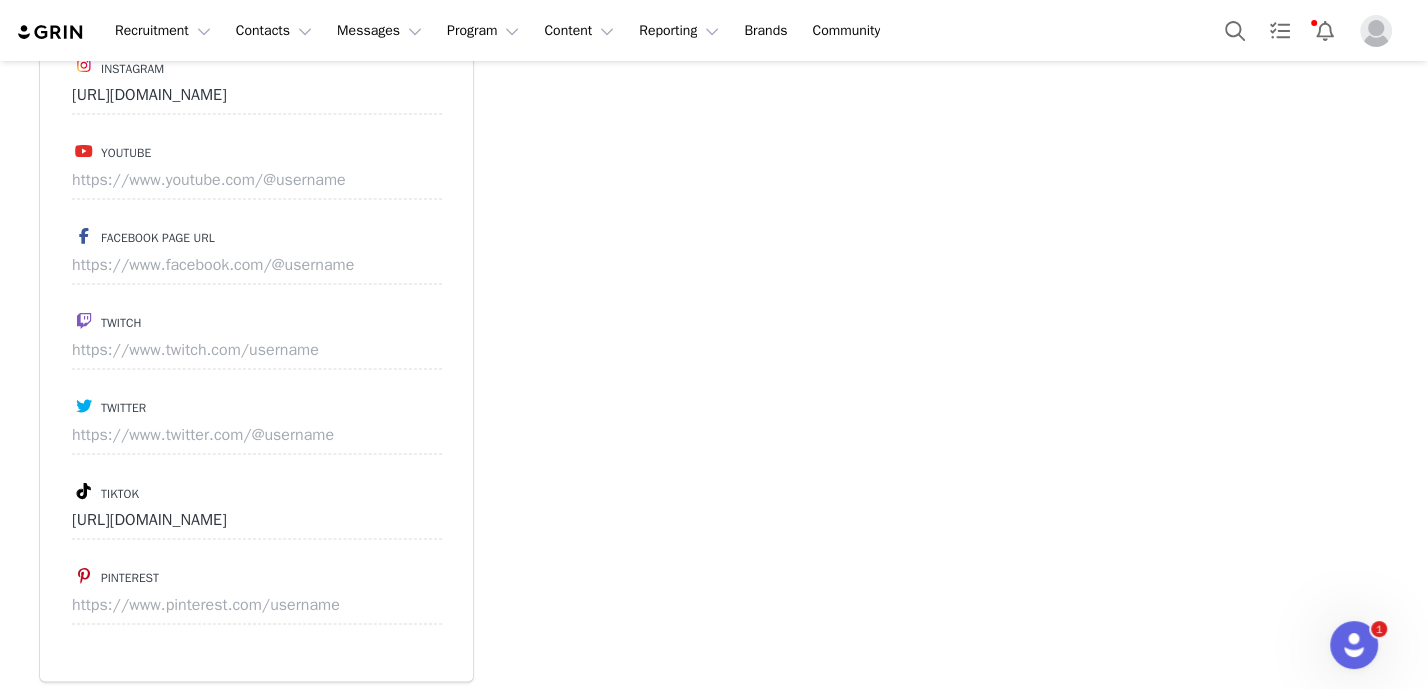scroll, scrollTop: 2603, scrollLeft: 0, axis: vertical 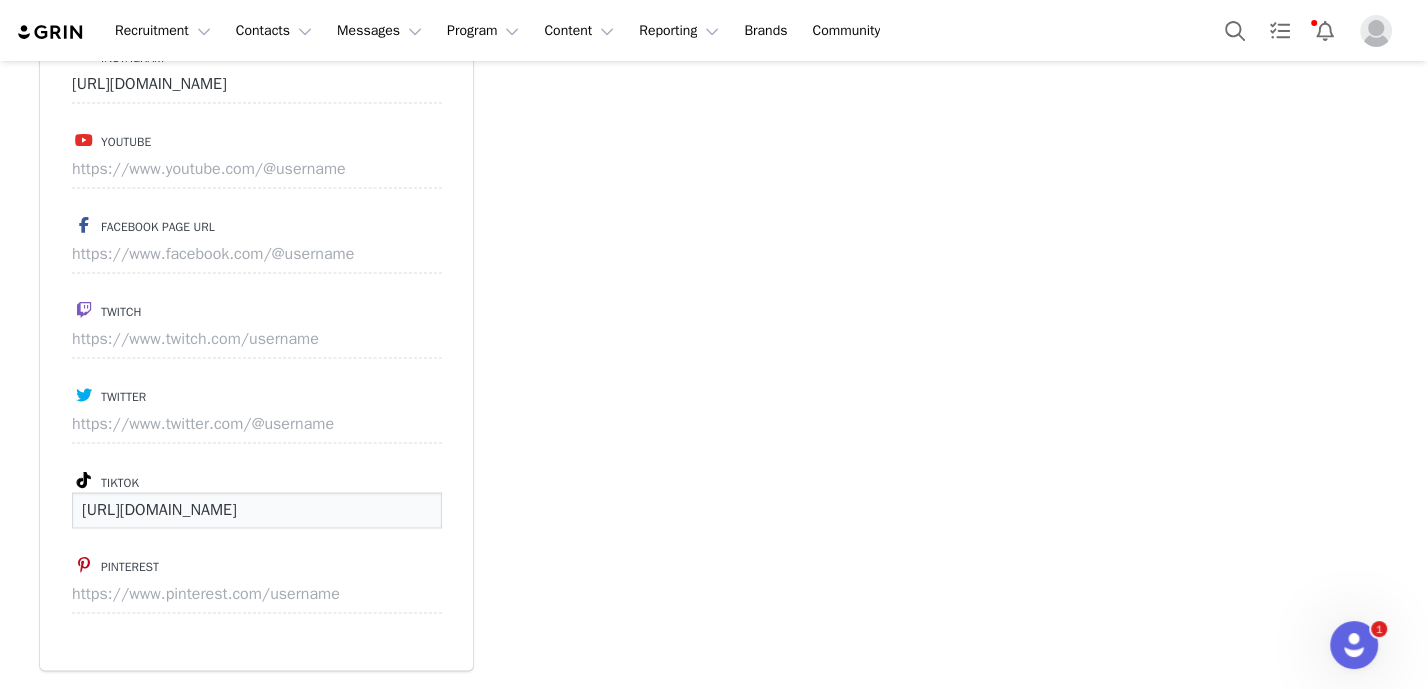 drag, startPoint x: 356, startPoint y: 509, endPoint x: 59, endPoint y: 497, distance: 297.24234 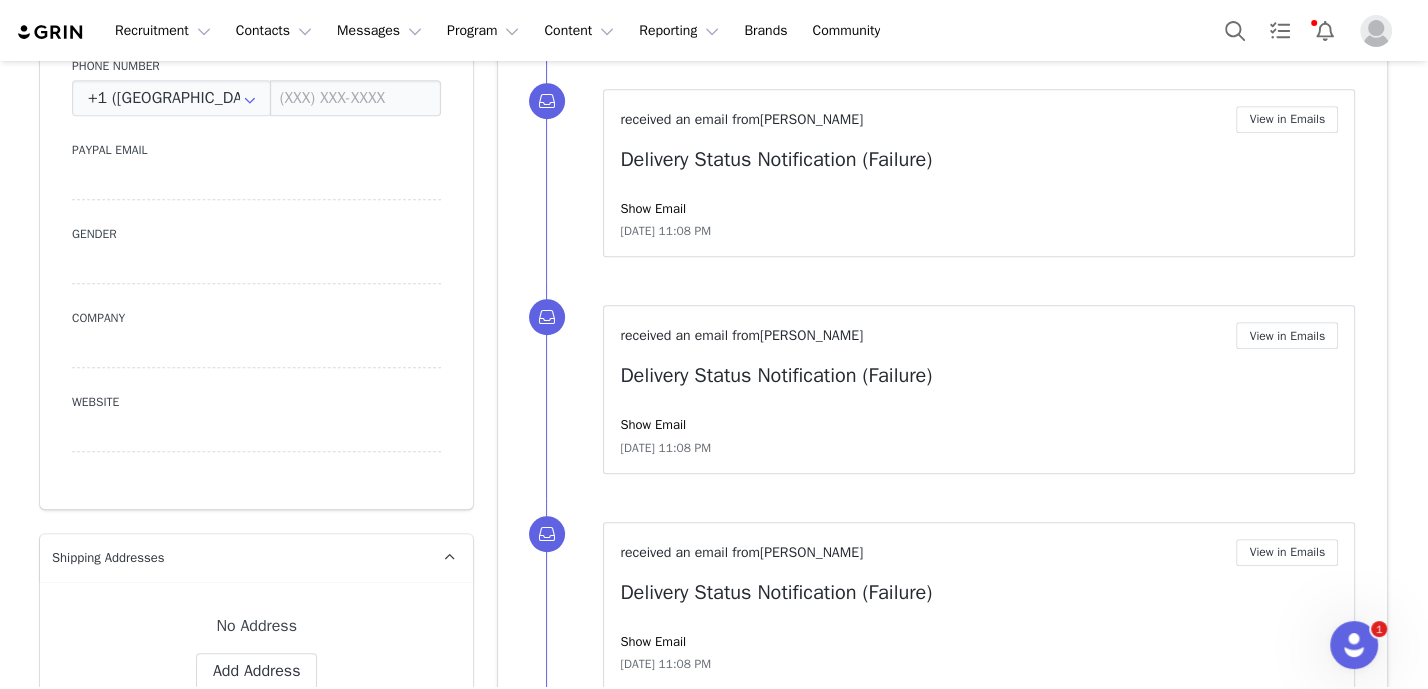 scroll, scrollTop: 596, scrollLeft: 0, axis: vertical 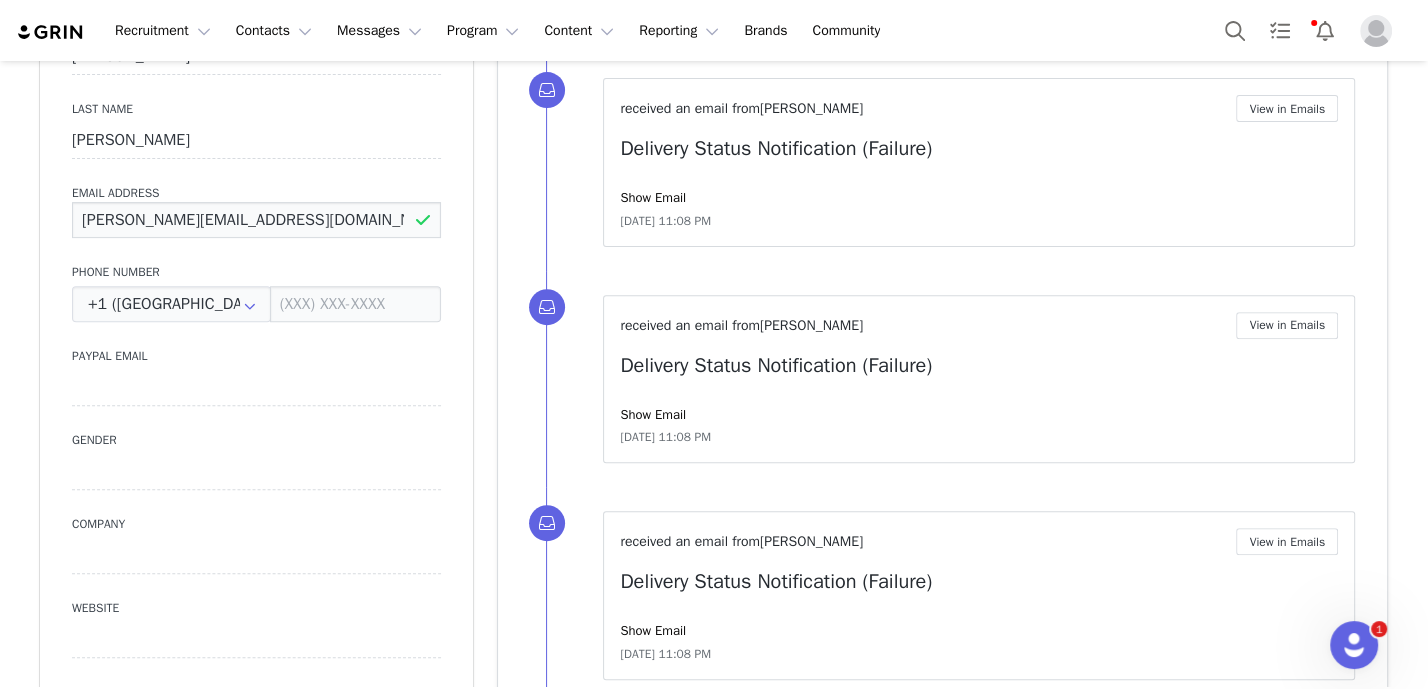 drag, startPoint x: 322, startPoint y: 224, endPoint x: 45, endPoint y: 223, distance: 277.0018 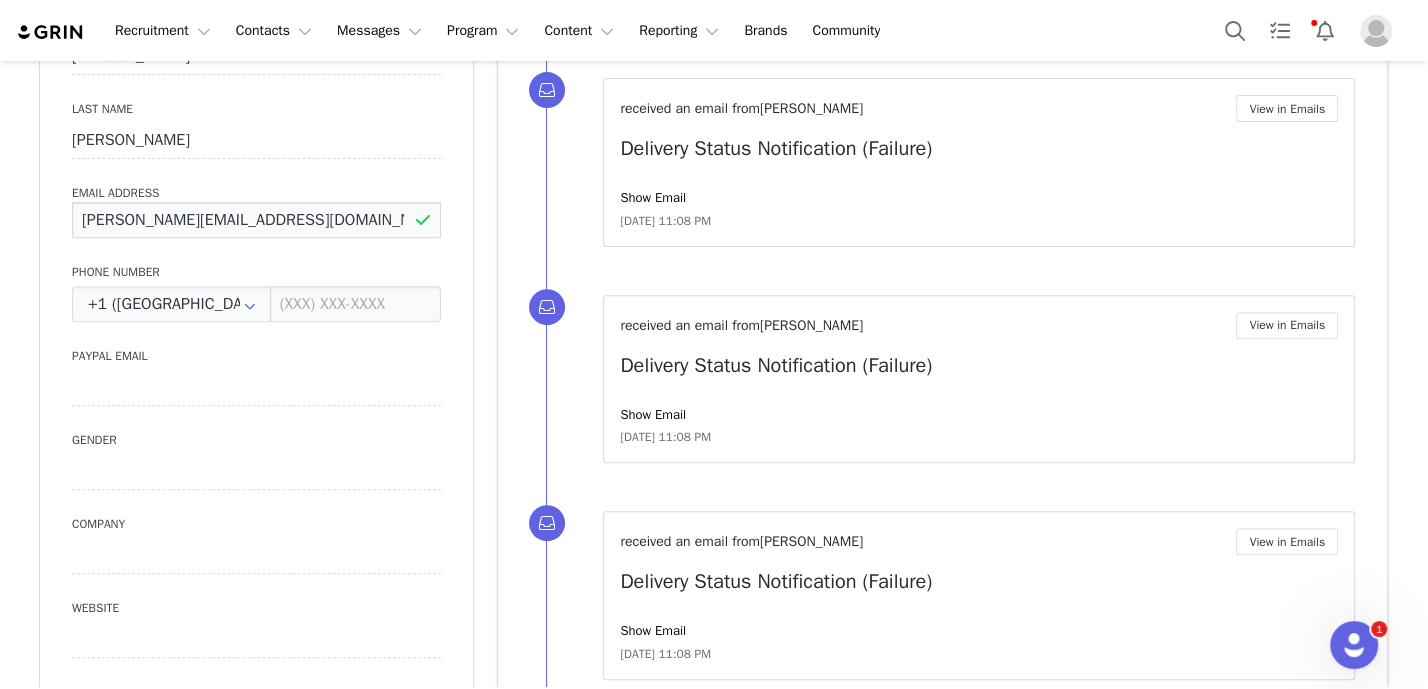 click on "First Name  Erika  Last Name  Olson Email Address erika@mcbesties.com  Phone Number  +1 (United States) +93 (Afghanistan) +358 (Aland Islands) +355 (Albania) +213 (Algeria) +376 (Andorra) +244 (Angola) +1264 (Anguilla) +1268 (Antigua And Barbuda) +54 (Argentina) +374 (Armenia) +297 (Aruba) +61 (Australia) +43 (Austria) +994 (Azerbaijan) +1242 (Bahamas) +973 (Bahrain) +880 (Bangladesh) +1246 (Barbados) +375 (Belarus) +32 (Belgium) +501 (Belize) +229 (Benin) +1441 (Bermuda) +975 (Bhutan) +591 (Bolivia) +599 (Bonaire, Sint Eustatius and Saba) +387 (Bosnia And Herzegovina) +267 (Botswana) +0 (Bouvet Island) +55 (Brazil) +673 (Brunei) +359 (Bulgaria) +226 (Burkina Faso) +257 (Burundi) +855 (Cambodia) +1 (Canada) +238 (Cape Verde) +1345 (Cayman Islands) +236 (Central African Republic) +235 (Chad) +56 (Chile) +86 (China) +61 (Christmas Island) +672 (Cocos (Keeling) Islands) +57 (Colombia) +269 (Comoros) +242 (Congo) +243 (Congo, The Democratic Republic Of The) +682 (Cook Islands) +506 (Costa Rica) +385 (Croatia)" at bounding box center (256, 349) 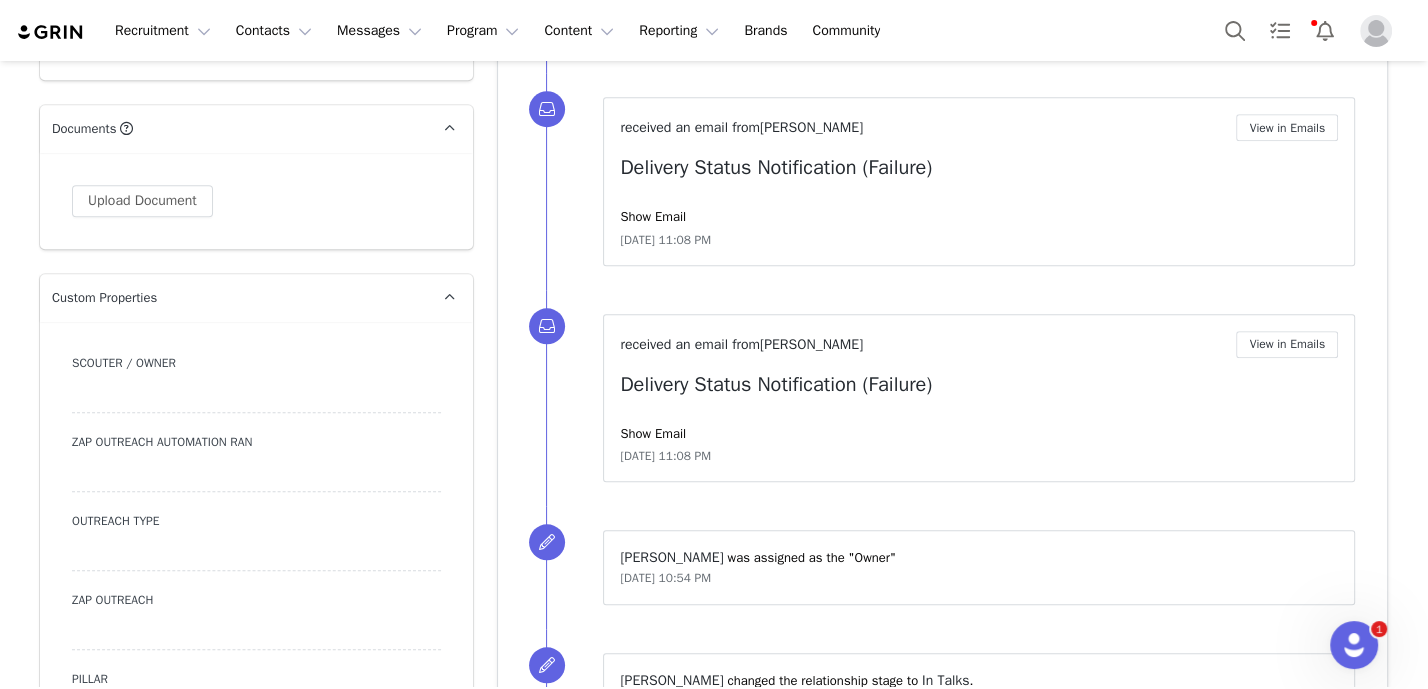 scroll, scrollTop: 1733, scrollLeft: 0, axis: vertical 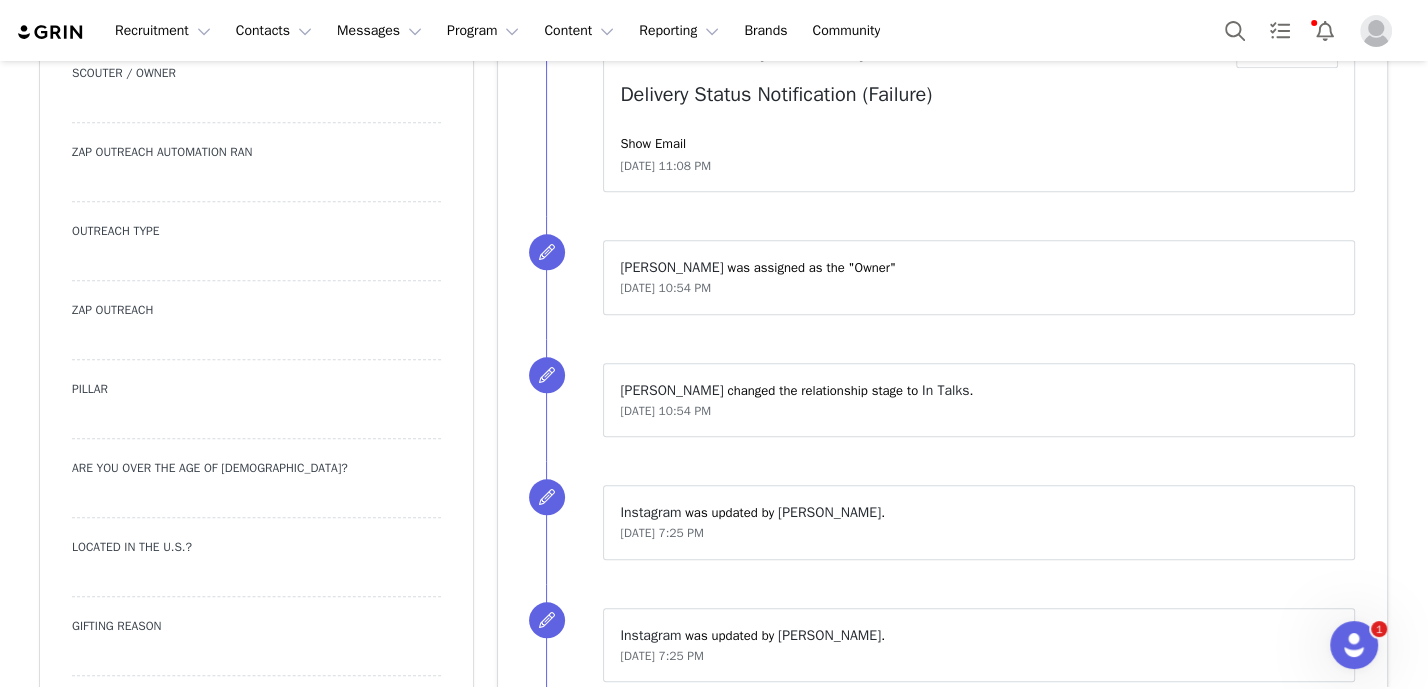 type 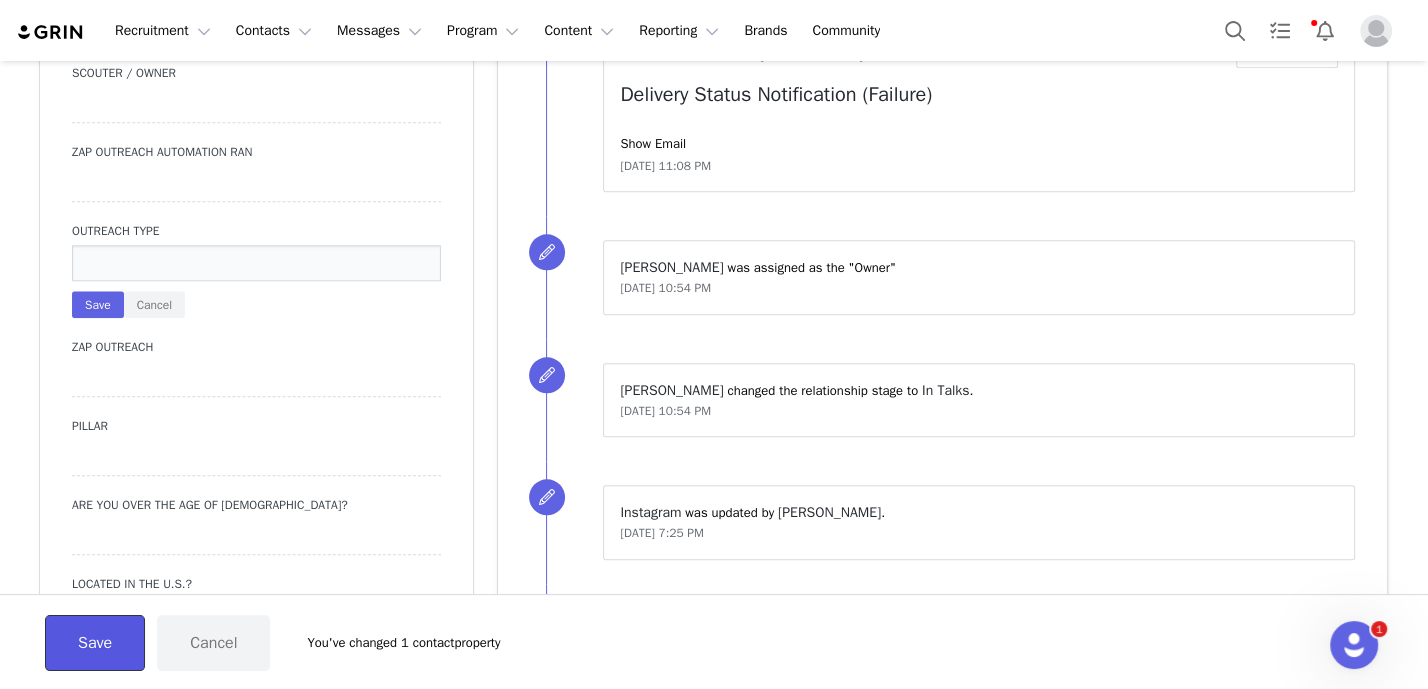 click on "Save" at bounding box center [95, 643] 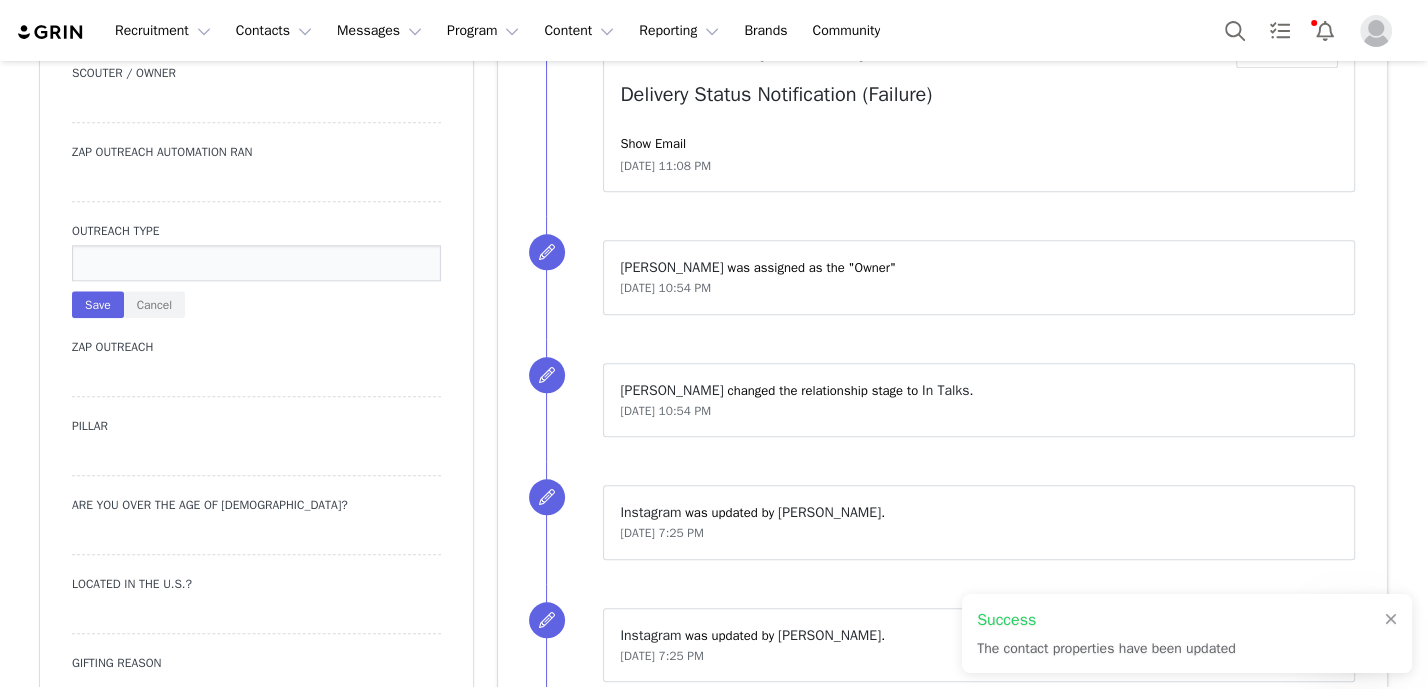 click at bounding box center (256, 263) 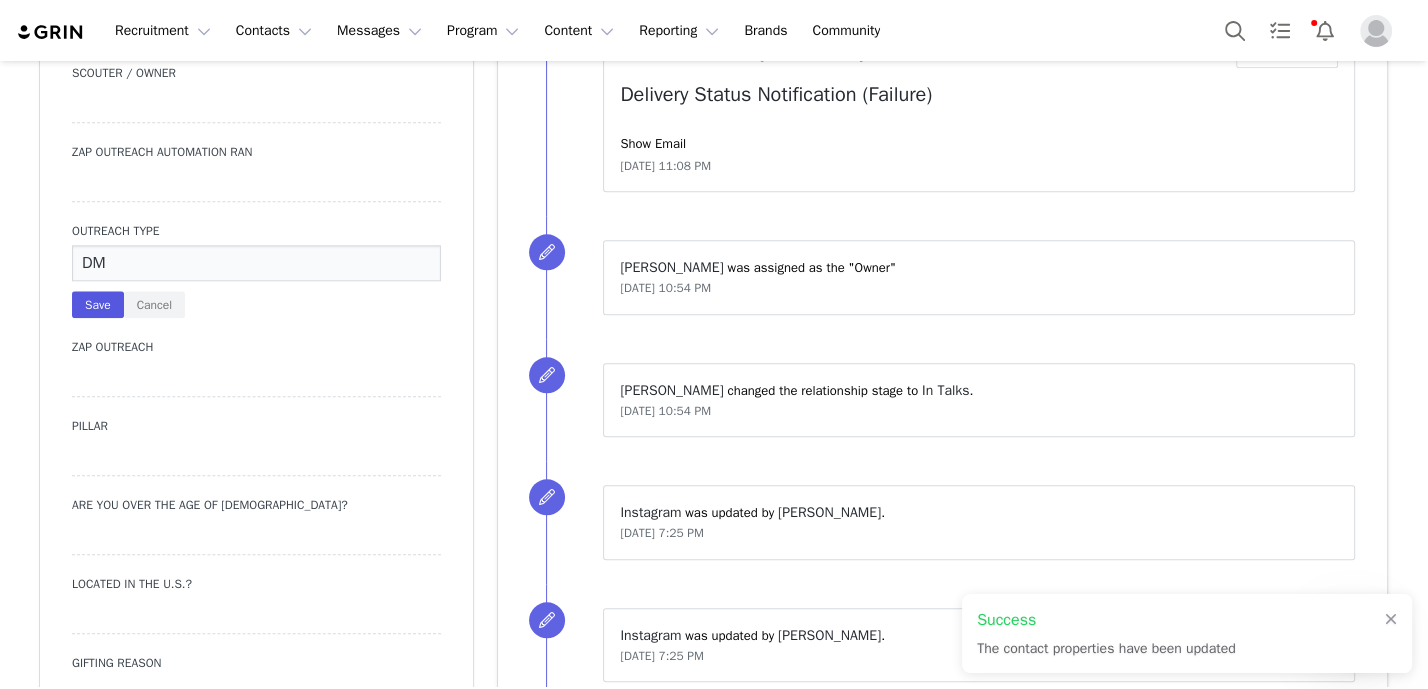 type on "DM" 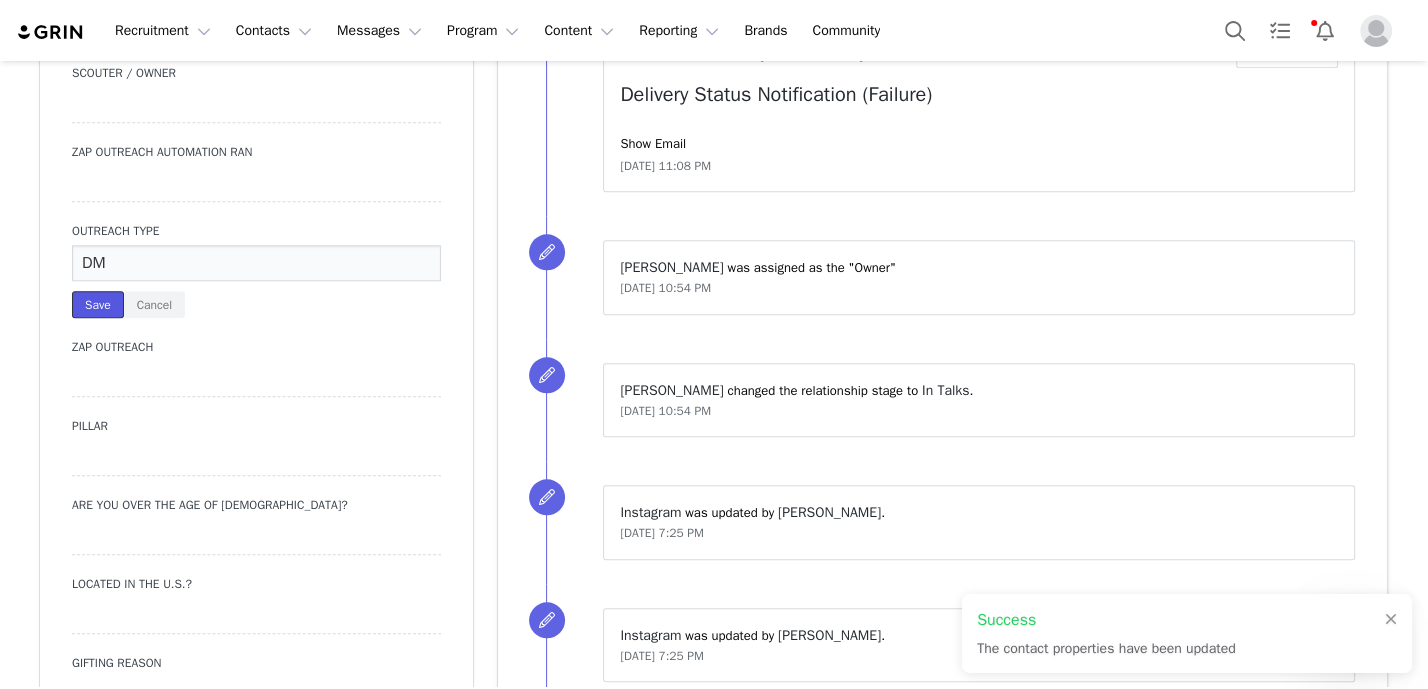 click on "Save" at bounding box center (98, 304) 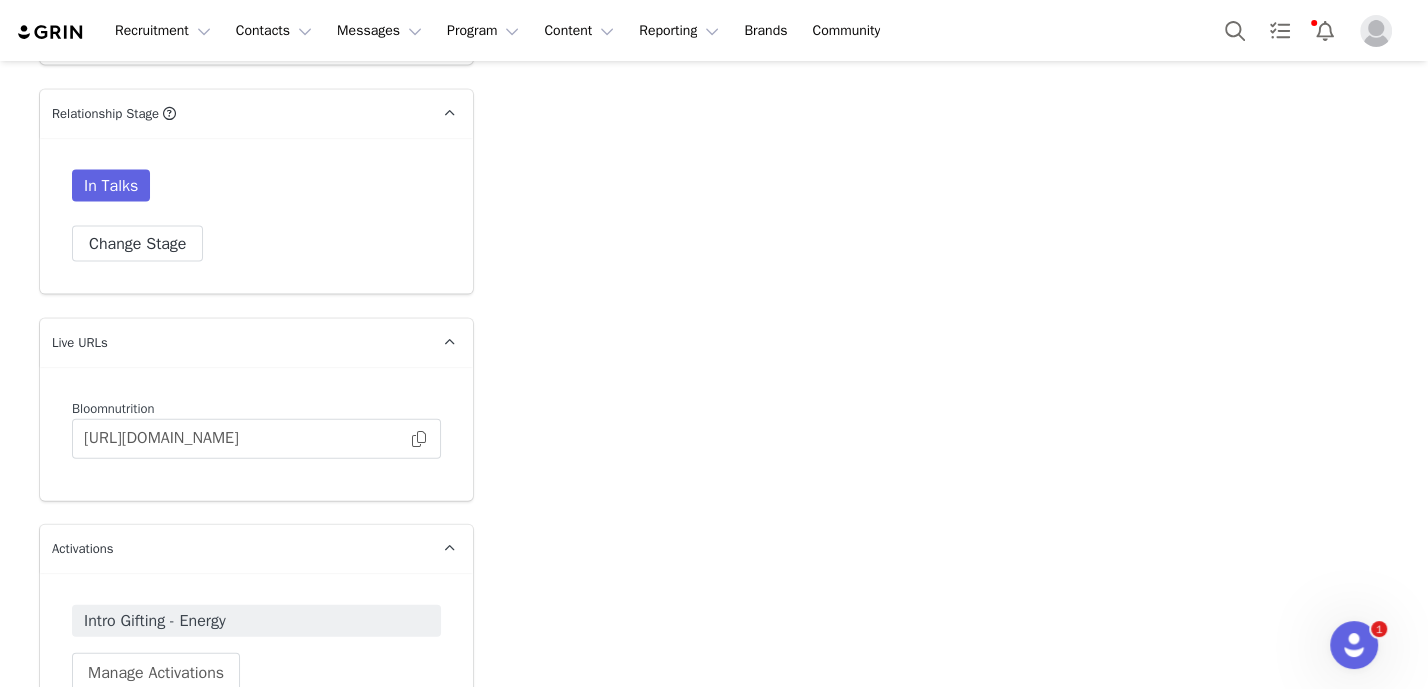 scroll, scrollTop: 3670, scrollLeft: 0, axis: vertical 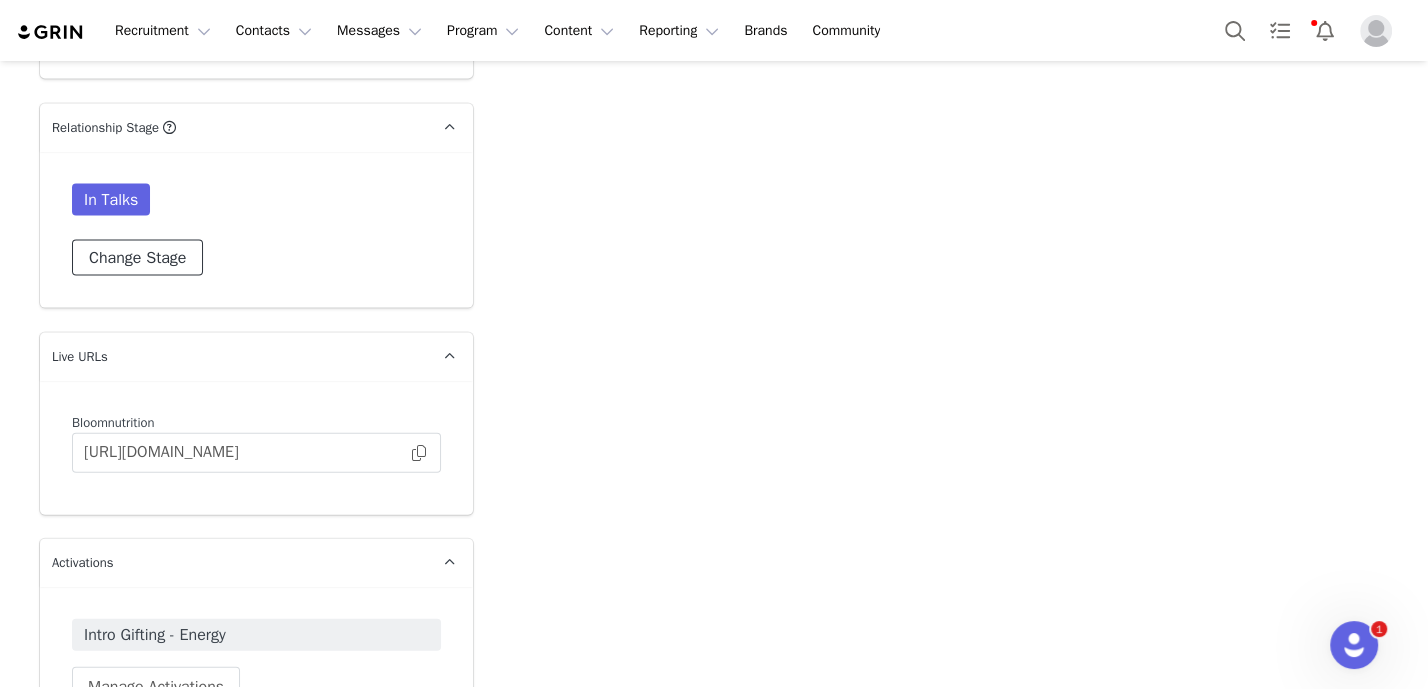 click on "Change Stage" at bounding box center (137, 258) 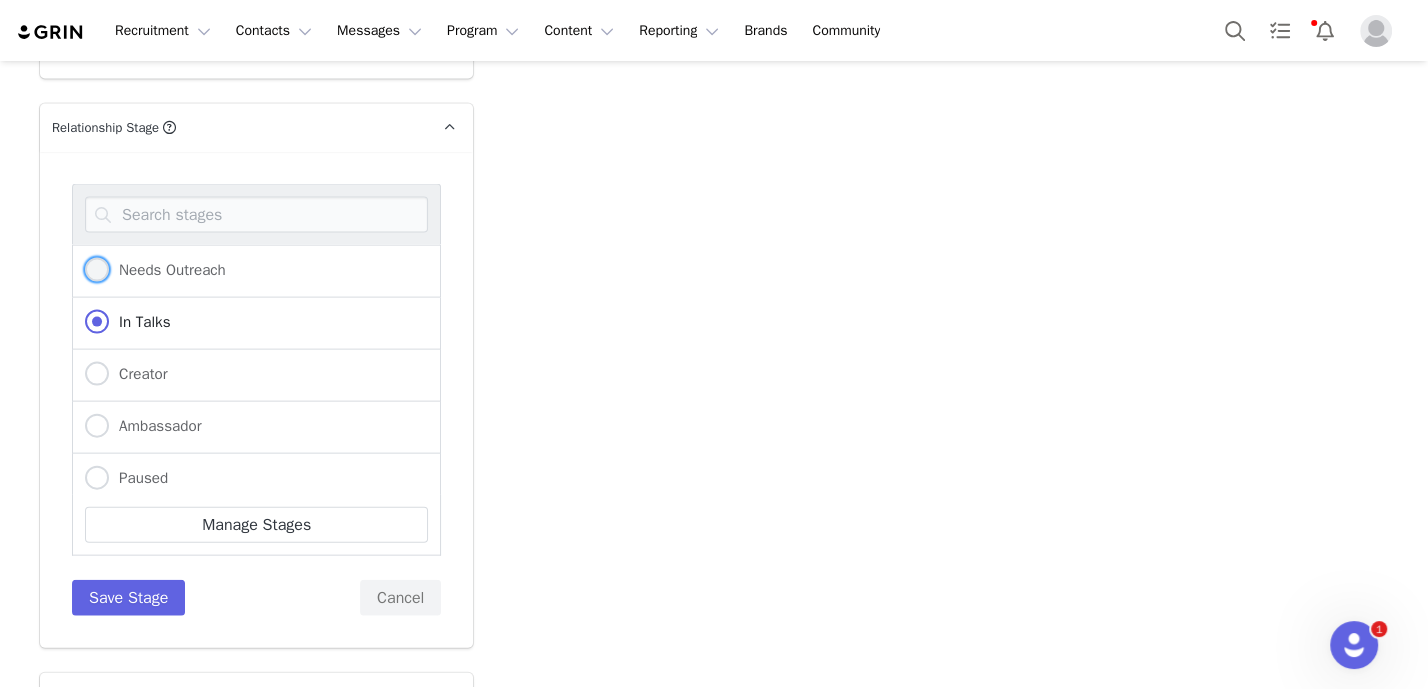 click on "Needs Outreach" at bounding box center [167, 270] 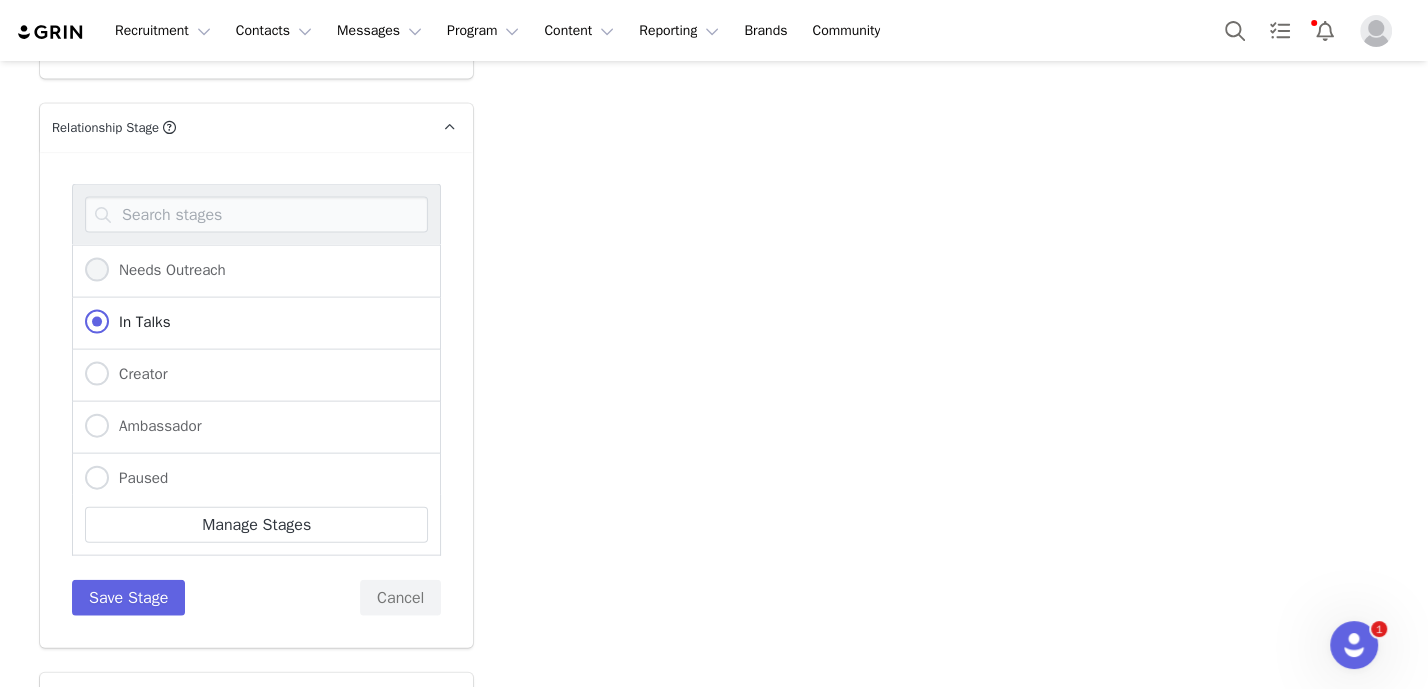 click on "Needs Outreach" at bounding box center (97, 271) 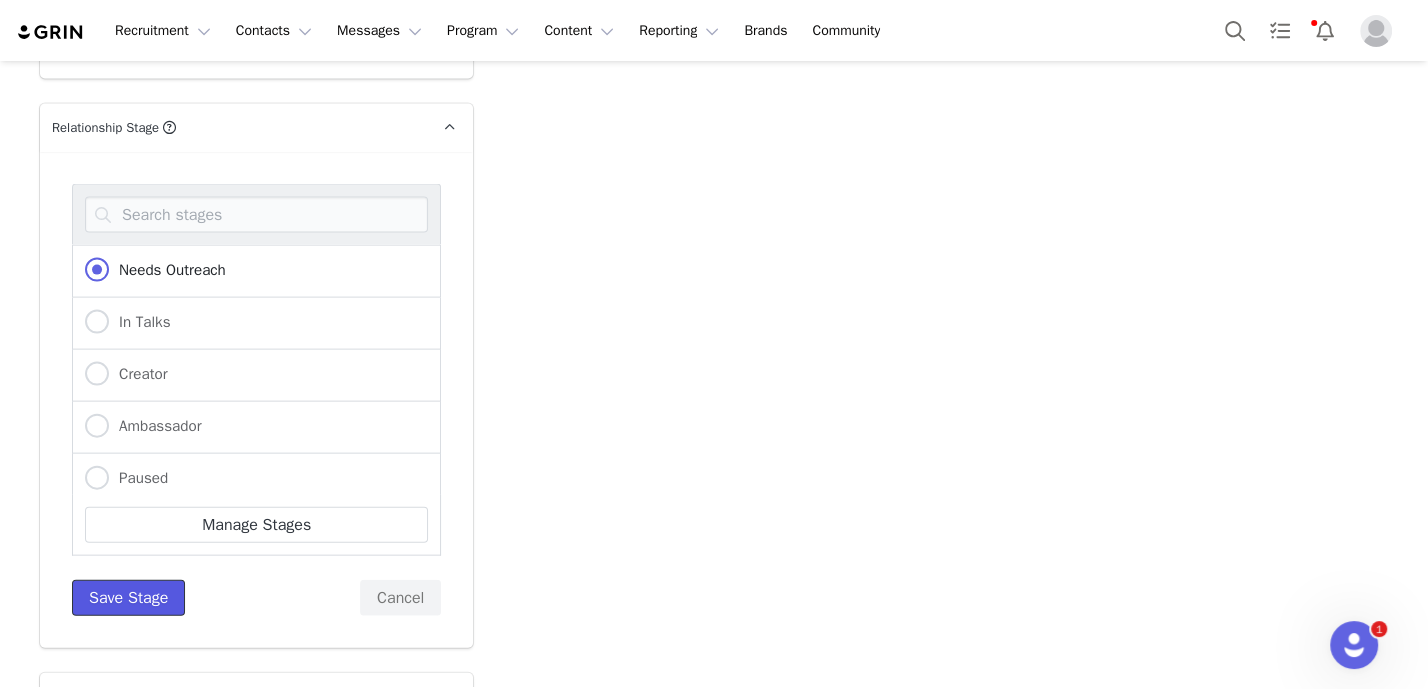 click on "Save Stage" at bounding box center (128, 598) 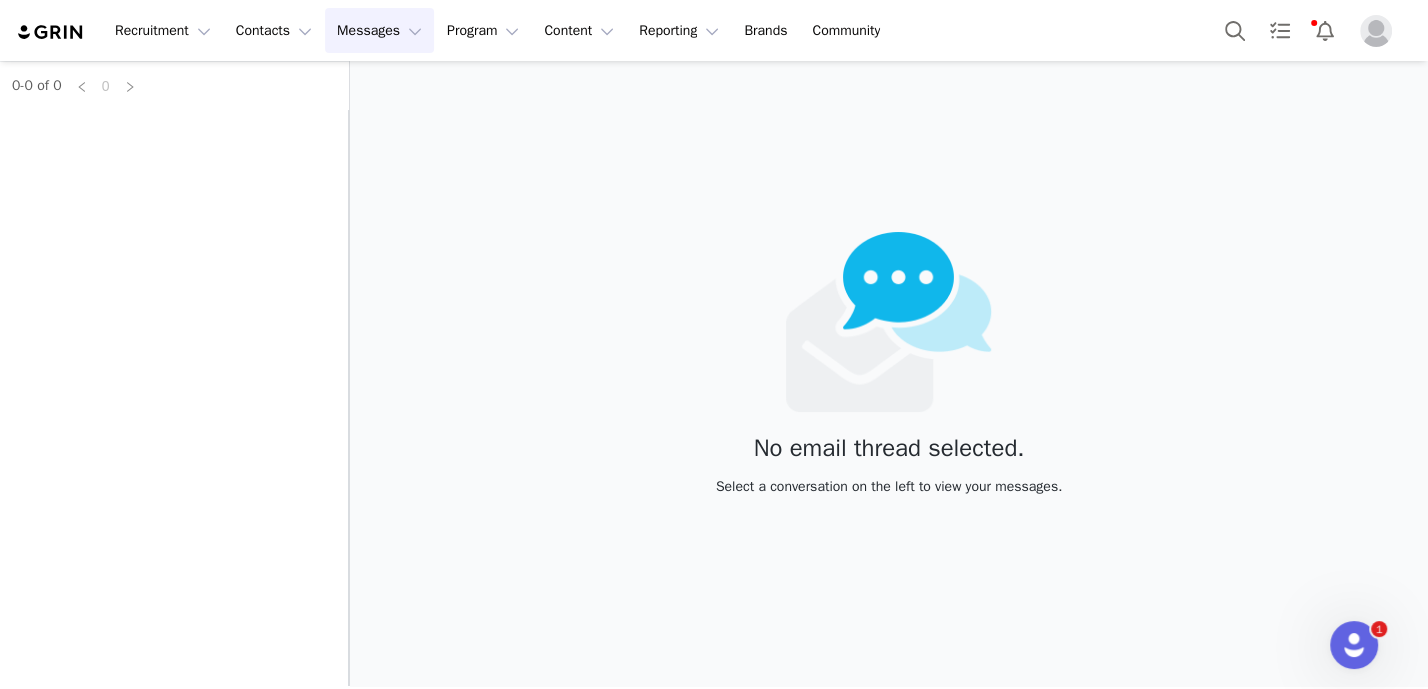 scroll, scrollTop: 0, scrollLeft: 0, axis: both 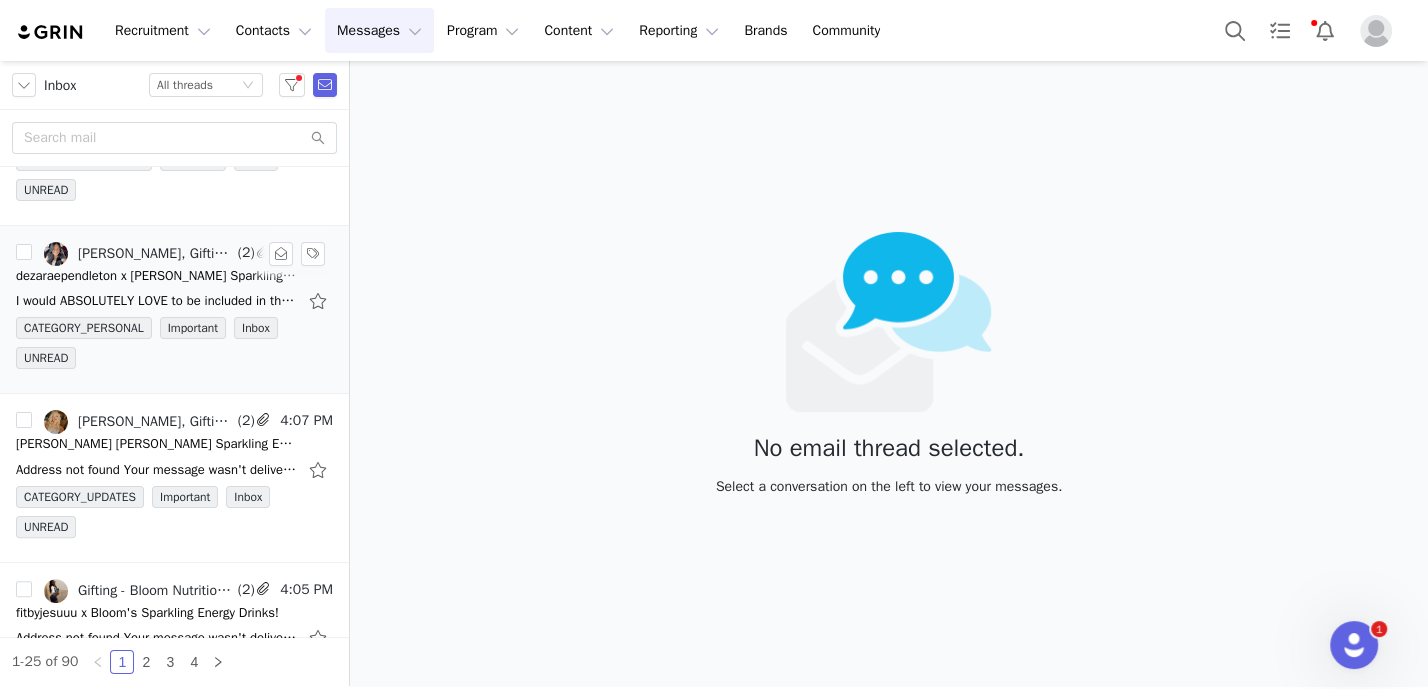 click on "[PERSON_NAME], Gifting - Bloom Nutrition" at bounding box center [156, 254] 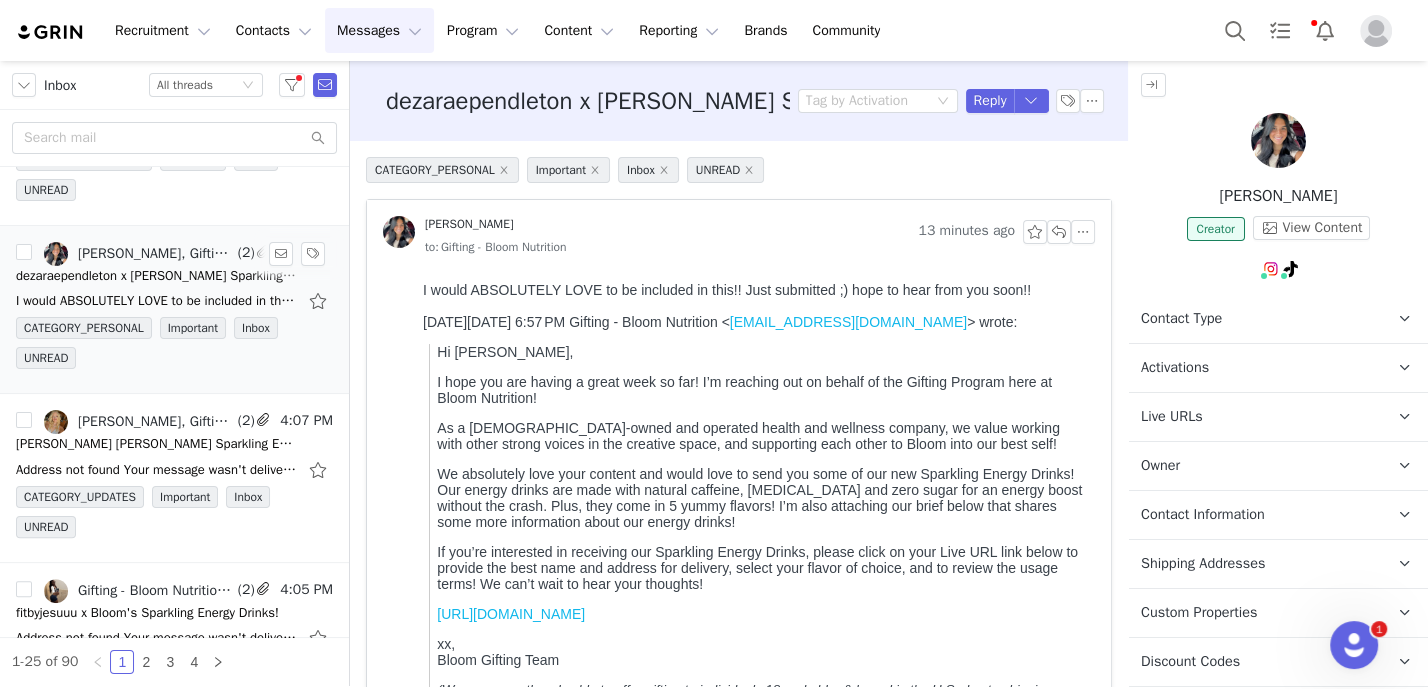scroll, scrollTop: 0, scrollLeft: 0, axis: both 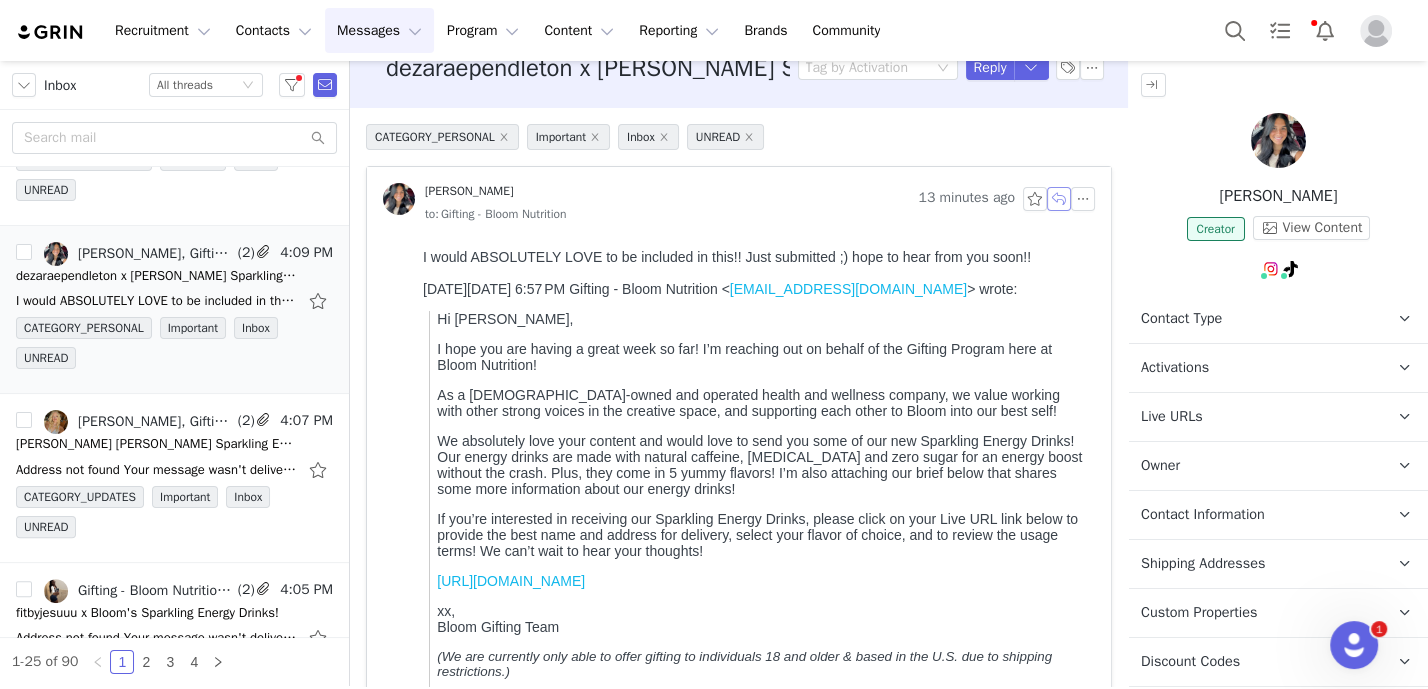 click at bounding box center (1059, 199) 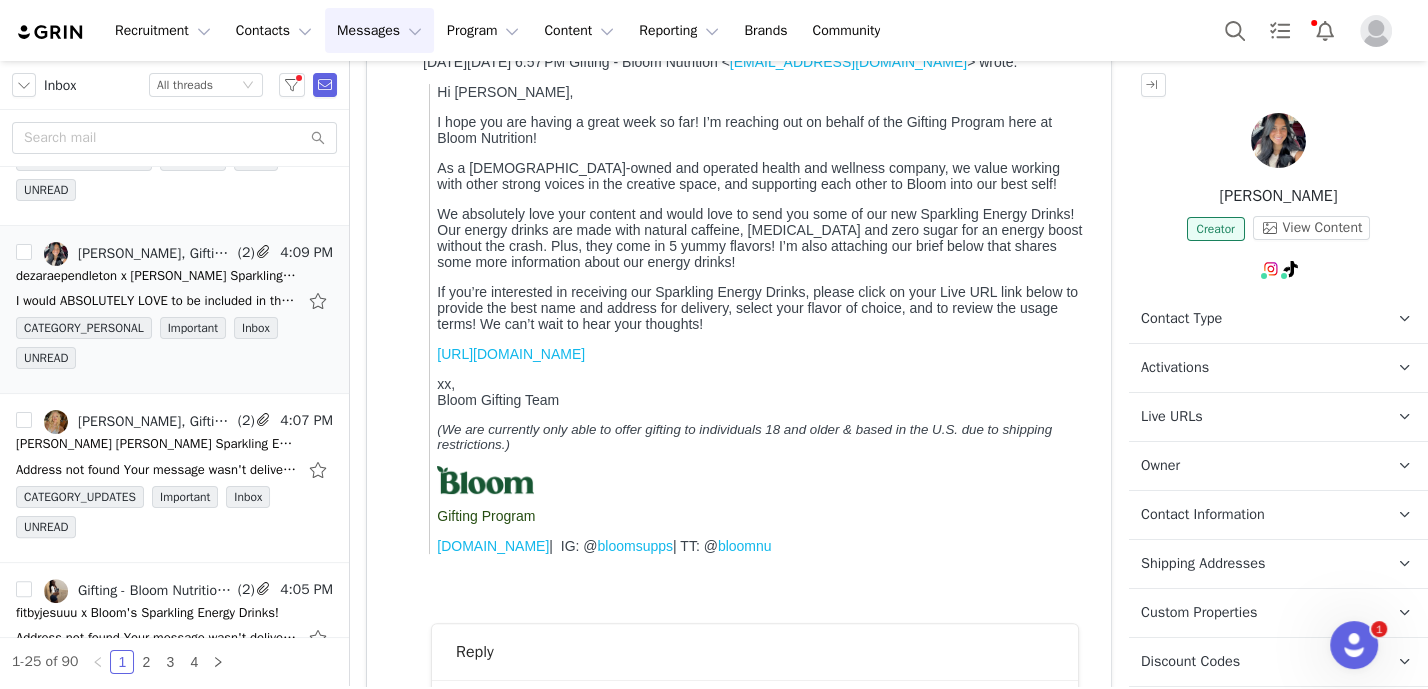 scroll, scrollTop: 766, scrollLeft: 0, axis: vertical 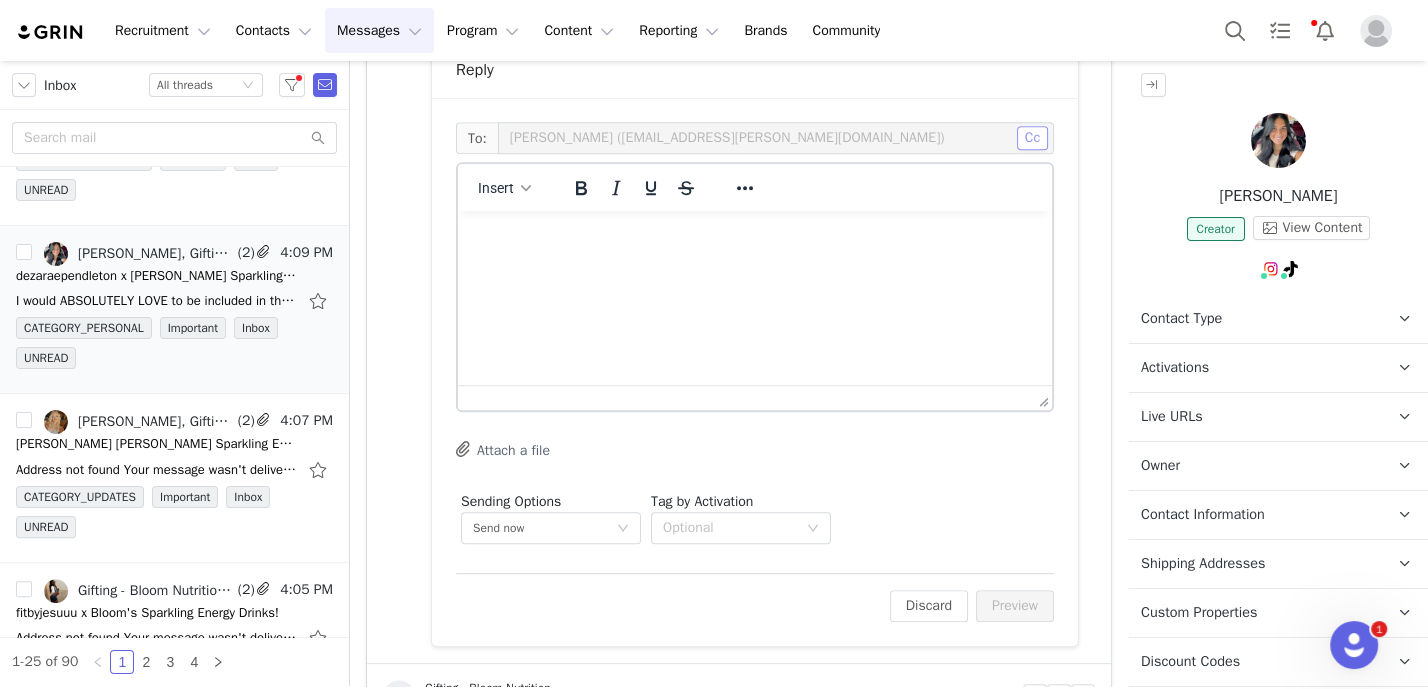 click on "Cc" at bounding box center [1032, 138] 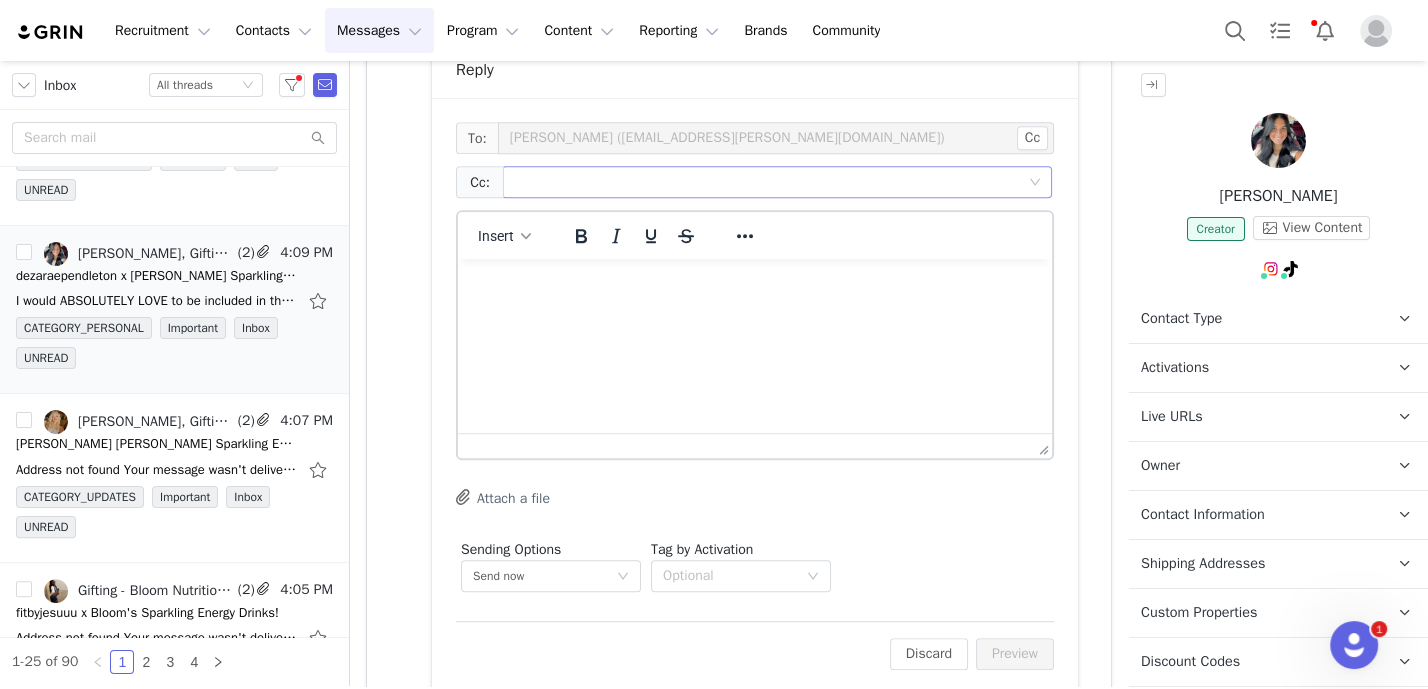 click at bounding box center (769, 182) 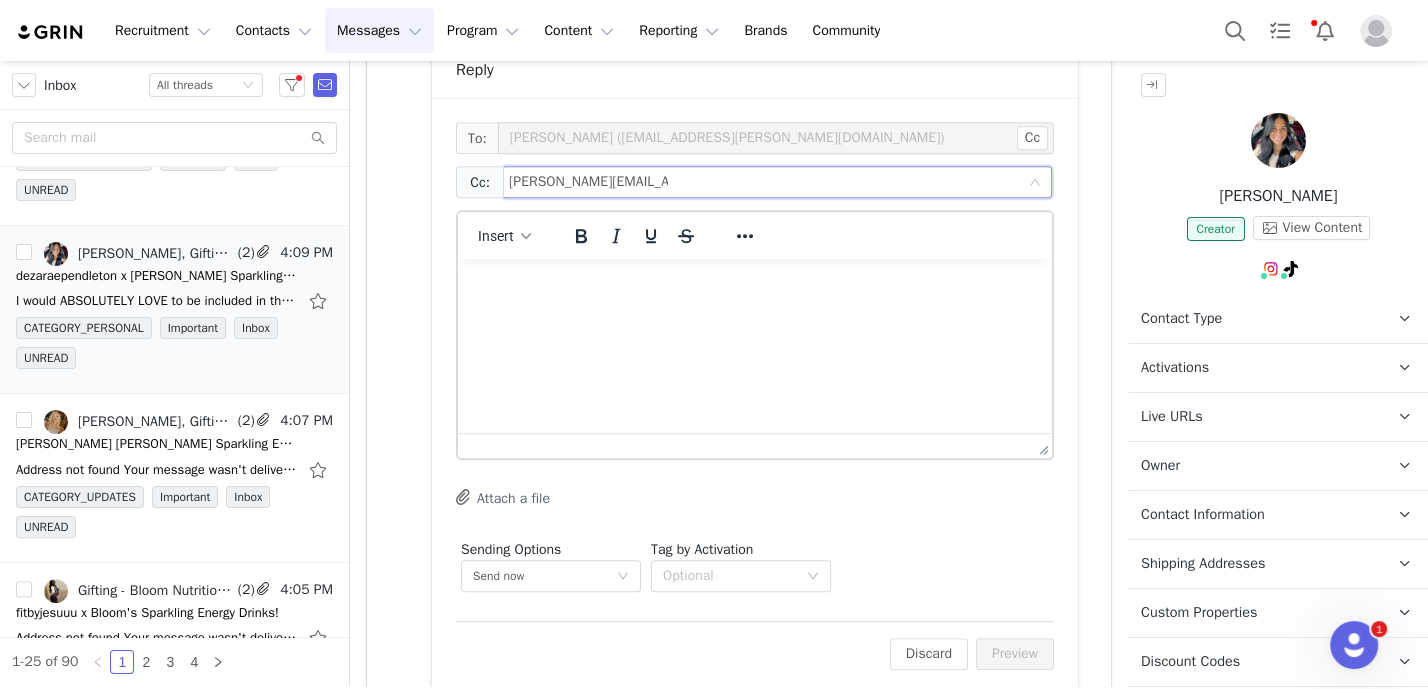 type on "[PERSON_NAME][EMAIL_ADDRESS][DOMAIN_NAME]" 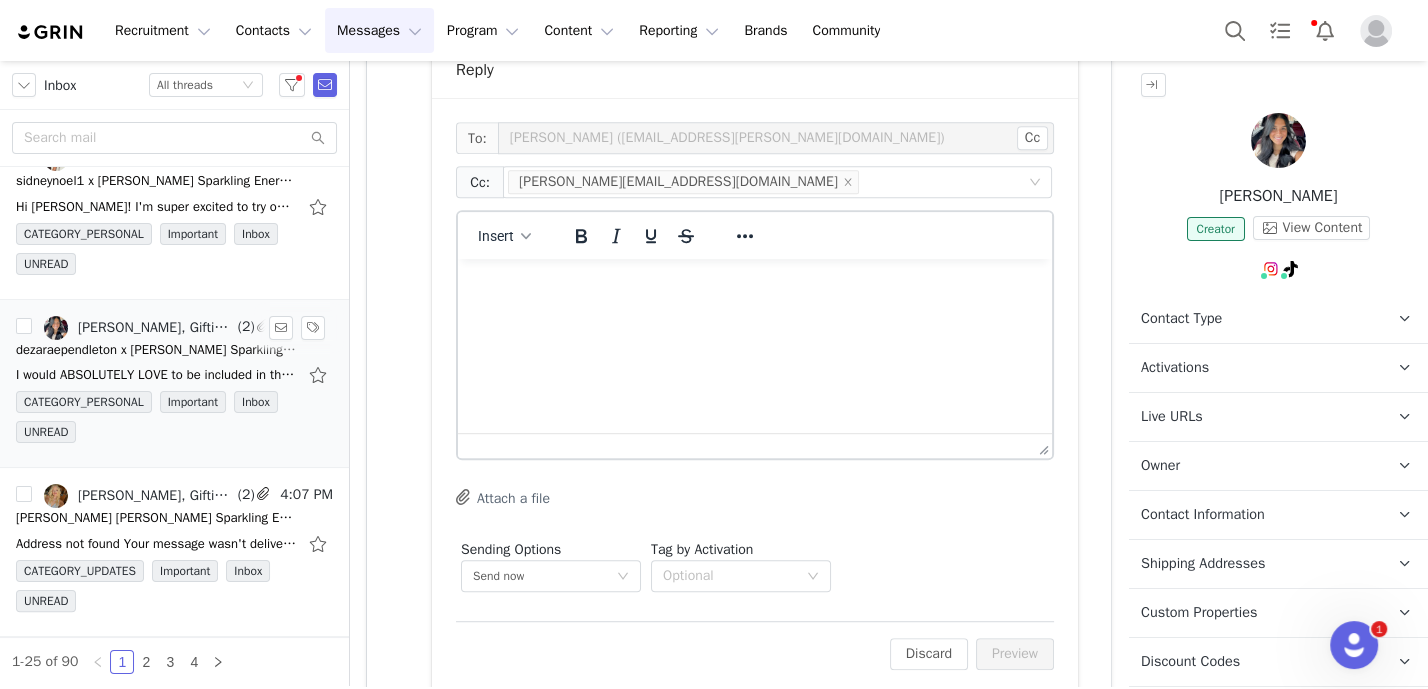 scroll, scrollTop: 375, scrollLeft: 0, axis: vertical 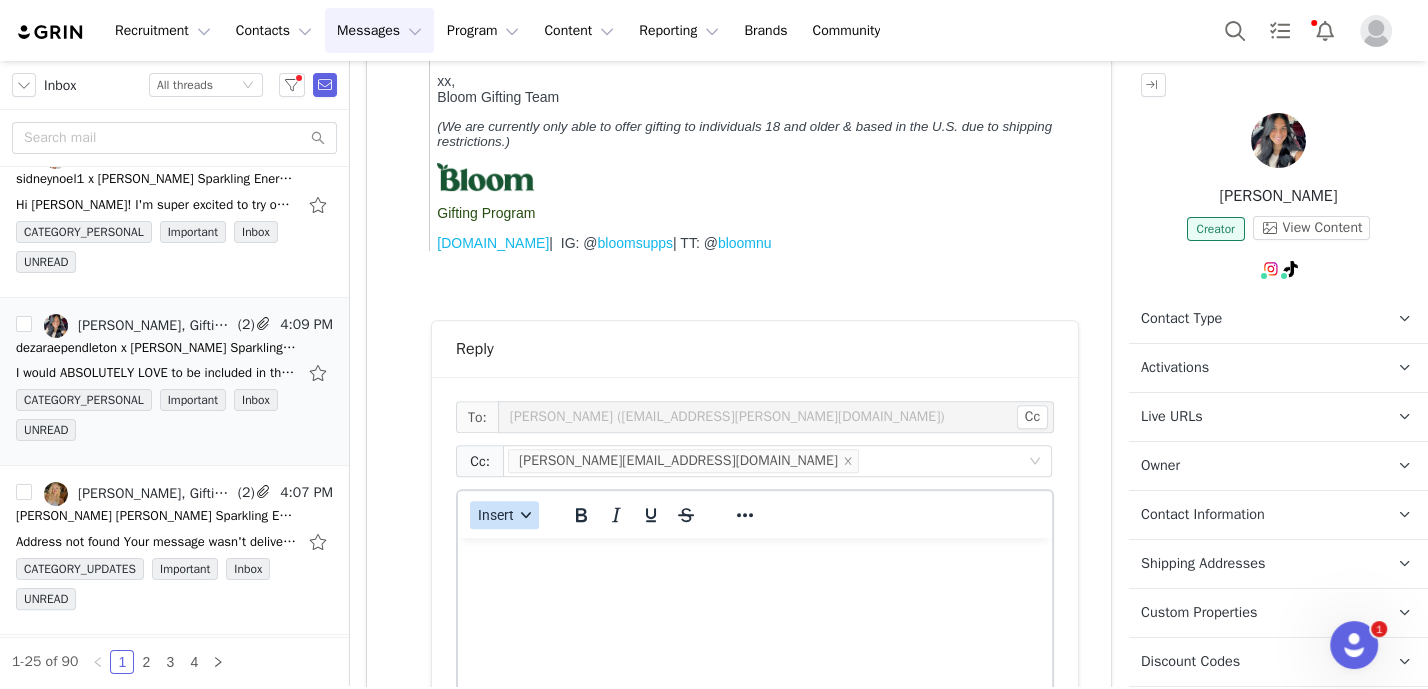 click on "Insert" at bounding box center [496, 515] 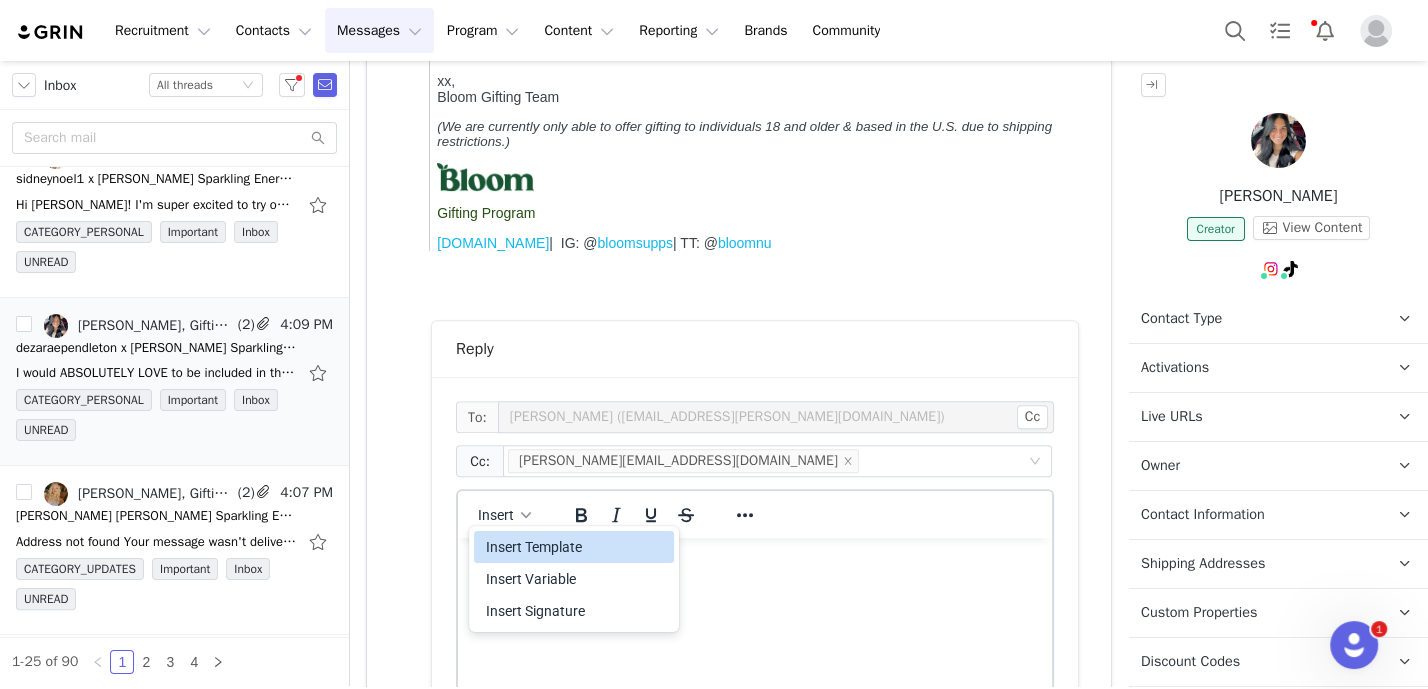 click on "Insert Template" at bounding box center (576, 547) 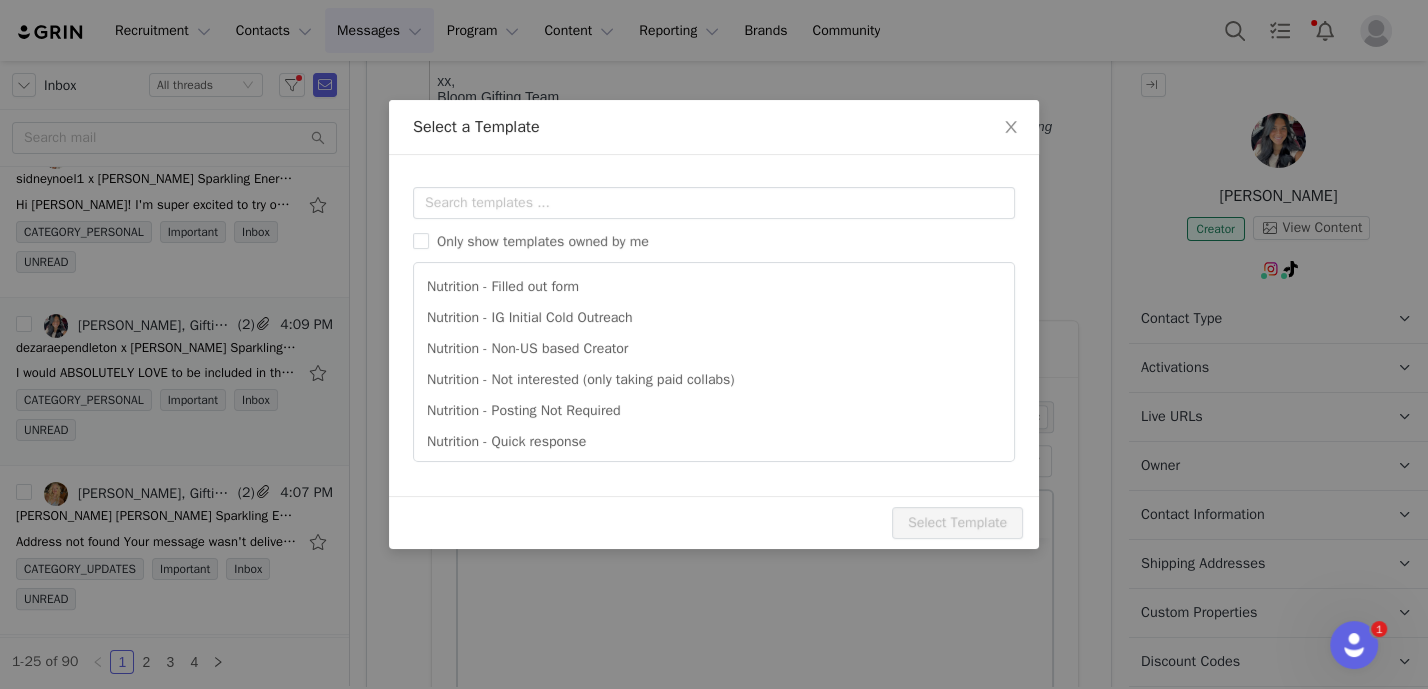 scroll, scrollTop: 0, scrollLeft: 0, axis: both 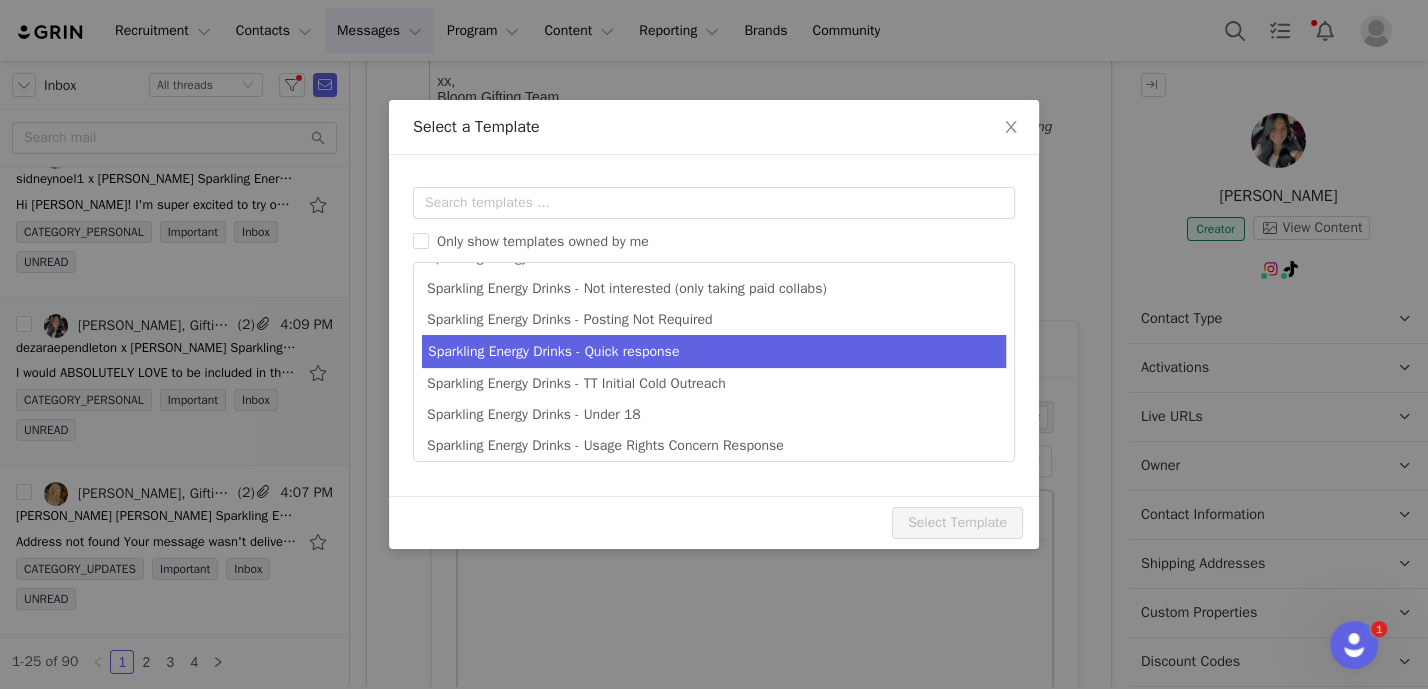 click on "Sparkling Energy Drinks - Quick response" at bounding box center [714, 351] 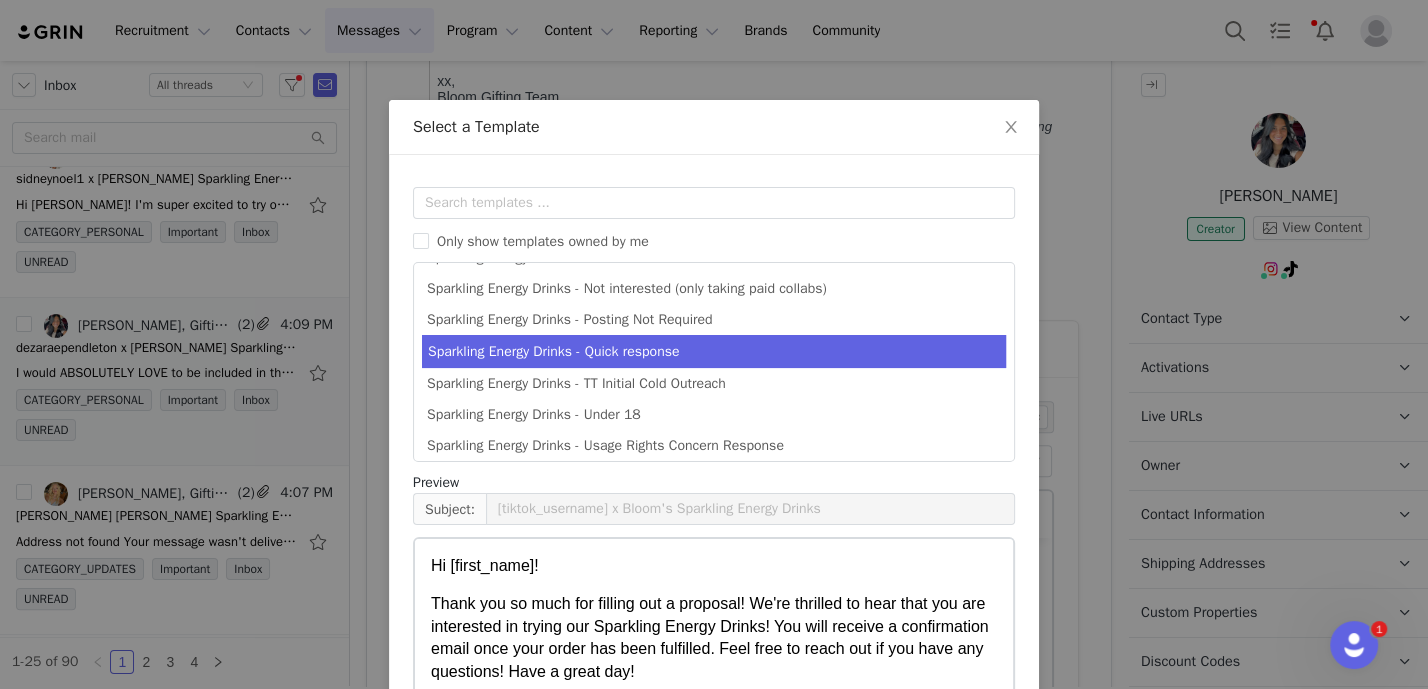 click on "Sparkling Energy Drinks - Quick response" at bounding box center (714, 351) 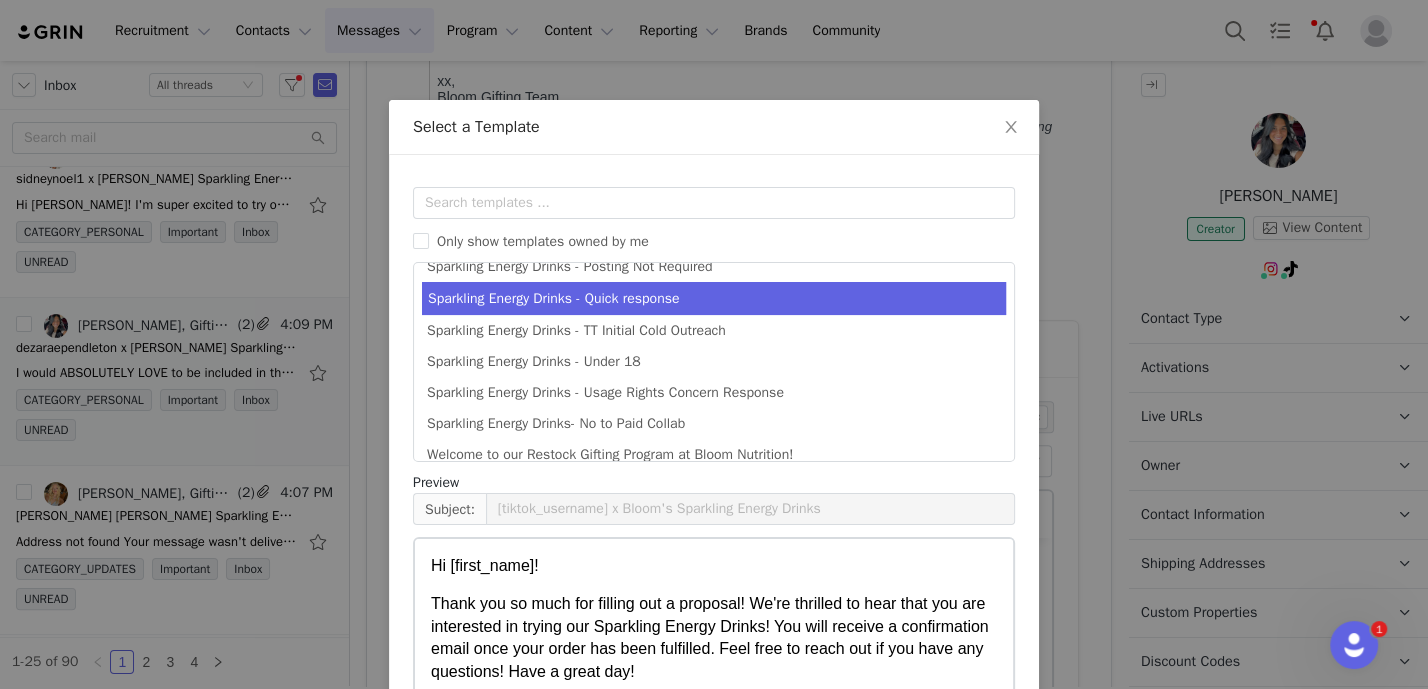 scroll, scrollTop: 438, scrollLeft: 0, axis: vertical 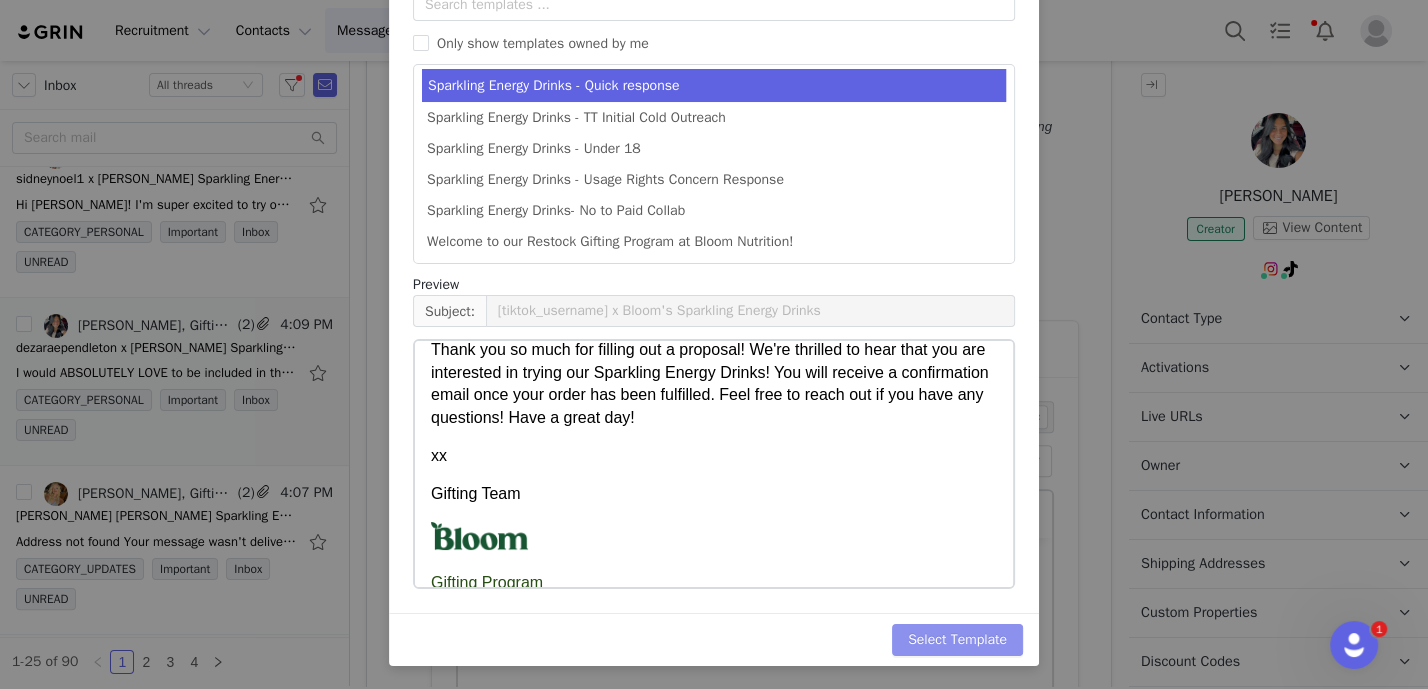 click on "Select Template" at bounding box center [957, 640] 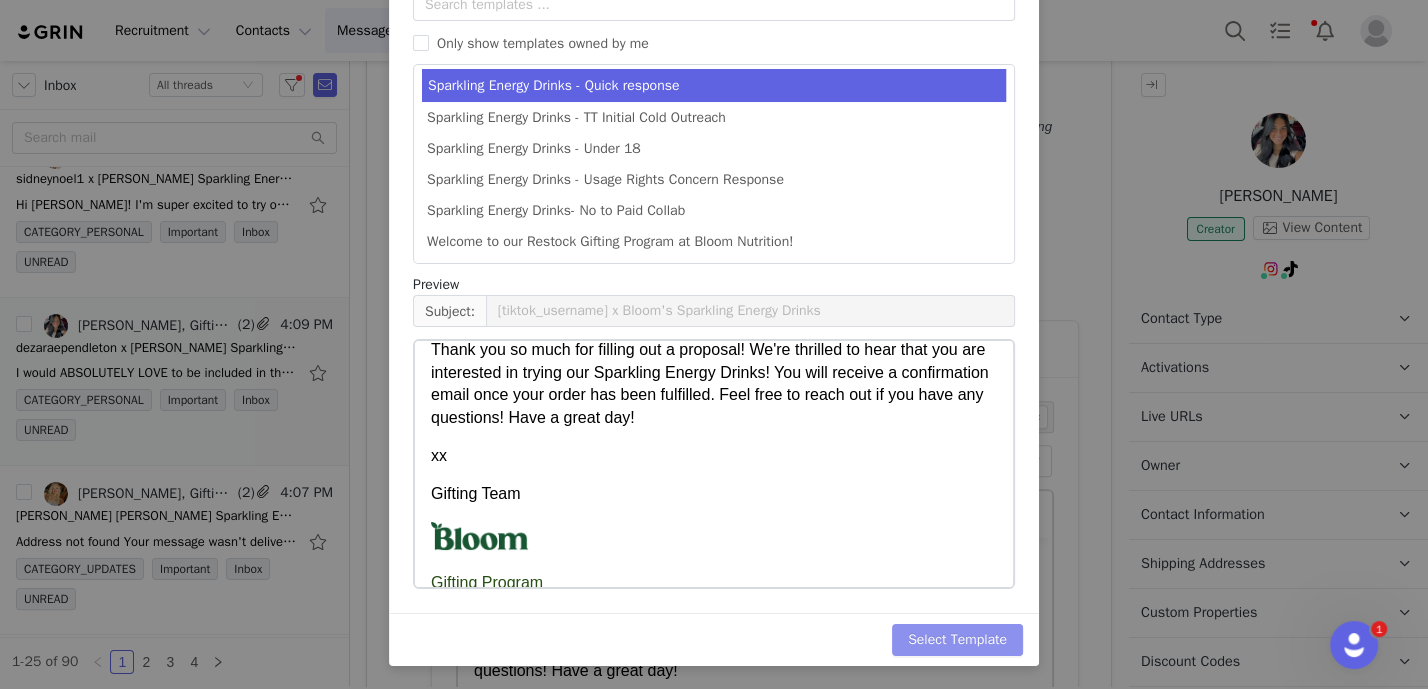 scroll, scrollTop: 0, scrollLeft: 0, axis: both 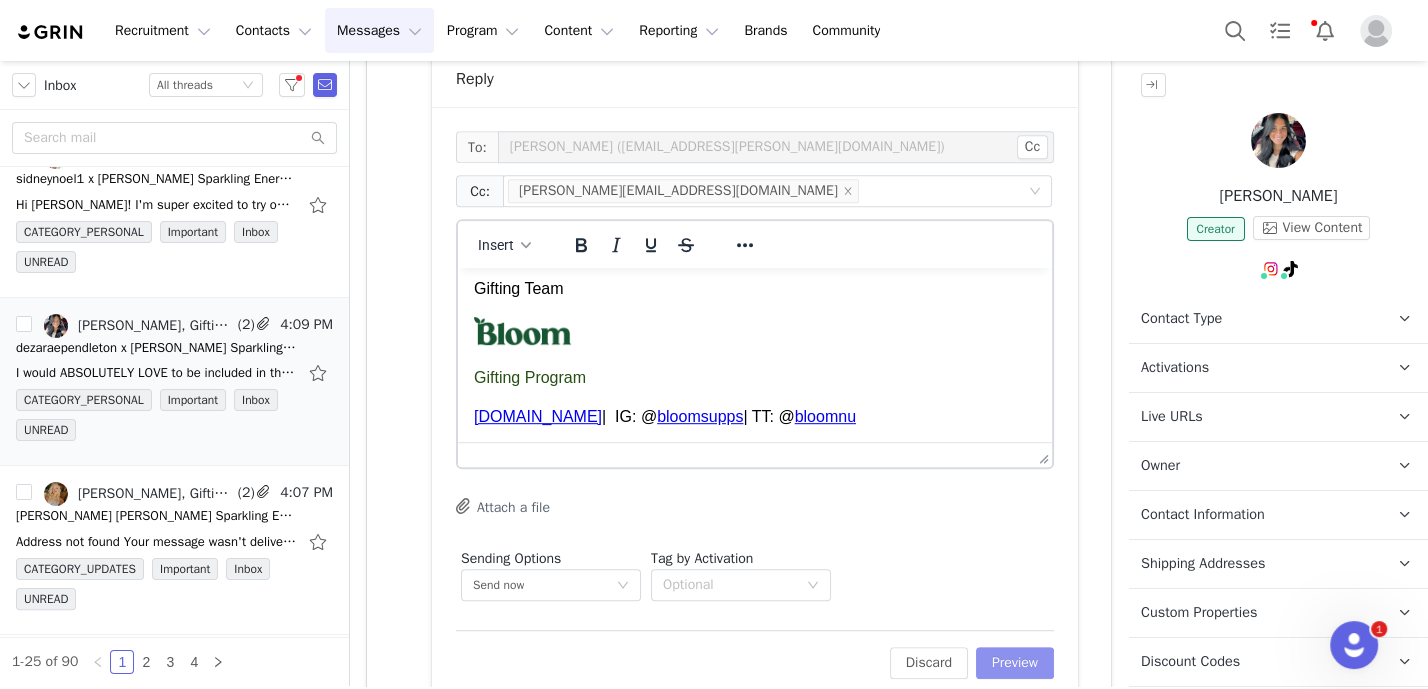 click on "Preview" at bounding box center (1015, 663) 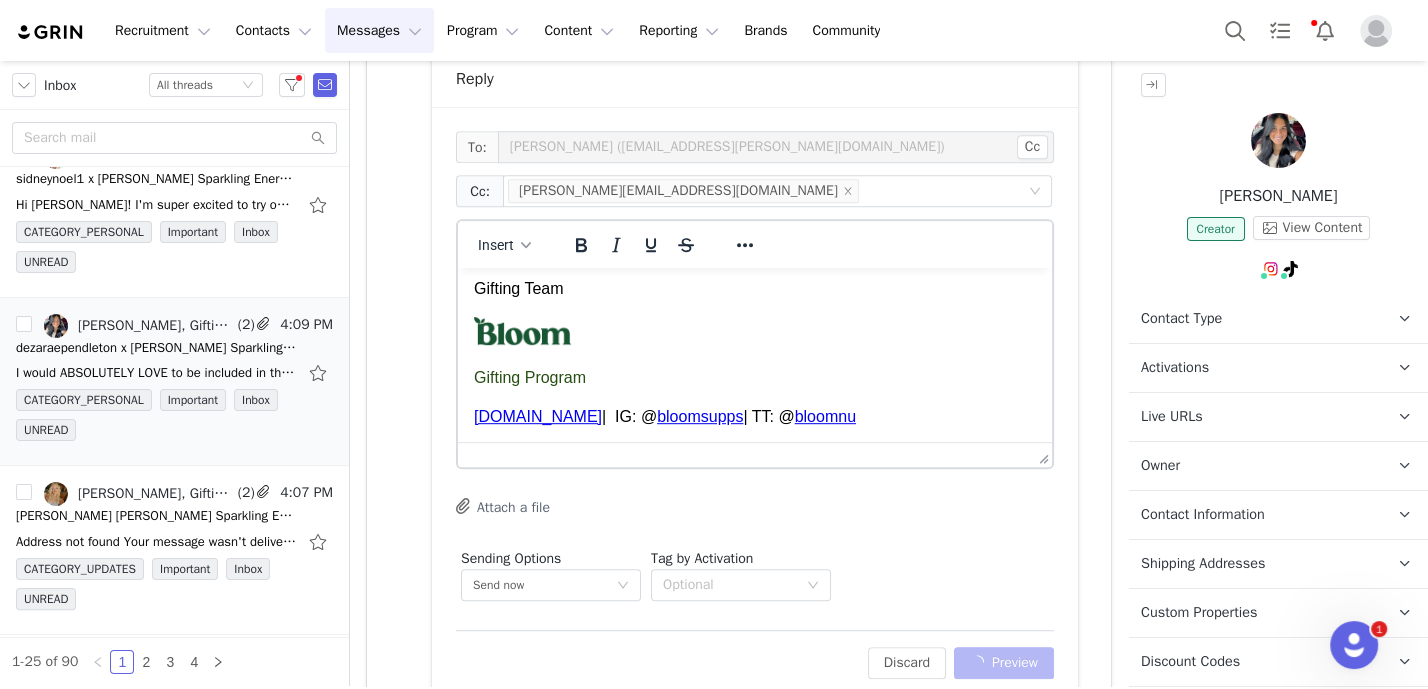 scroll, scrollTop: 833, scrollLeft: 0, axis: vertical 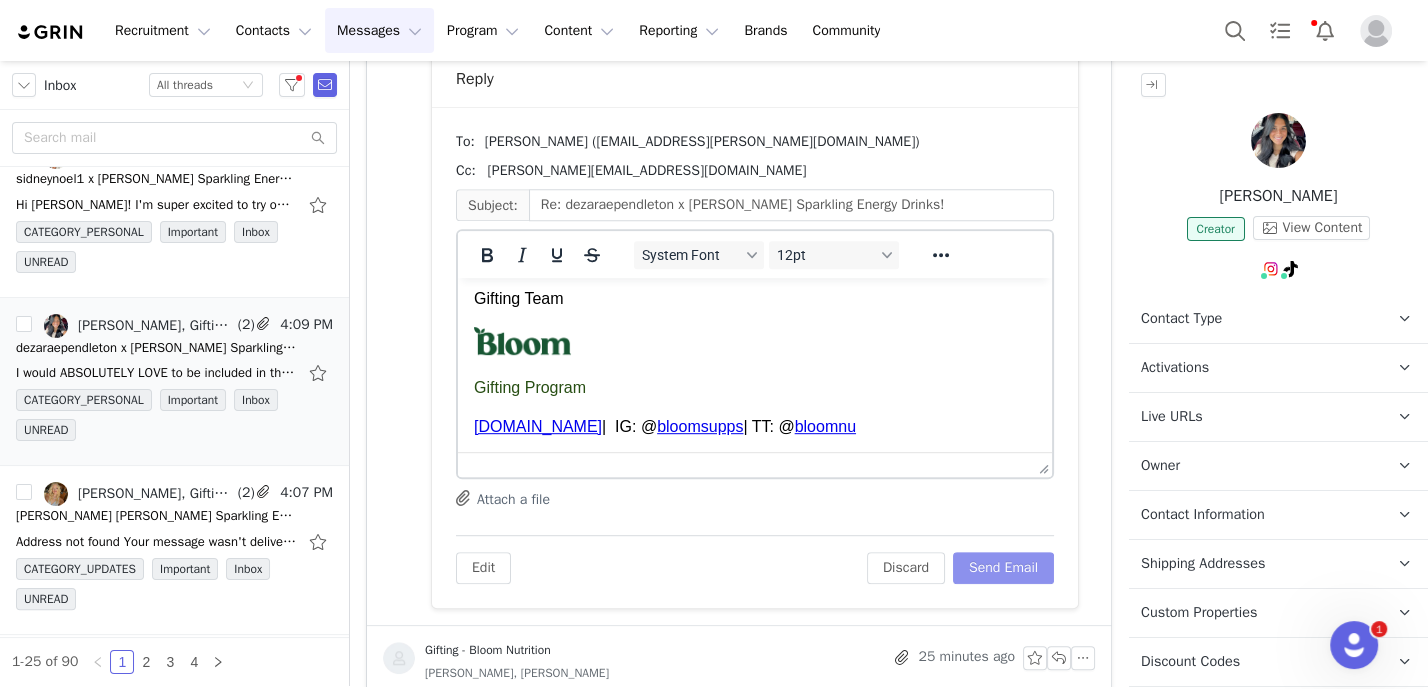 click on "Send Email" at bounding box center (1003, 568) 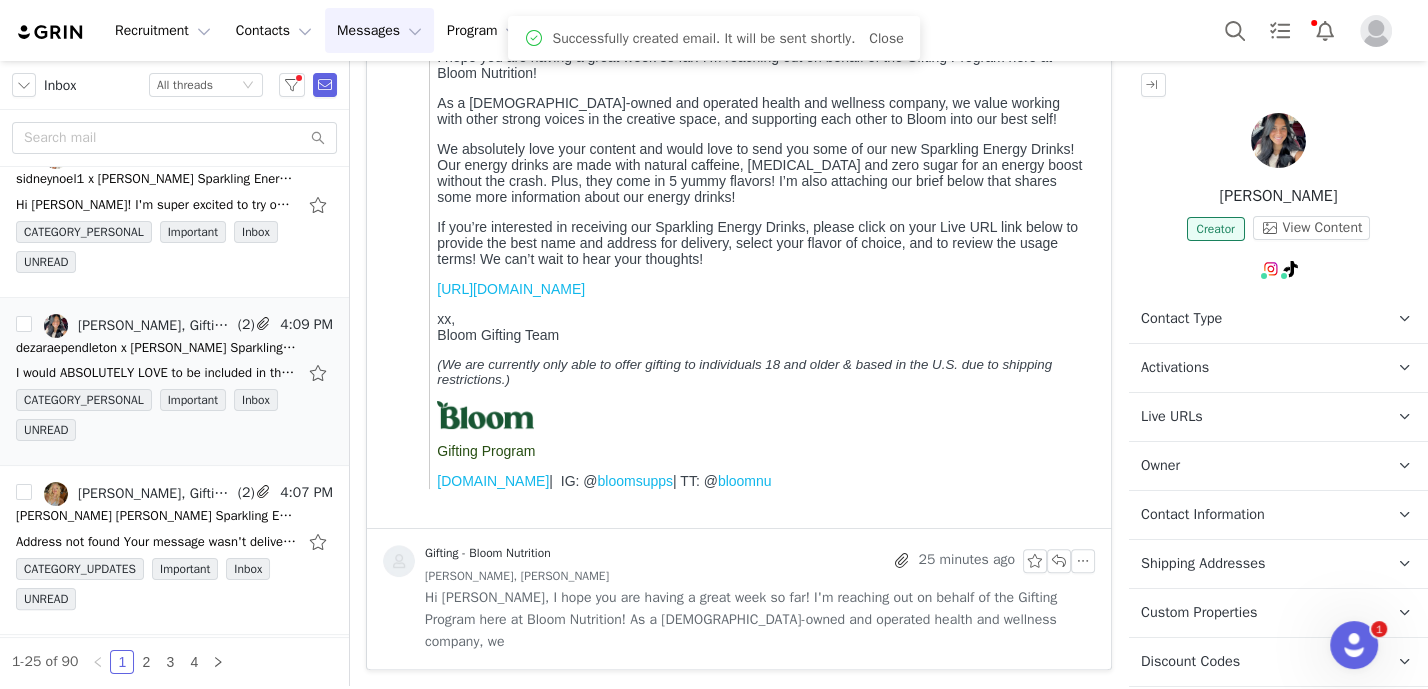 scroll, scrollTop: 300, scrollLeft: 0, axis: vertical 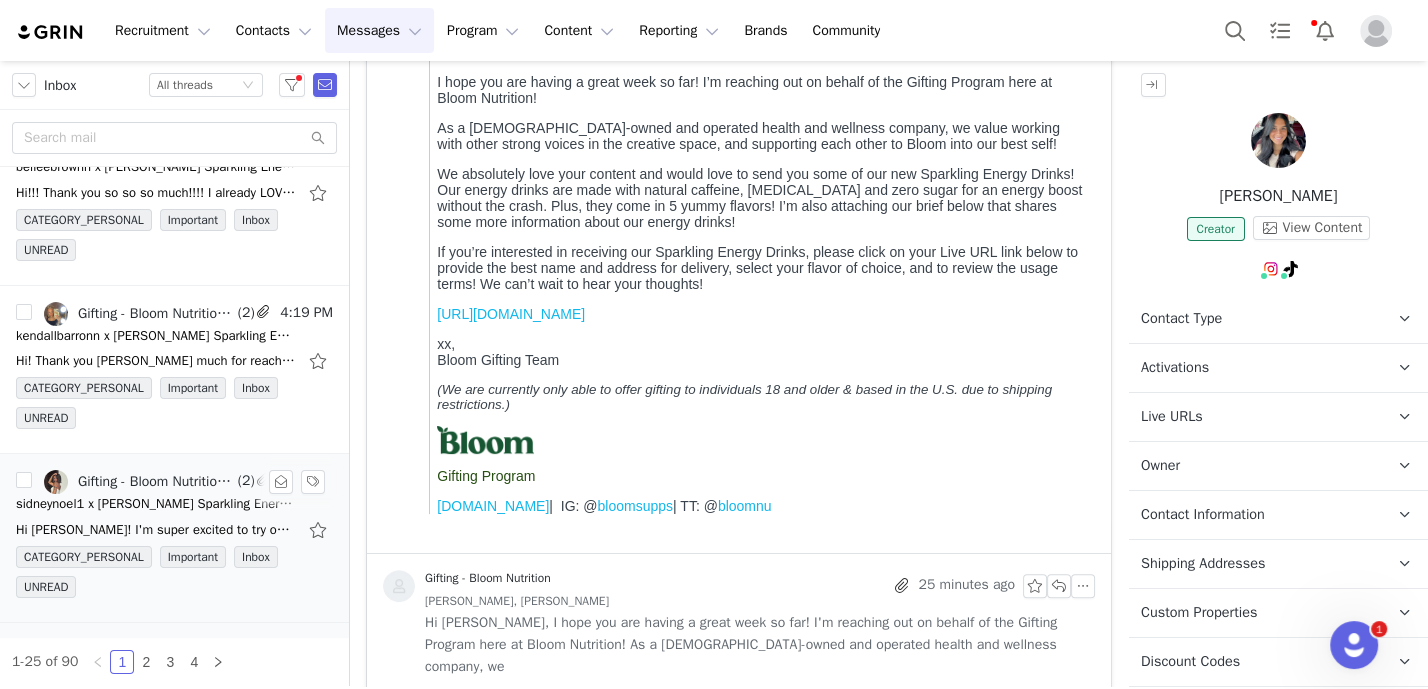 click on "sidneynoel1 x [PERSON_NAME] Sparkling Energy Drinks!" at bounding box center [156, 504] 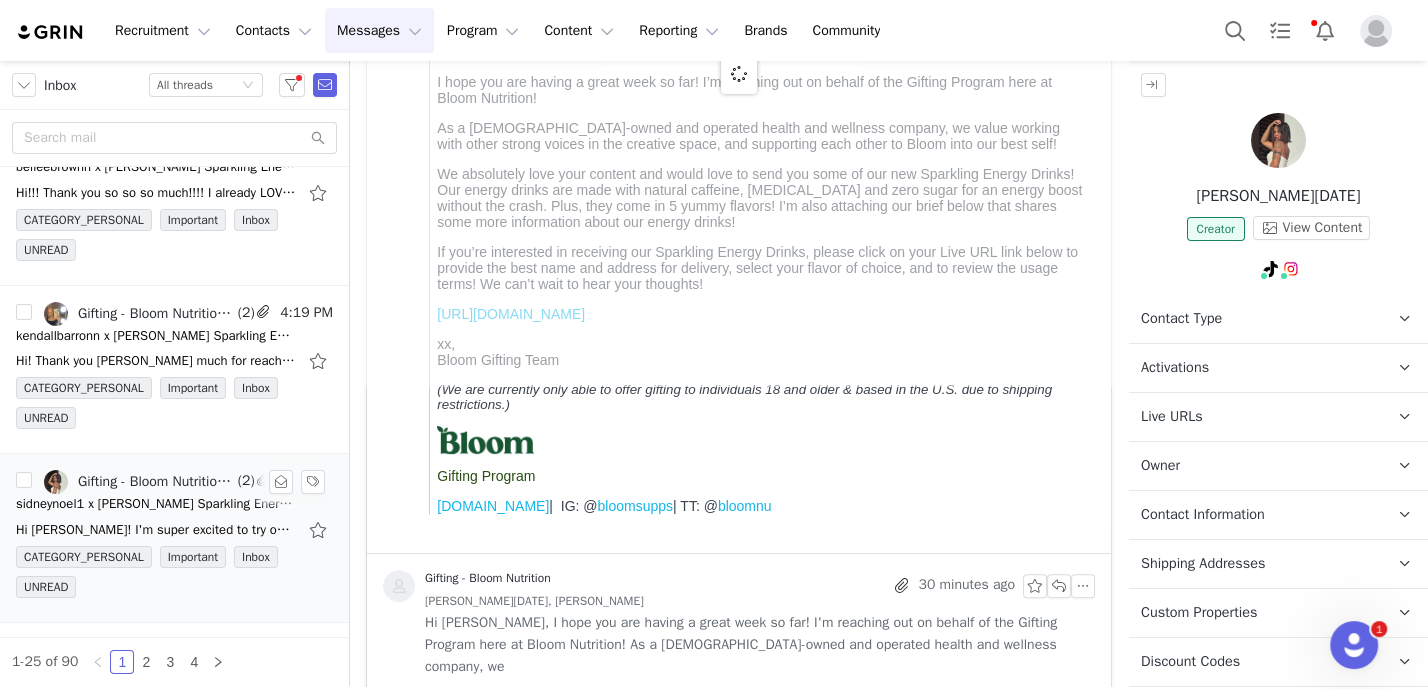 scroll, scrollTop: 0, scrollLeft: 0, axis: both 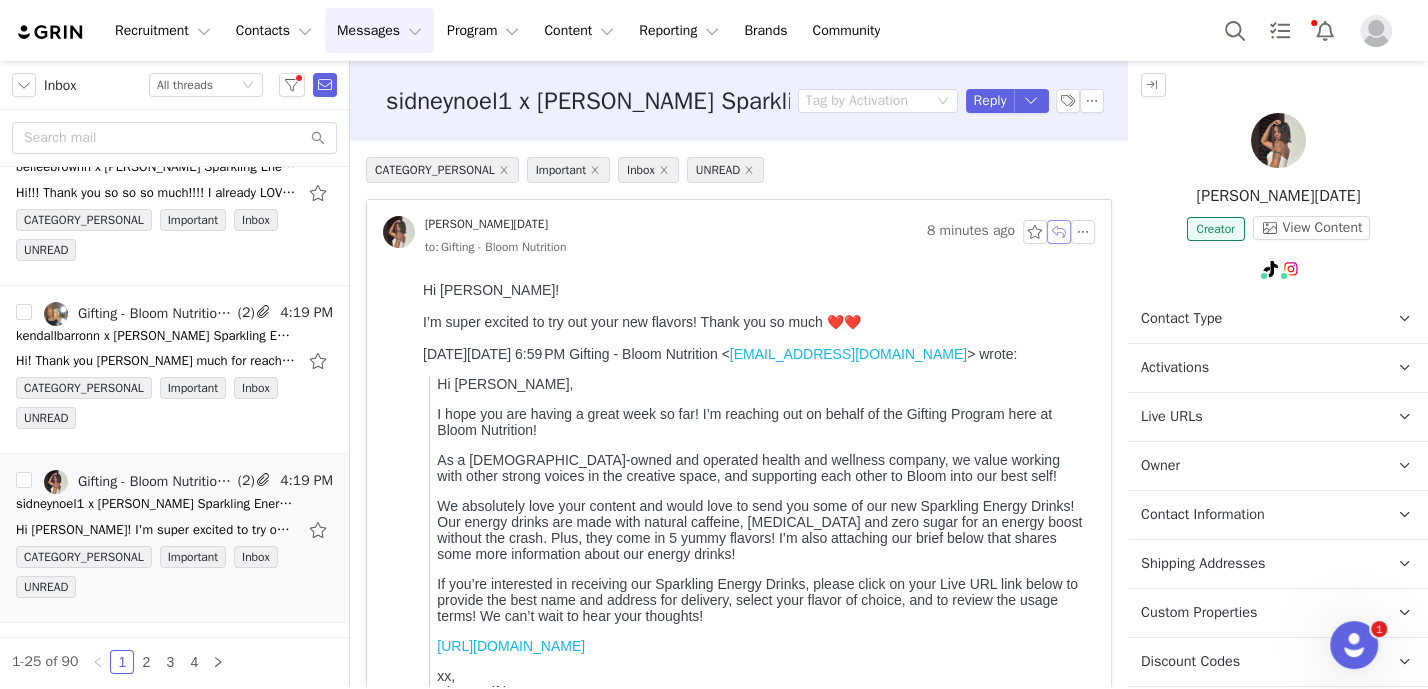 click at bounding box center (1059, 232) 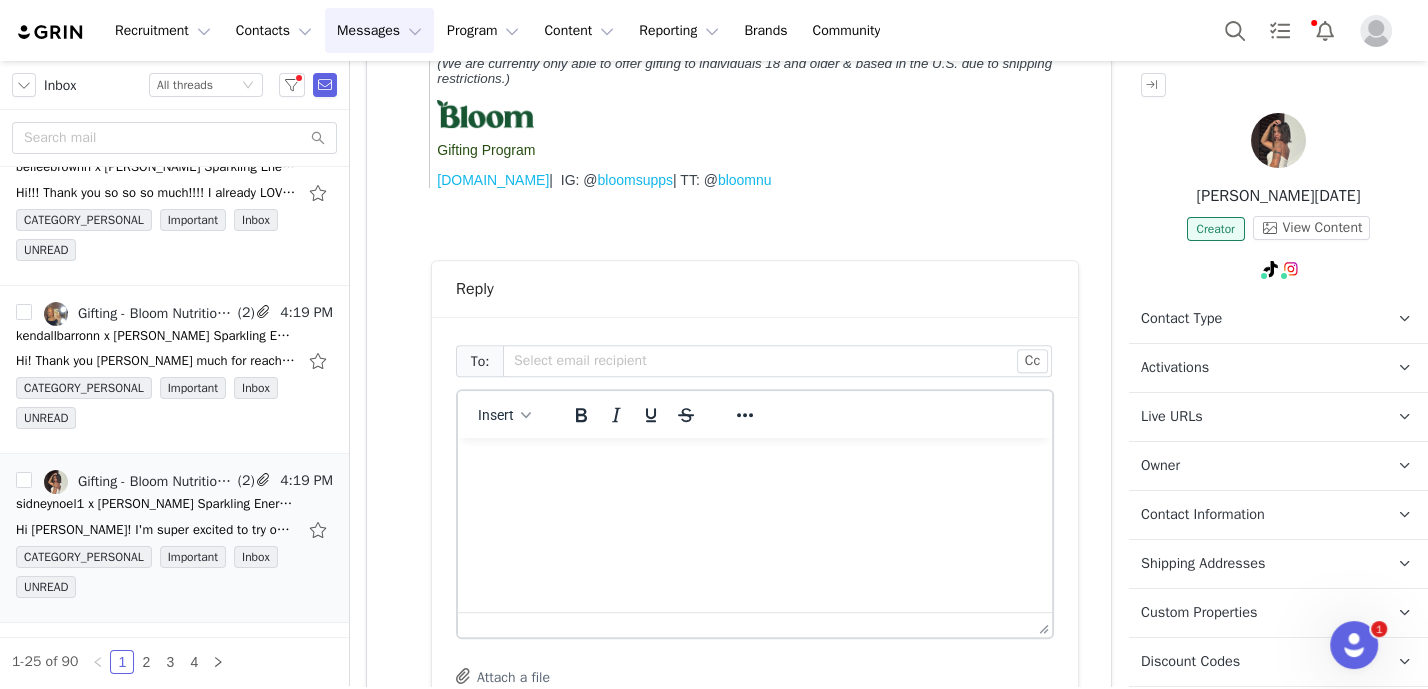 scroll, scrollTop: 0, scrollLeft: 0, axis: both 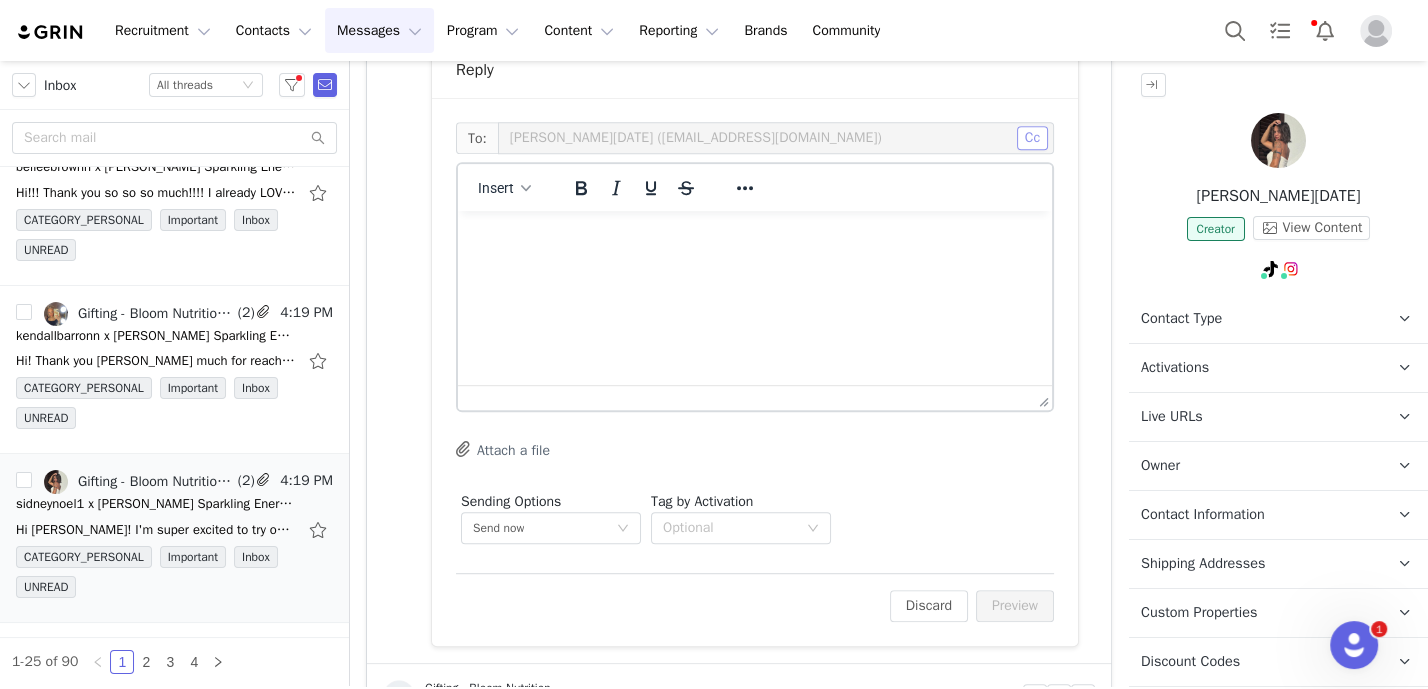 click on "Cc" at bounding box center [1032, 138] 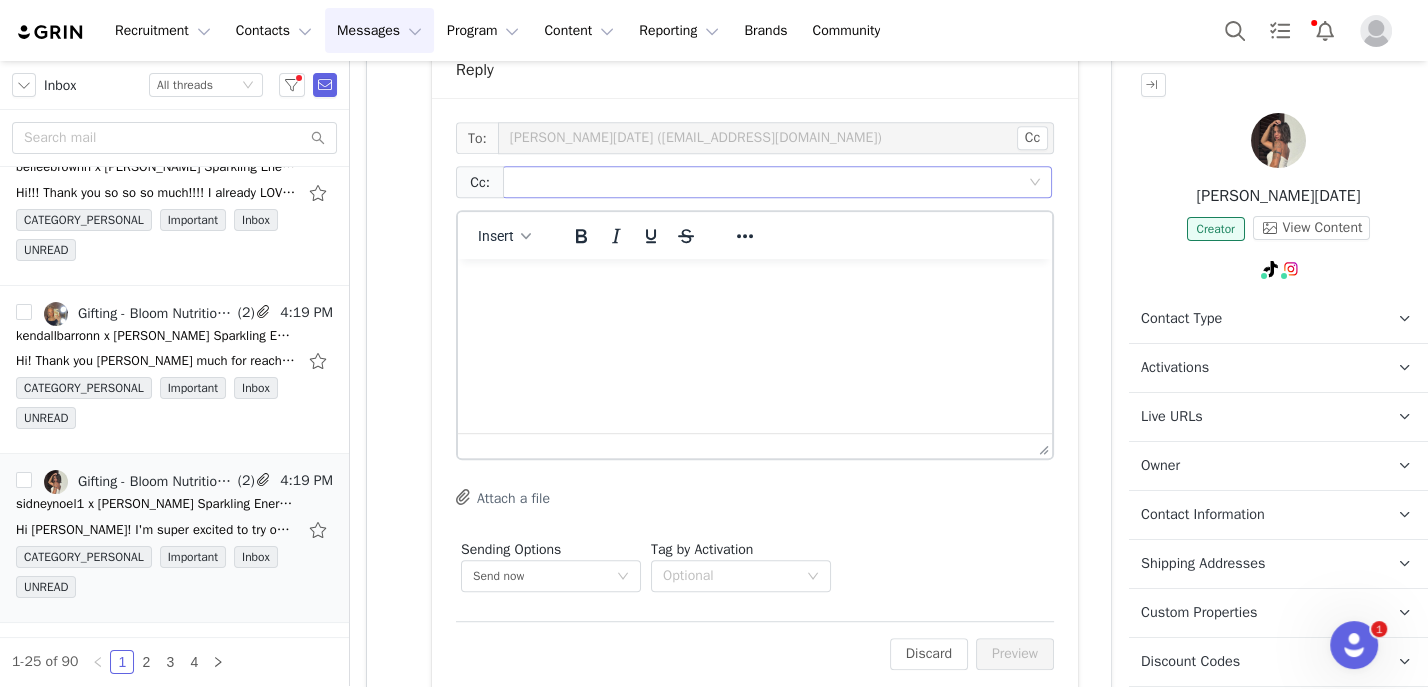 click at bounding box center (769, 182) 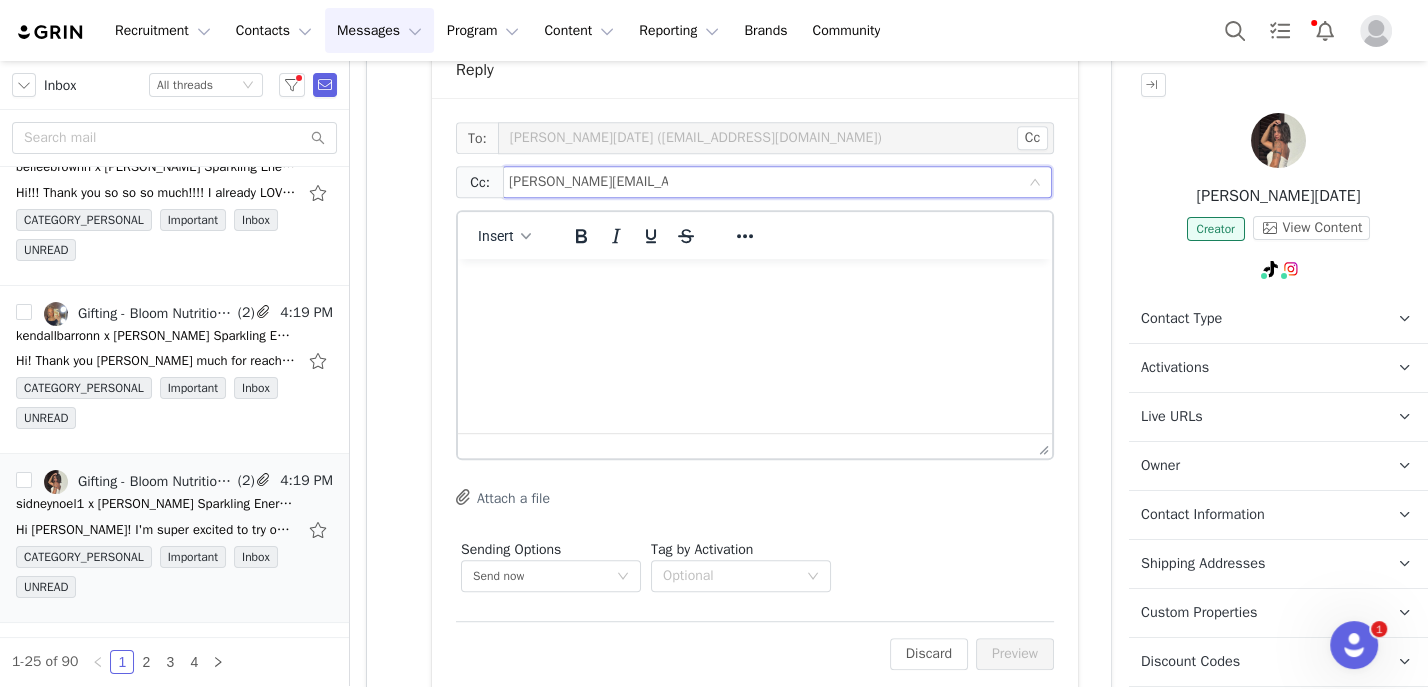 type on "[PERSON_NAME][EMAIL_ADDRESS][DOMAIN_NAME]" 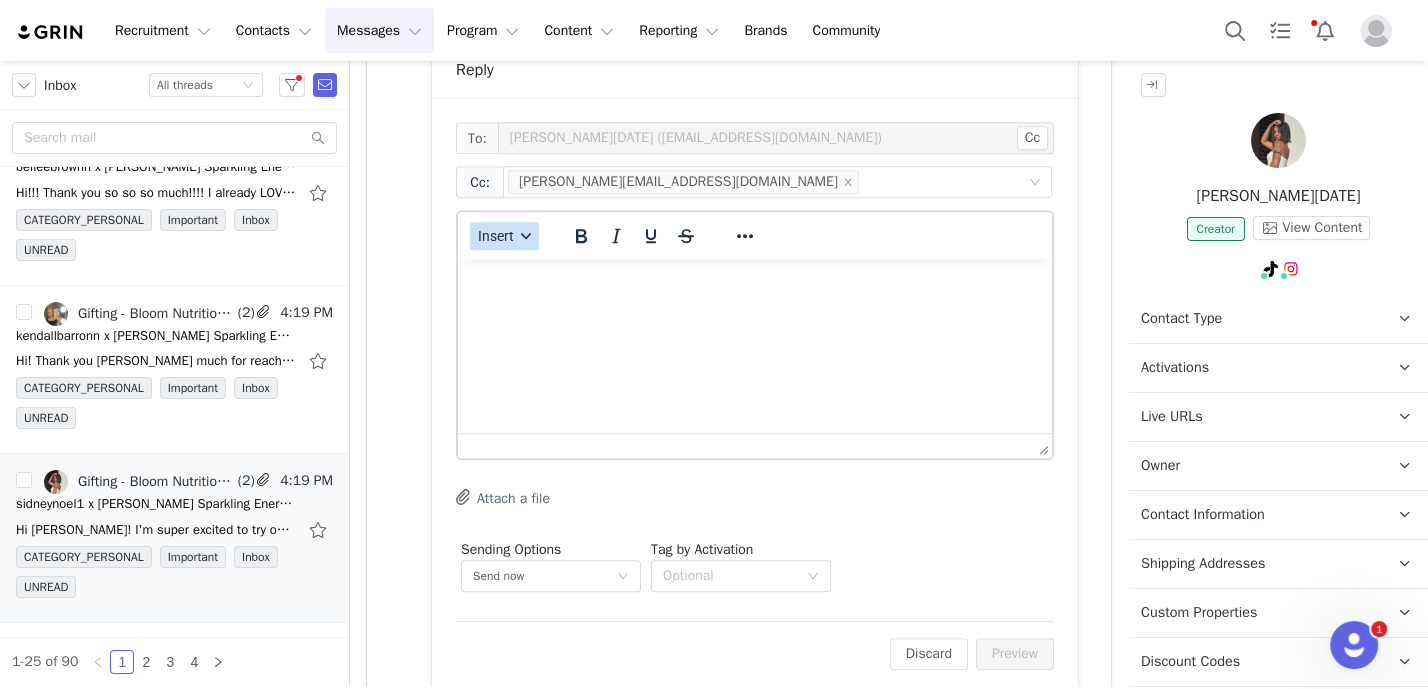 click on "Insert" at bounding box center (496, 236) 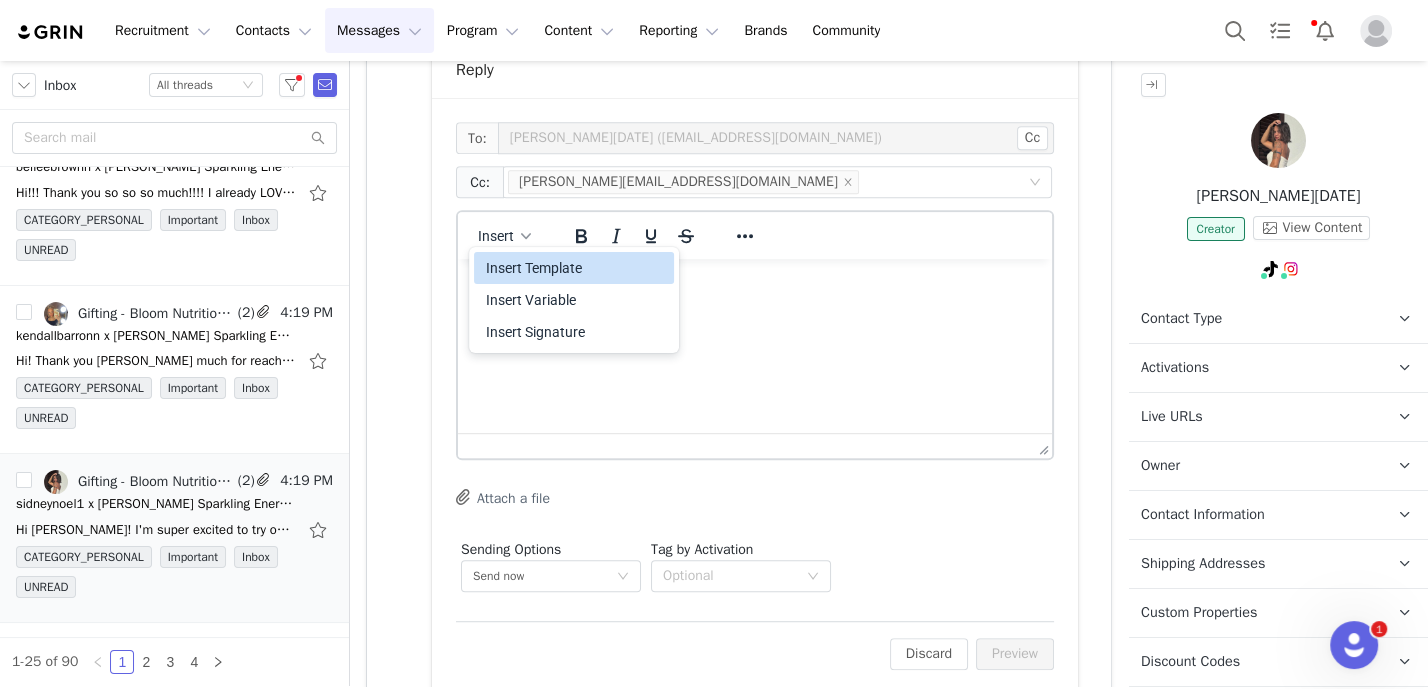 click on "Insert Template" at bounding box center (576, 268) 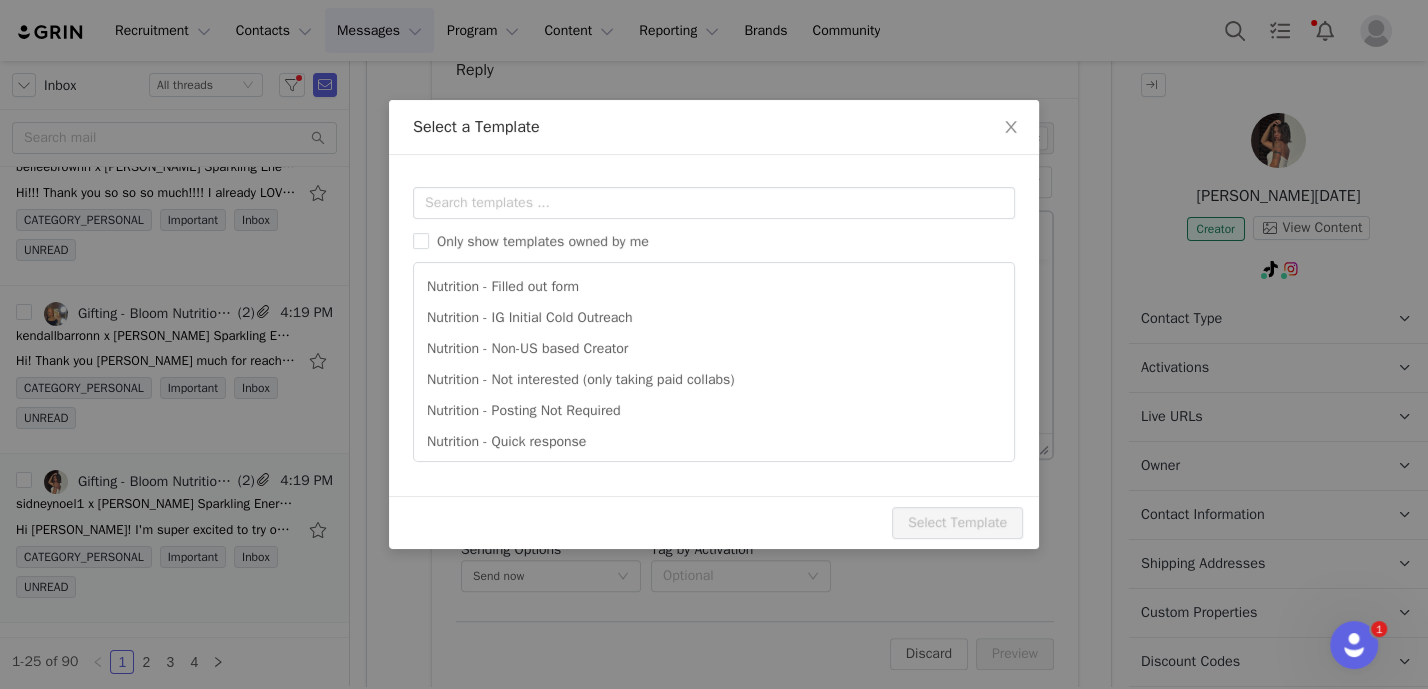 scroll, scrollTop: 0, scrollLeft: 0, axis: both 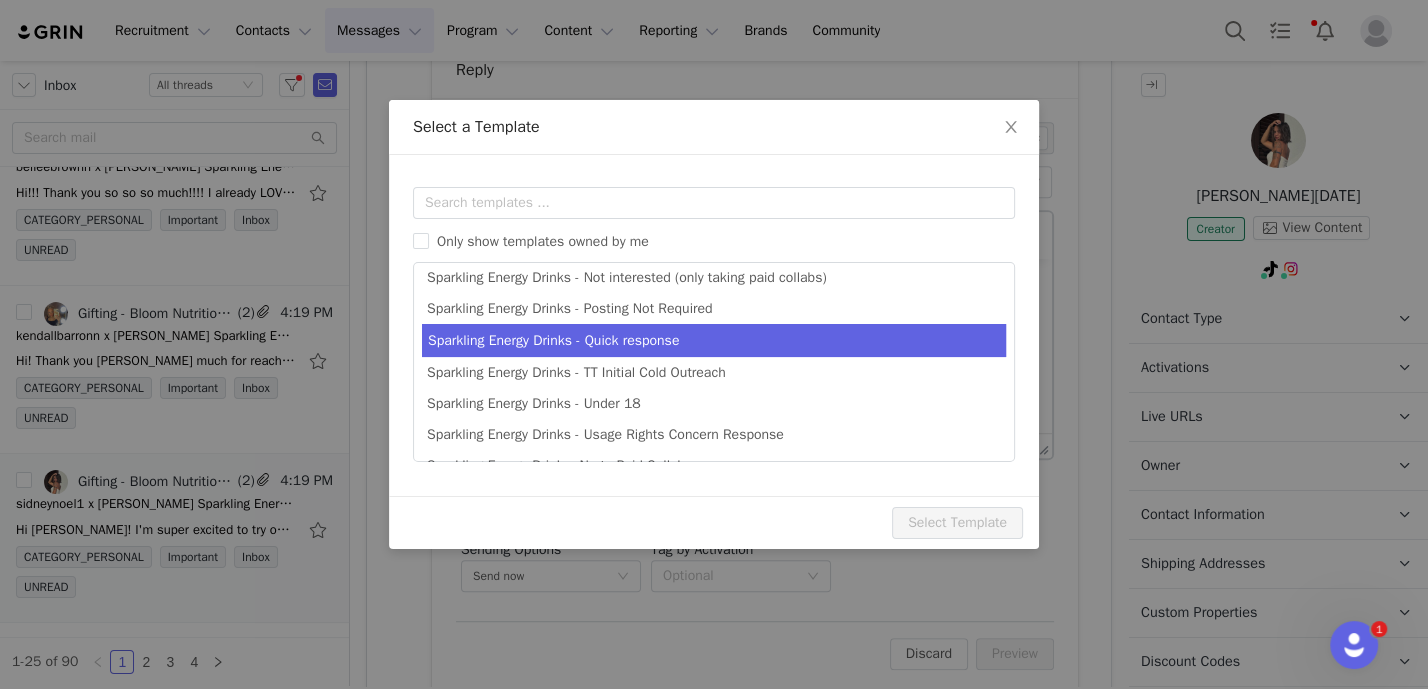 click on "Sparkling Energy Drinks - Quick response" at bounding box center [714, 340] 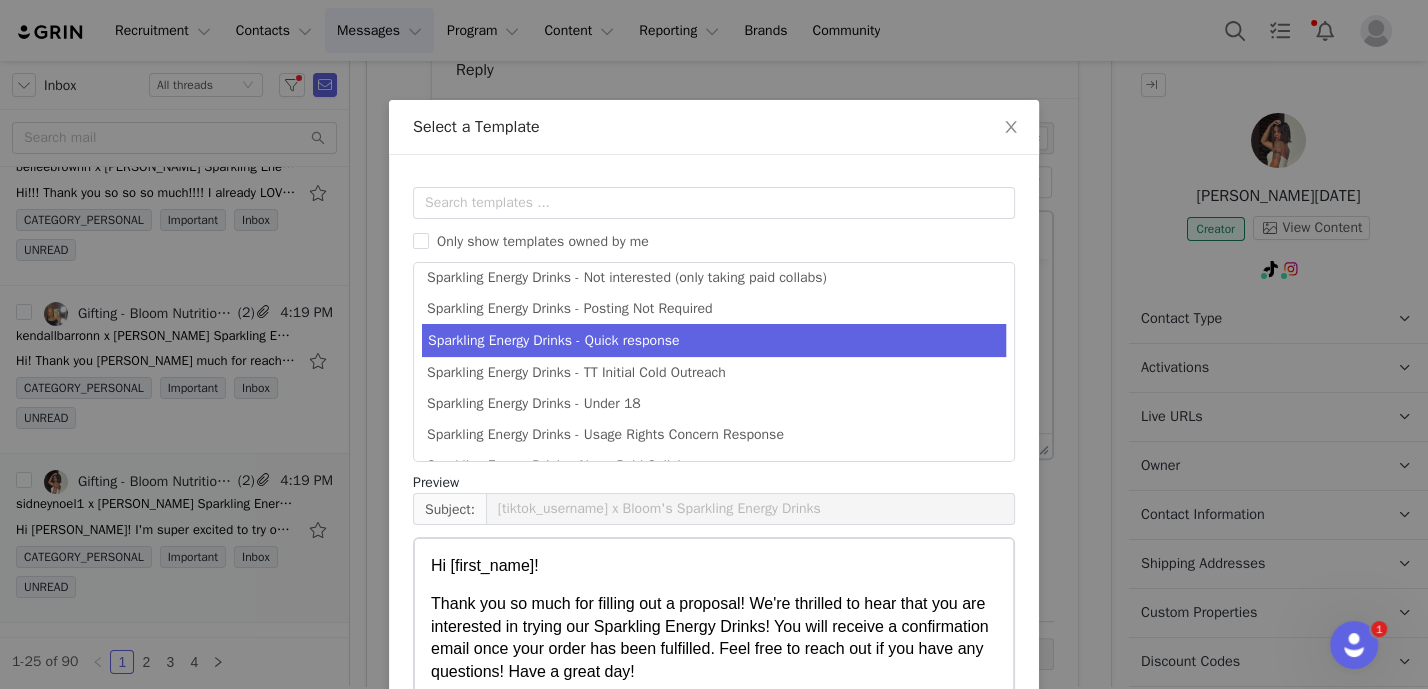 click on "Hi [first_name]!" at bounding box center (714, 566) 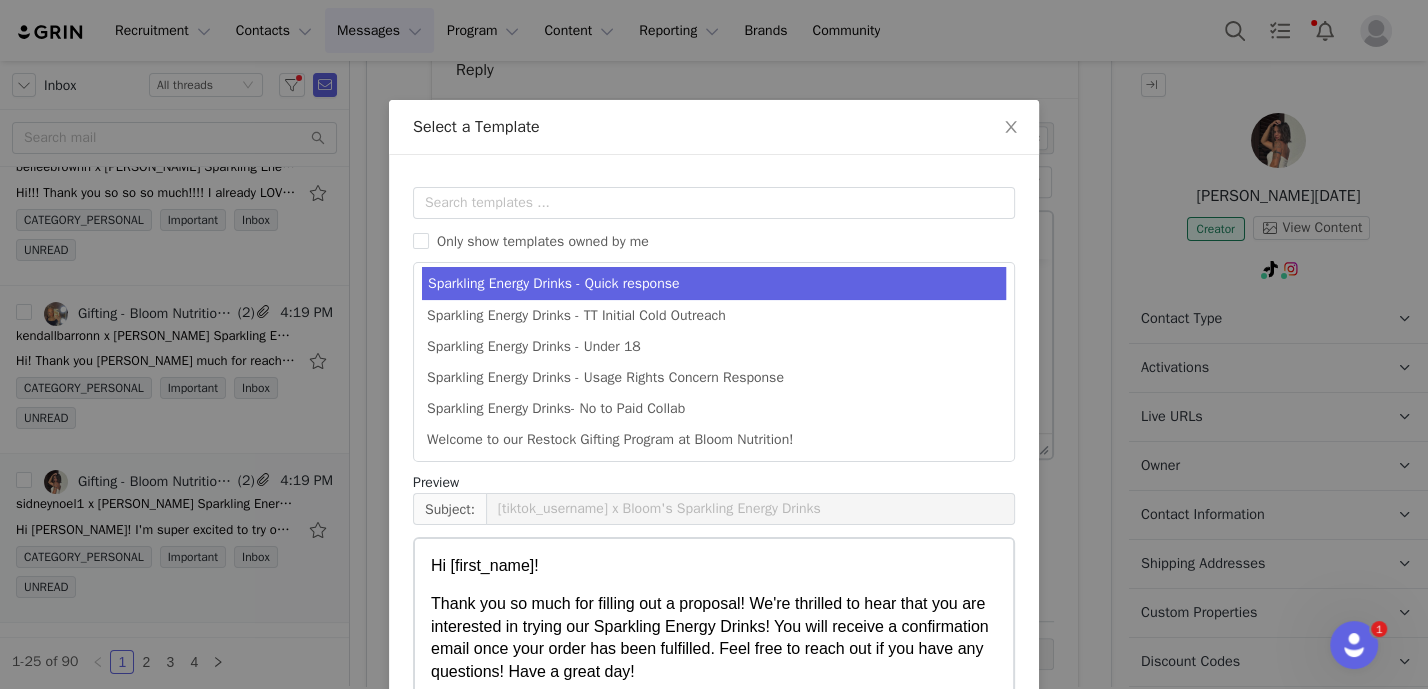 scroll, scrollTop: 438, scrollLeft: 0, axis: vertical 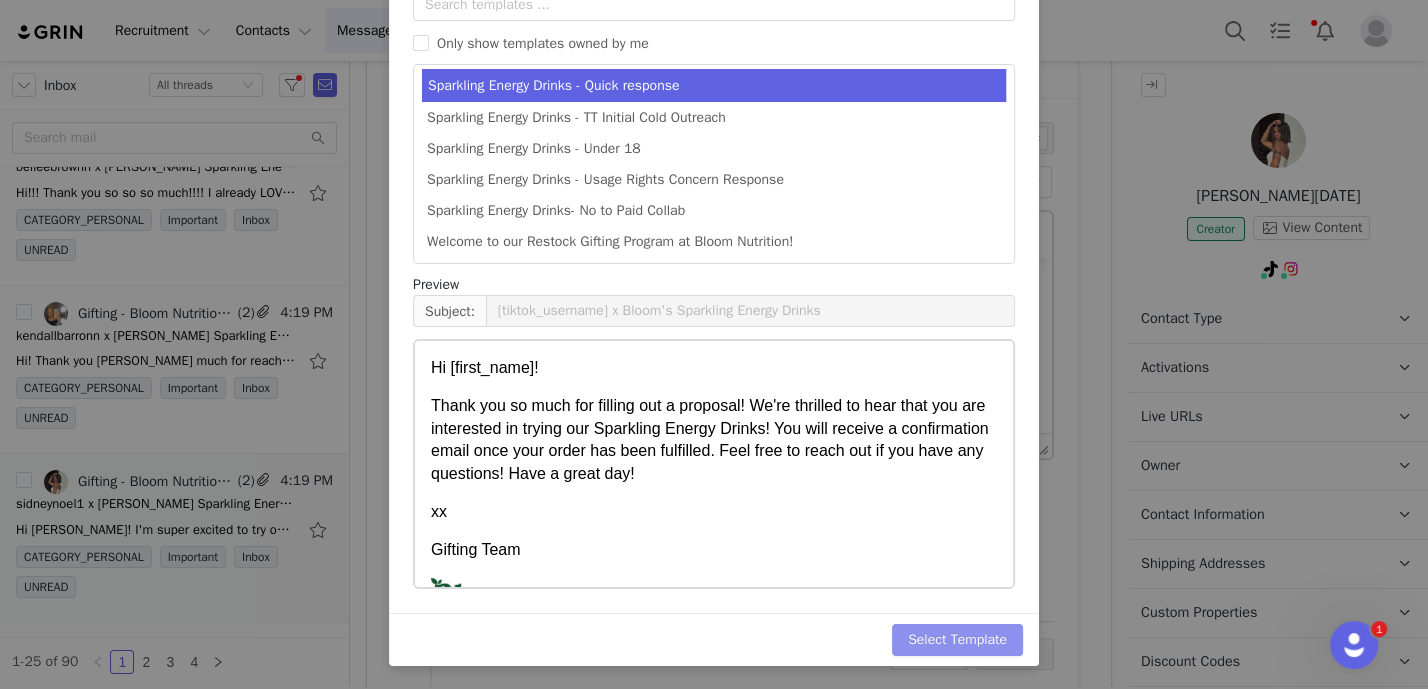 click on "Select Template" at bounding box center (957, 640) 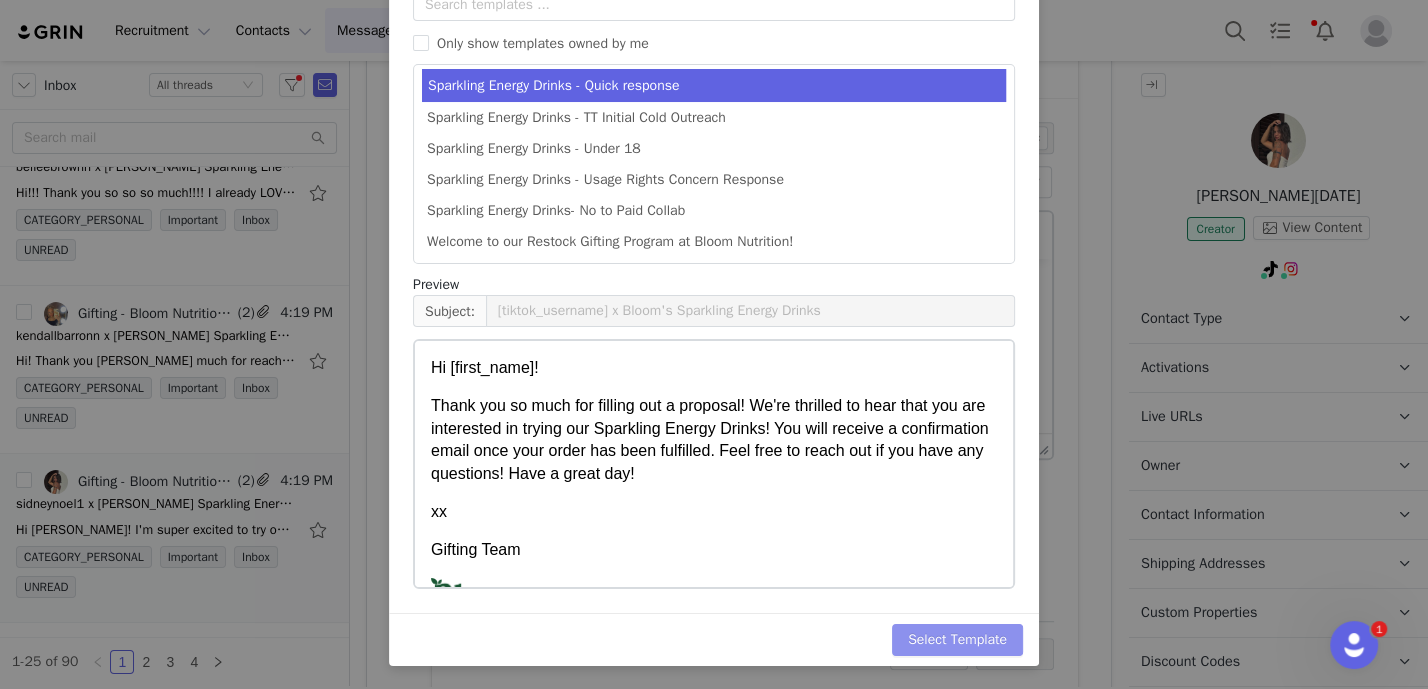 scroll, scrollTop: 0, scrollLeft: 0, axis: both 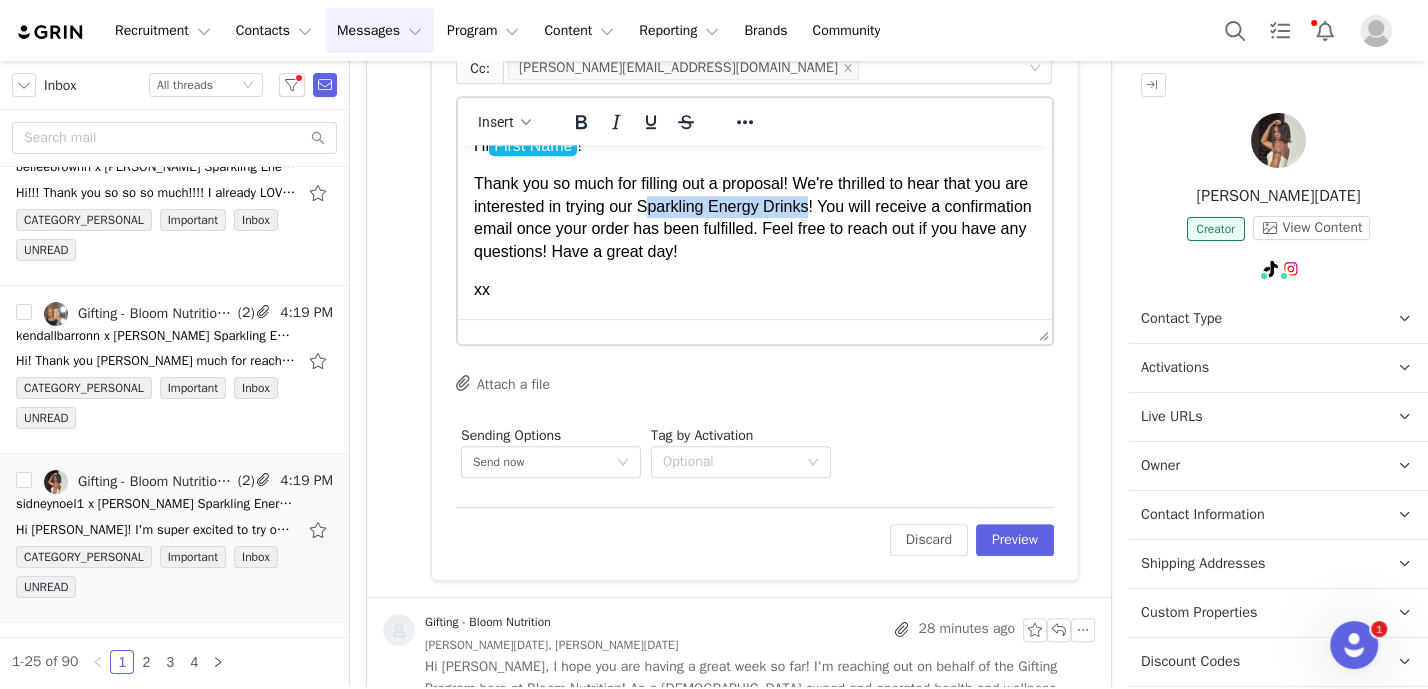 drag, startPoint x: 838, startPoint y: 212, endPoint x: 677, endPoint y: 214, distance: 161.01242 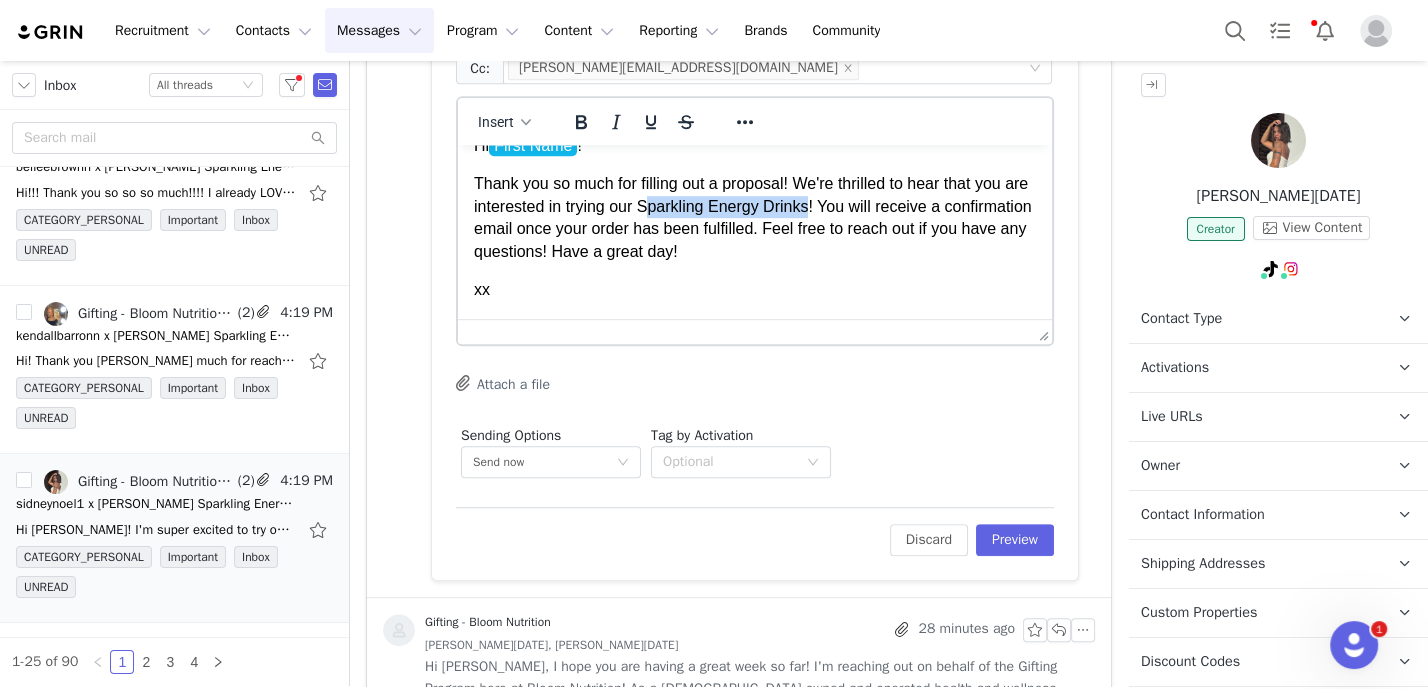 click on "Thank you so much for filling out a proposal! We're thrilled to hear that you are interested in trying our Sparkling Energy Drinks! You will receive a confirmation email once your order has been fulfilled. Feel free to reach out if you have any questions! Have a great day!" at bounding box center (755, 218) 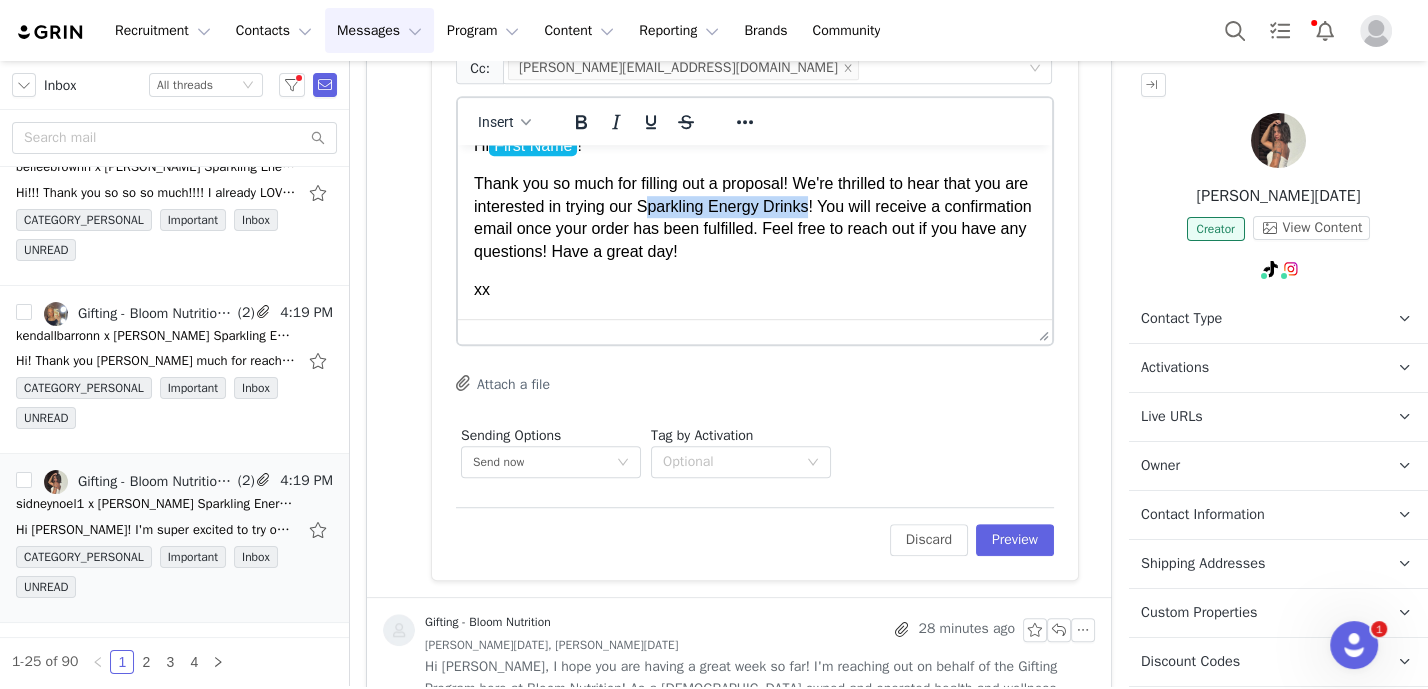 type 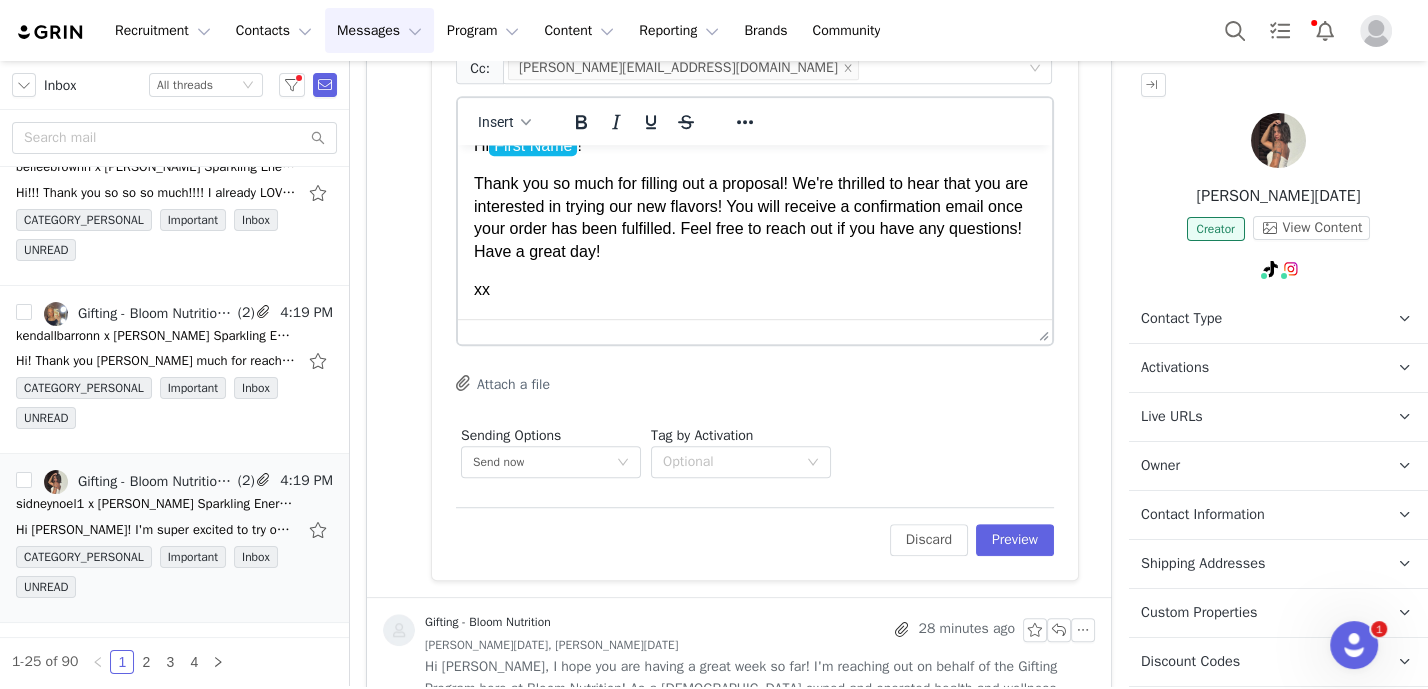 click on "Hi  First Name !  Thank you so much for filling out a proposal! We're thrilled to hear that you are interested in trying our new flavors! You will receive a confirmation email once your order has been fulfilled. Feel free to reach out if you have any questions! Have a great day!  xx Gifting Team Gifting Program bloomnu.com   |  IG: @ bloomsupps   | TT: @ bloomnu" at bounding box center (755, 301) 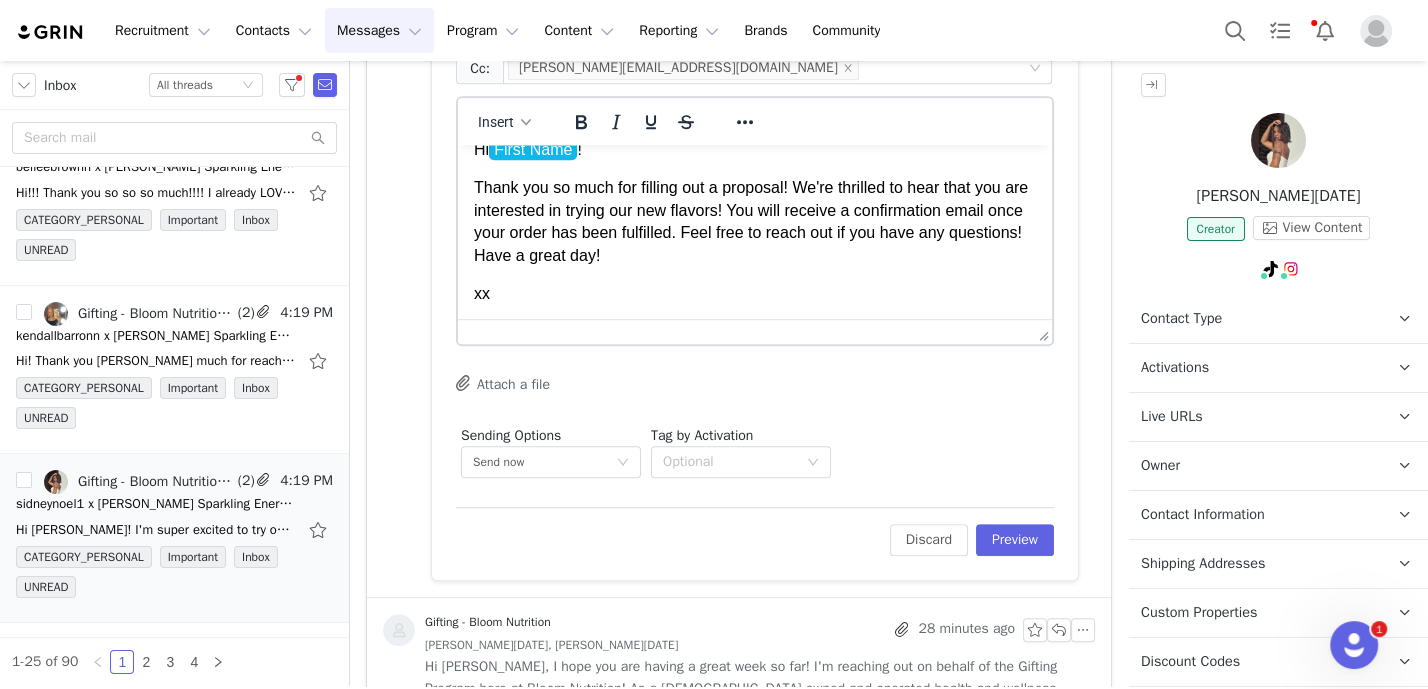 scroll, scrollTop: 0, scrollLeft: 0, axis: both 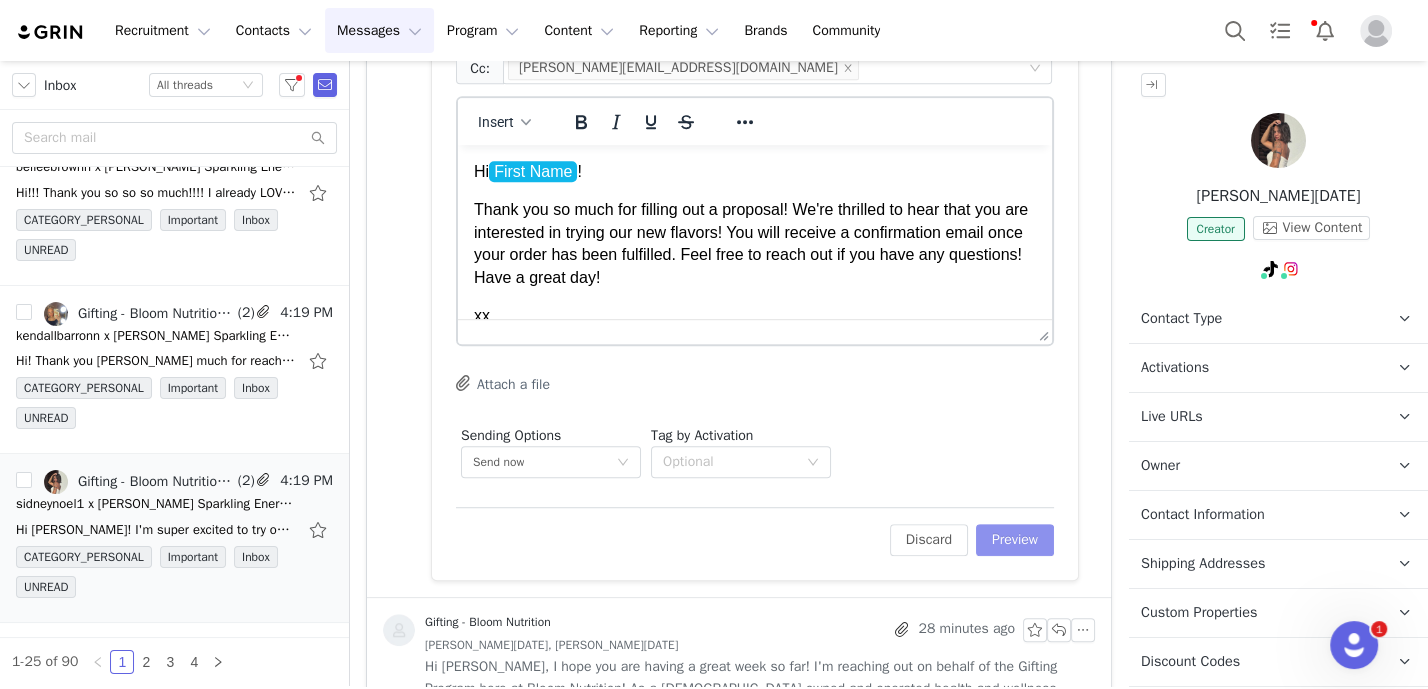 click on "Preview" at bounding box center [1015, 540] 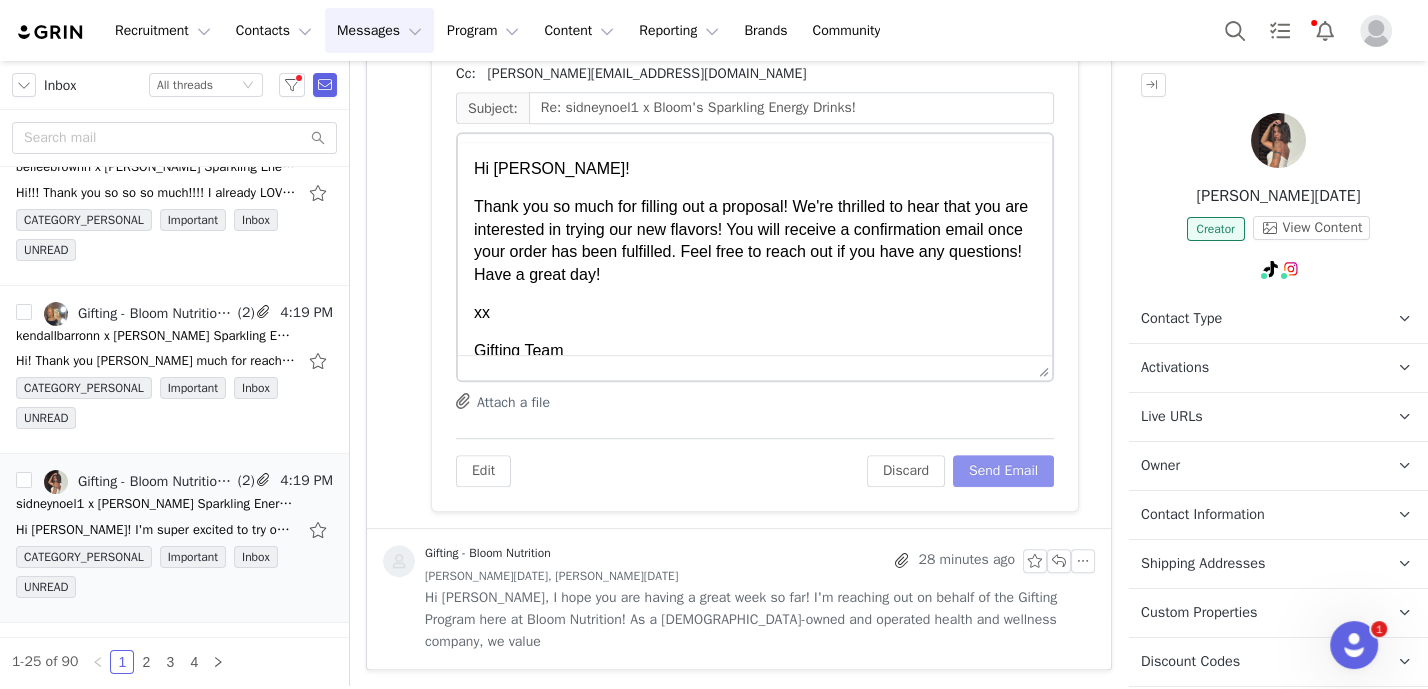 scroll, scrollTop: 896, scrollLeft: 0, axis: vertical 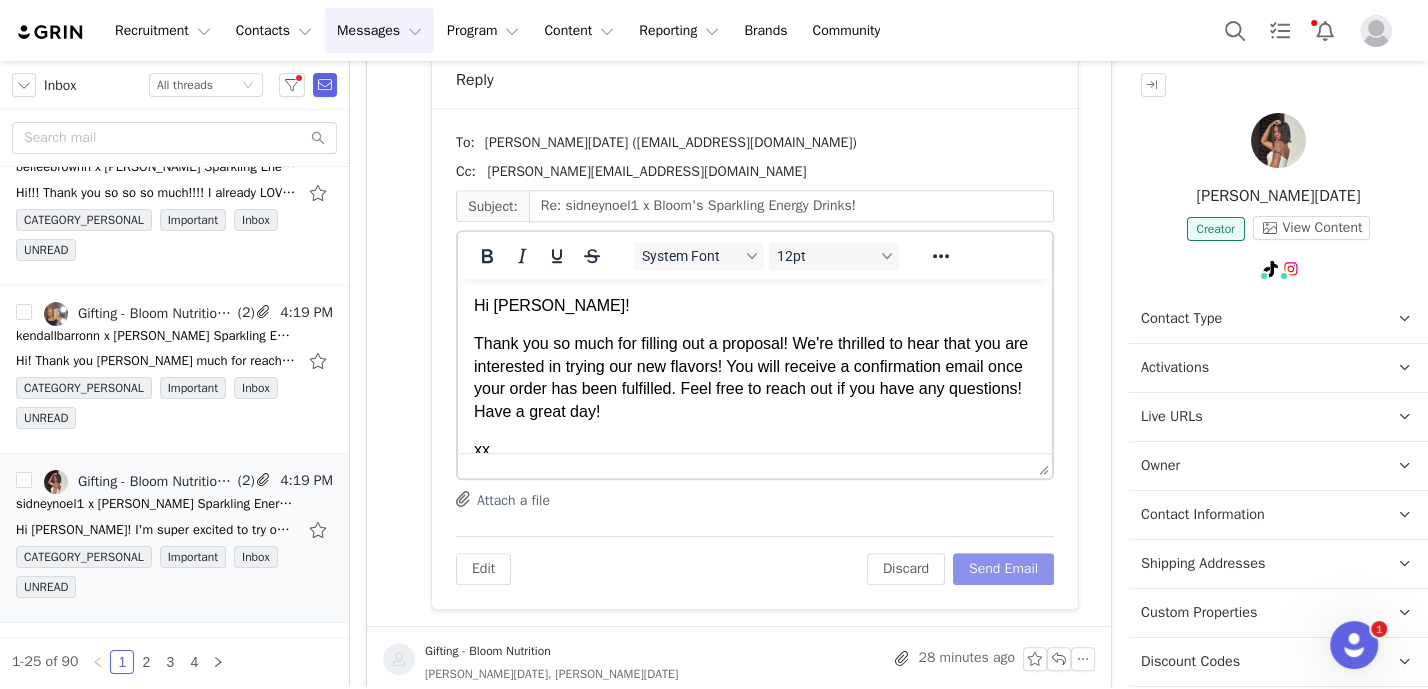 click on "Send Email" at bounding box center (1003, 569) 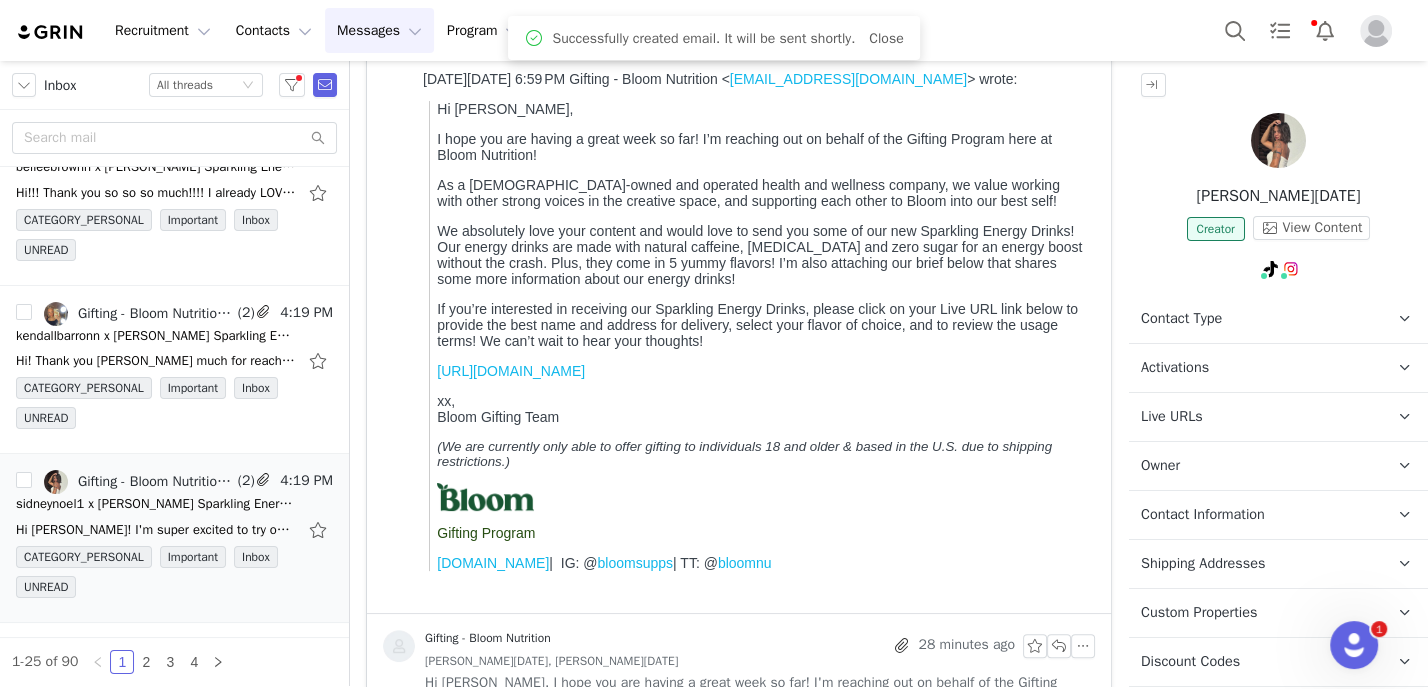 scroll, scrollTop: 273, scrollLeft: 0, axis: vertical 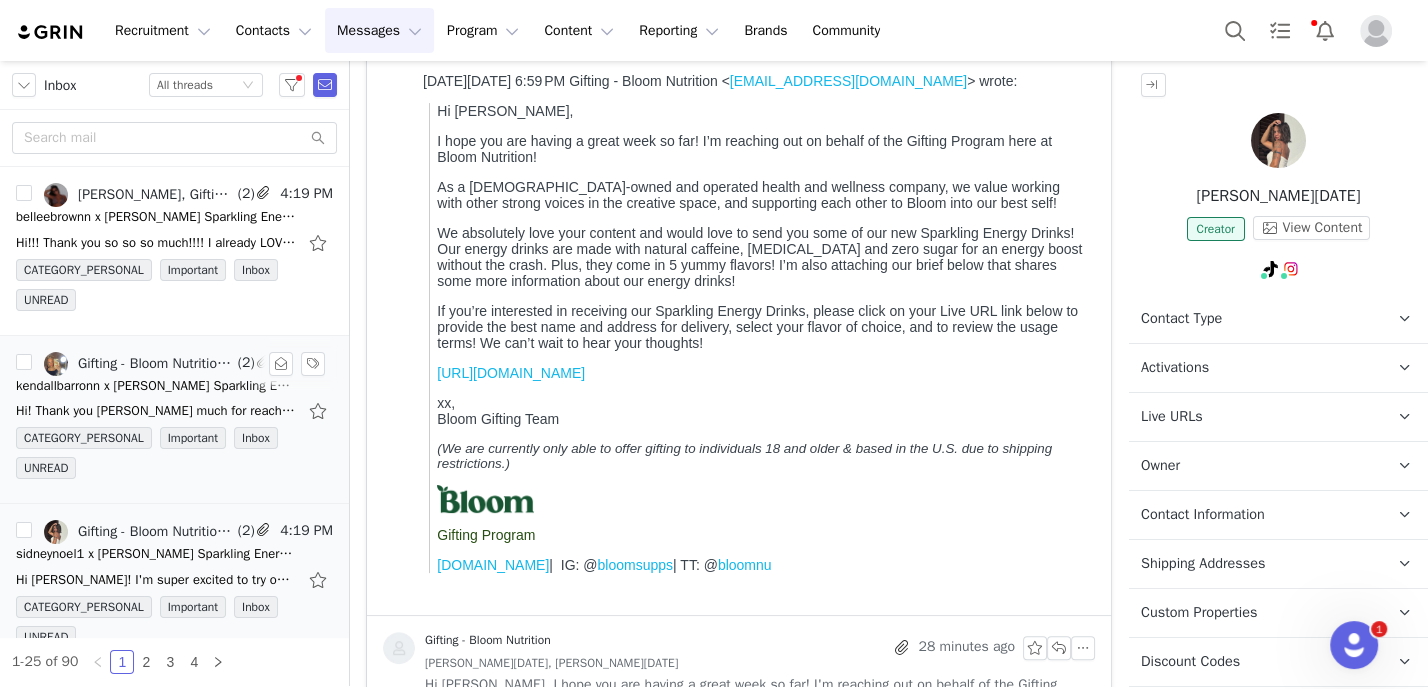 click on "kendallbarronn x [PERSON_NAME] Sparkling Energy Drinks!" at bounding box center [156, 386] 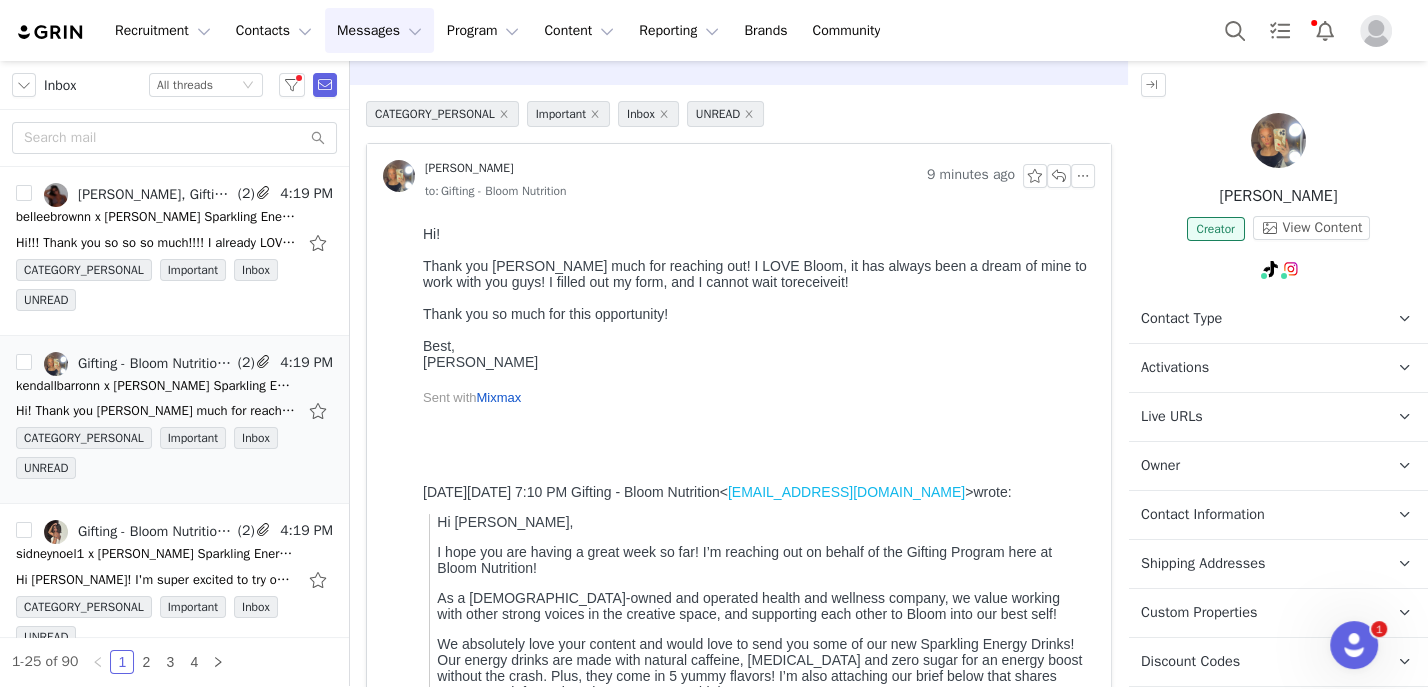 scroll, scrollTop: 53, scrollLeft: 0, axis: vertical 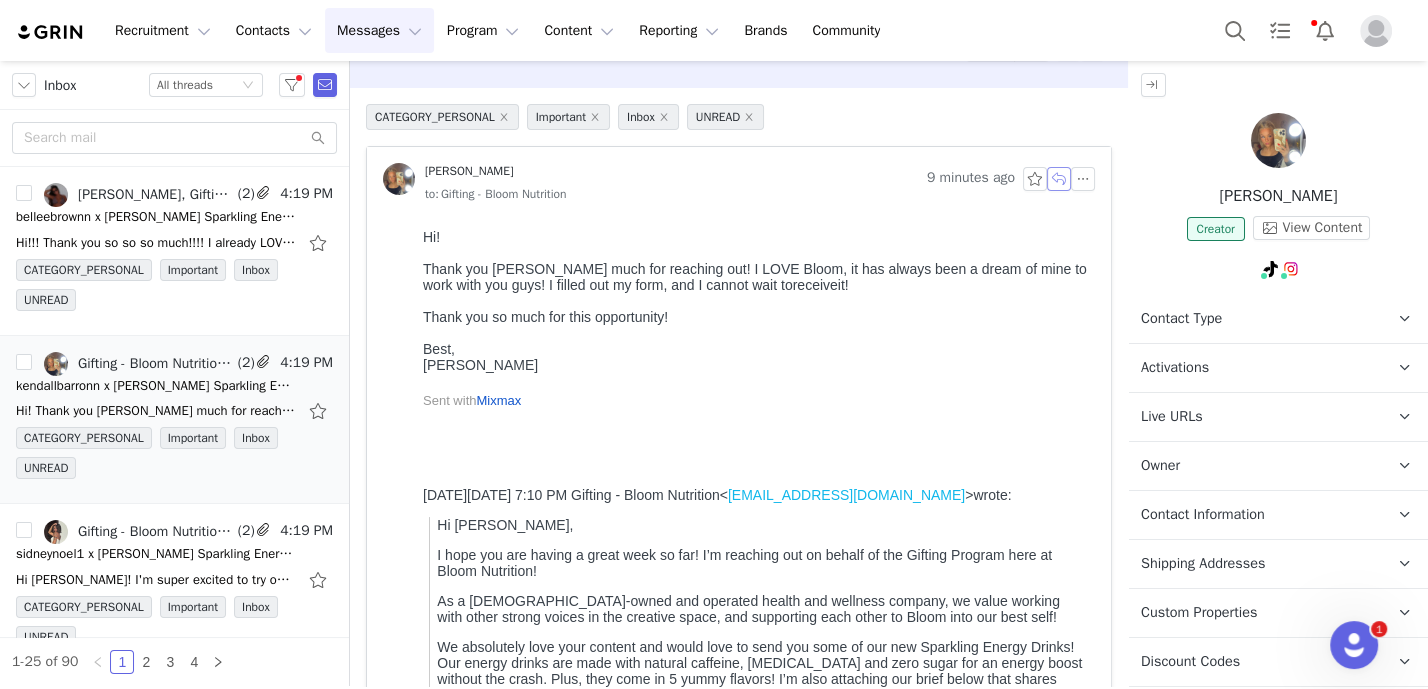 click at bounding box center [1059, 179] 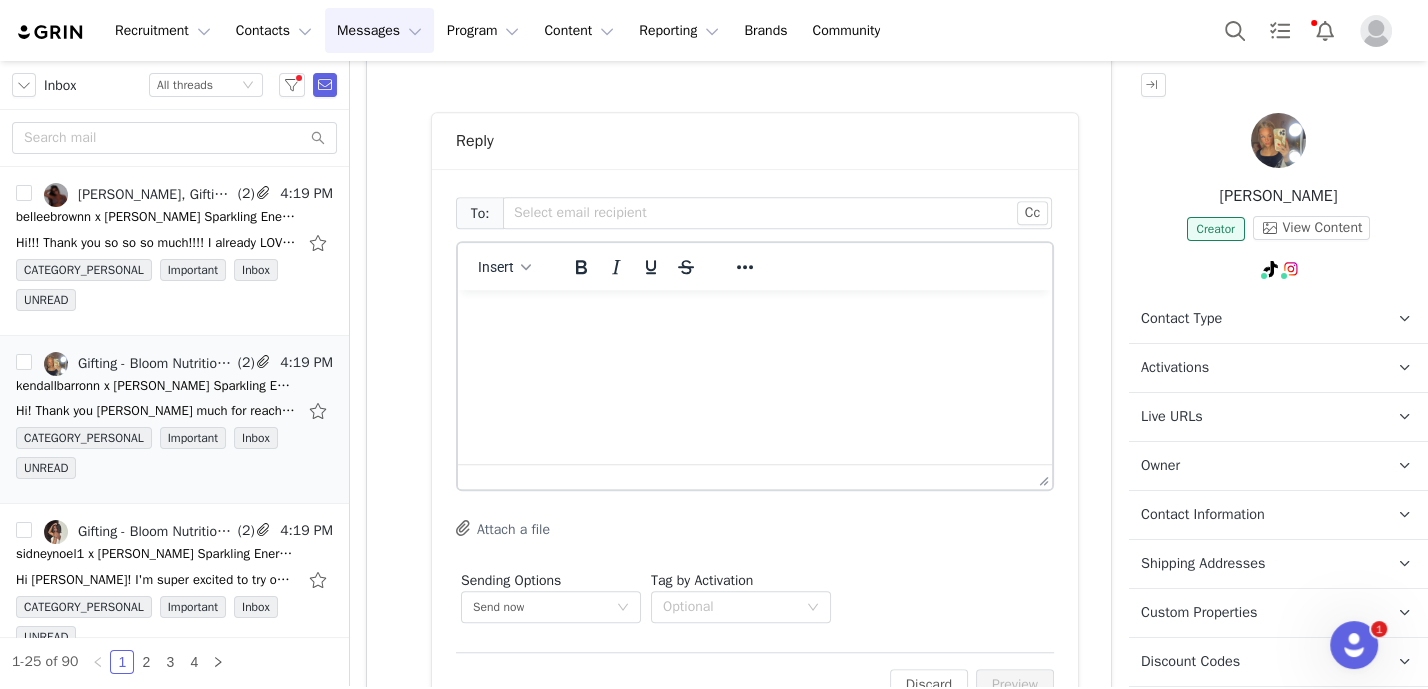 scroll, scrollTop: 1312, scrollLeft: 0, axis: vertical 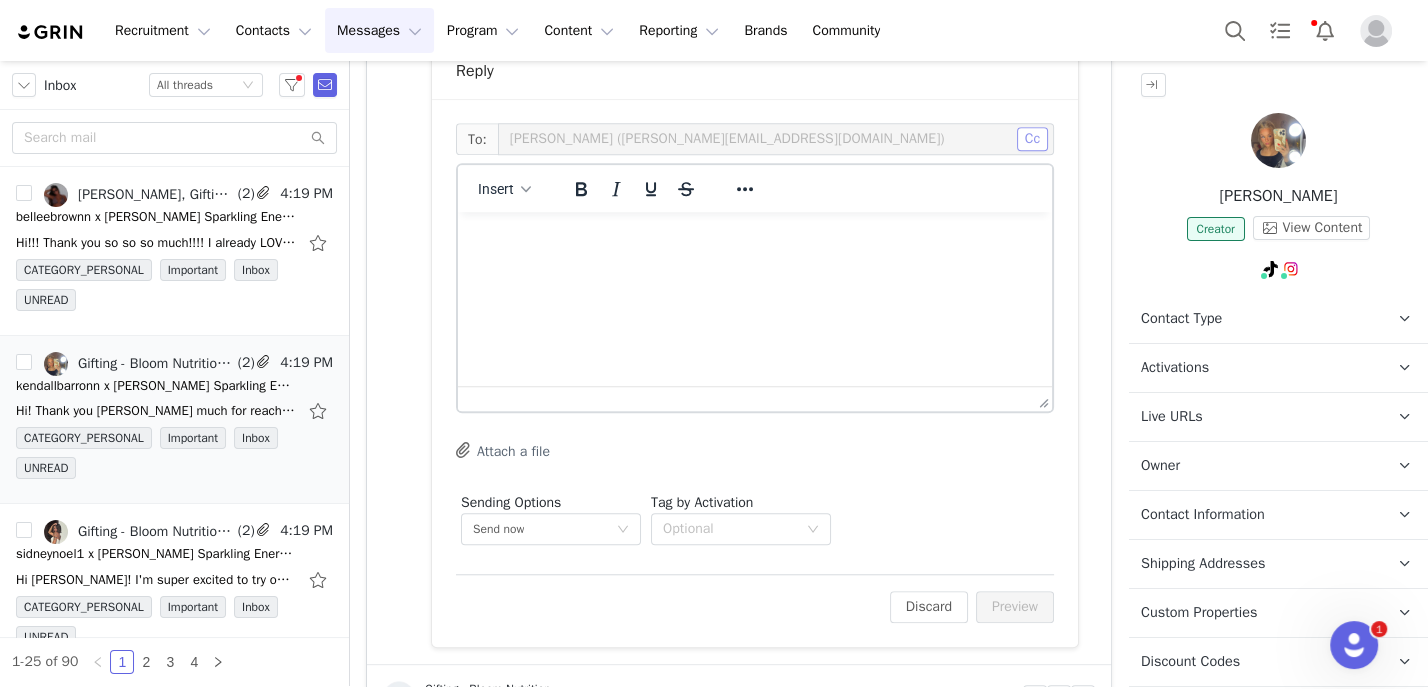 click on "Cc" at bounding box center (1032, 139) 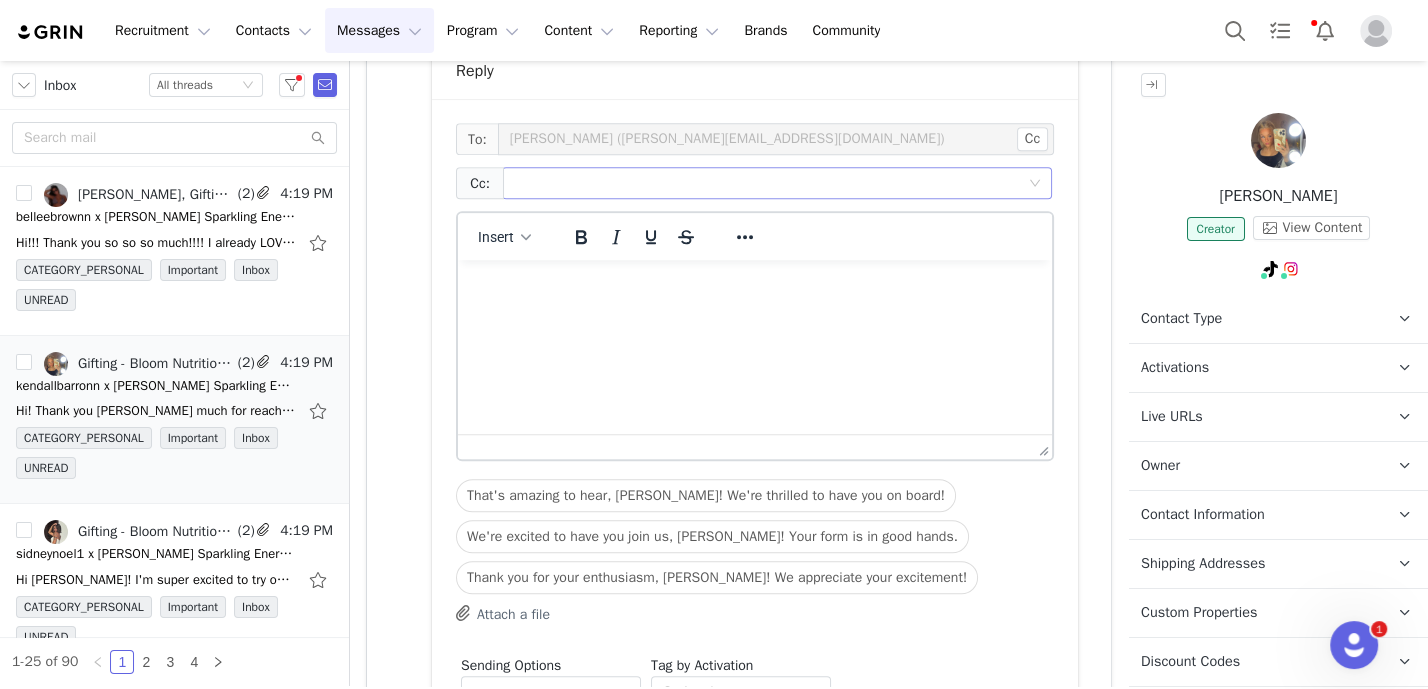 click at bounding box center [769, 183] 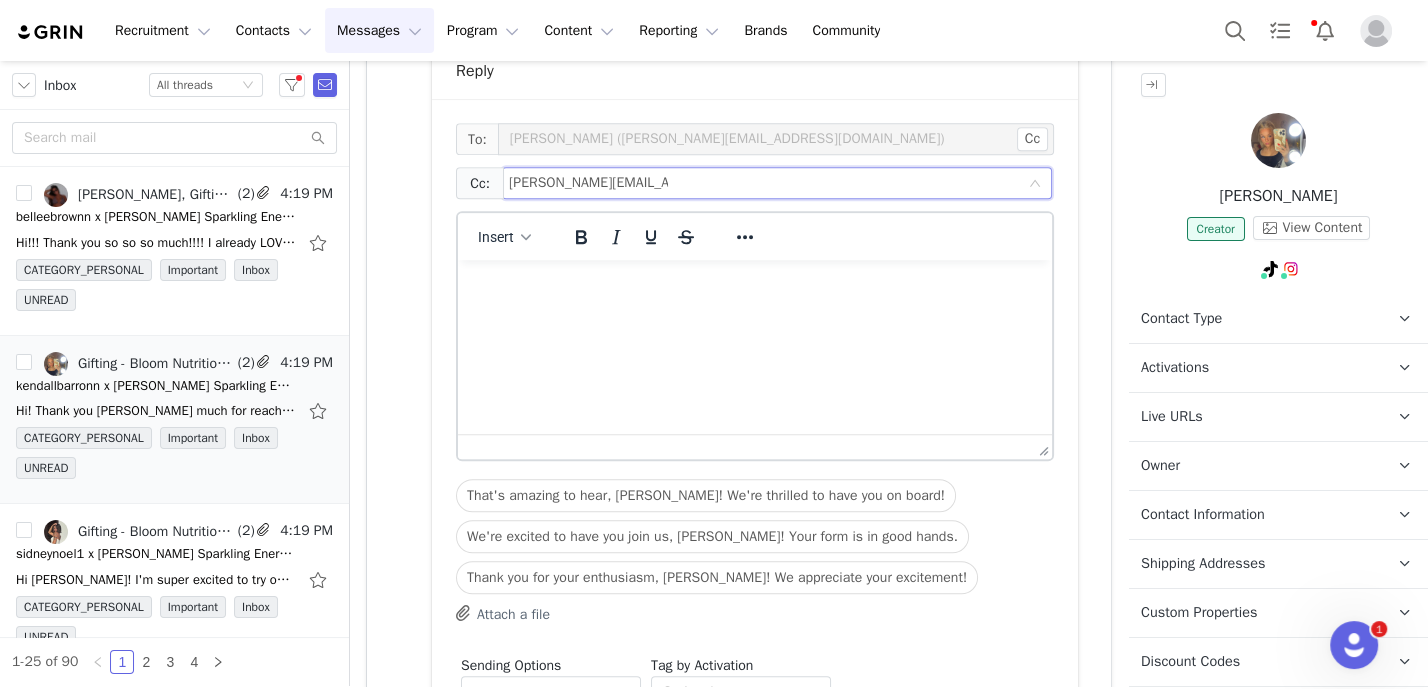 type on "[PERSON_NAME][EMAIL_ADDRESS][DOMAIN_NAME]" 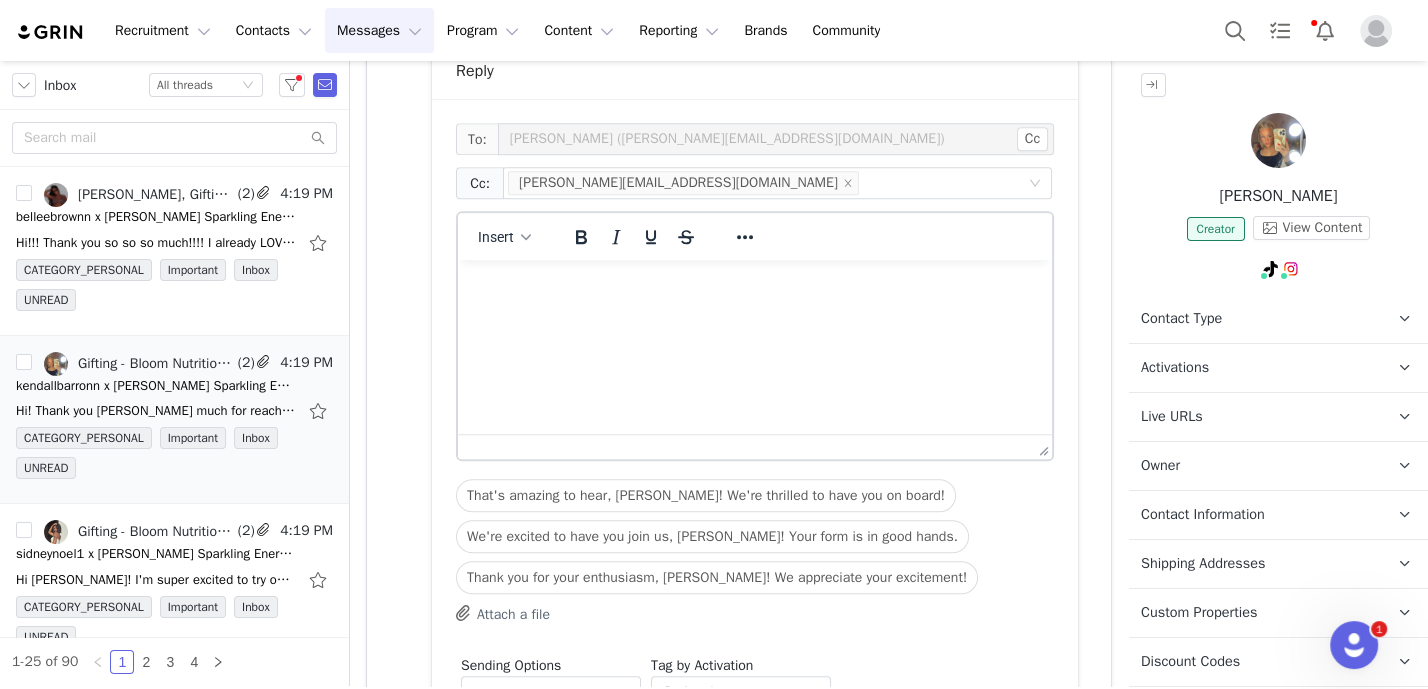 click on "Insert" at bounding box center [505, 236] 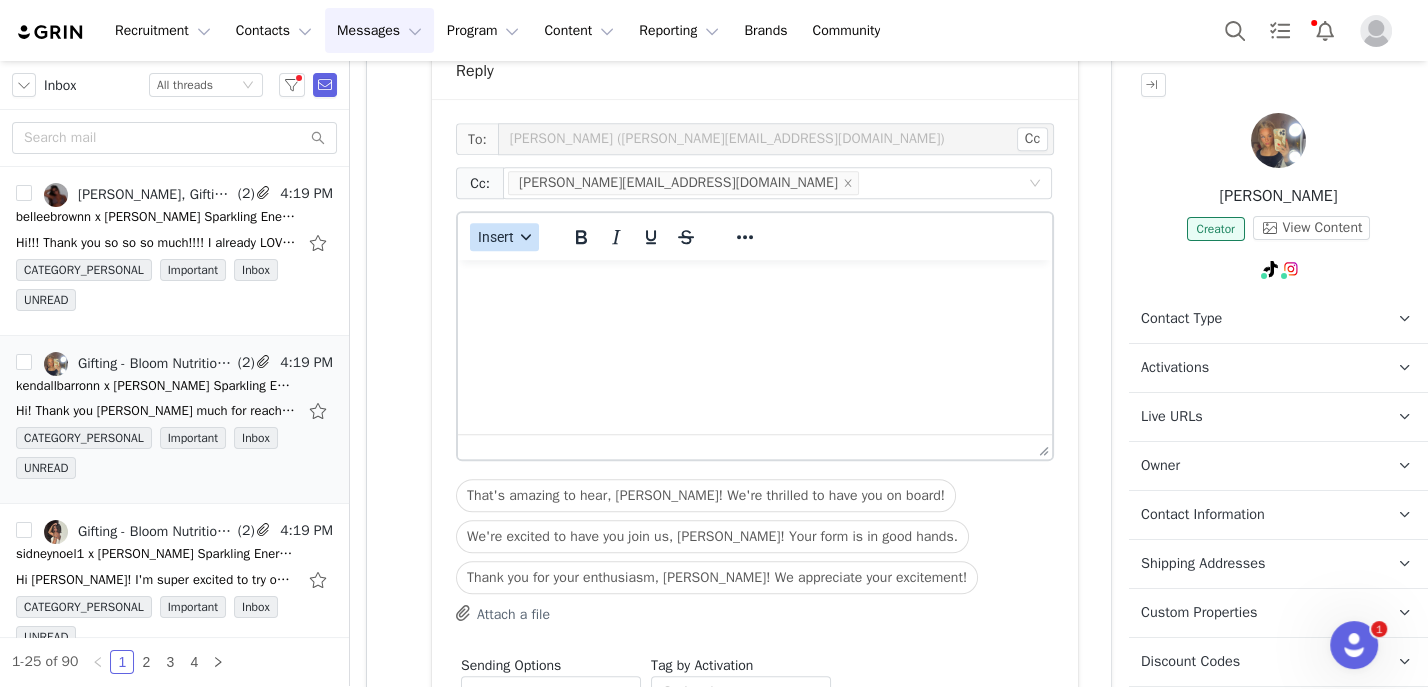 click on "Insert" at bounding box center (496, 237) 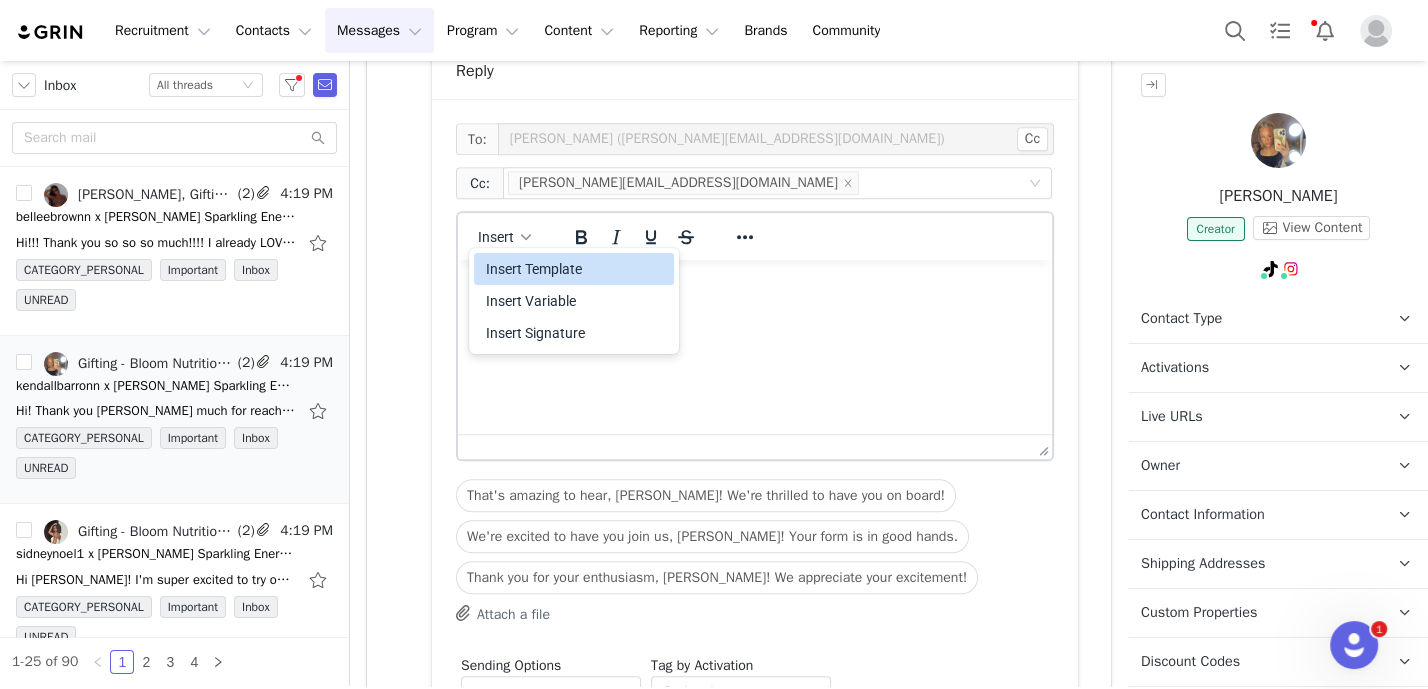 click on "Insert Template" at bounding box center [576, 269] 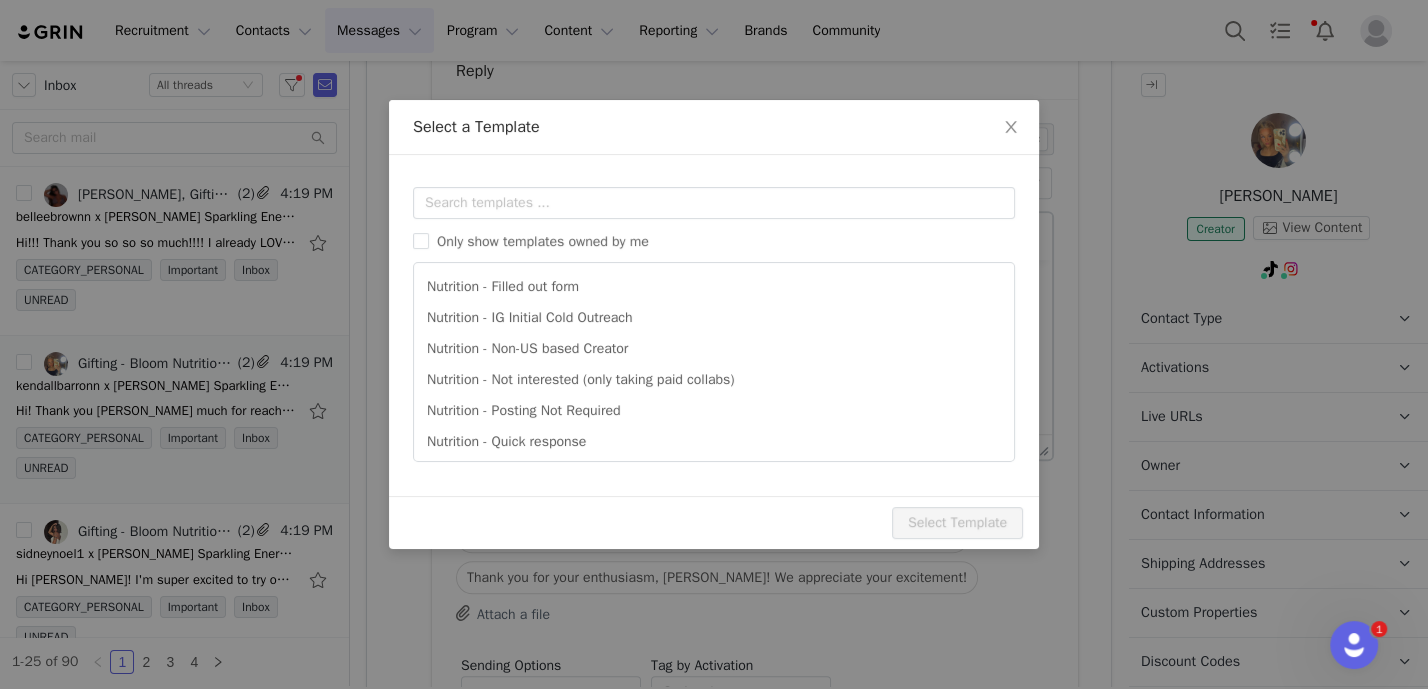 scroll, scrollTop: 0, scrollLeft: 0, axis: both 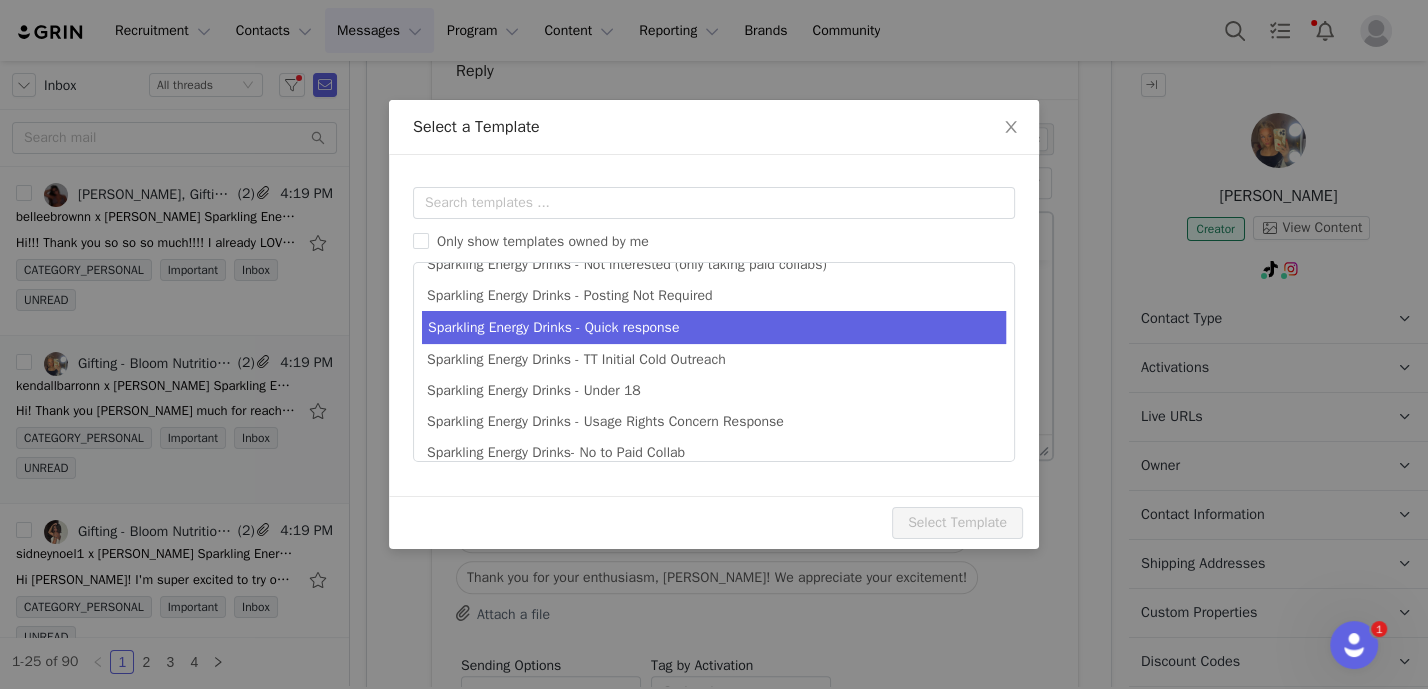 click on "Sparkling Energy Drinks - Quick response" at bounding box center (714, 327) 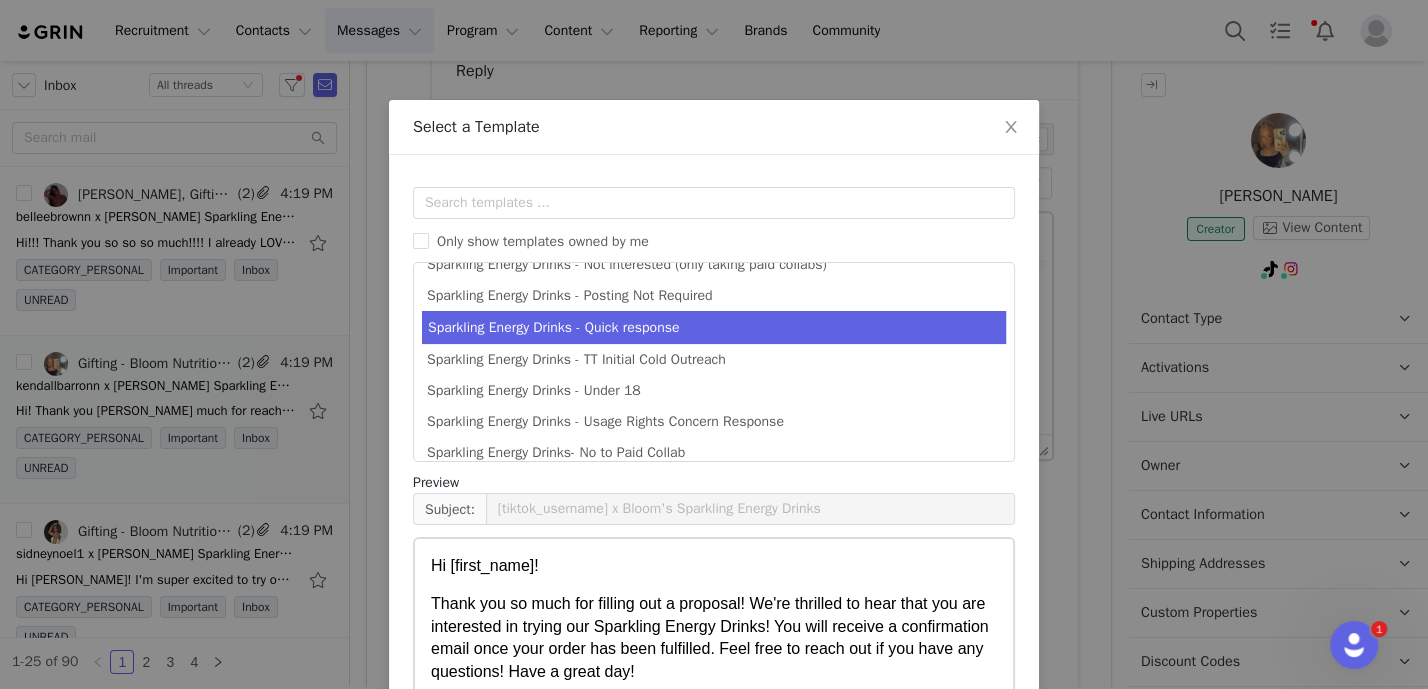 scroll, scrollTop: 116, scrollLeft: 0, axis: vertical 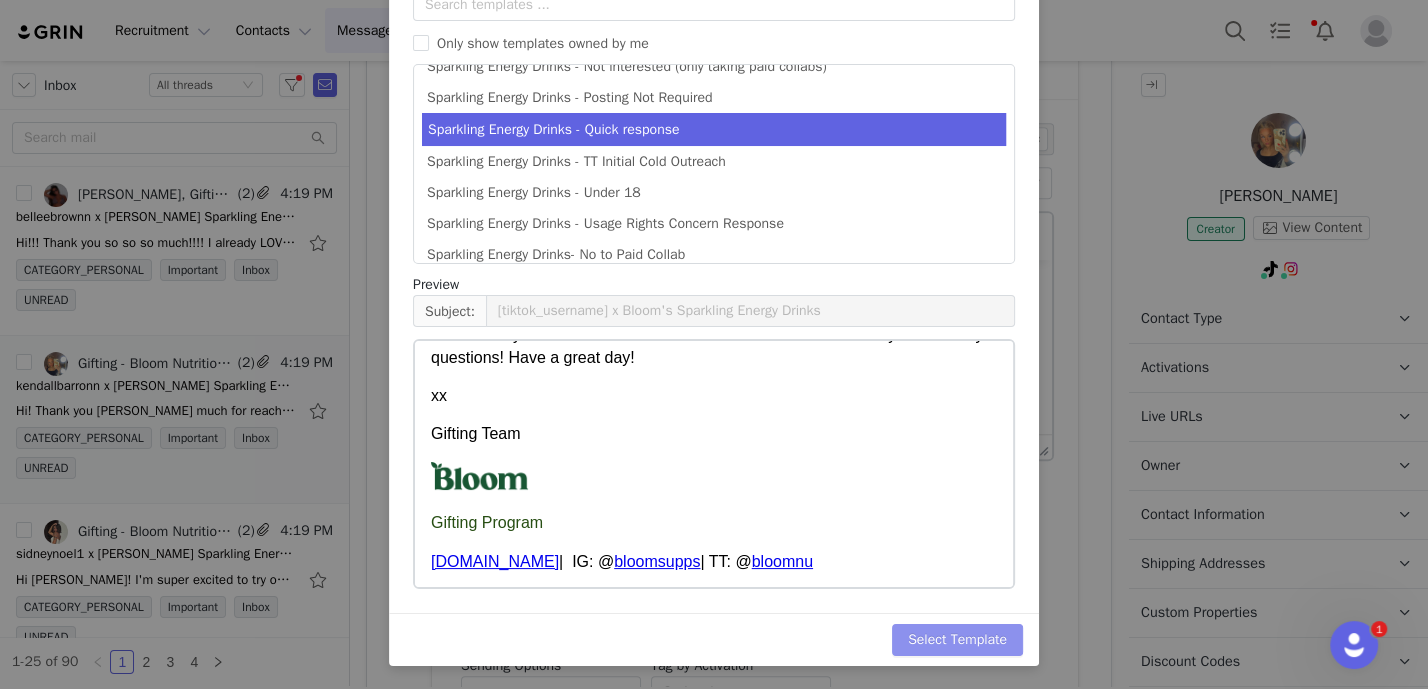 click on "Select Template" at bounding box center (957, 640) 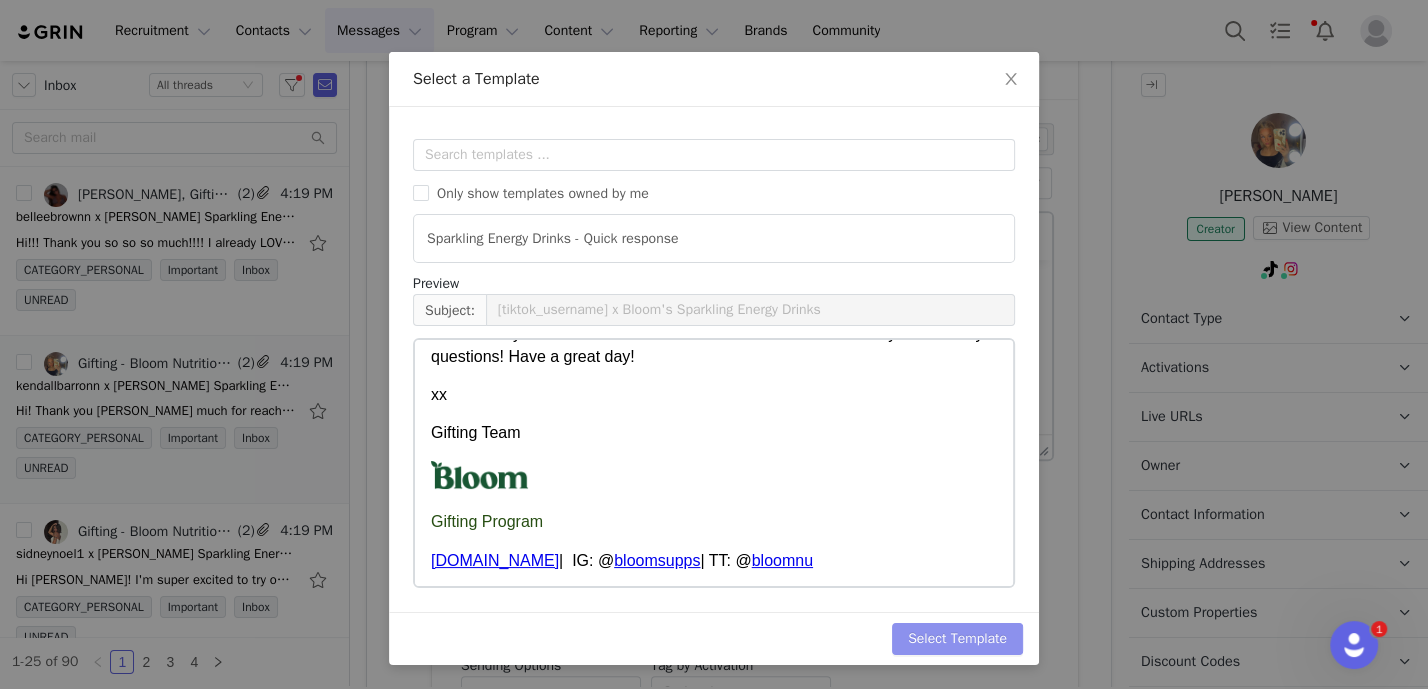 scroll, scrollTop: 0, scrollLeft: 0, axis: both 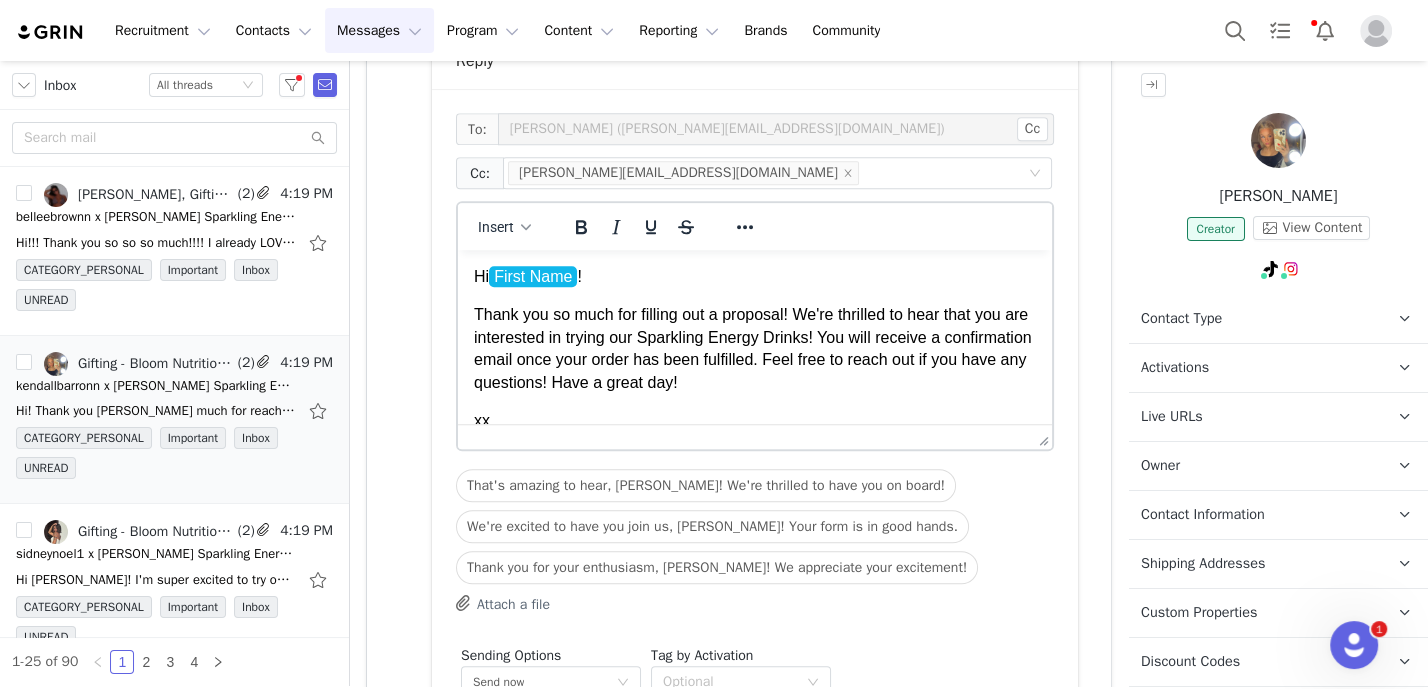 click on "Thank you so much for filling out a proposal! We're thrilled to hear that you are interested in trying our Sparkling Energy Drinks! You will receive a confirmation email once your order has been fulfilled. Feel free to reach out if you have any questions! Have a great day!" at bounding box center (755, 349) 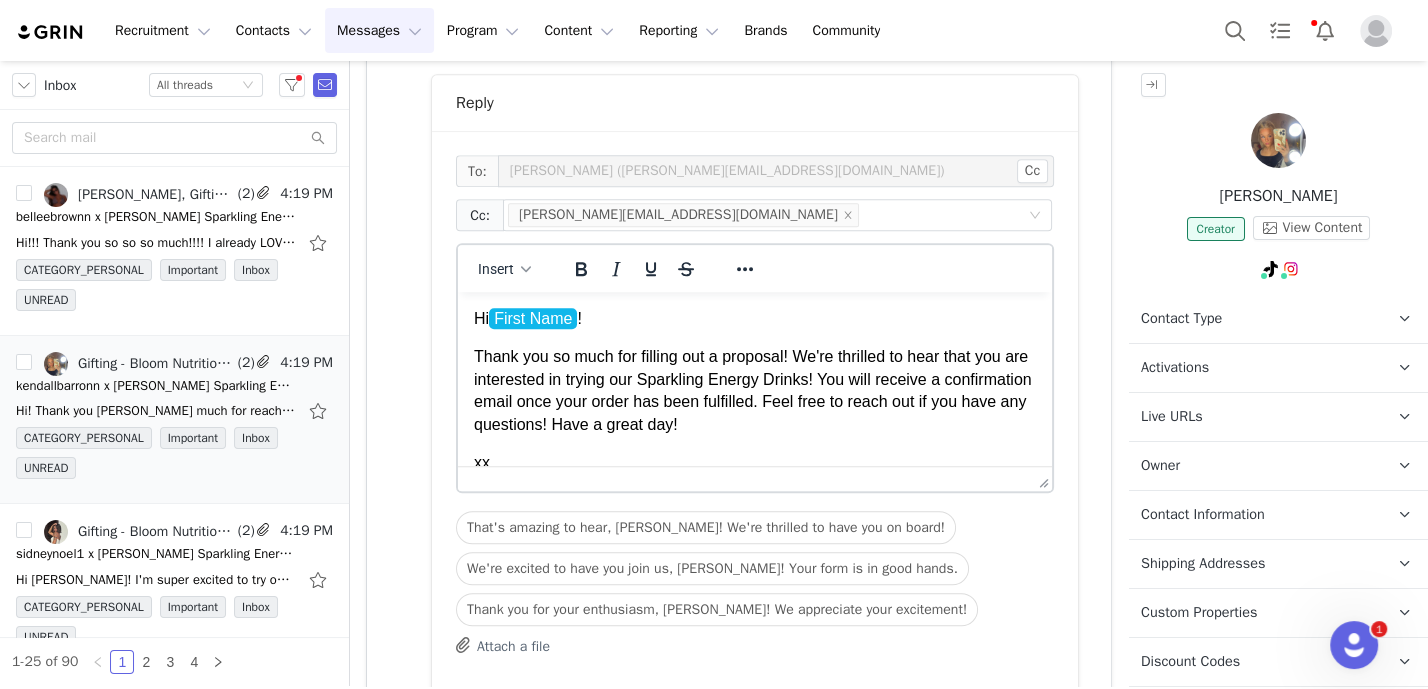 scroll, scrollTop: 1480, scrollLeft: 0, axis: vertical 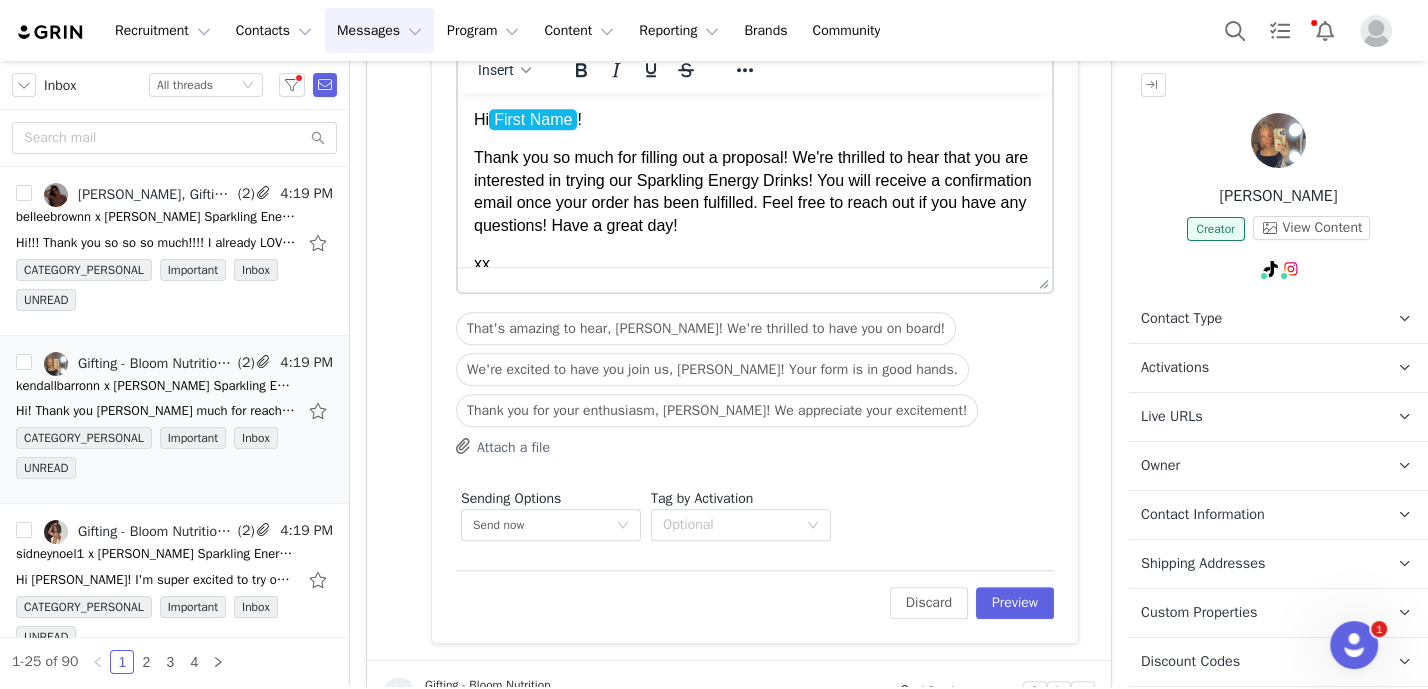 click on "xx" at bounding box center [755, 264] 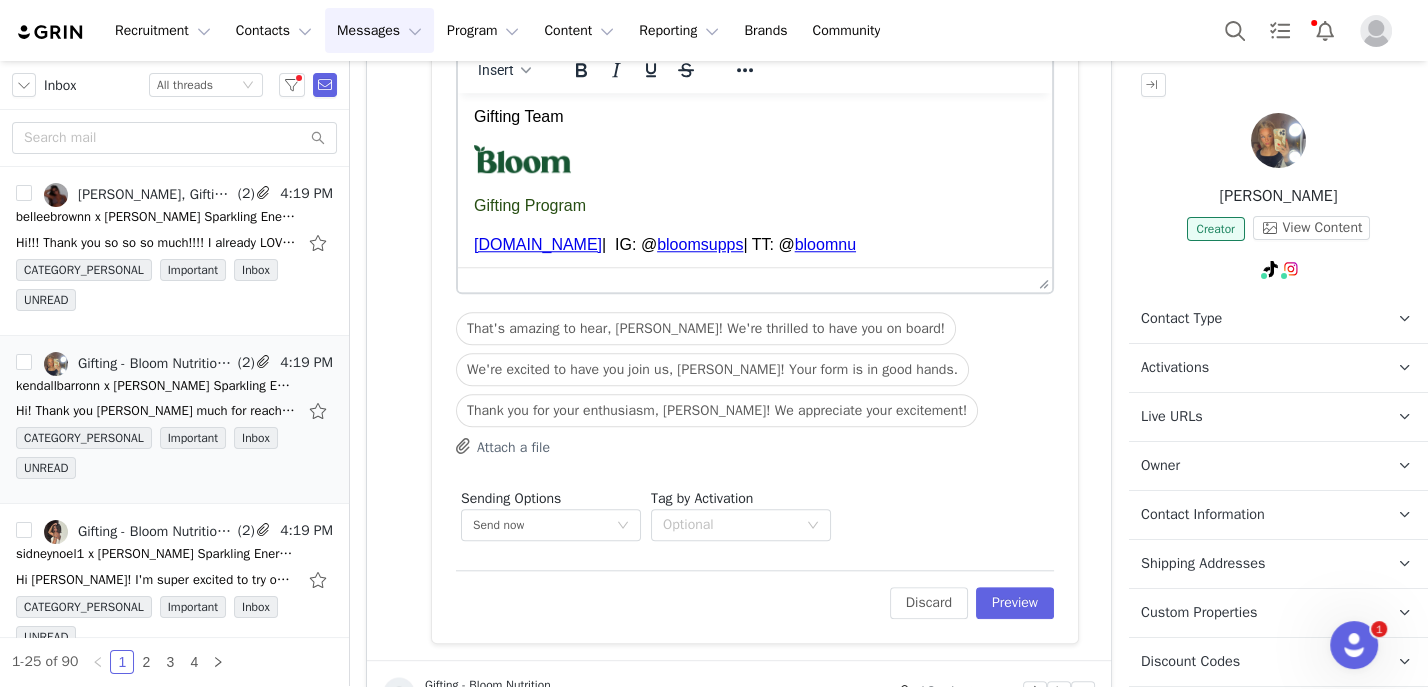 scroll, scrollTop: 188, scrollLeft: 0, axis: vertical 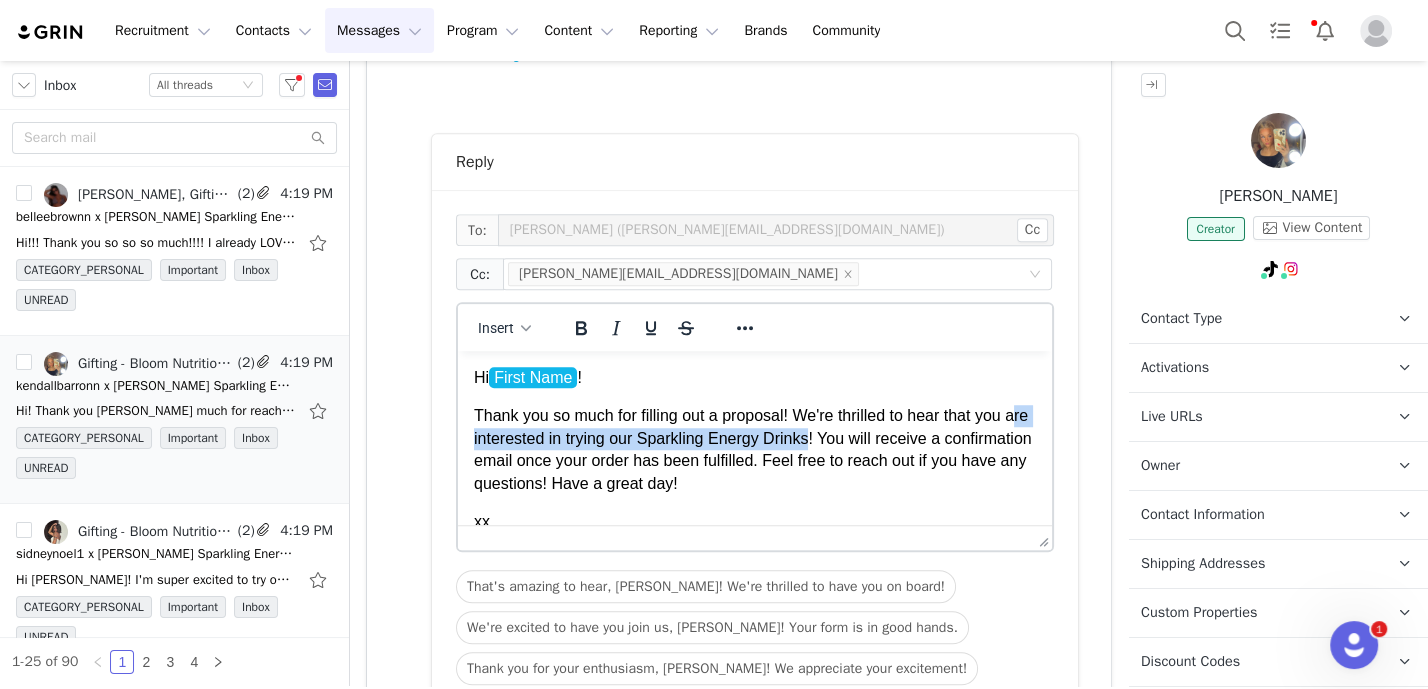 drag, startPoint x: 841, startPoint y: 442, endPoint x: 484, endPoint y: 448, distance: 357.0504 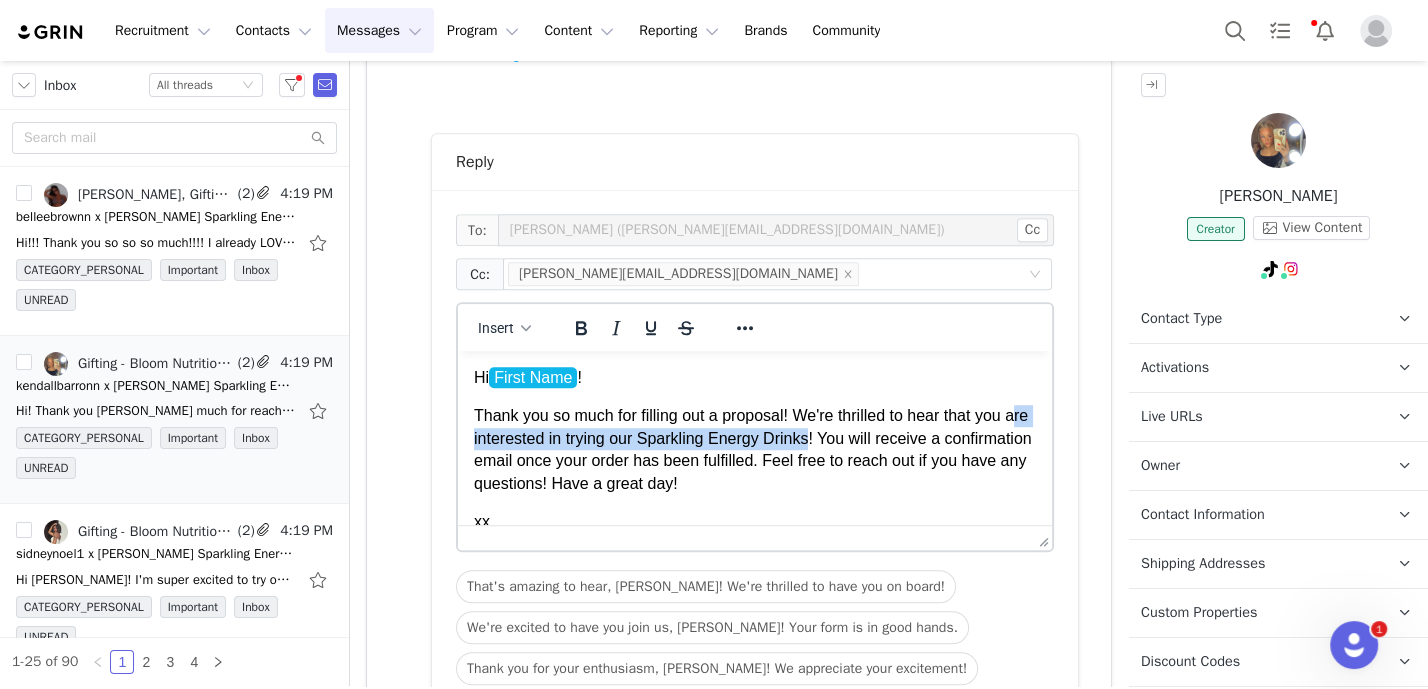 click on "Thank you so much for filling out a proposal! We're thrilled to hear that you are interested in trying our Sparkling Energy Drinks! You will receive a confirmation email once your order has been fulfilled. Feel free to reach out if you have any questions! Have a great day!" at bounding box center (755, 450) 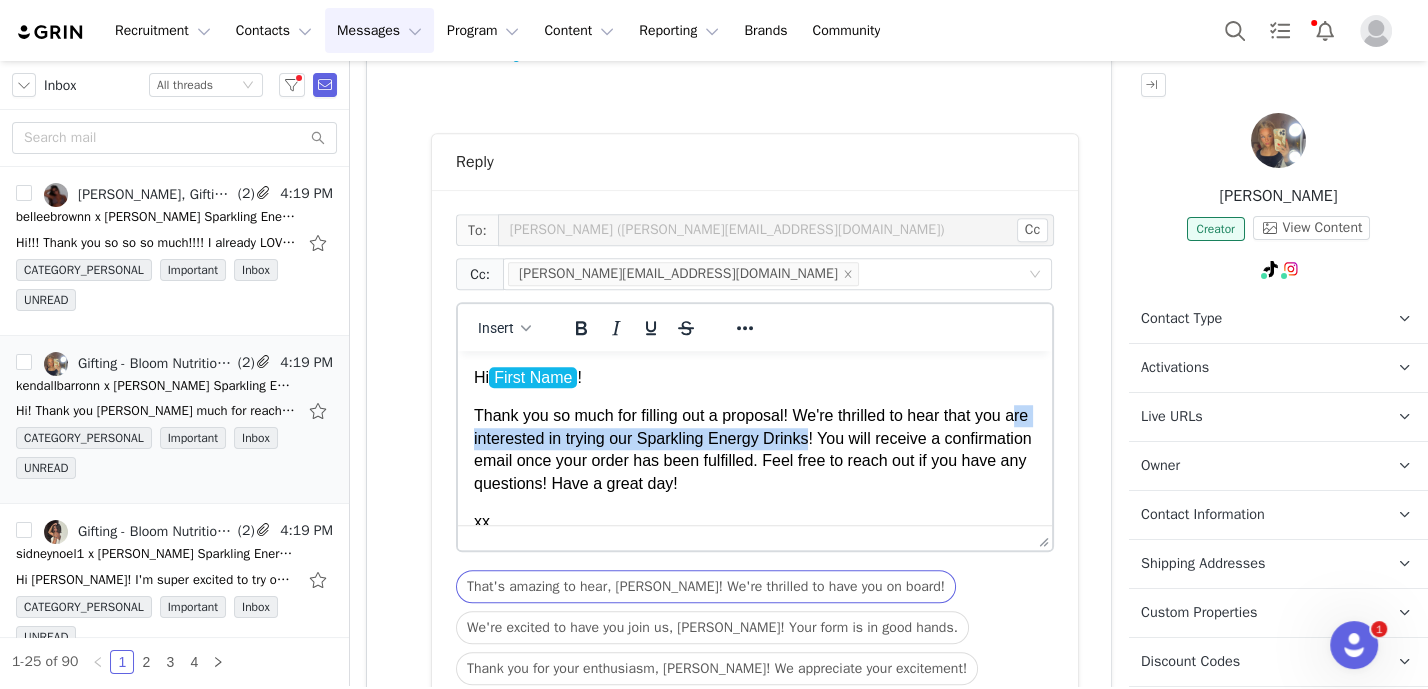 type 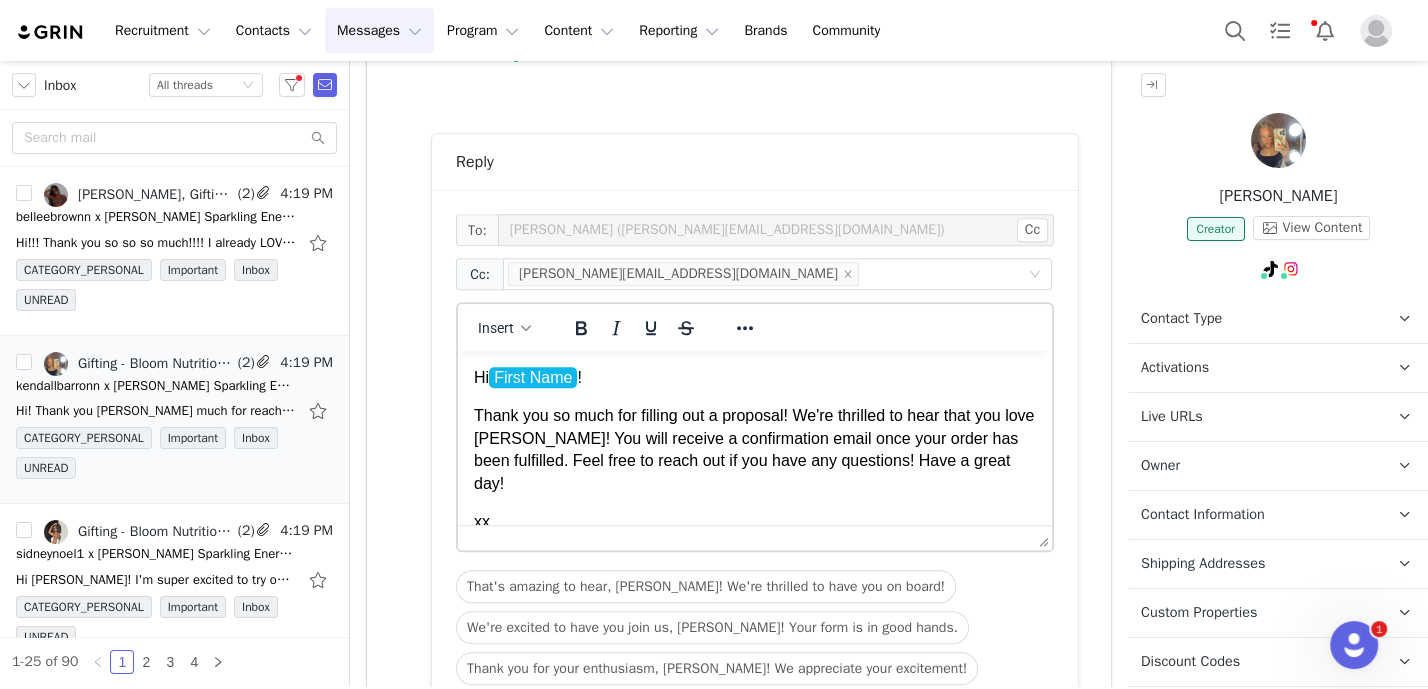 click at bounding box center [755, 537] 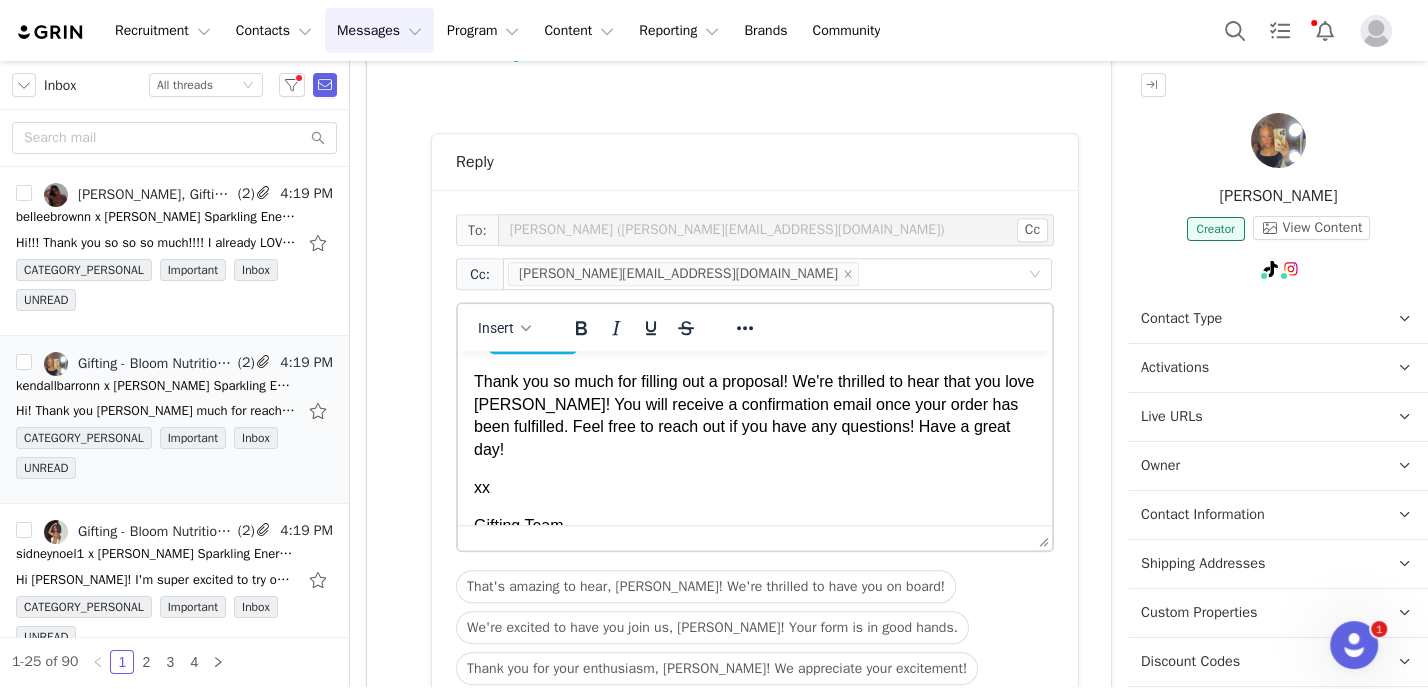 scroll, scrollTop: 27, scrollLeft: 0, axis: vertical 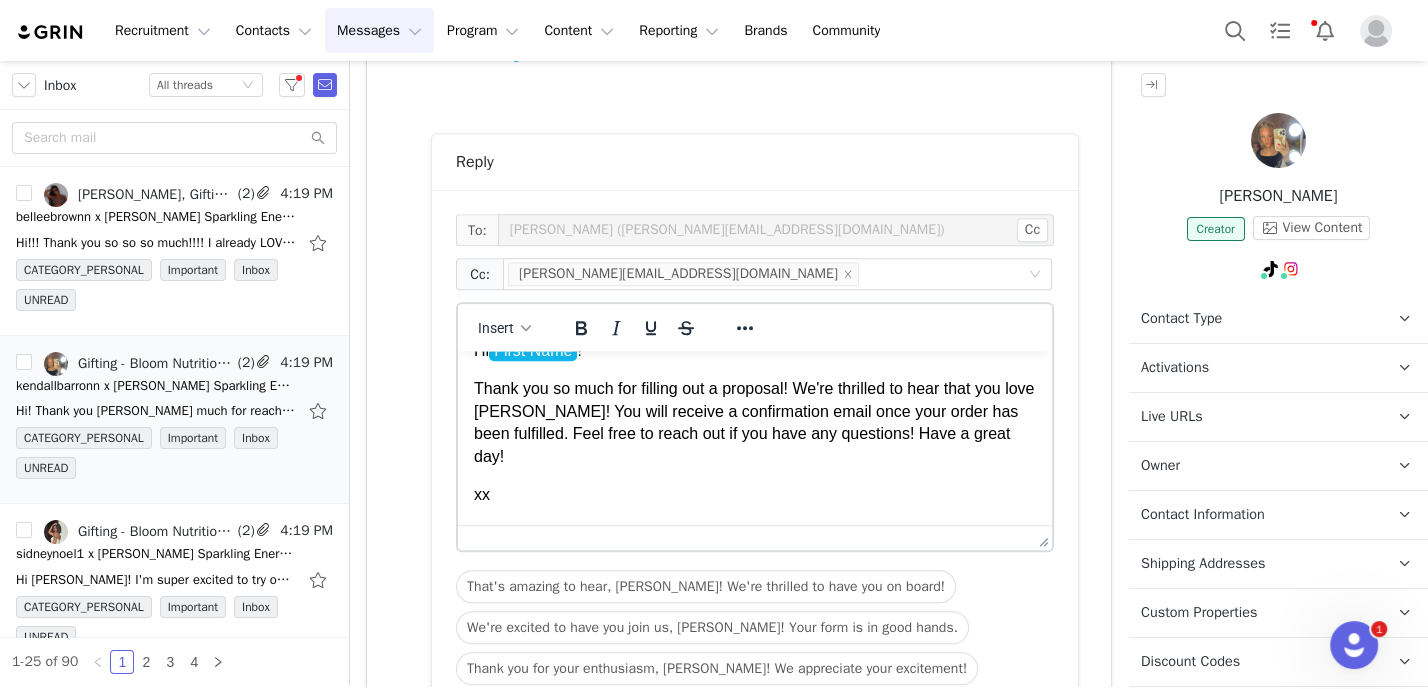 click on "Thank you so much for filling out a proposal! We're thrilled to hear that you love Bloom! You will receive a confirmation email once your order has been fulfilled. Feel free to reach out if you have any questions! Have a great day!" at bounding box center [755, 423] 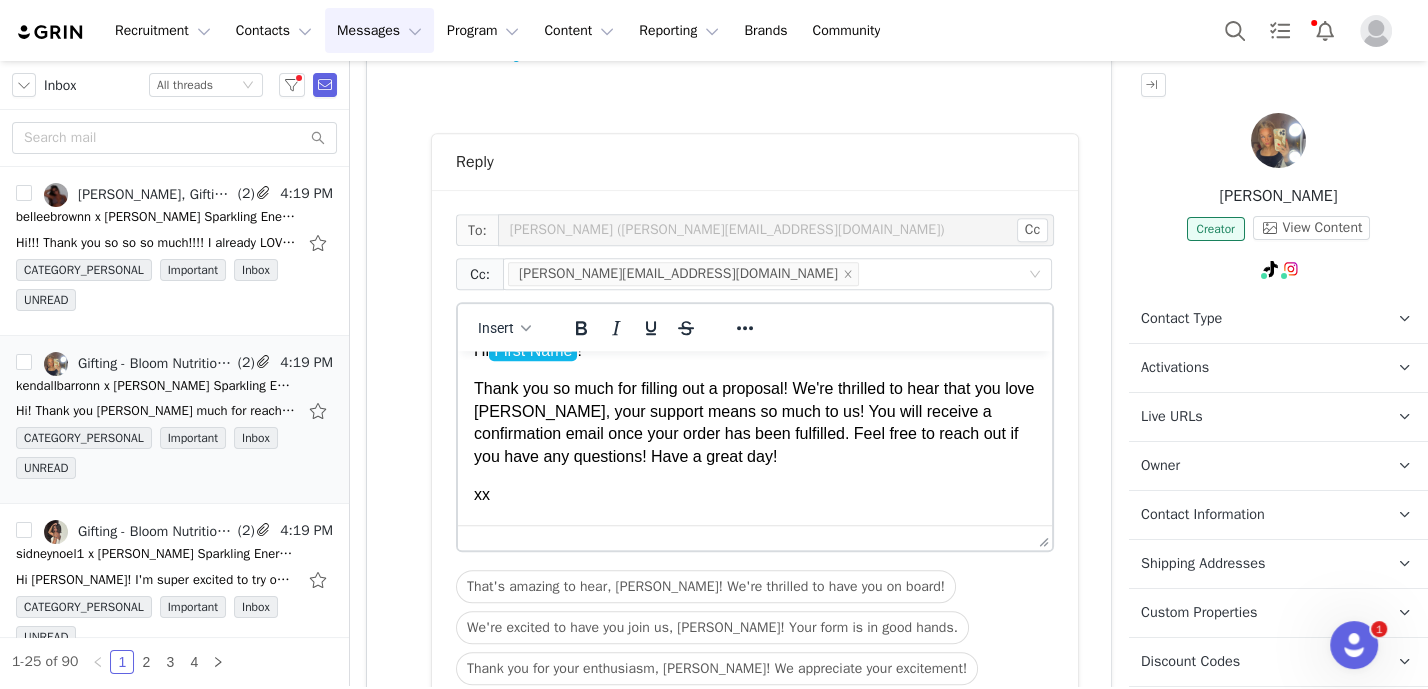 click on "Gifting Team" at bounding box center [755, 533] 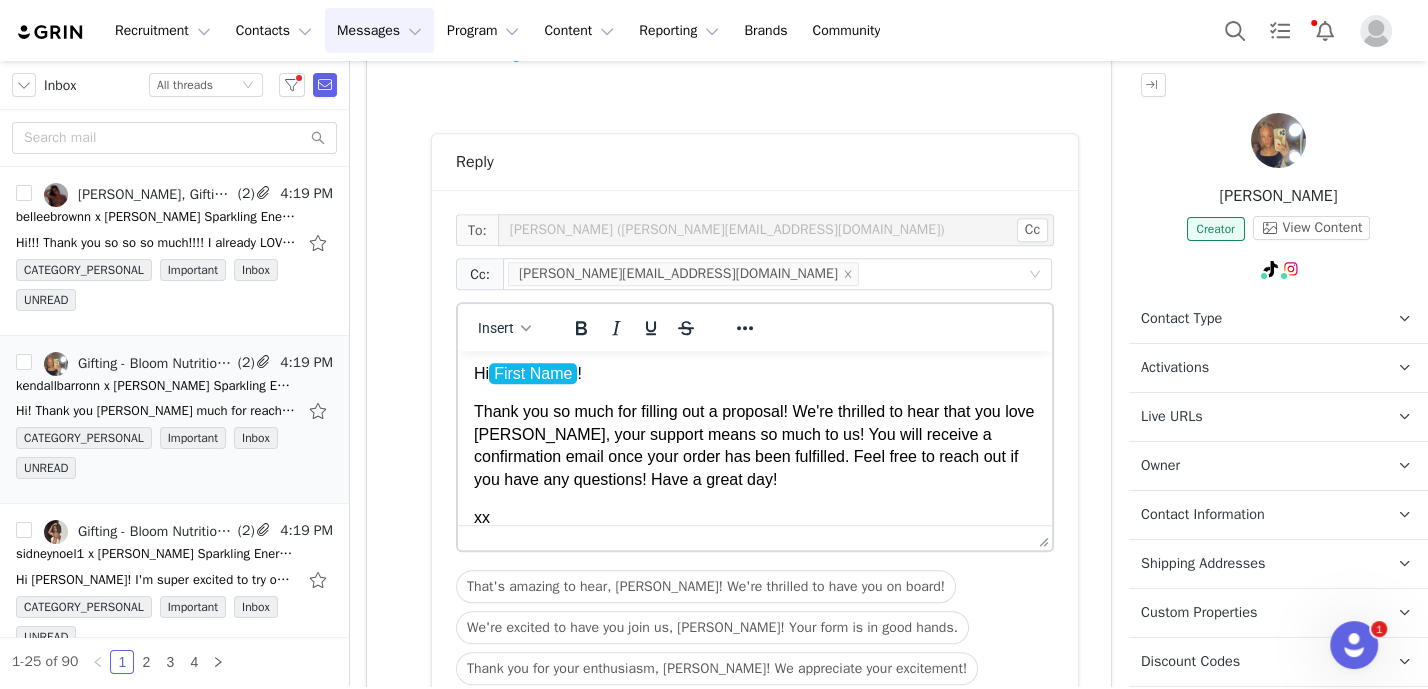scroll, scrollTop: 0, scrollLeft: 0, axis: both 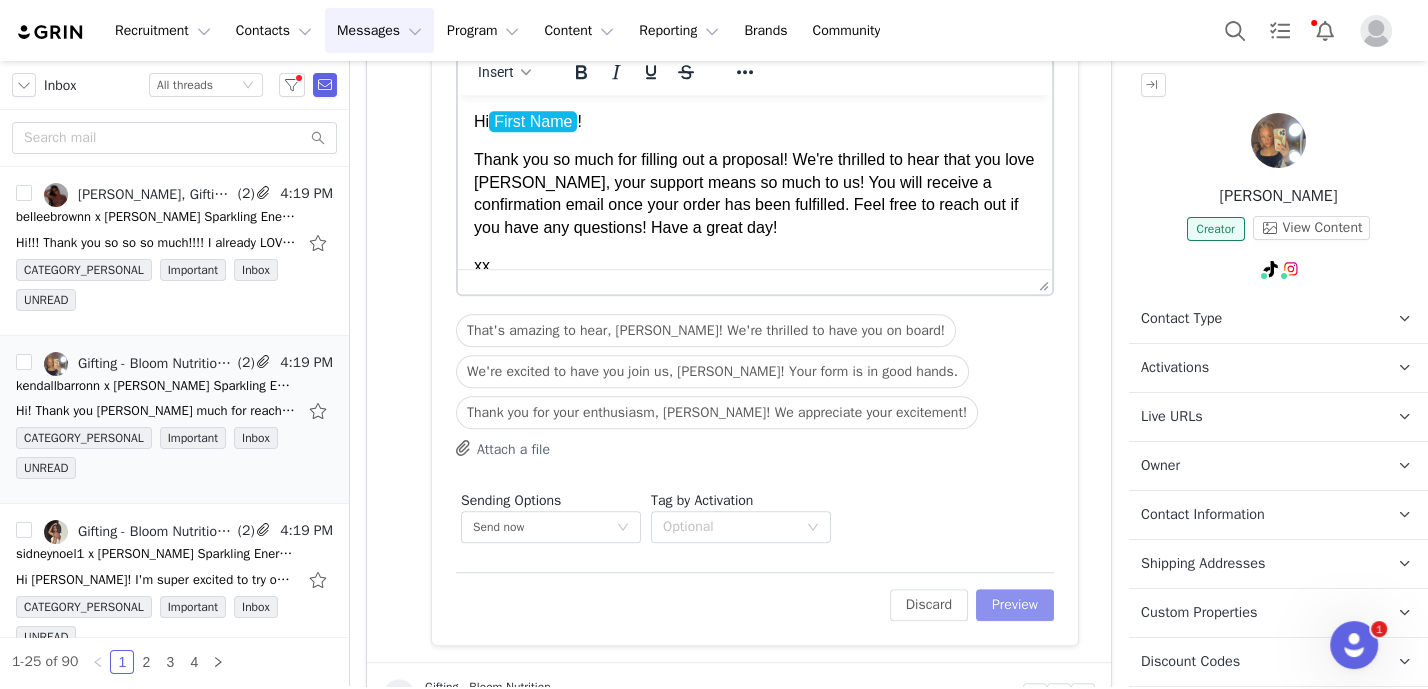 click on "Preview" at bounding box center [1015, 605] 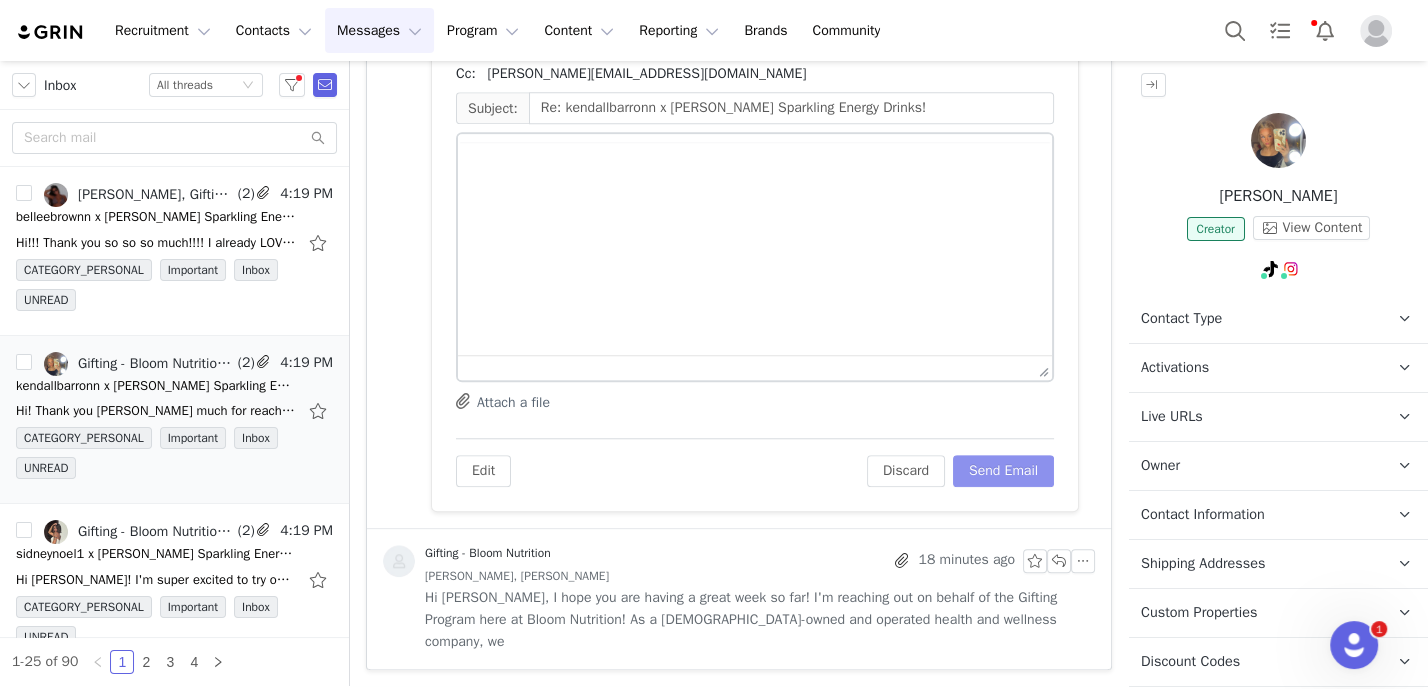 scroll, scrollTop: 1271, scrollLeft: 0, axis: vertical 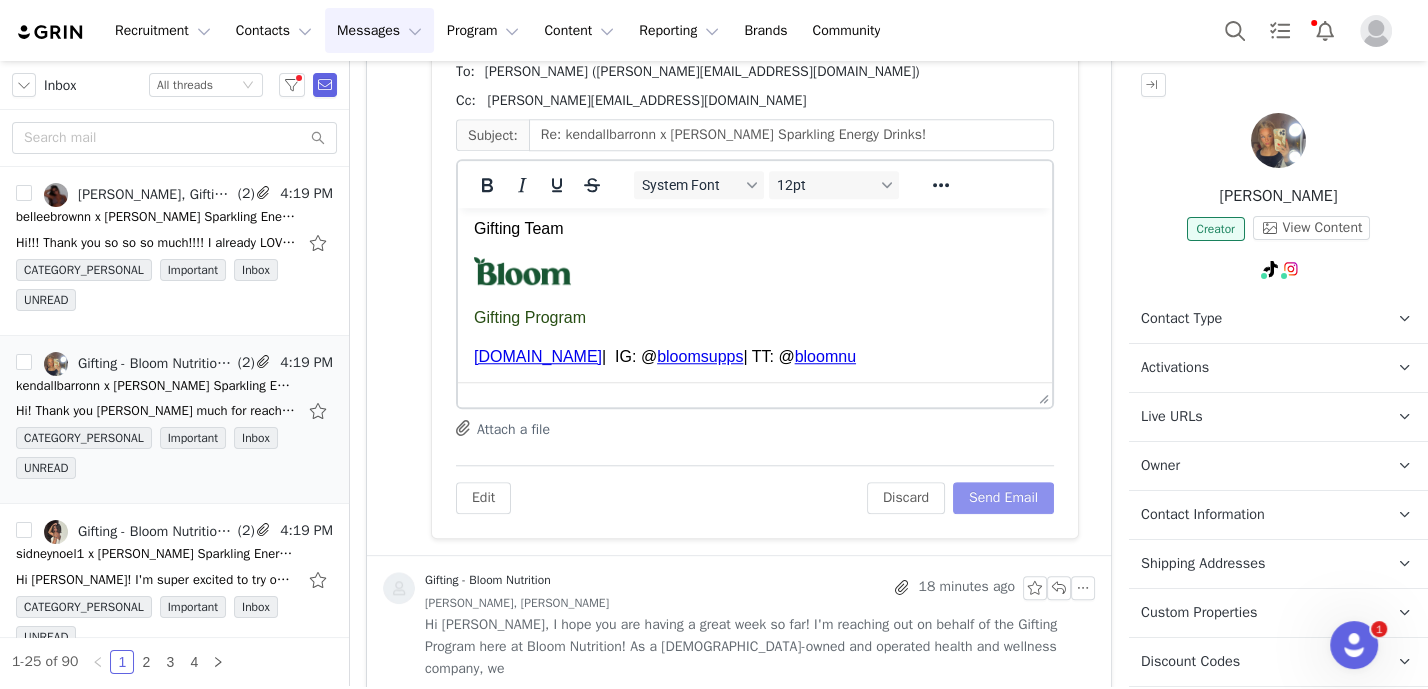 click on "Send Email" at bounding box center (1003, 498) 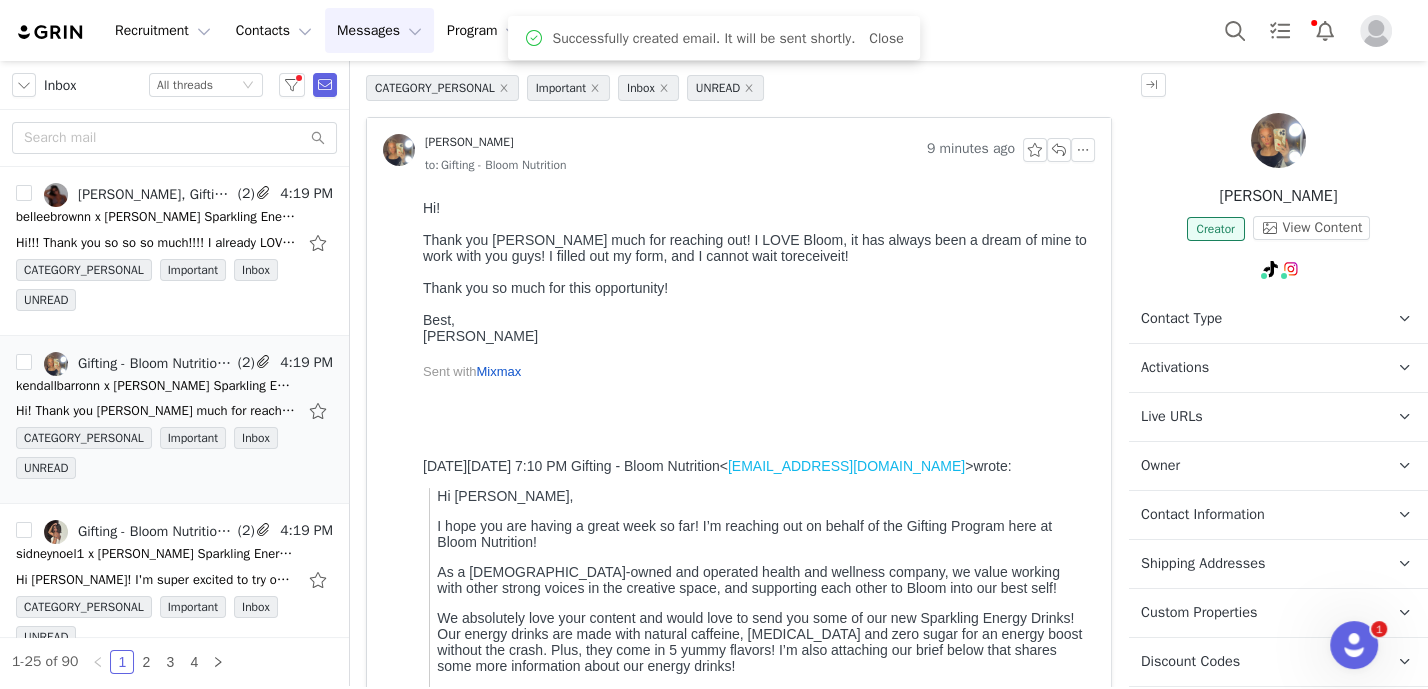 scroll, scrollTop: 70, scrollLeft: 0, axis: vertical 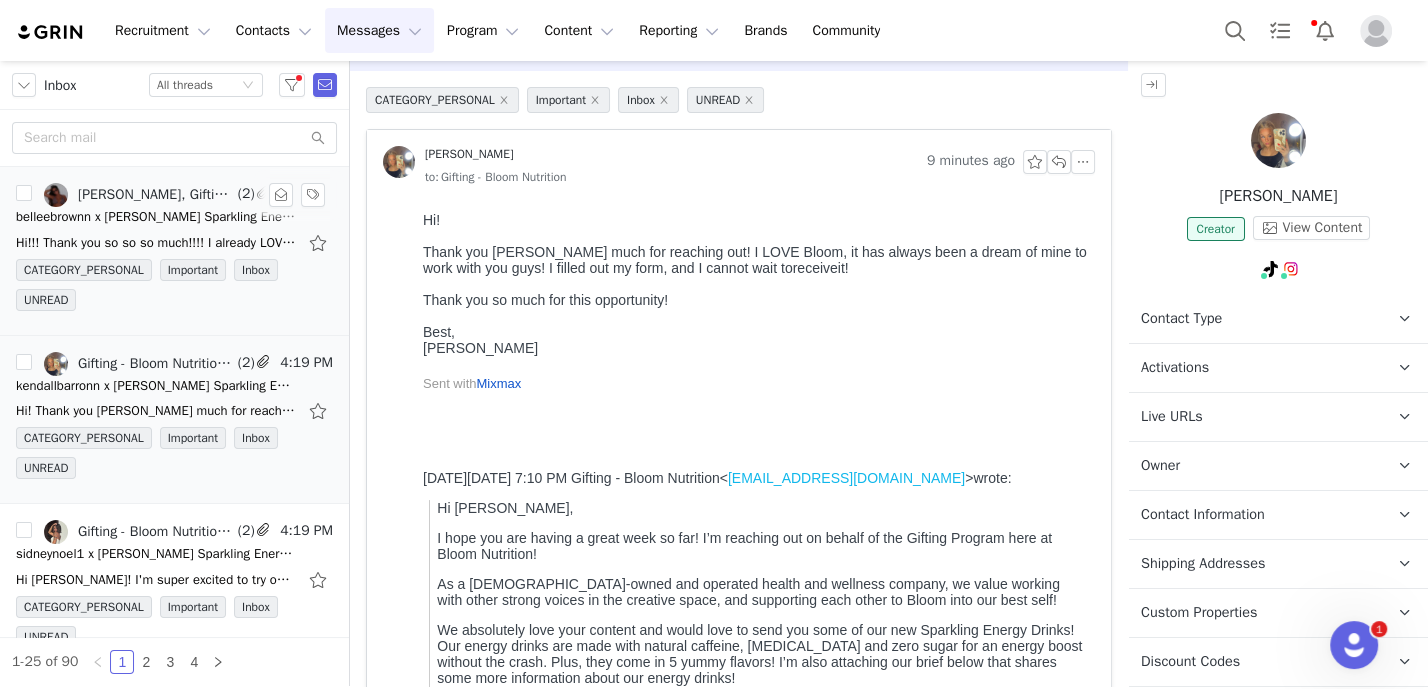 click on "[PERSON_NAME], Gifting - Bloom Nutrition" at bounding box center (156, 195) 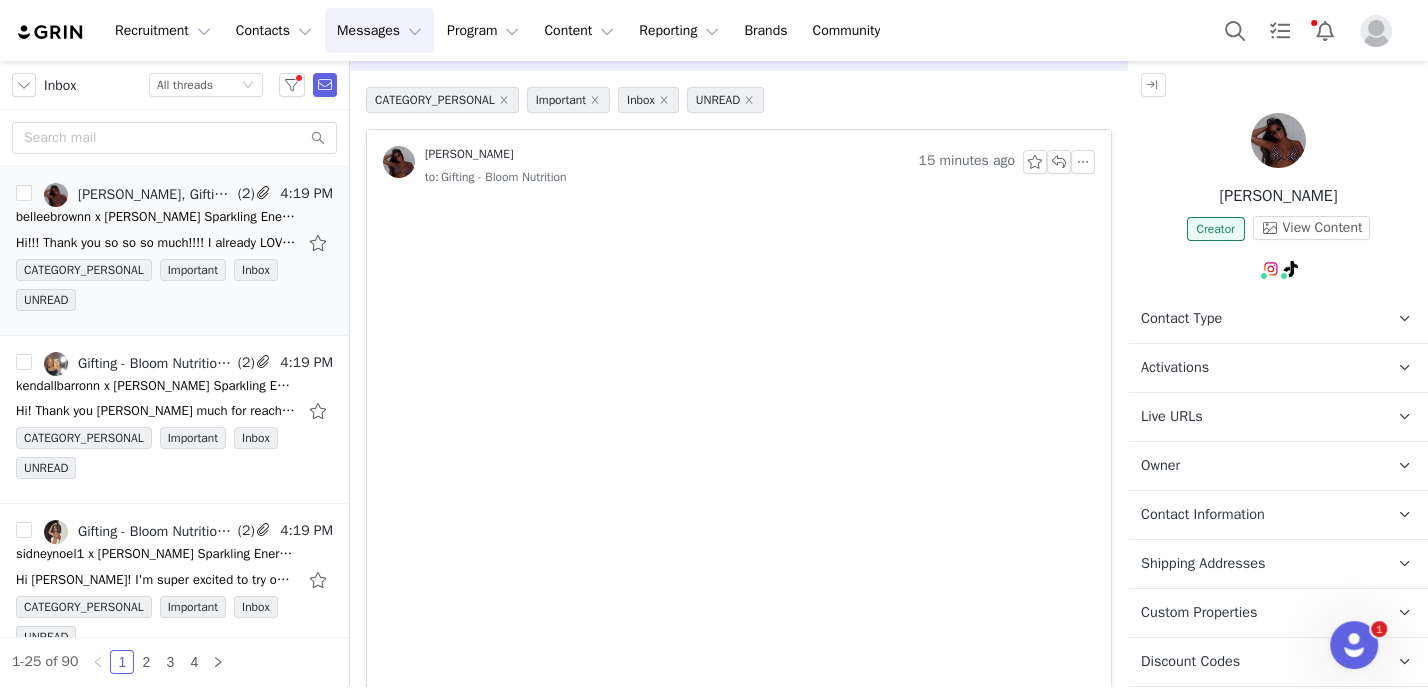 scroll, scrollTop: 0, scrollLeft: 0, axis: both 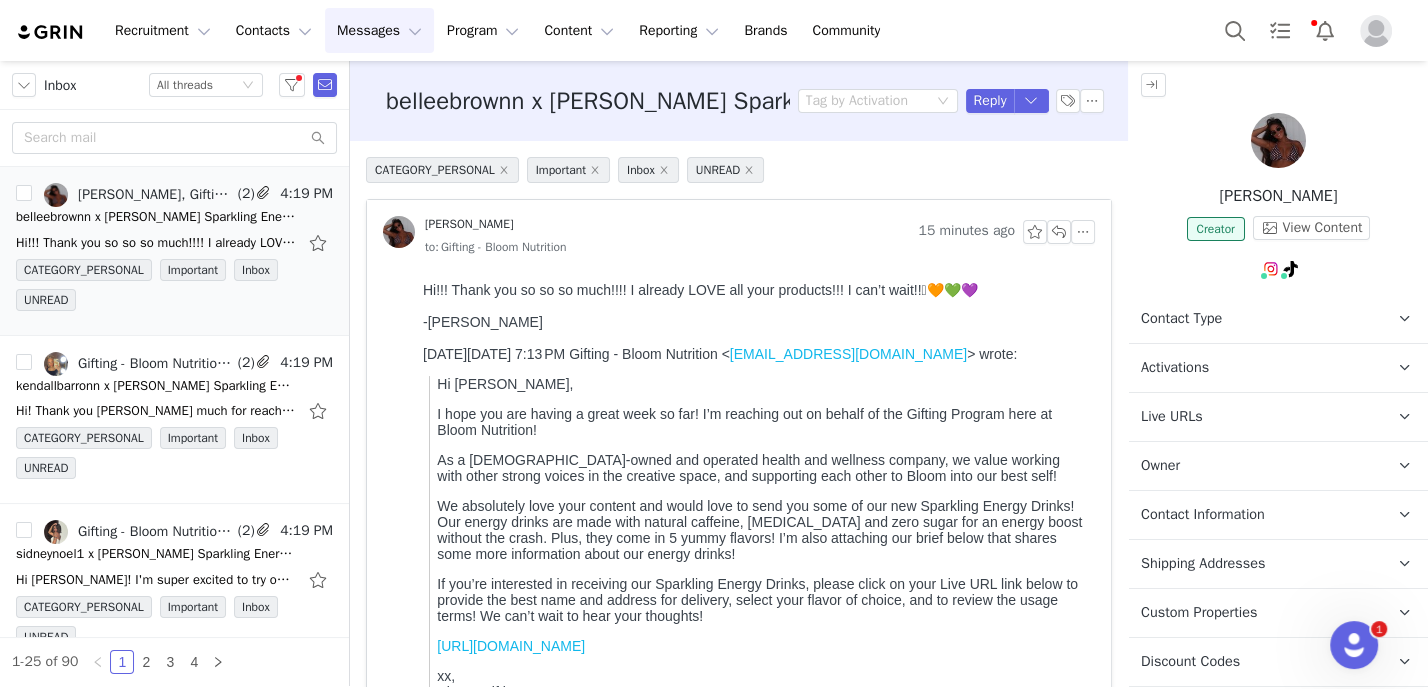 click at bounding box center [1278, 140] 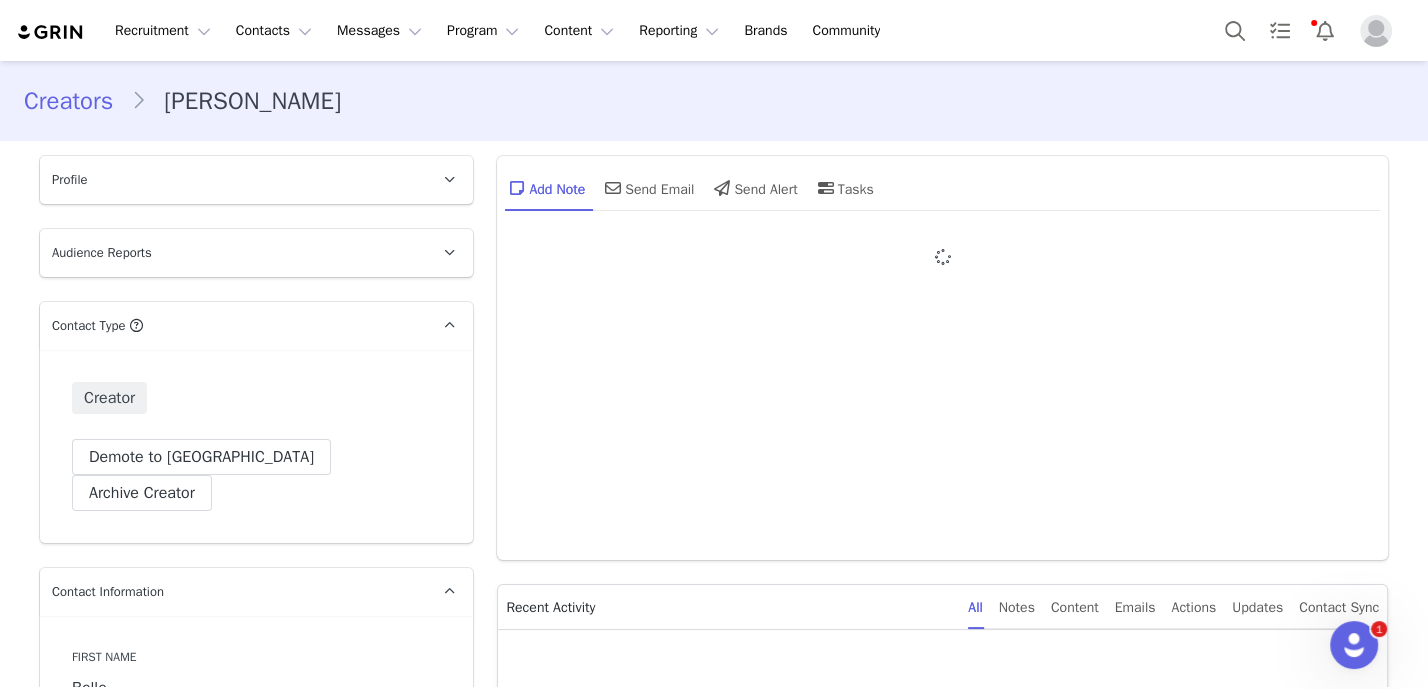 type on "+1 ([GEOGRAPHIC_DATA])" 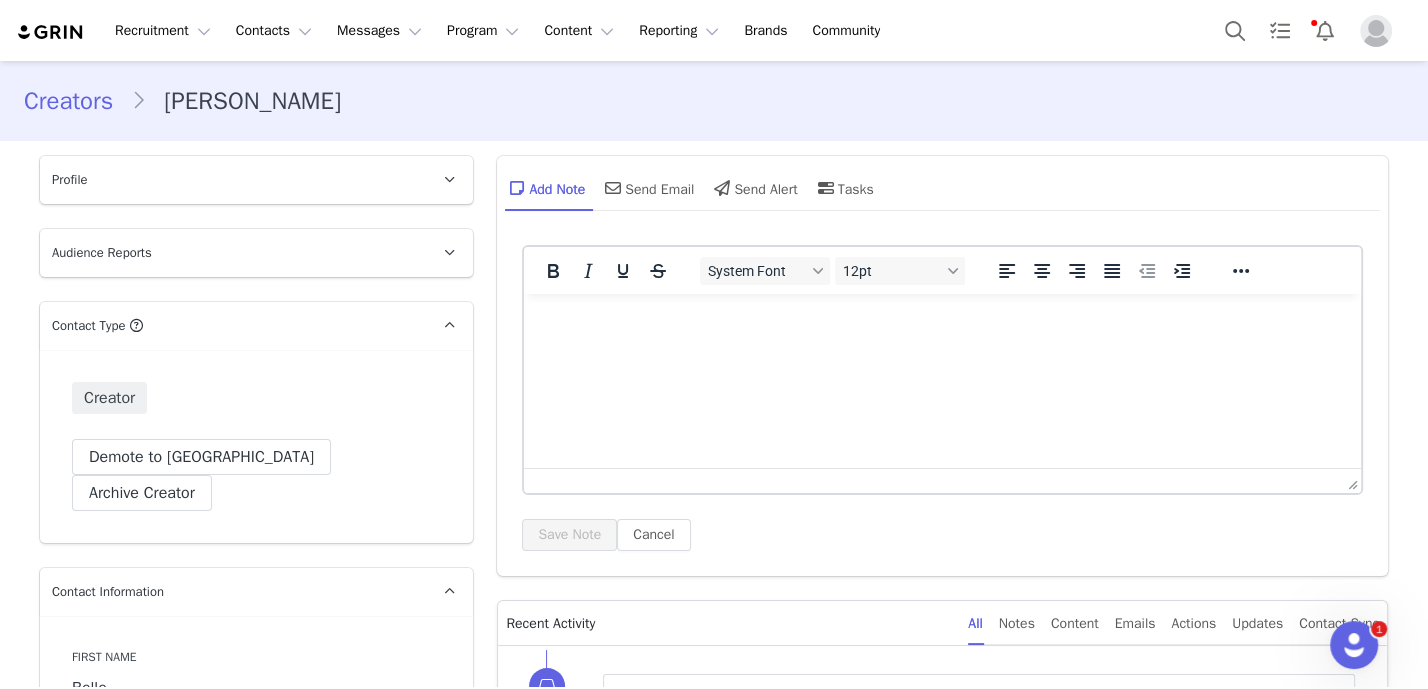 scroll, scrollTop: 0, scrollLeft: 0, axis: both 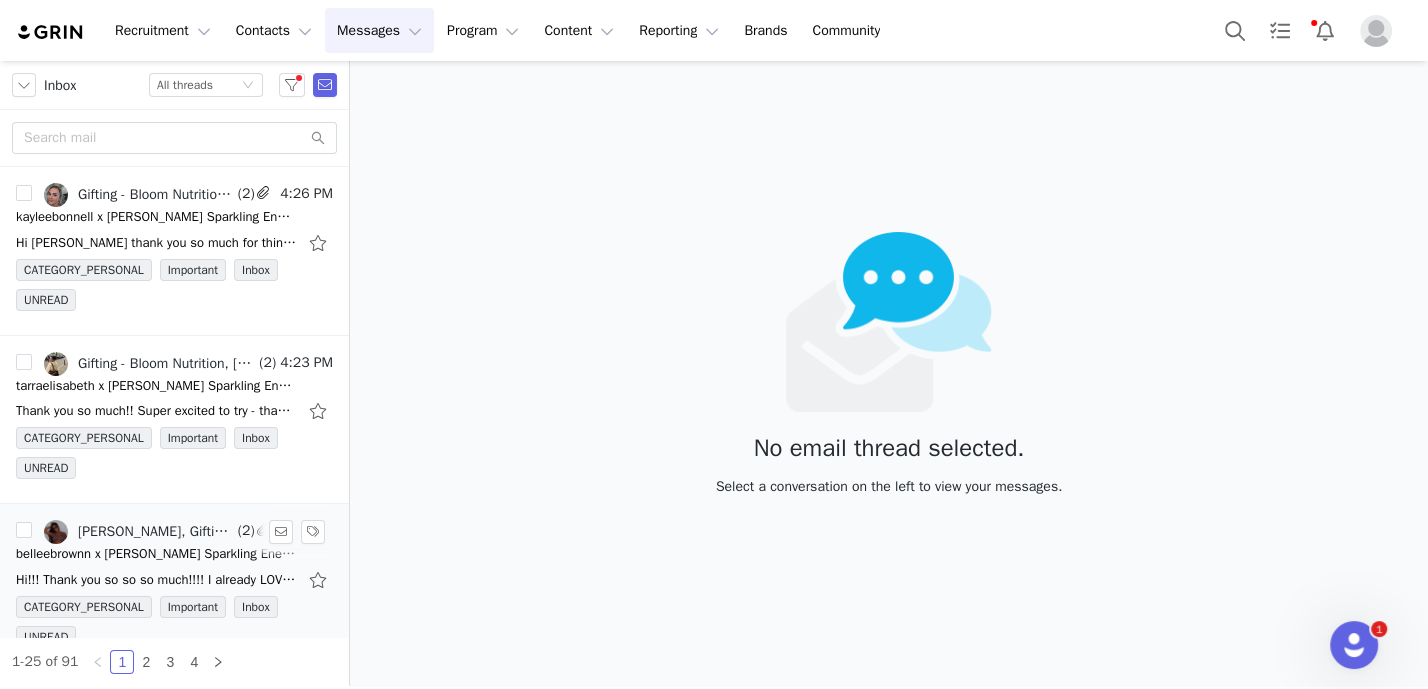 click on "belleebrownn x [PERSON_NAME] Sparkling Energy Drinks!" at bounding box center (156, 554) 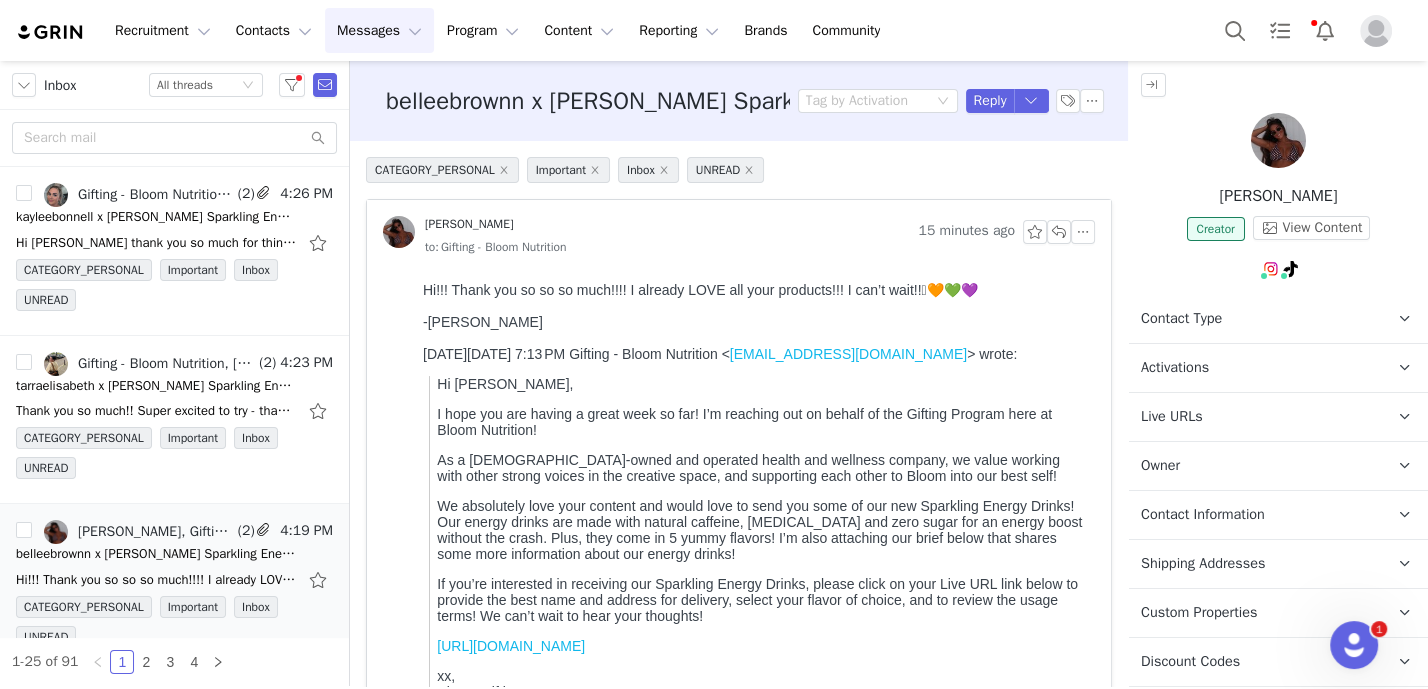 scroll, scrollTop: 0, scrollLeft: 0, axis: both 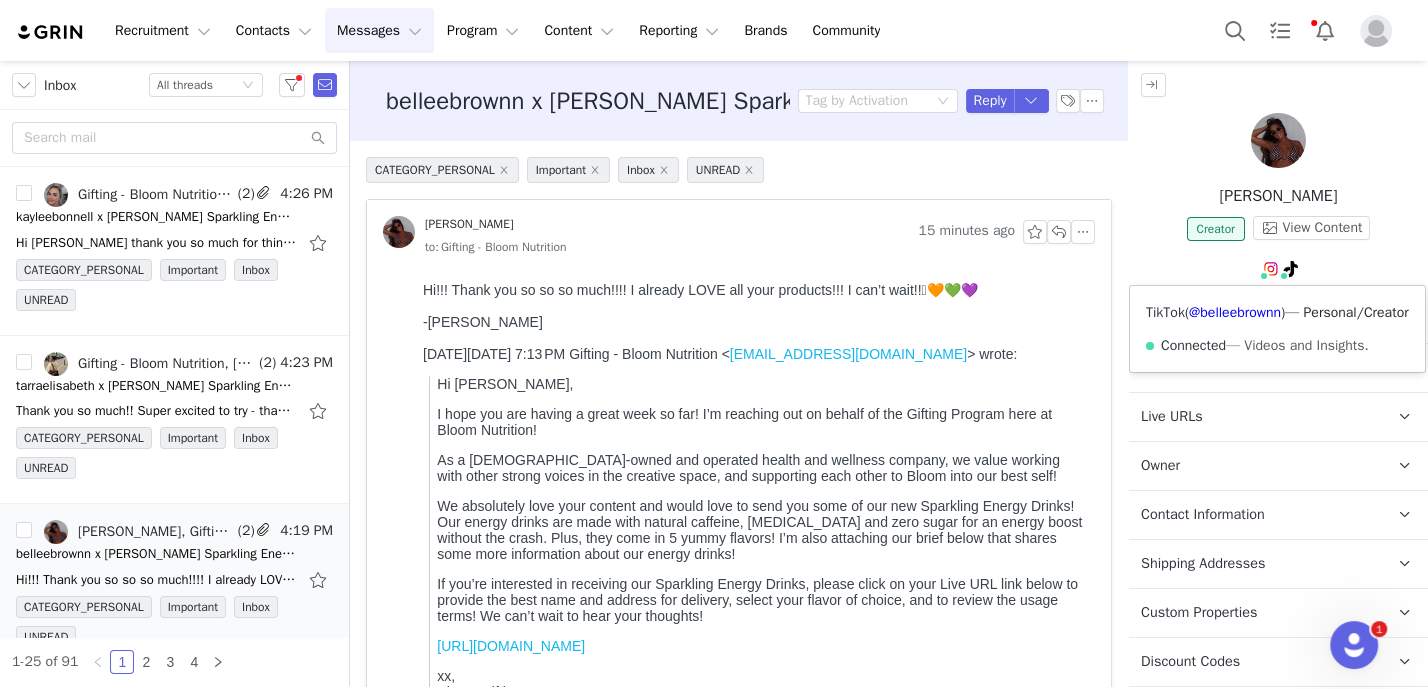 click at bounding box center [1284, 276] 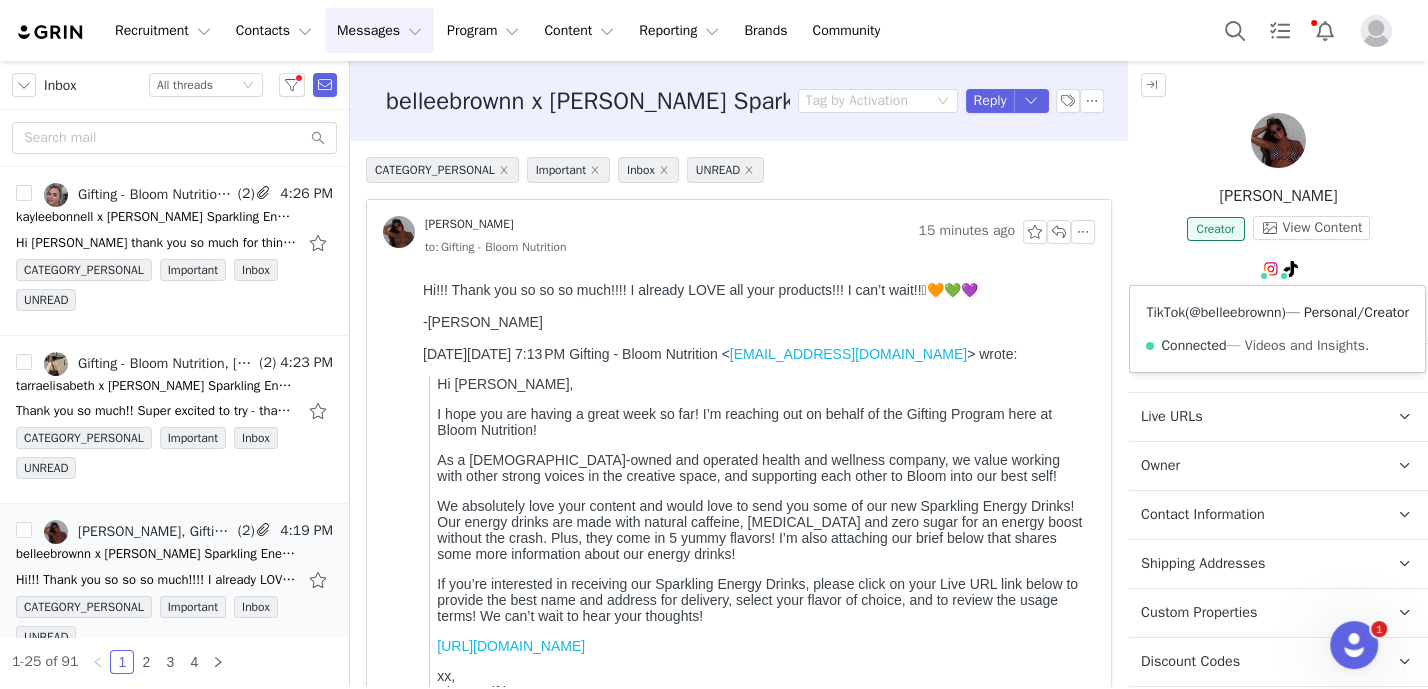click on "@belleebrownn" at bounding box center [1236, 312] 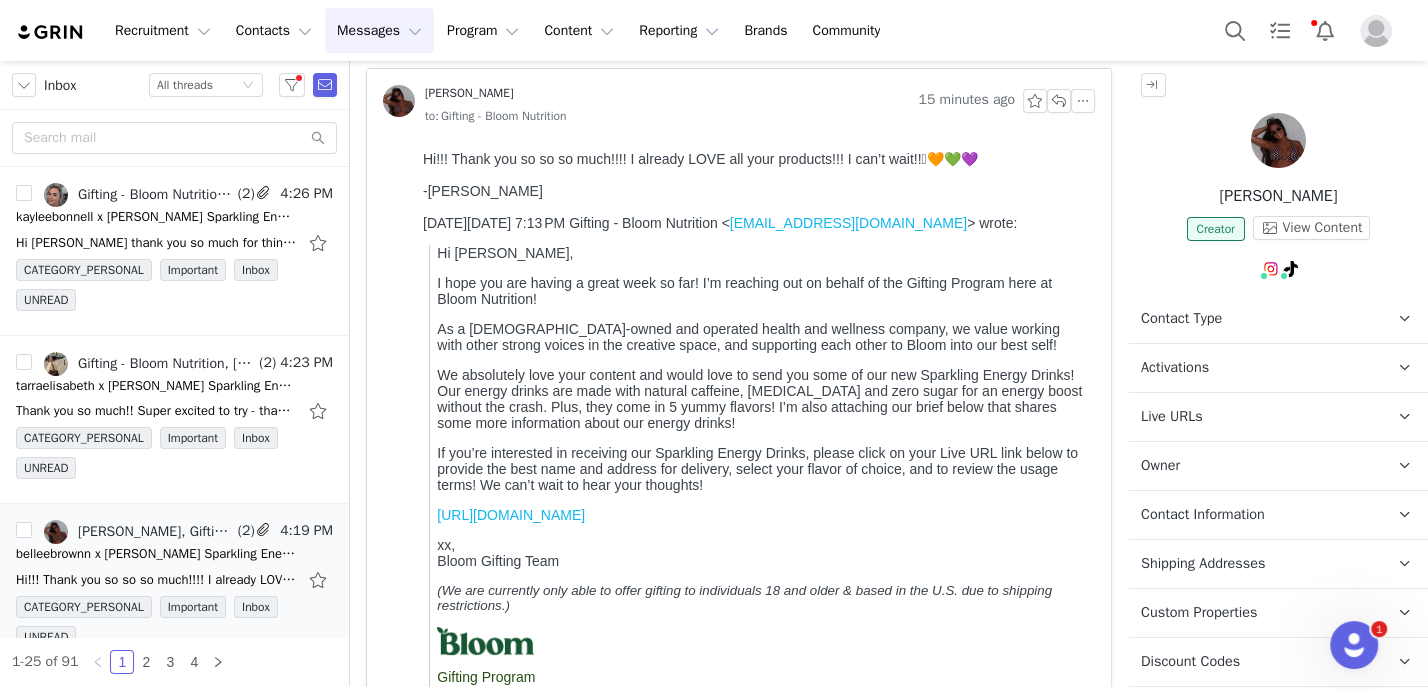 scroll, scrollTop: 0, scrollLeft: 0, axis: both 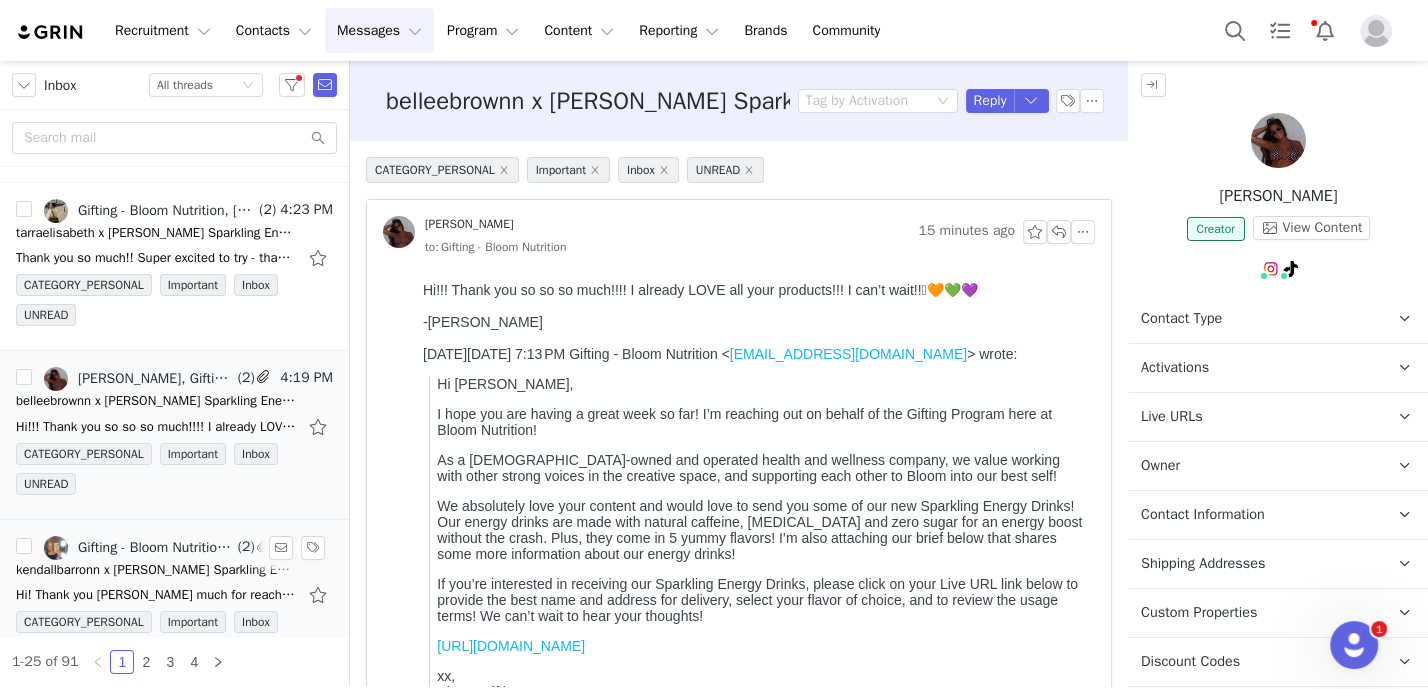 click on "kendallbarronn x [PERSON_NAME] Sparkling Energy Drinks!" at bounding box center (156, 570) 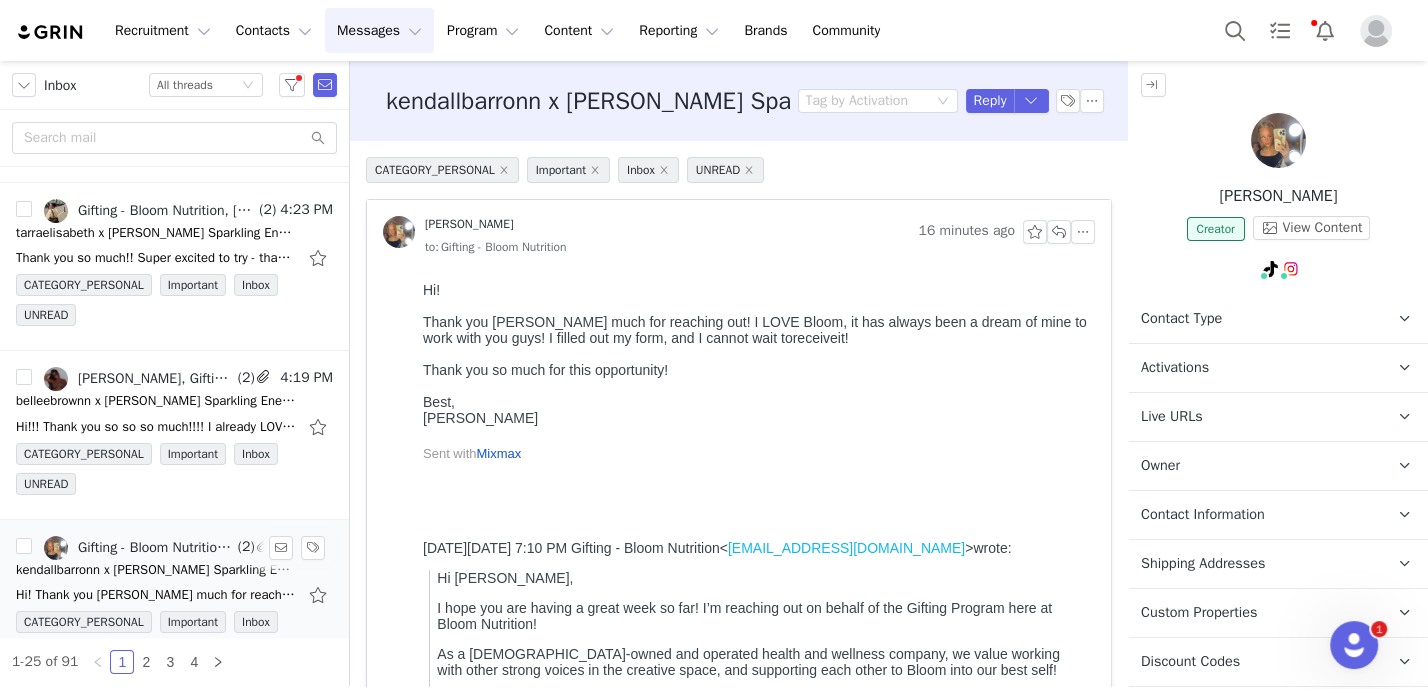 scroll, scrollTop: 0, scrollLeft: 0, axis: both 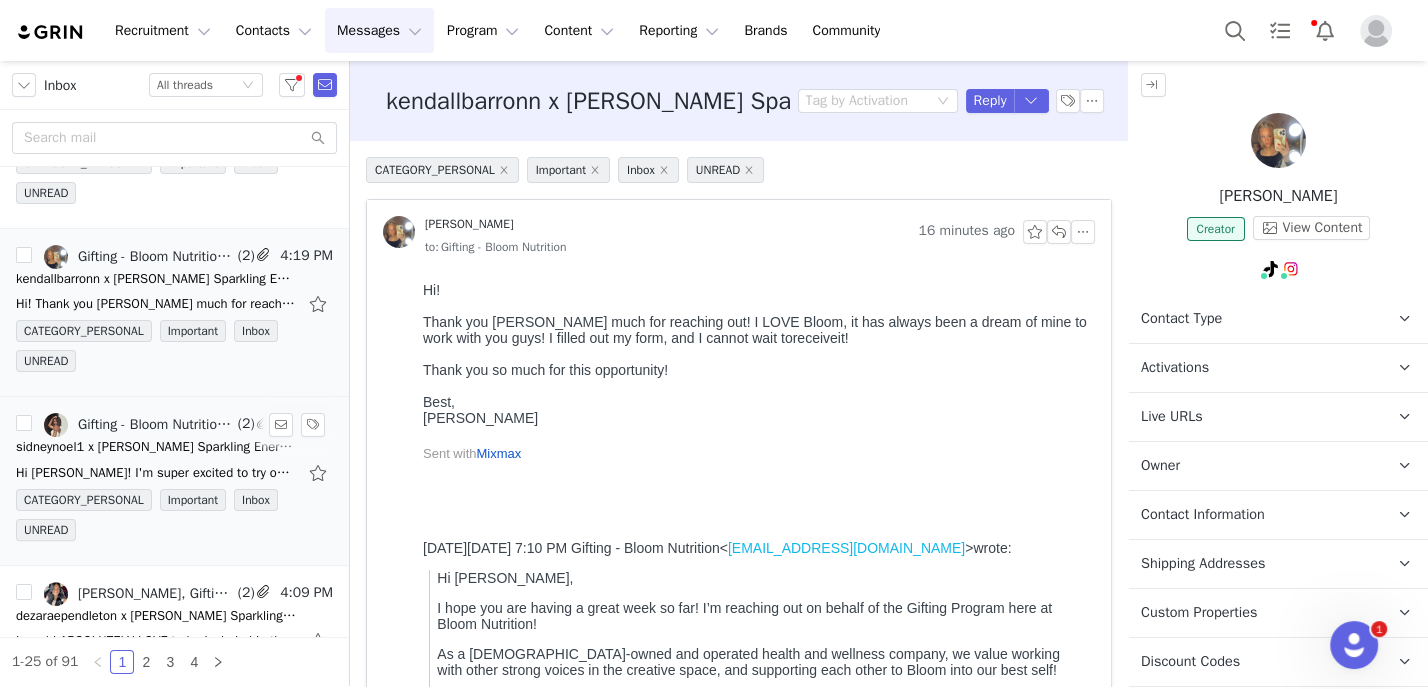 click on "Hi [PERSON_NAME]! I'm super excited to try out your new flavors! Thank you so much ❤️❤️ [DATE][DATE] 6:59 PM Gifting - Bloom Nutrition <[EMAIL_ADDRESS][DOMAIN_NAME]> wrote: Hi [PERSON_NAME], I hope you are" at bounding box center (156, 473) 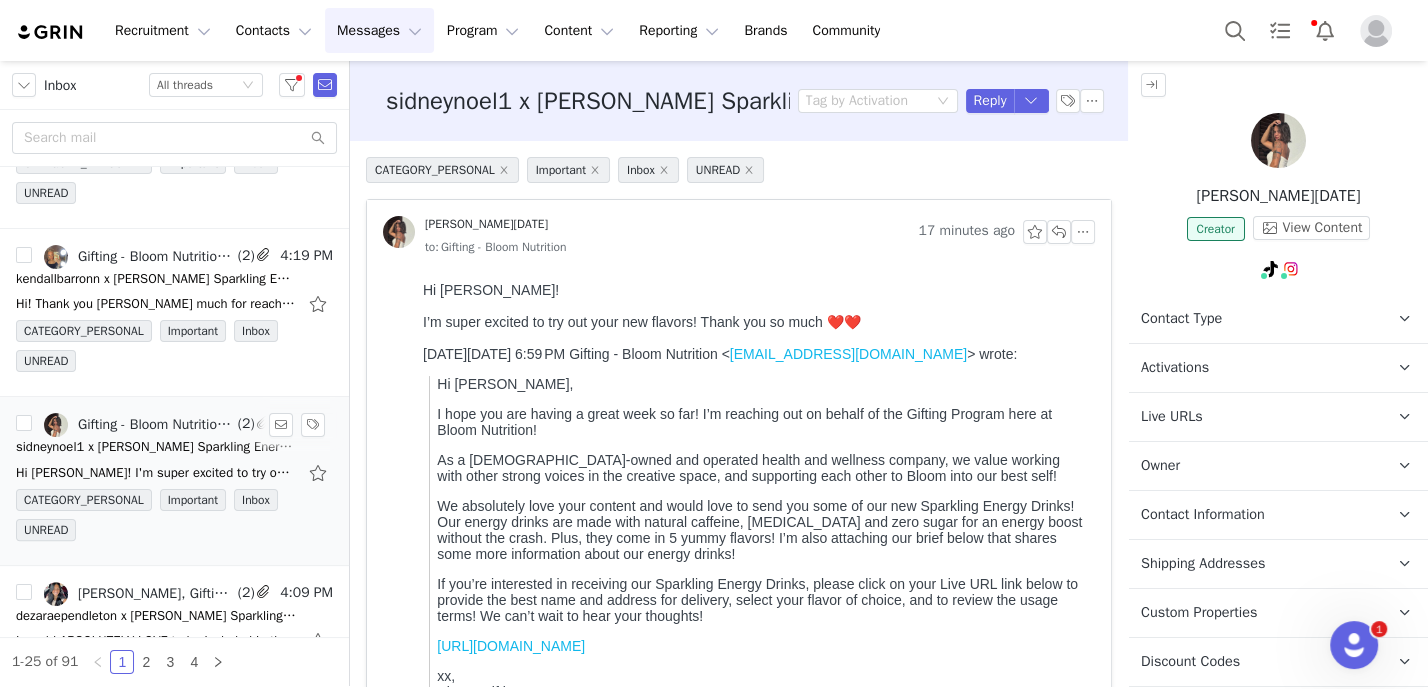 scroll, scrollTop: 0, scrollLeft: 0, axis: both 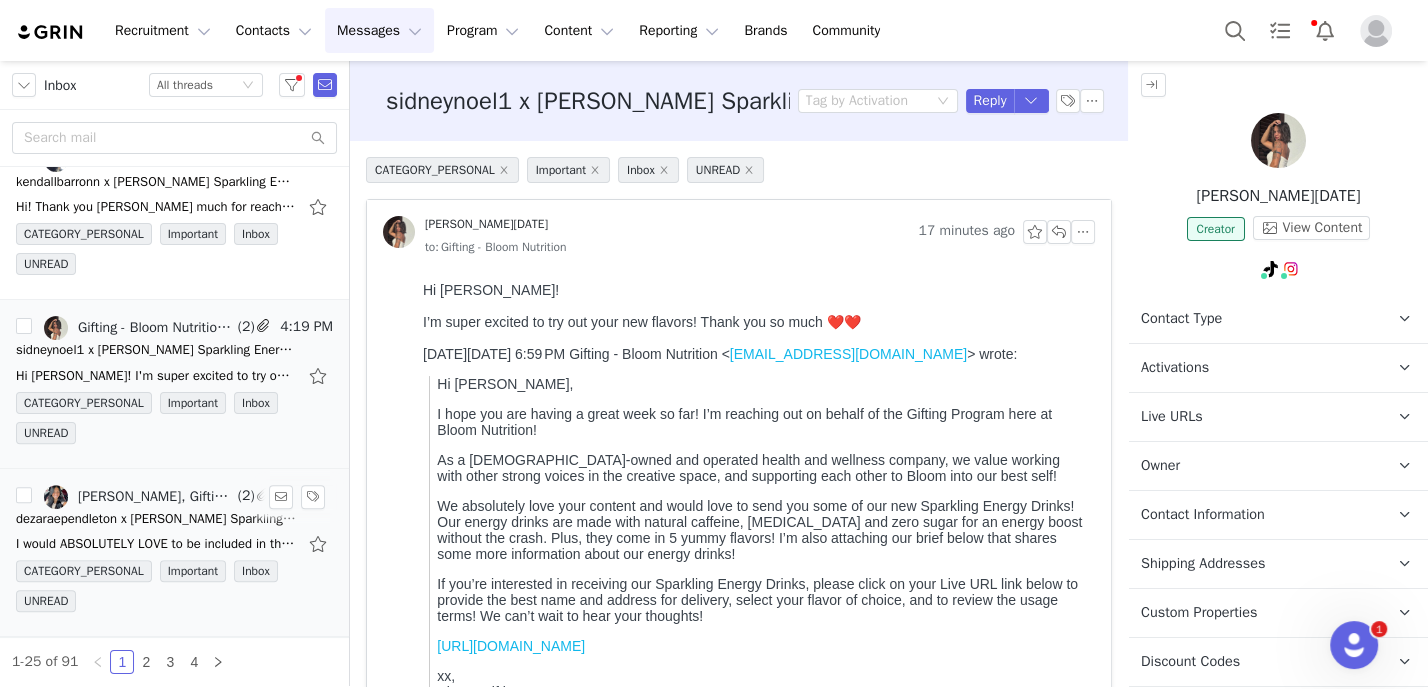 click on "dezaraependleton x [PERSON_NAME] Sparkling Energy Drinks!" at bounding box center (156, 519) 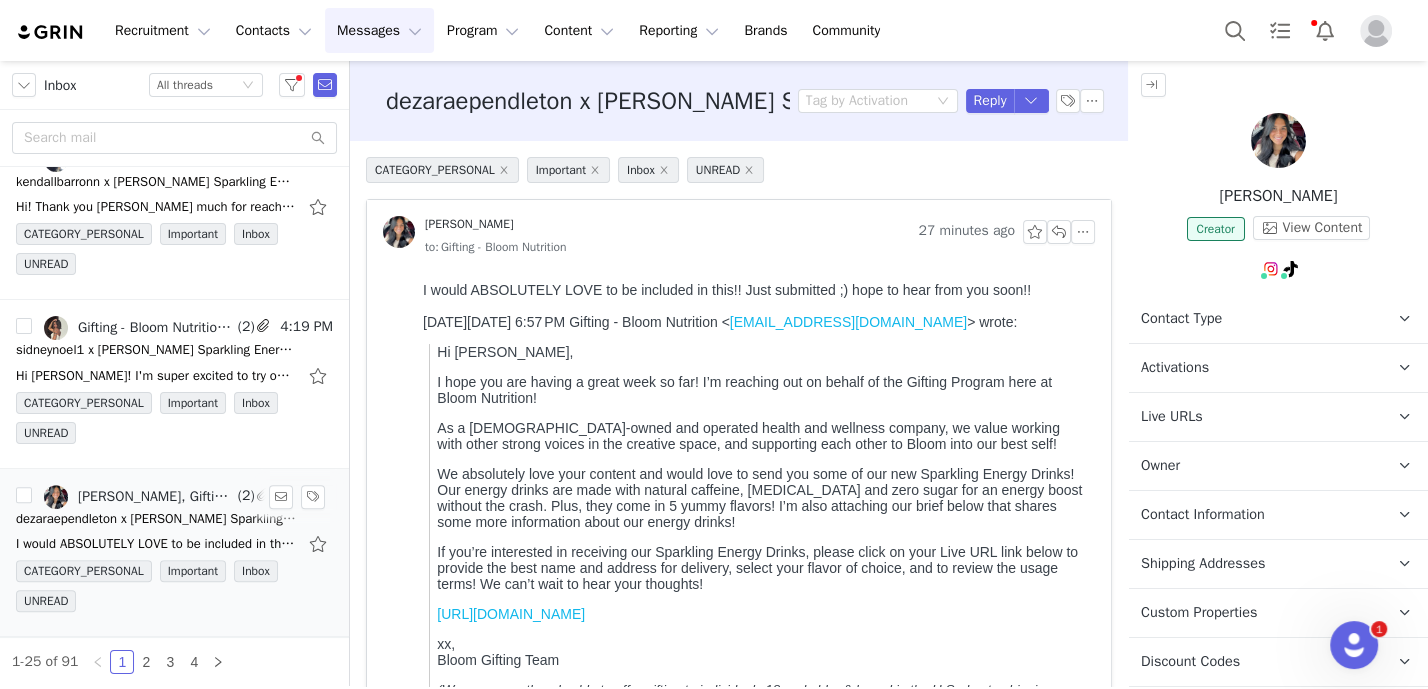 scroll, scrollTop: 0, scrollLeft: 0, axis: both 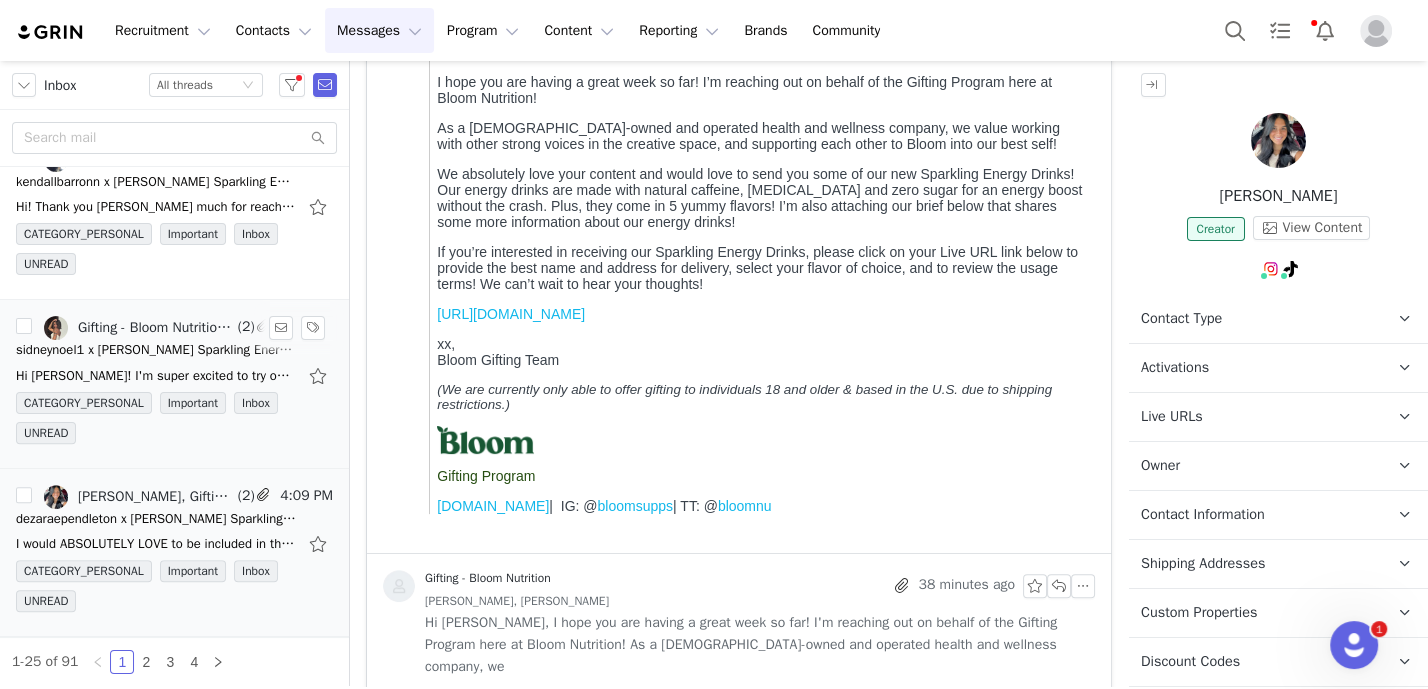 click on "sidneynoel1 x [PERSON_NAME] Sparkling Energy Drinks!" at bounding box center (156, 350) 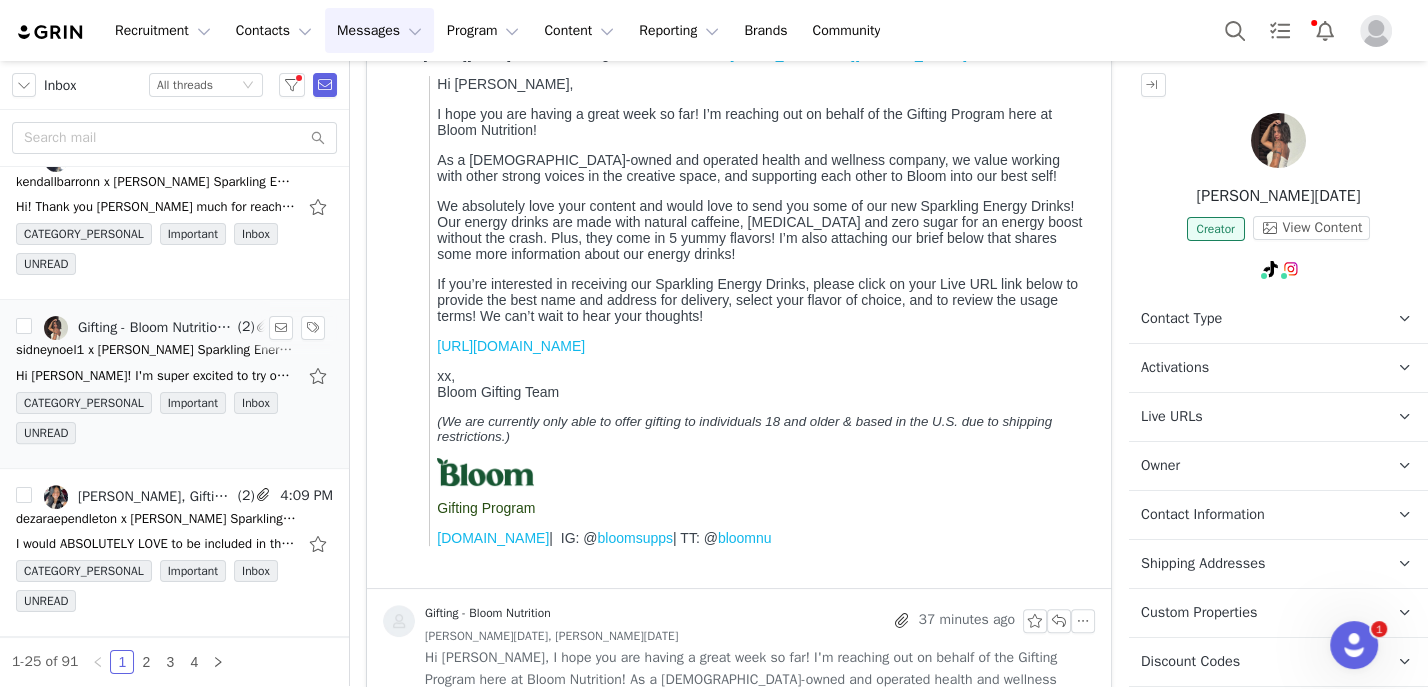 scroll, scrollTop: 0, scrollLeft: 0, axis: both 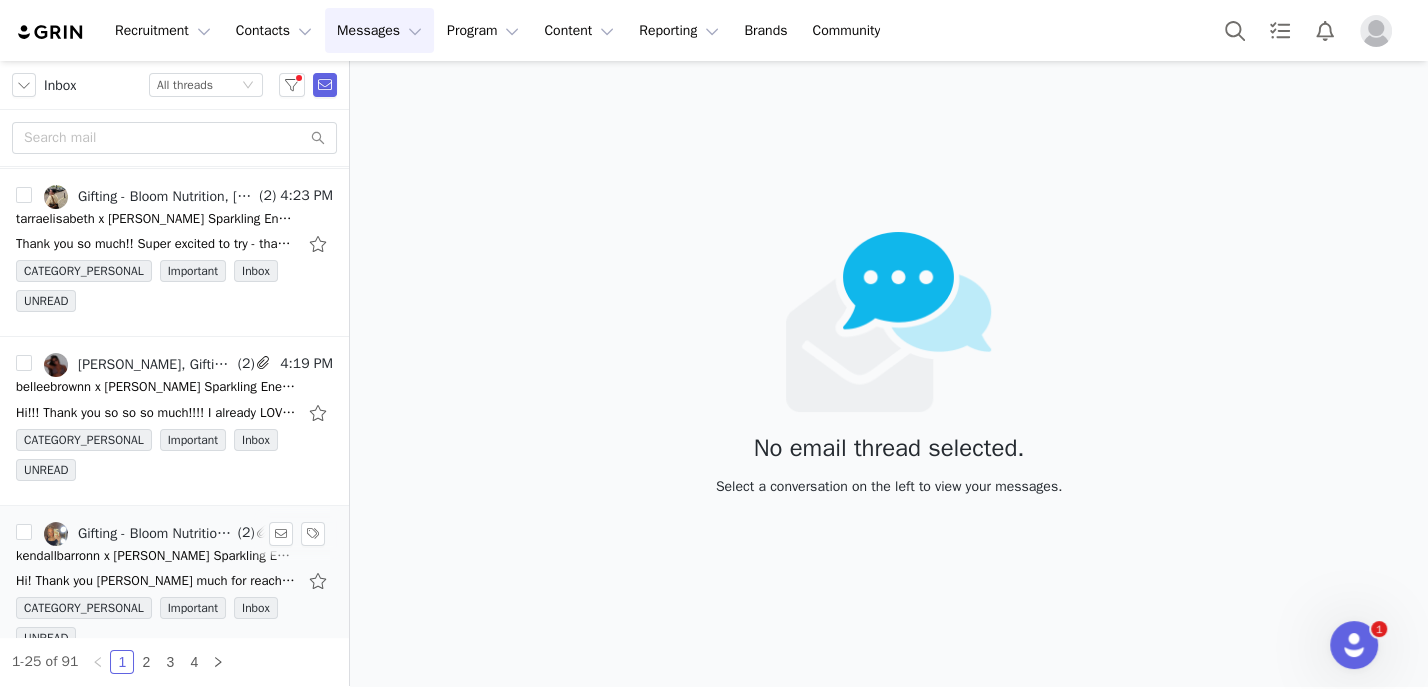 click on "Gifting - Bloom Nutrition, [PERSON_NAME]" at bounding box center [156, 534] 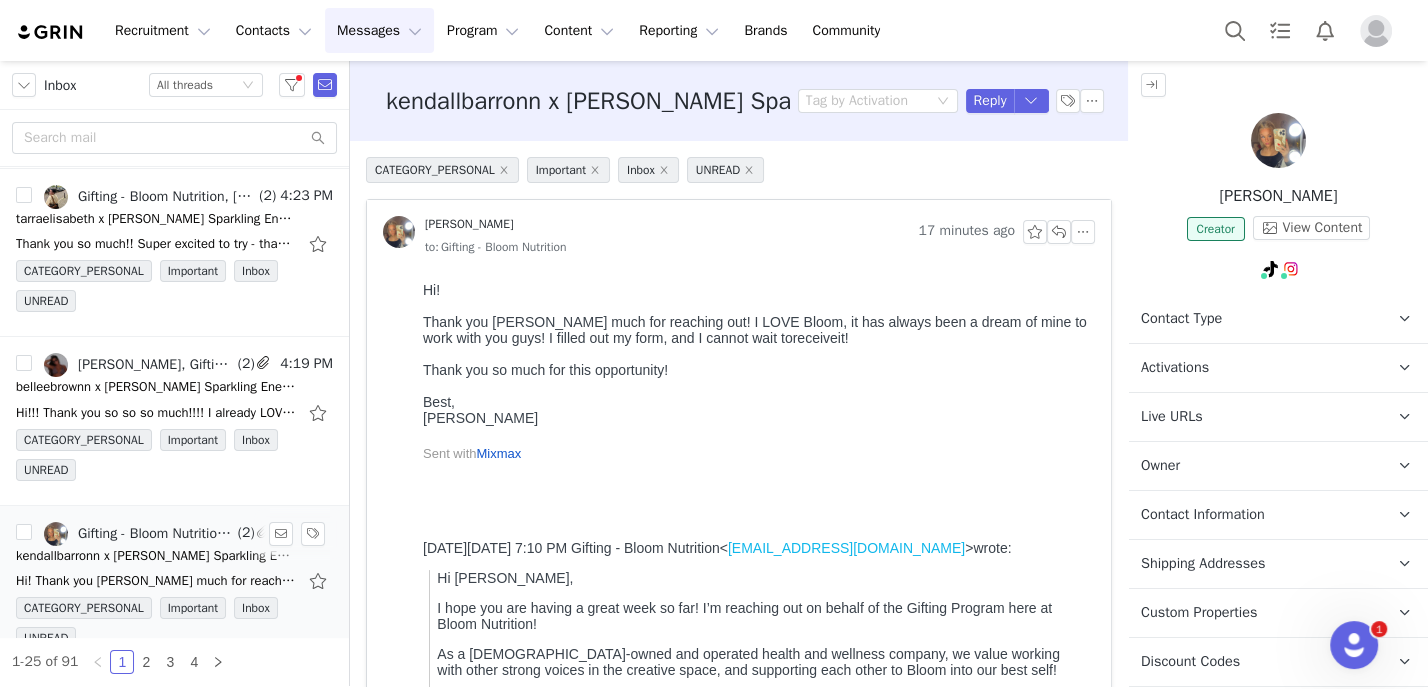 scroll, scrollTop: 0, scrollLeft: 0, axis: both 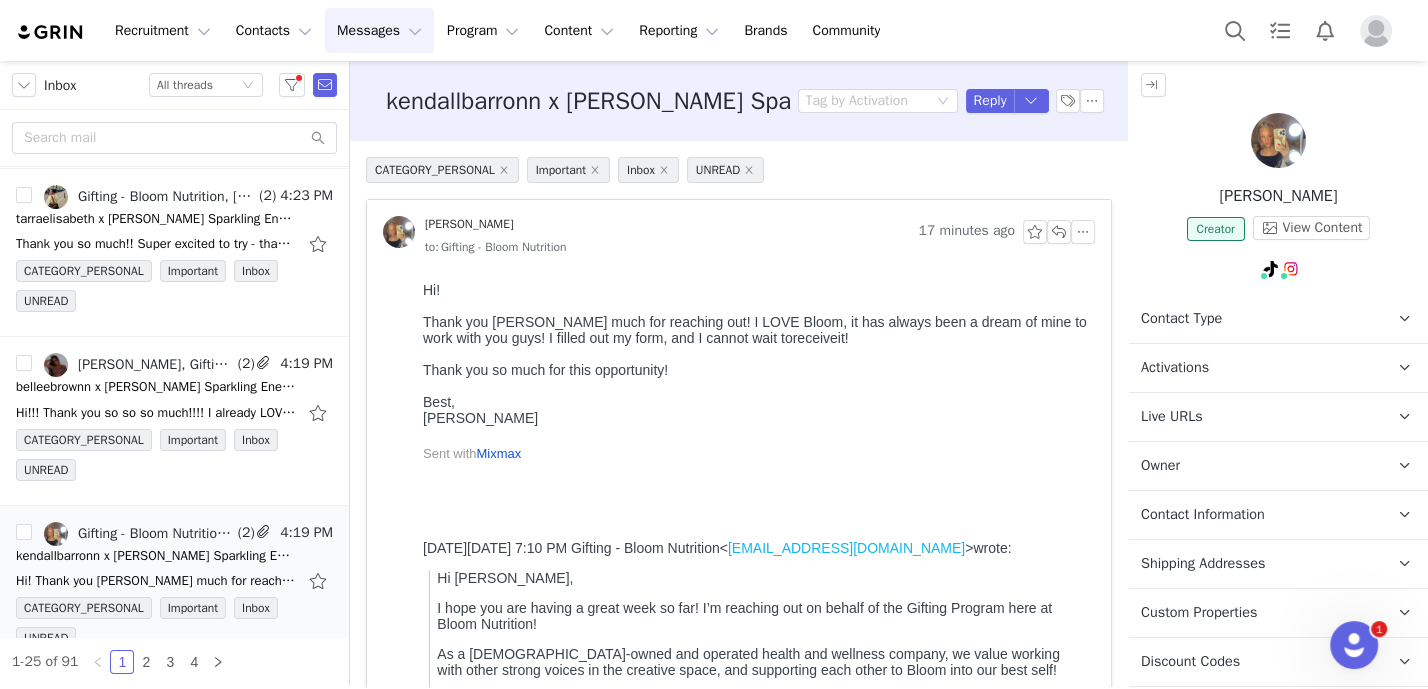 click on "CATEGORY_PERSONAL   Important   Inbox   UNREAD" at bounding box center (739, 178) 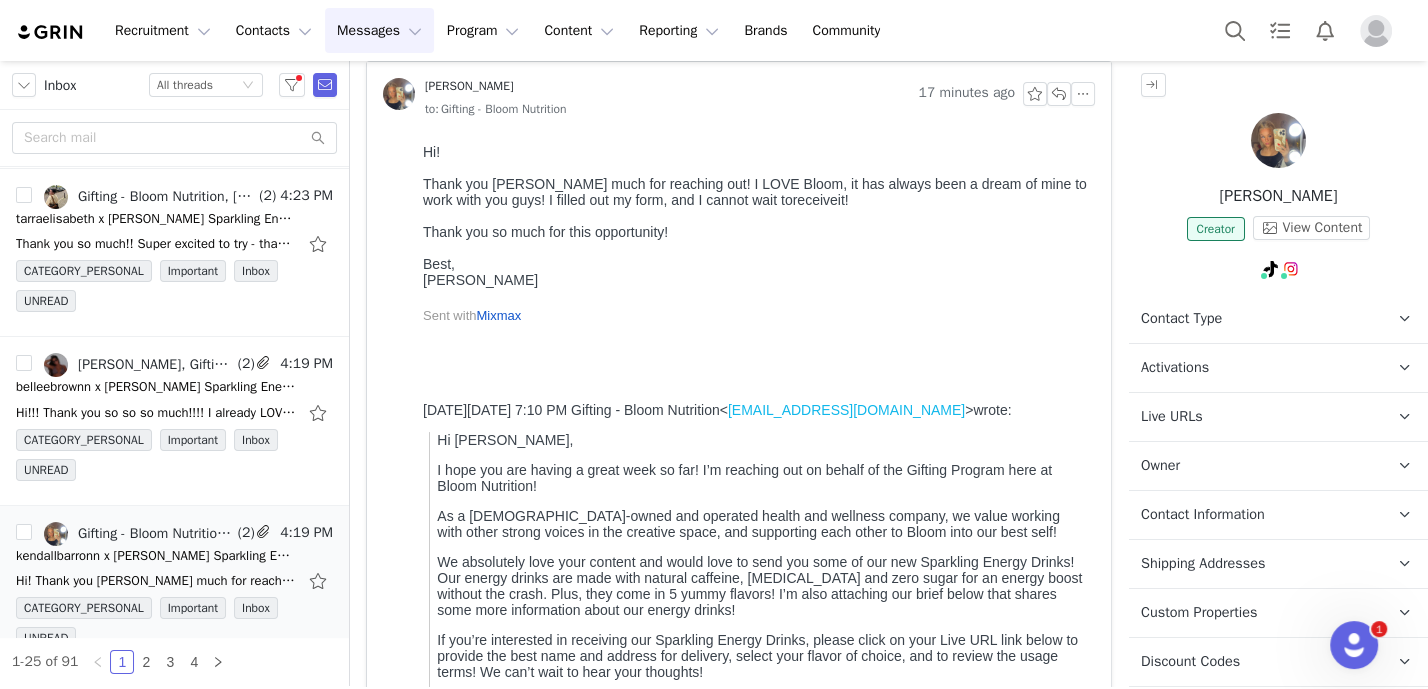 scroll, scrollTop: 121, scrollLeft: 0, axis: vertical 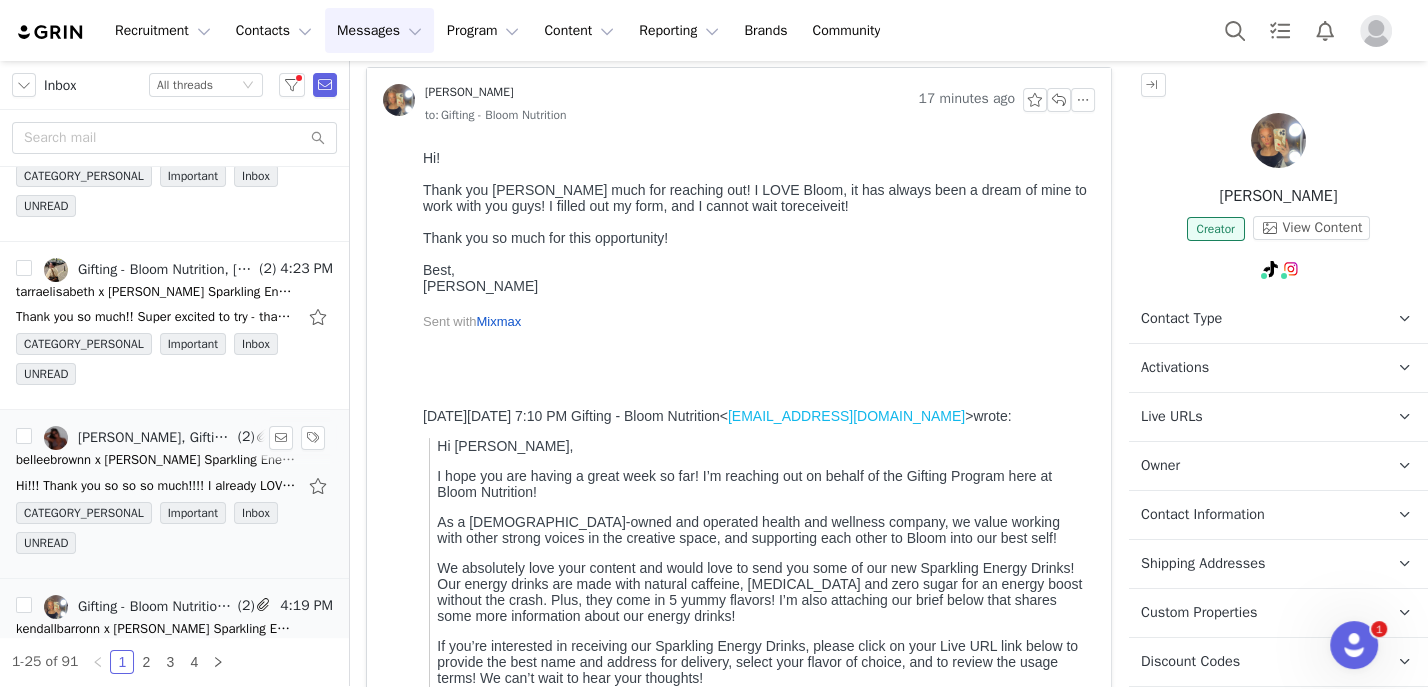 click on "belleebrownn x [PERSON_NAME] Sparkling Energy Drinks!" at bounding box center (156, 460) 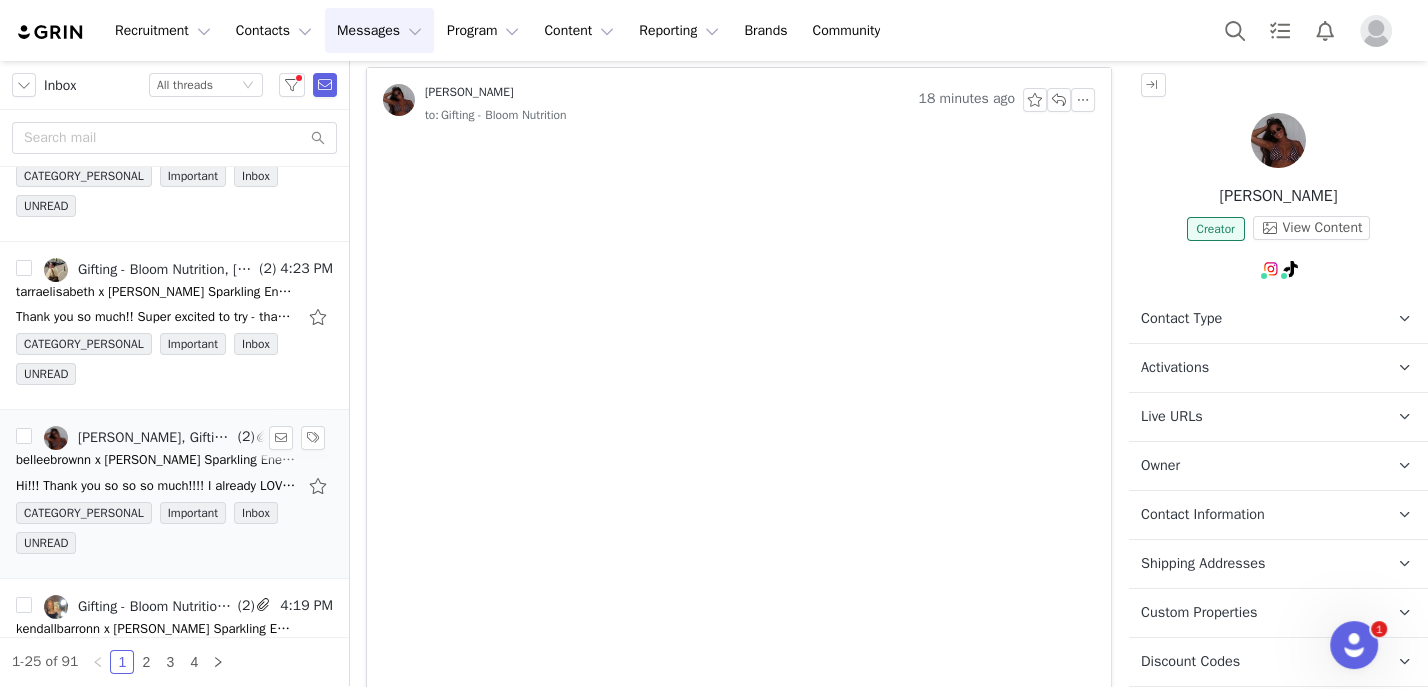 scroll, scrollTop: 0, scrollLeft: 0, axis: both 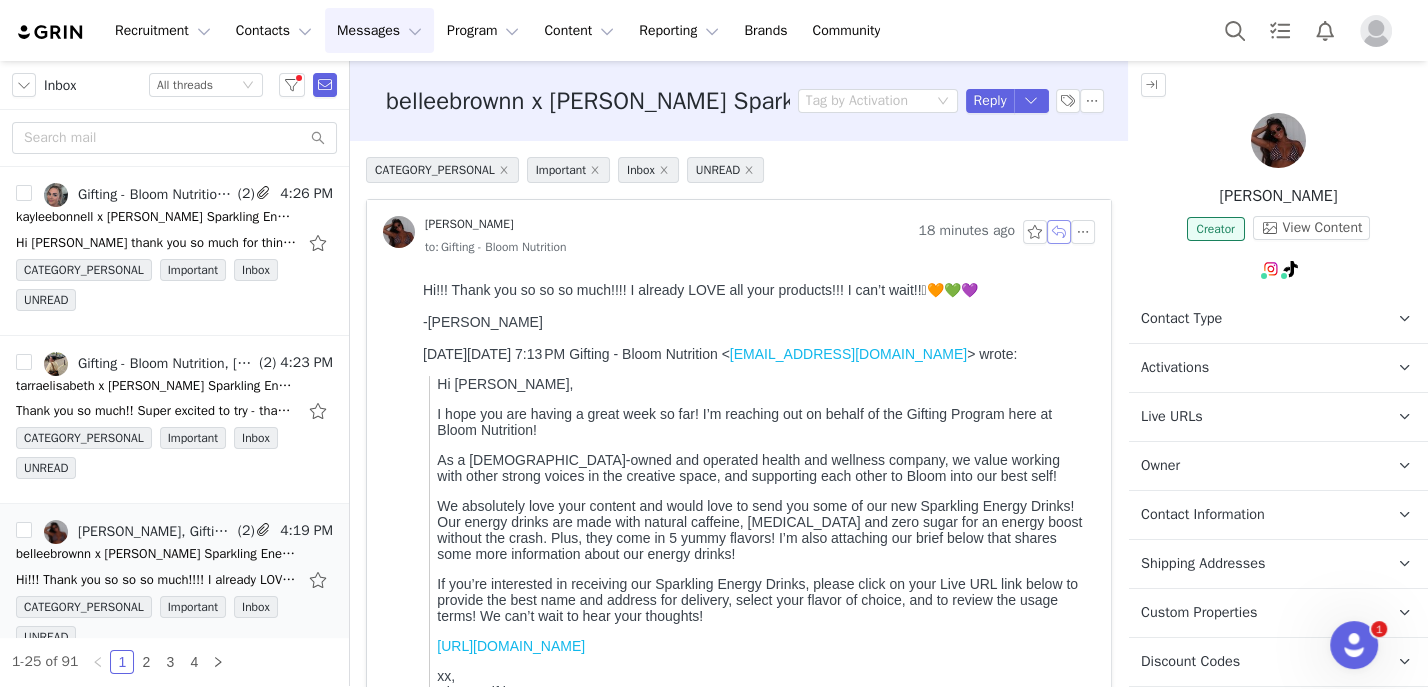click at bounding box center (1059, 232) 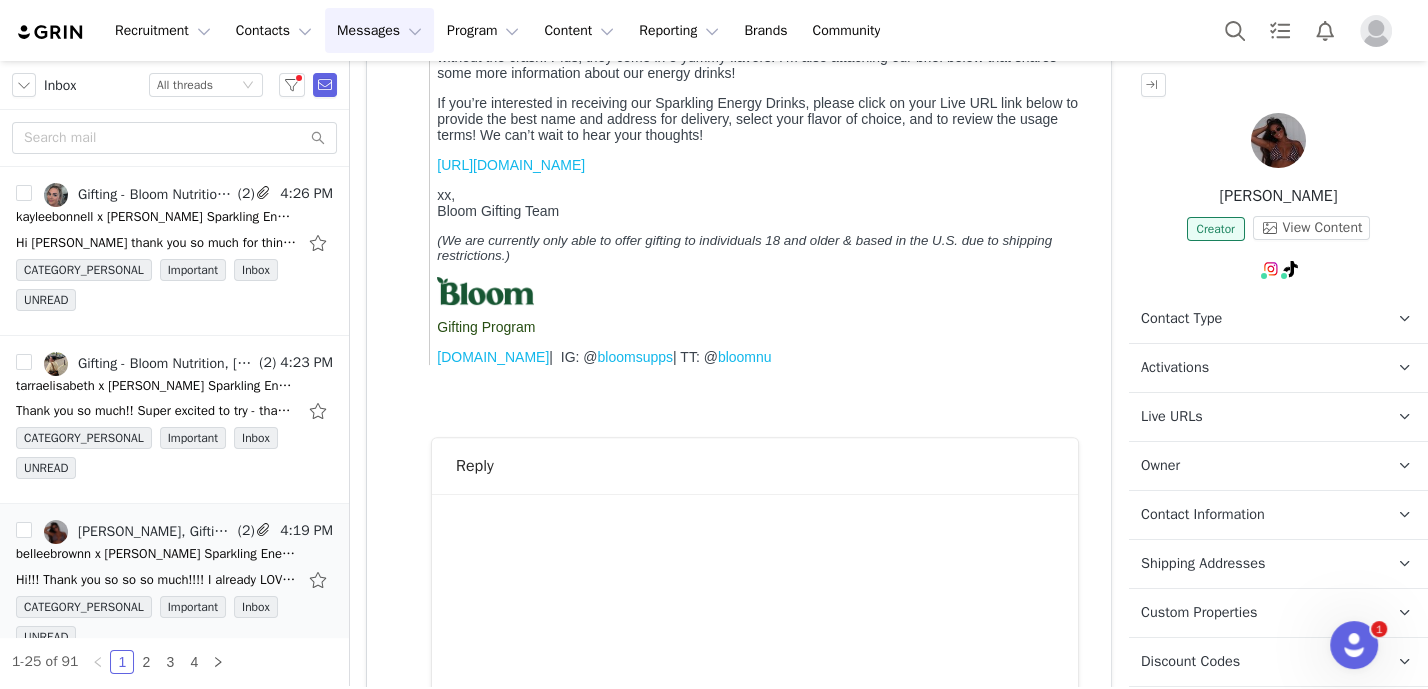 scroll, scrollTop: 0, scrollLeft: 0, axis: both 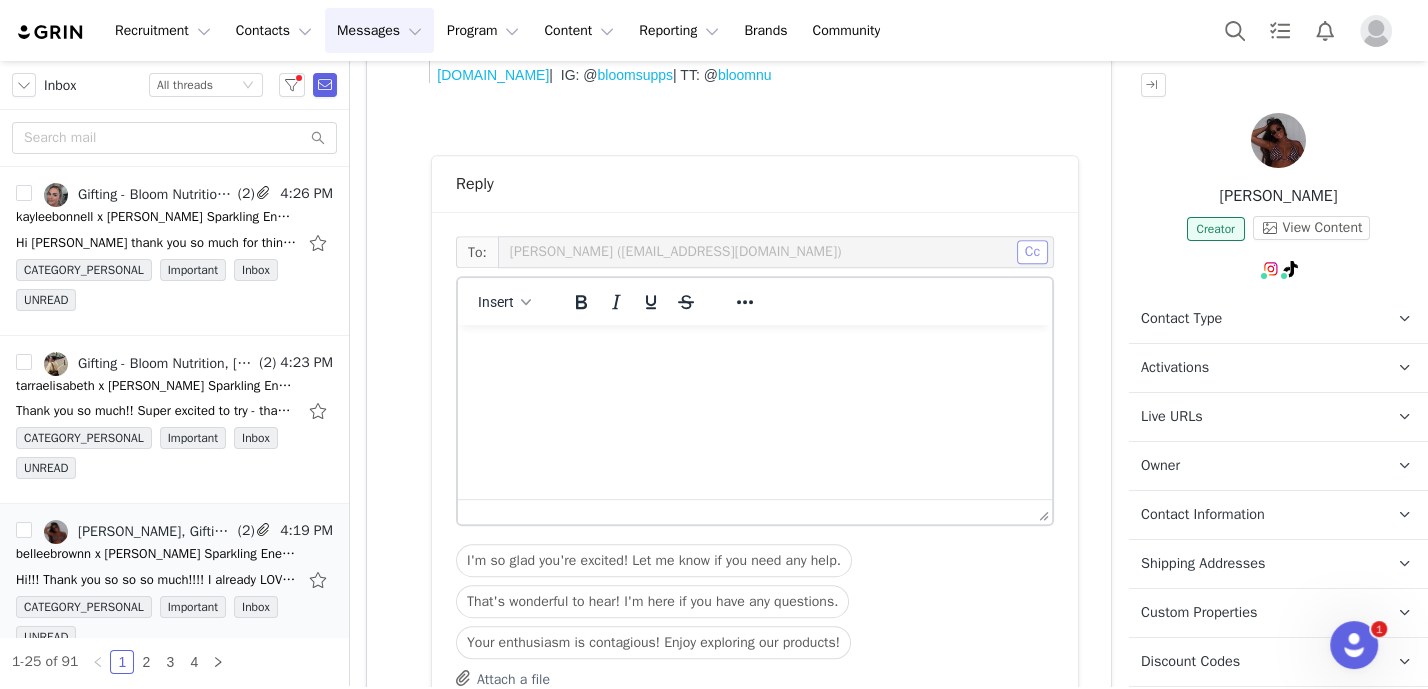 click on "Cc" at bounding box center [1032, 252] 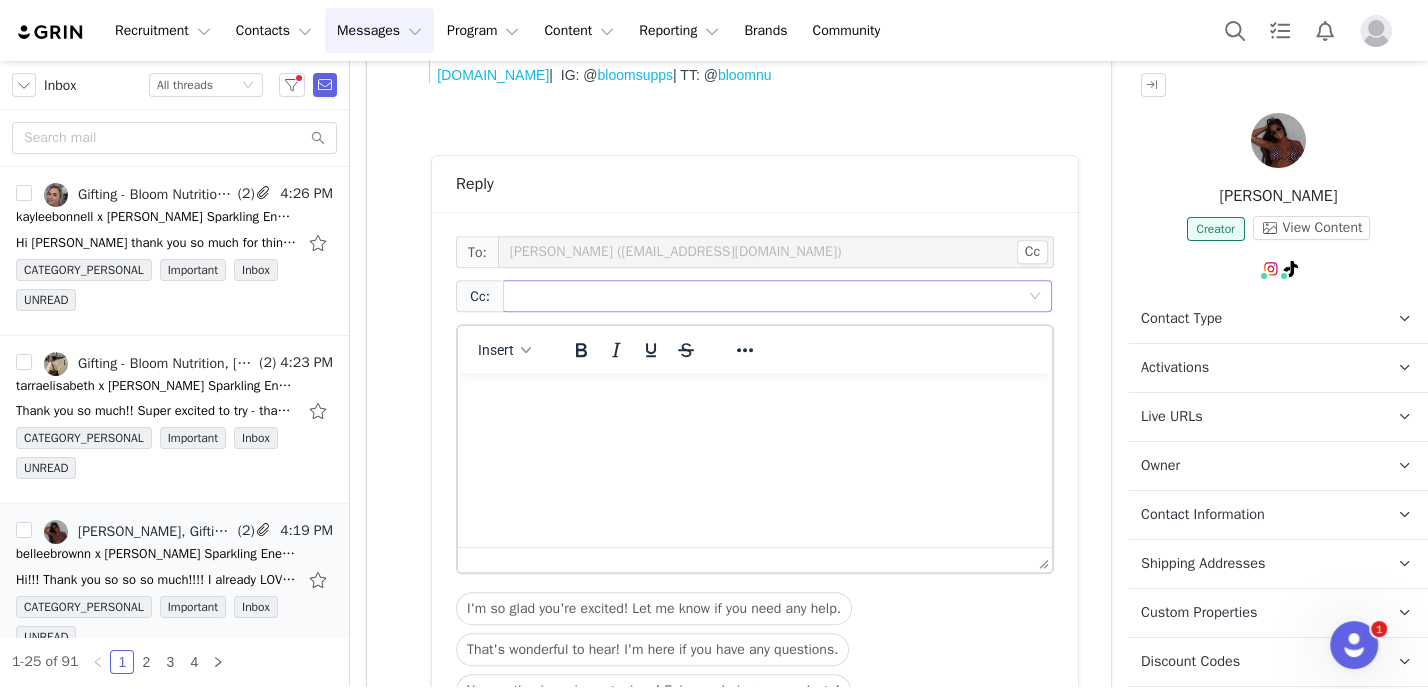 click at bounding box center (769, 296) 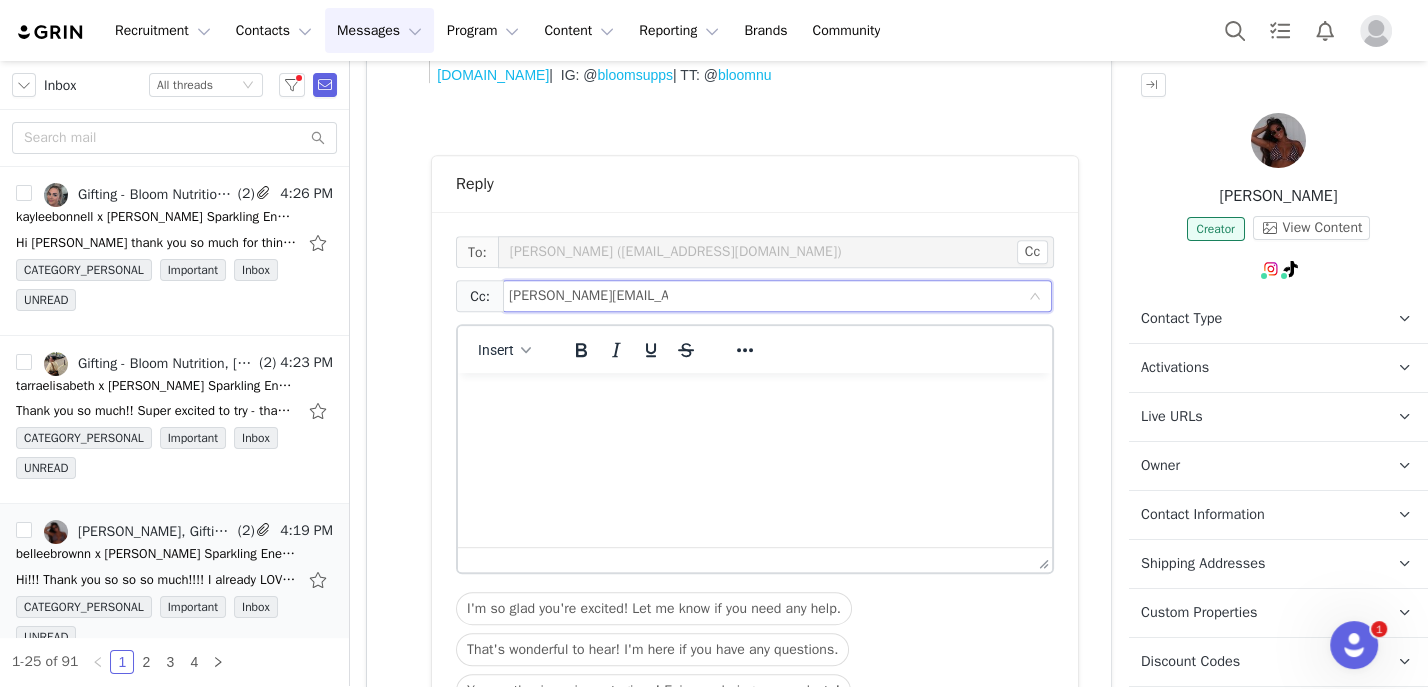 type on "[PERSON_NAME][EMAIL_ADDRESS][DOMAIN_NAME]" 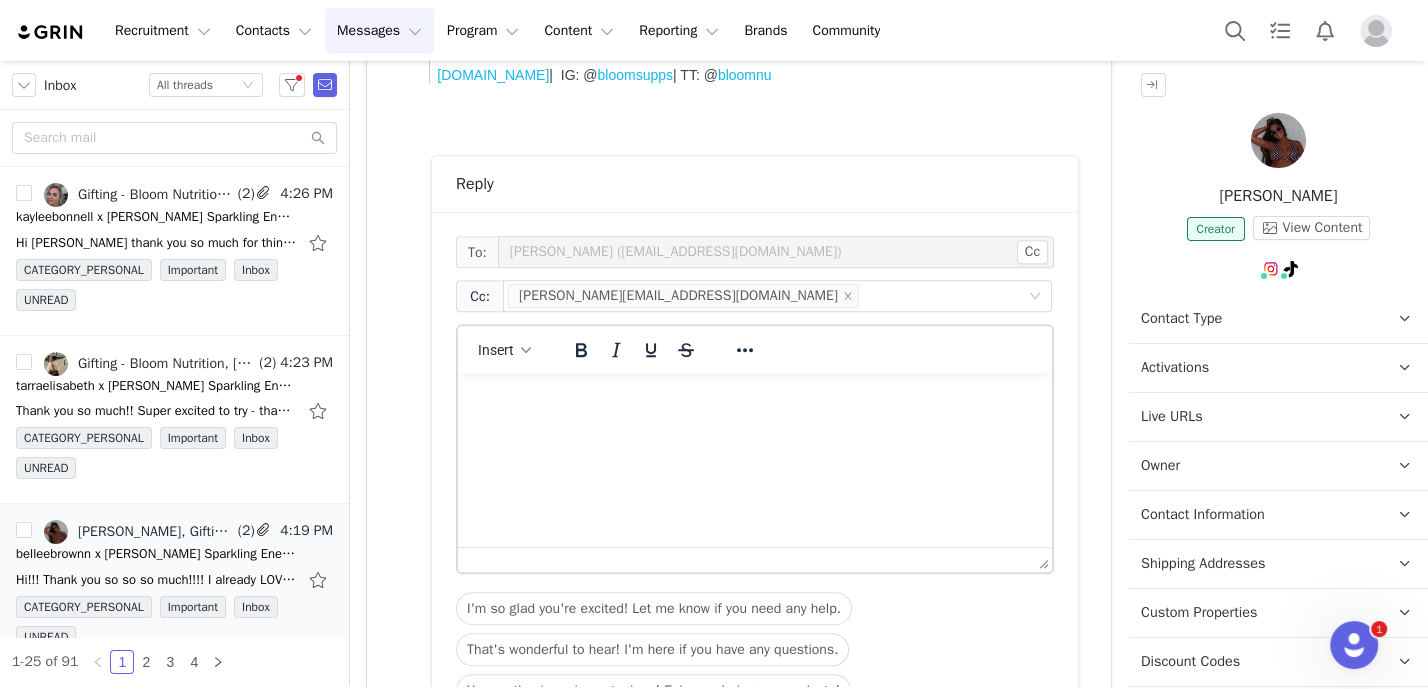 click on "Insert" at bounding box center (505, 349) 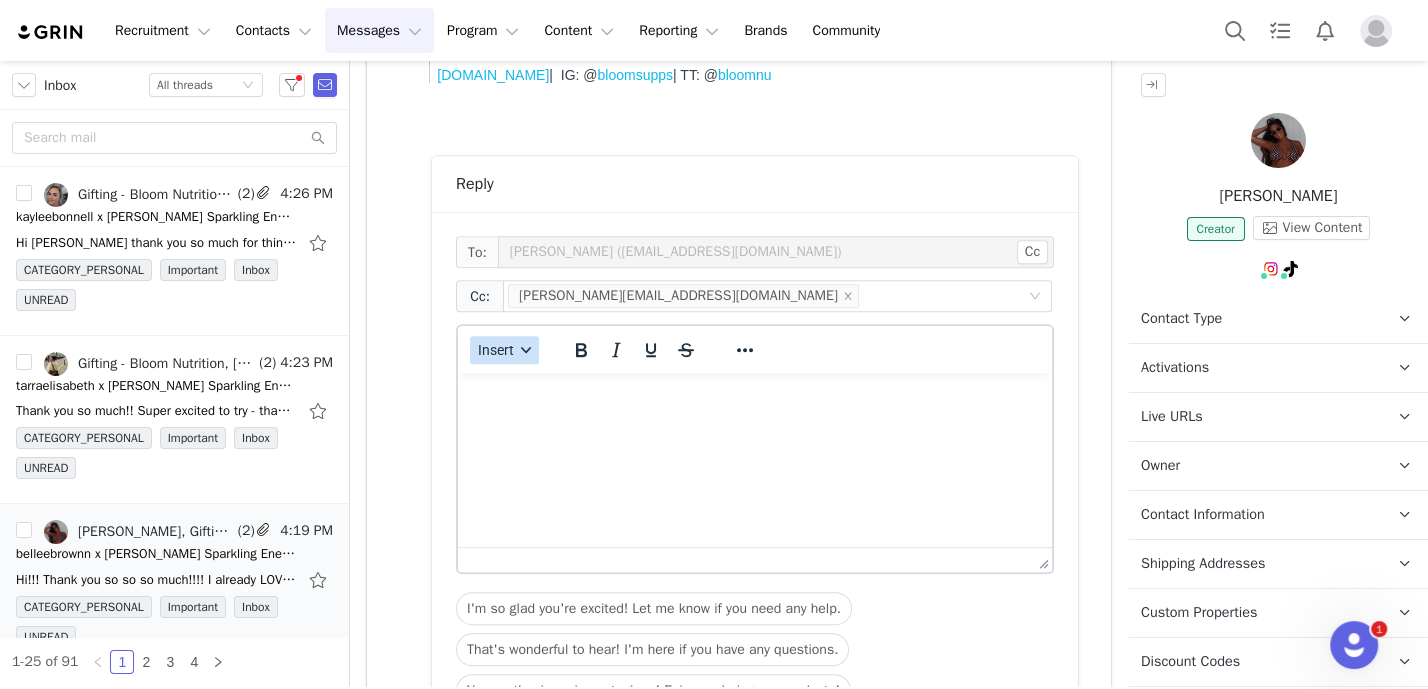 click on "Insert" at bounding box center [496, 350] 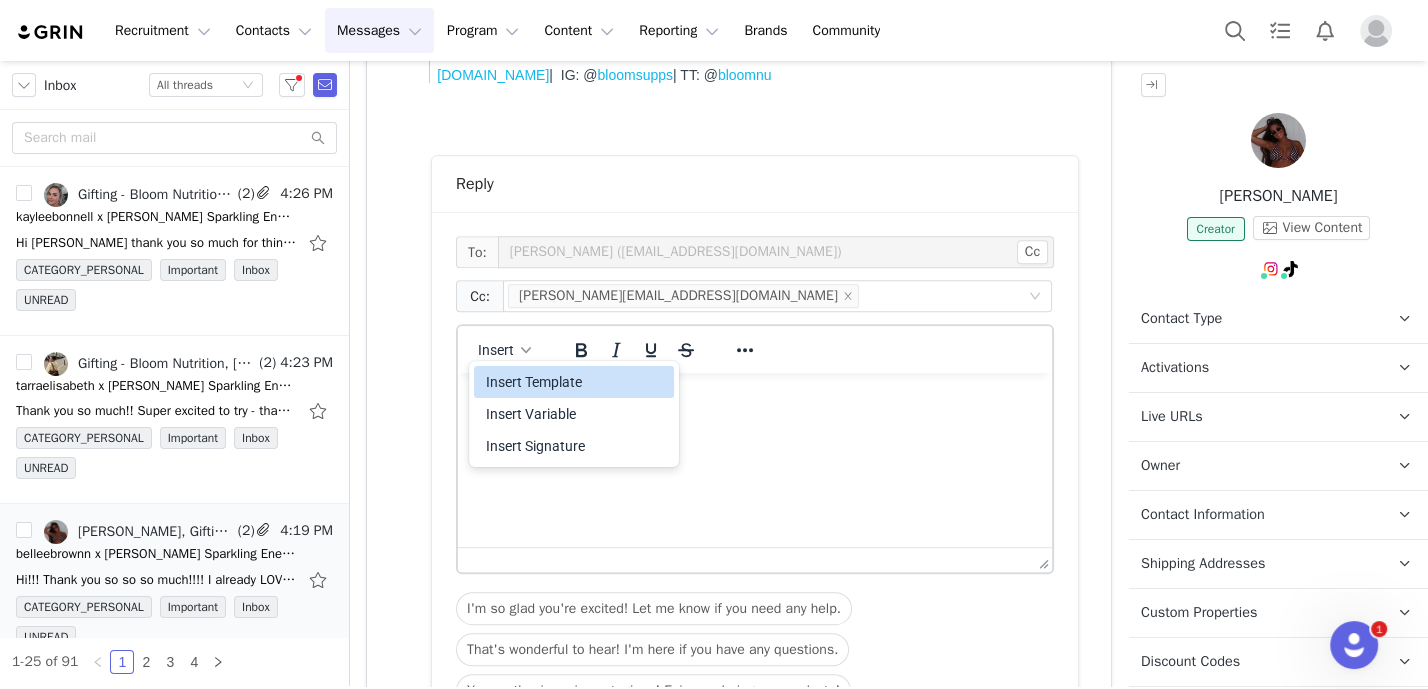 click on "Insert Template" at bounding box center [576, 382] 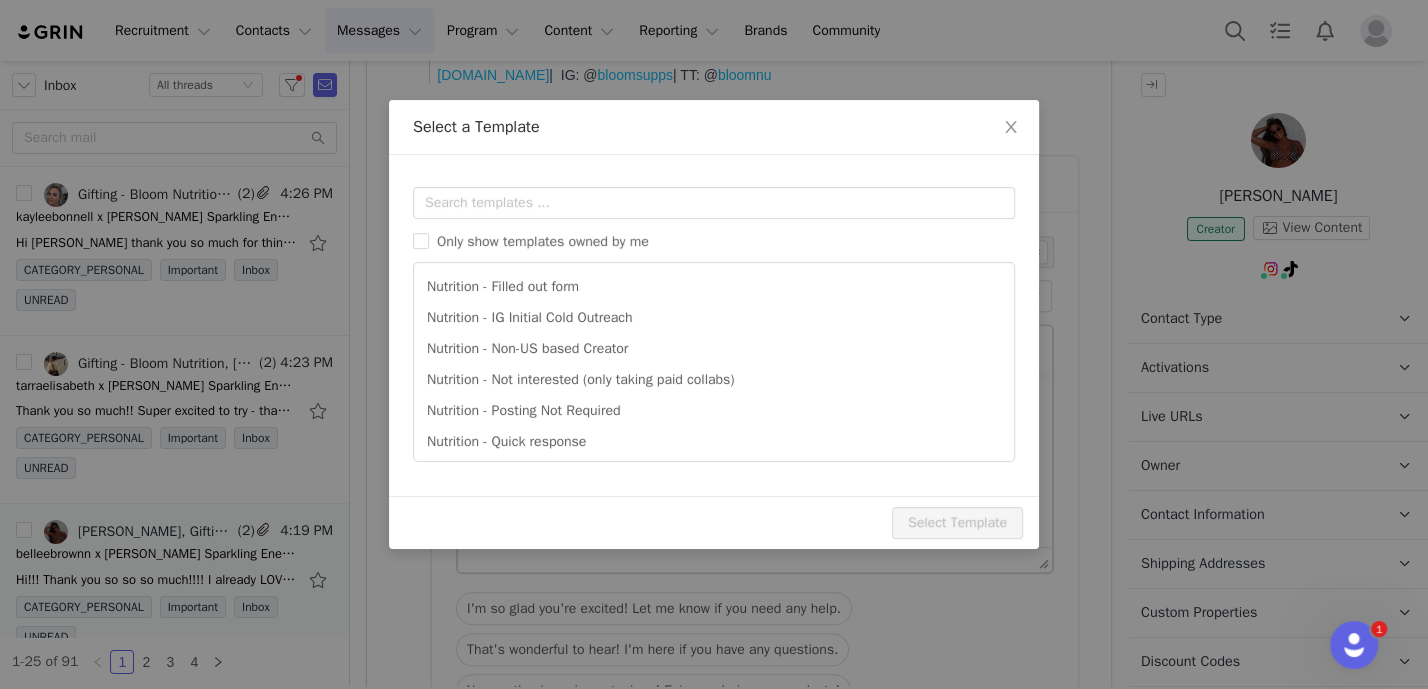 scroll, scrollTop: 0, scrollLeft: 0, axis: both 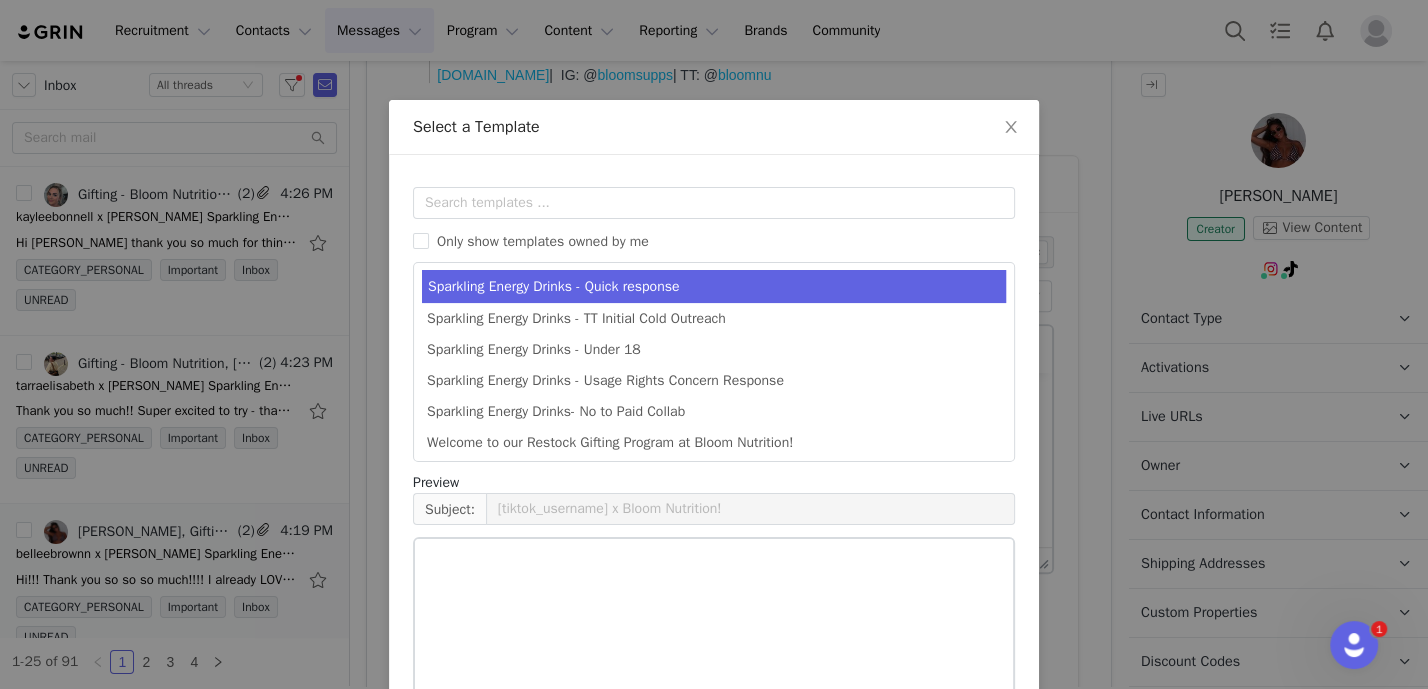 click on "Sparkling Energy Drinks - Quick response" at bounding box center (714, 286) 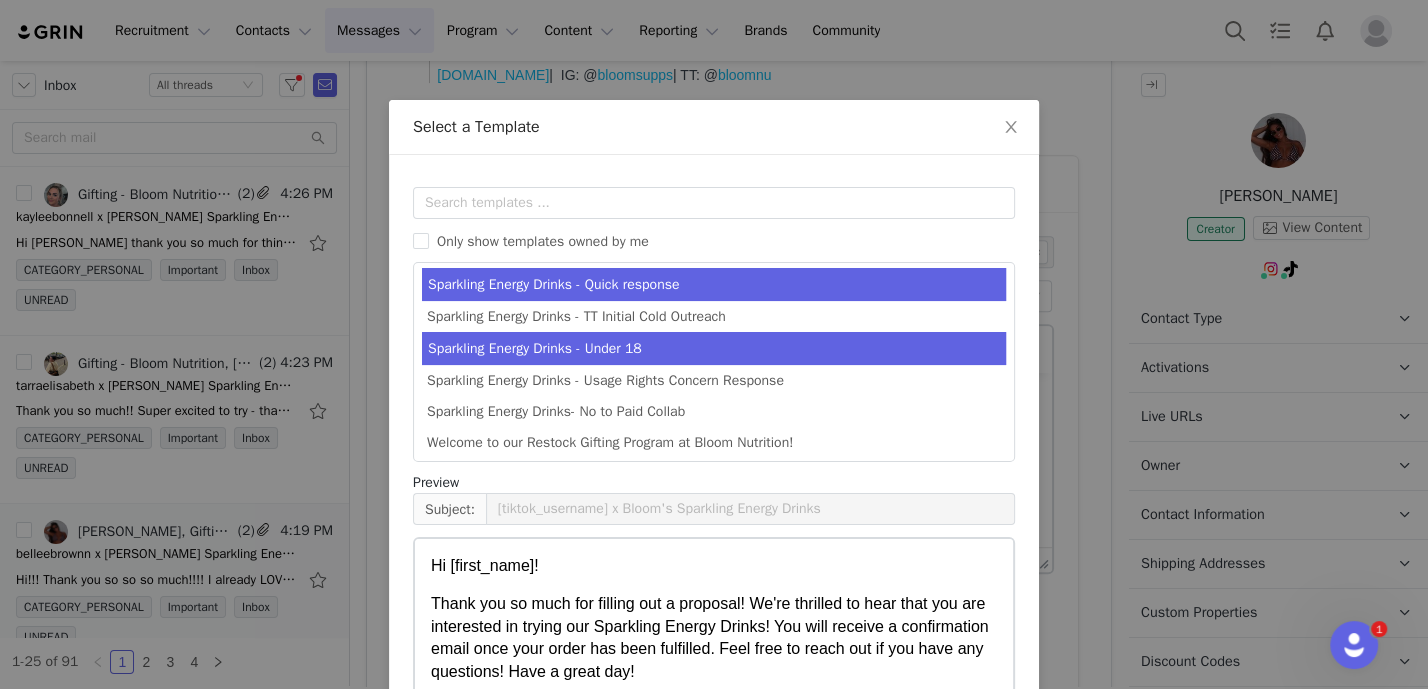 scroll, scrollTop: 438, scrollLeft: 0, axis: vertical 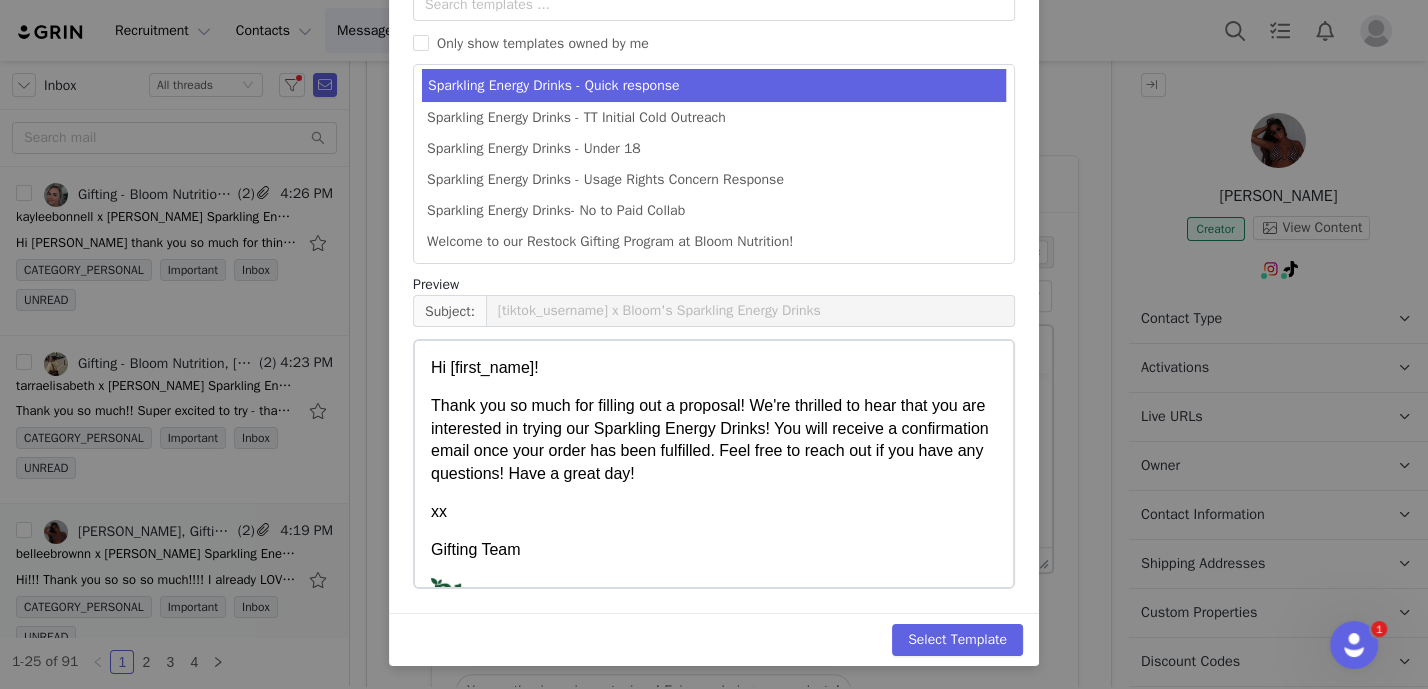 click on "Select Template" at bounding box center [714, 639] 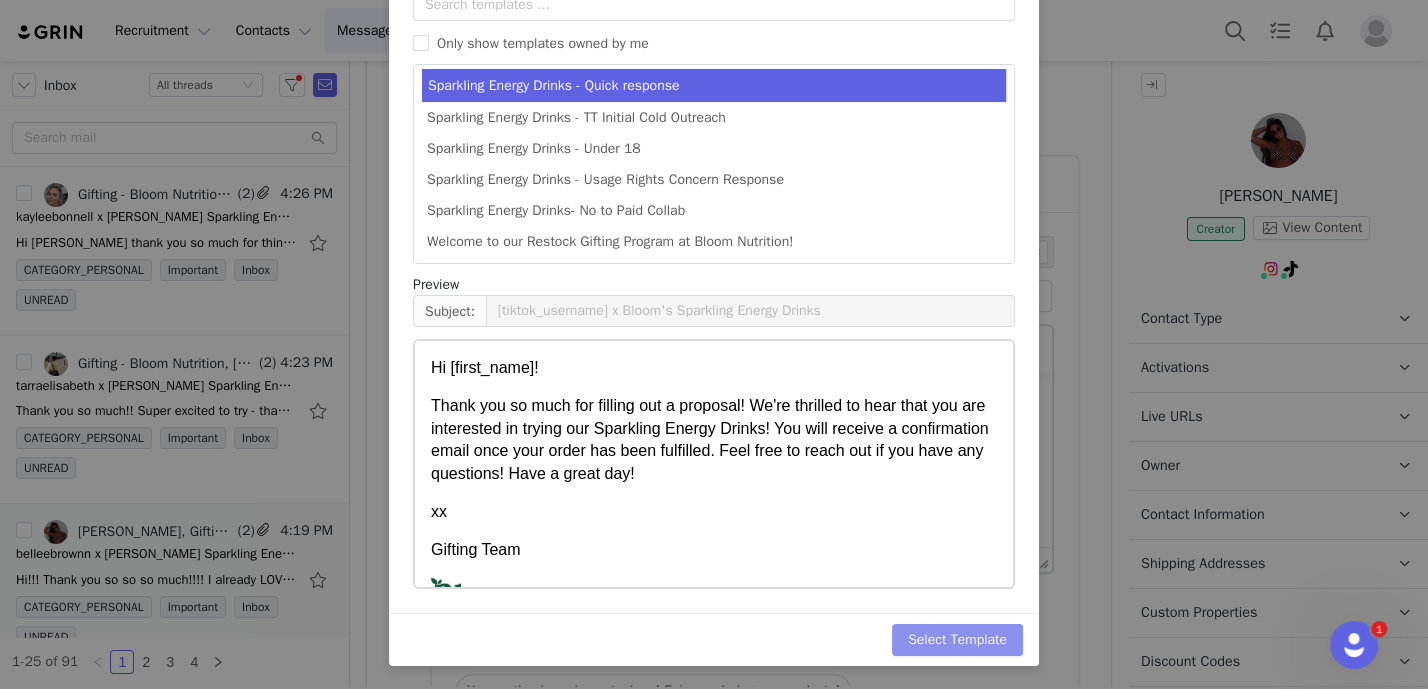 click on "Select Template" at bounding box center [957, 640] 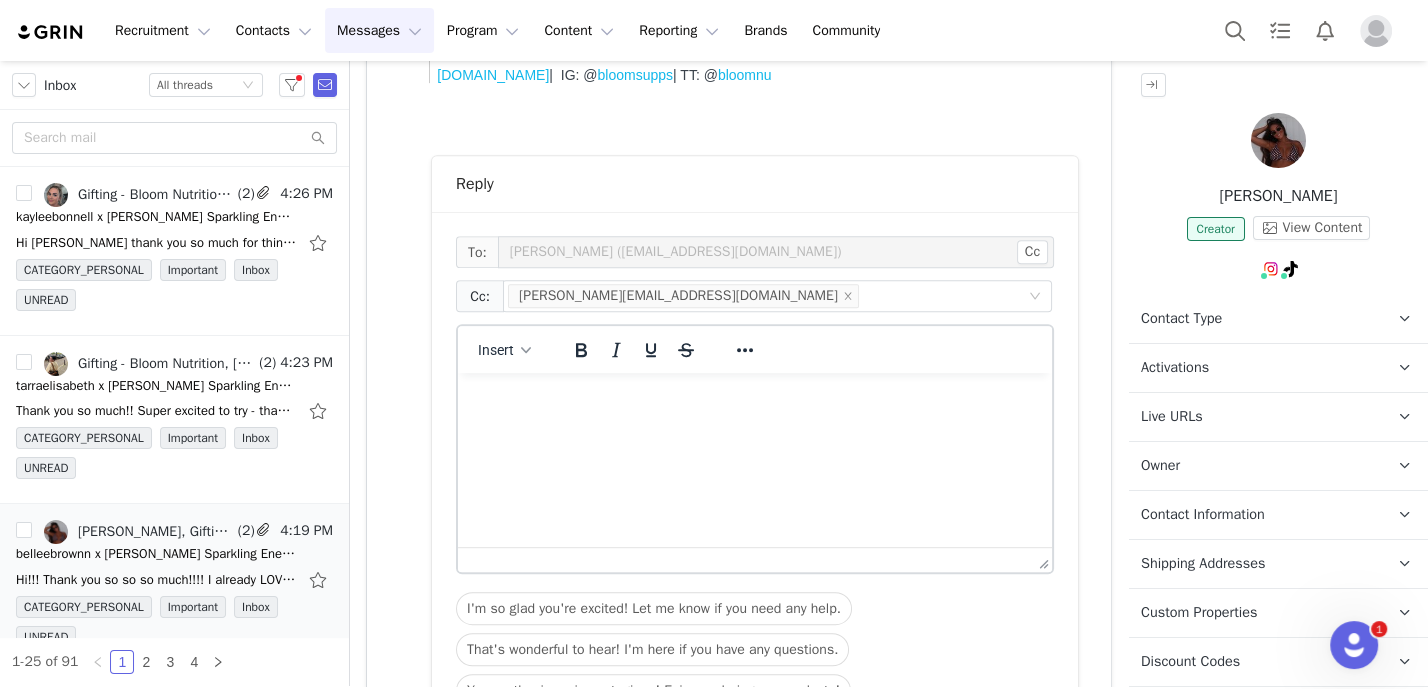 scroll, scrollTop: 0, scrollLeft: 0, axis: both 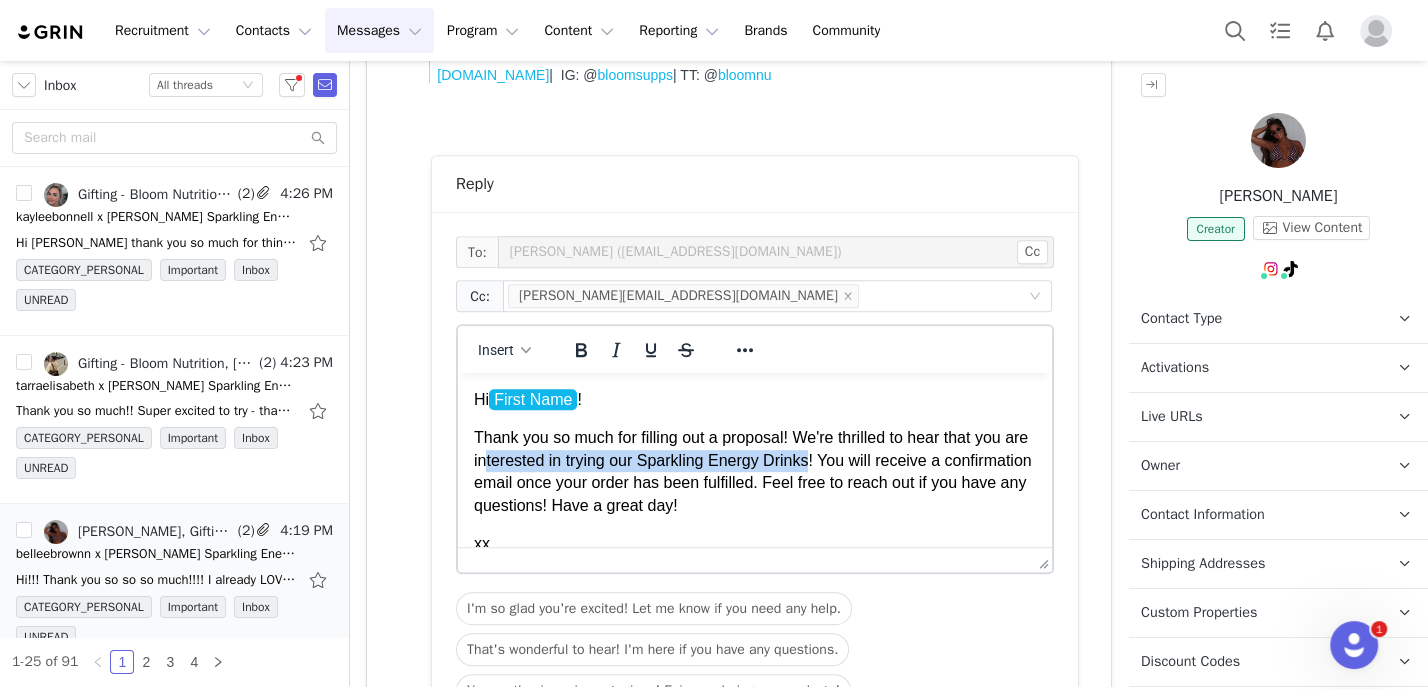 drag, startPoint x: 842, startPoint y: 458, endPoint x: 510, endPoint y: 471, distance: 332.25443 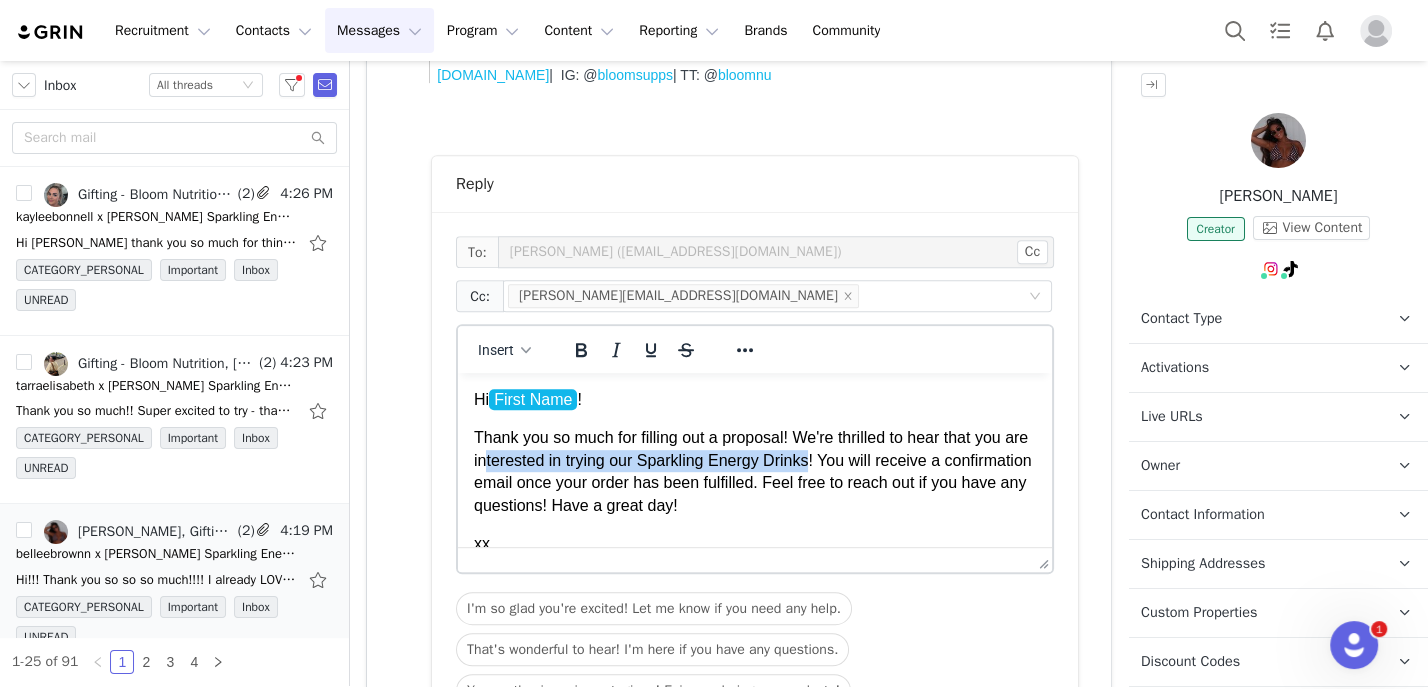 click on "Thank you so much for filling out a proposal! We're thrilled to hear that you are interested in trying our Sparkling Energy Drinks! You will receive a confirmation email once your order has been fulfilled. Feel free to reach out if you have any questions! Have a great day!" at bounding box center [755, 472] 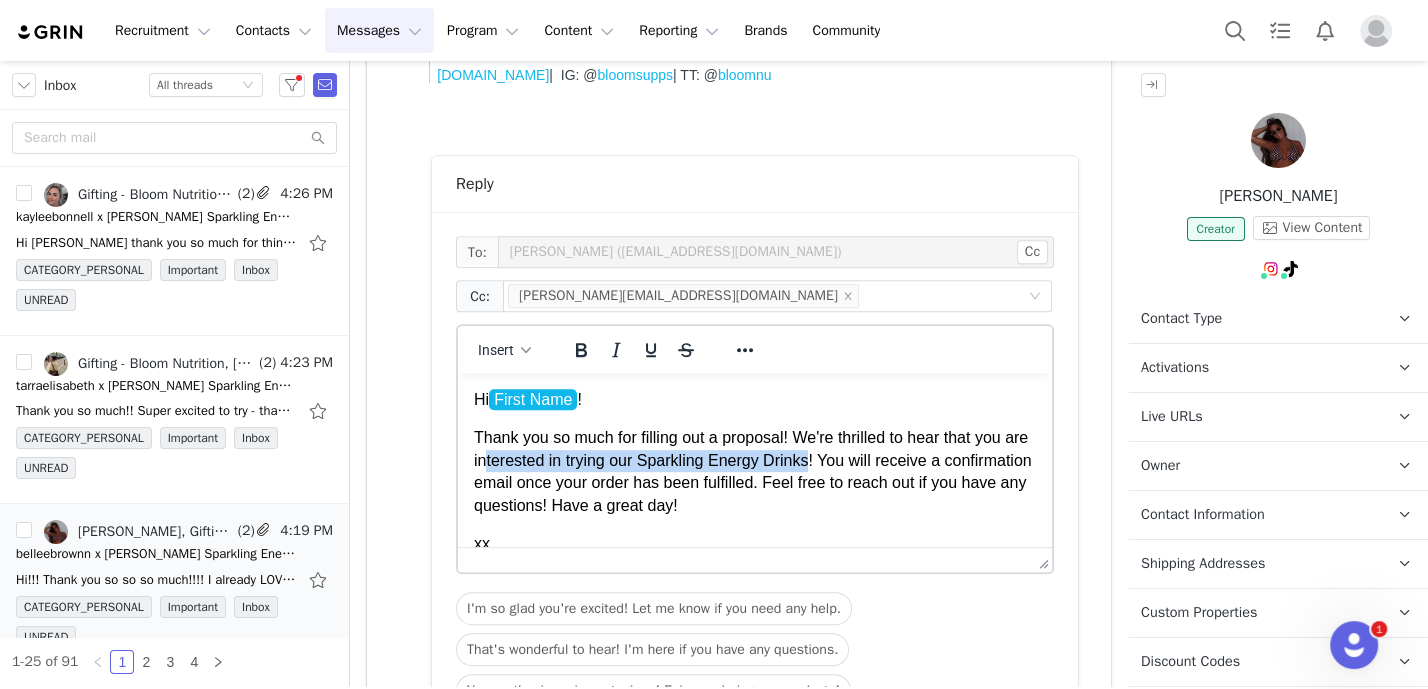type 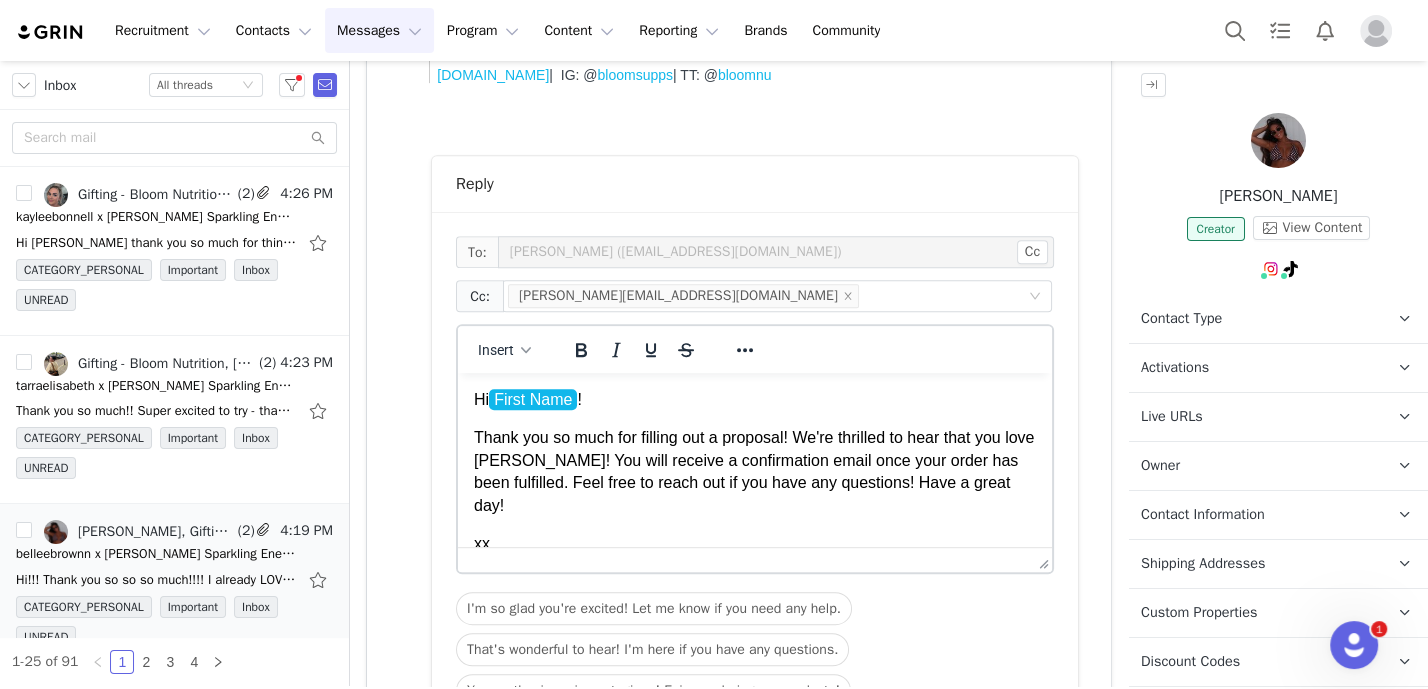 click on "Thank you so much for filling out a proposal! We're thrilled to hear that you love [PERSON_NAME]! You will receive a confirmation email once your order has been fulfilled. Feel free to reach out if you have any questions! Have a great day!" at bounding box center [755, 472] 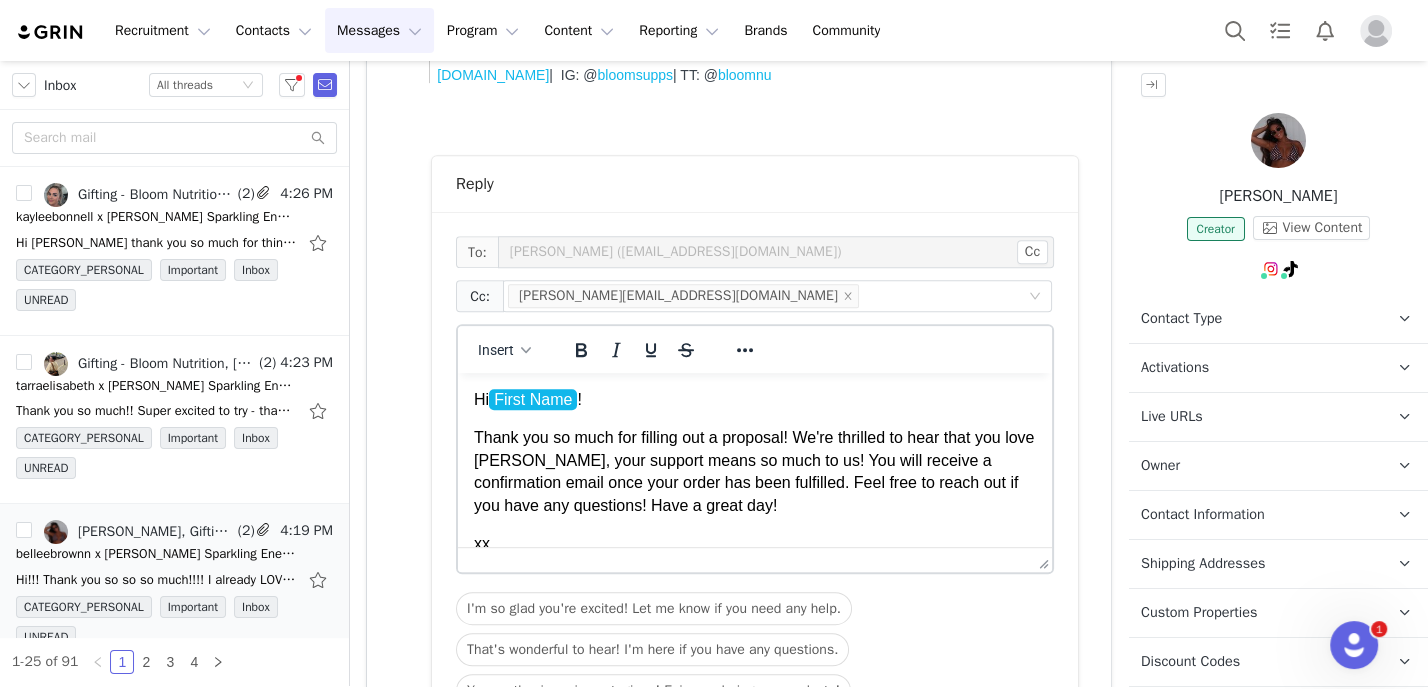 click on "Hi  First Name !  Thank you so much for filling out a proposal! We're thrilled to hear that you love [PERSON_NAME], your support means so much to us! You will receive a confirmation email once your order has been fulfilled. Feel free to reach out if you have any questions! Have a great day!  xx Gifting Team Gifting Program [DOMAIN_NAME]   |  IG: @ bloomsupps   | TT: @ bloomnu" at bounding box center [755, 555] 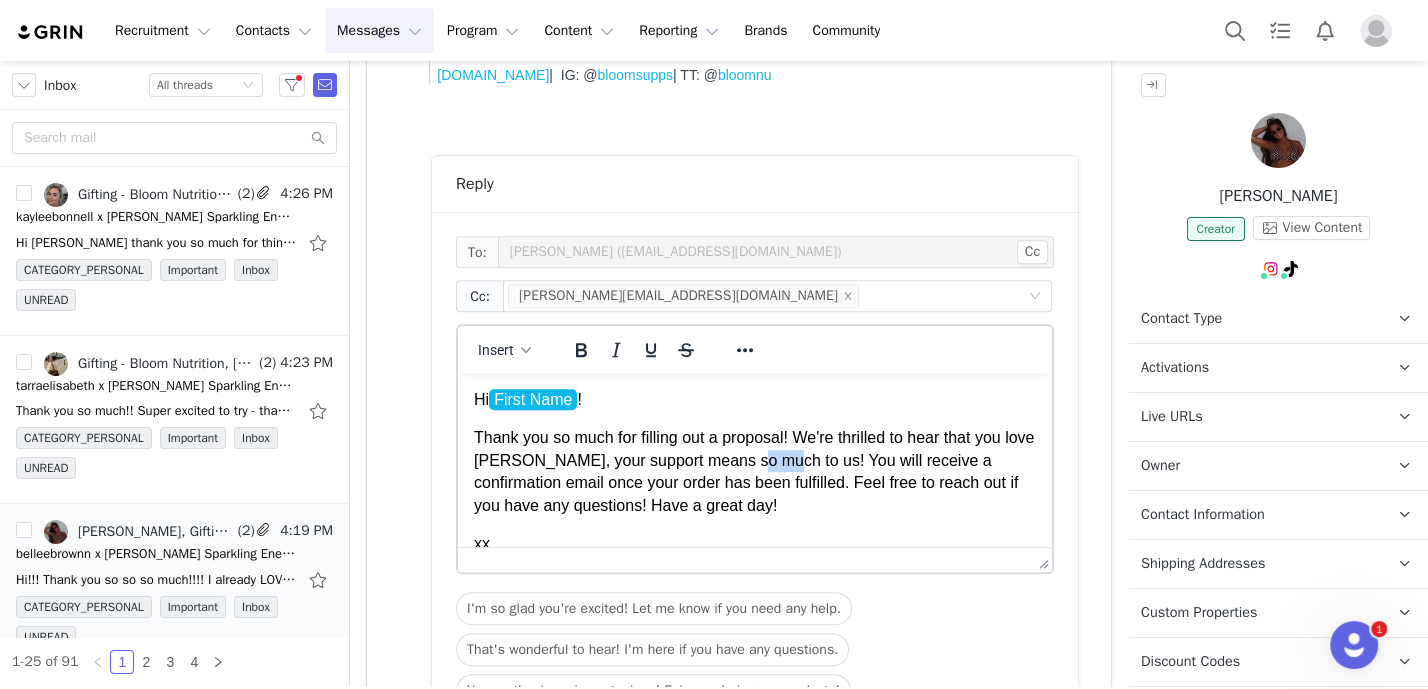 drag, startPoint x: 812, startPoint y: 464, endPoint x: 779, endPoint y: 465, distance: 33.01515 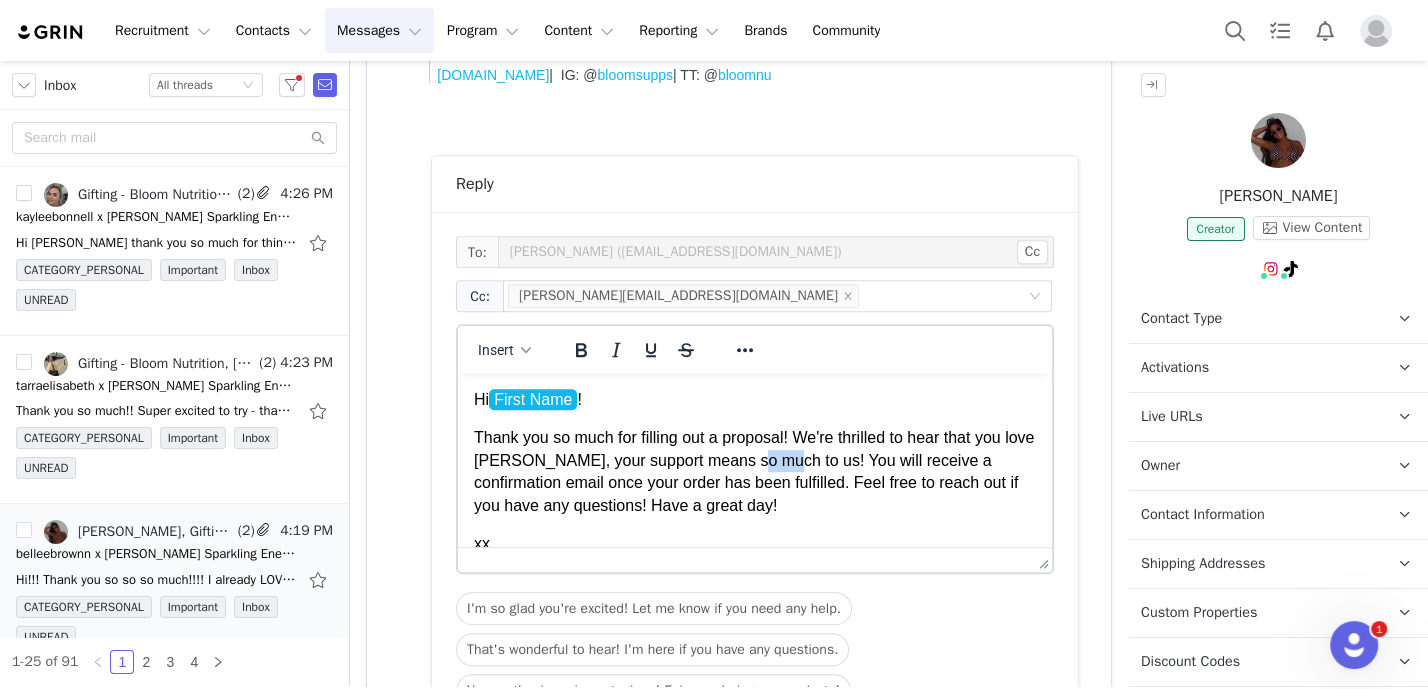 click on "Thank you so much for filling out a proposal! We're thrilled to hear that you love [PERSON_NAME], your support means so much to us! You will receive a confirmation email once your order has been fulfilled. Feel free to reach out if you have any questions! Have a great day!" at bounding box center (755, 472) 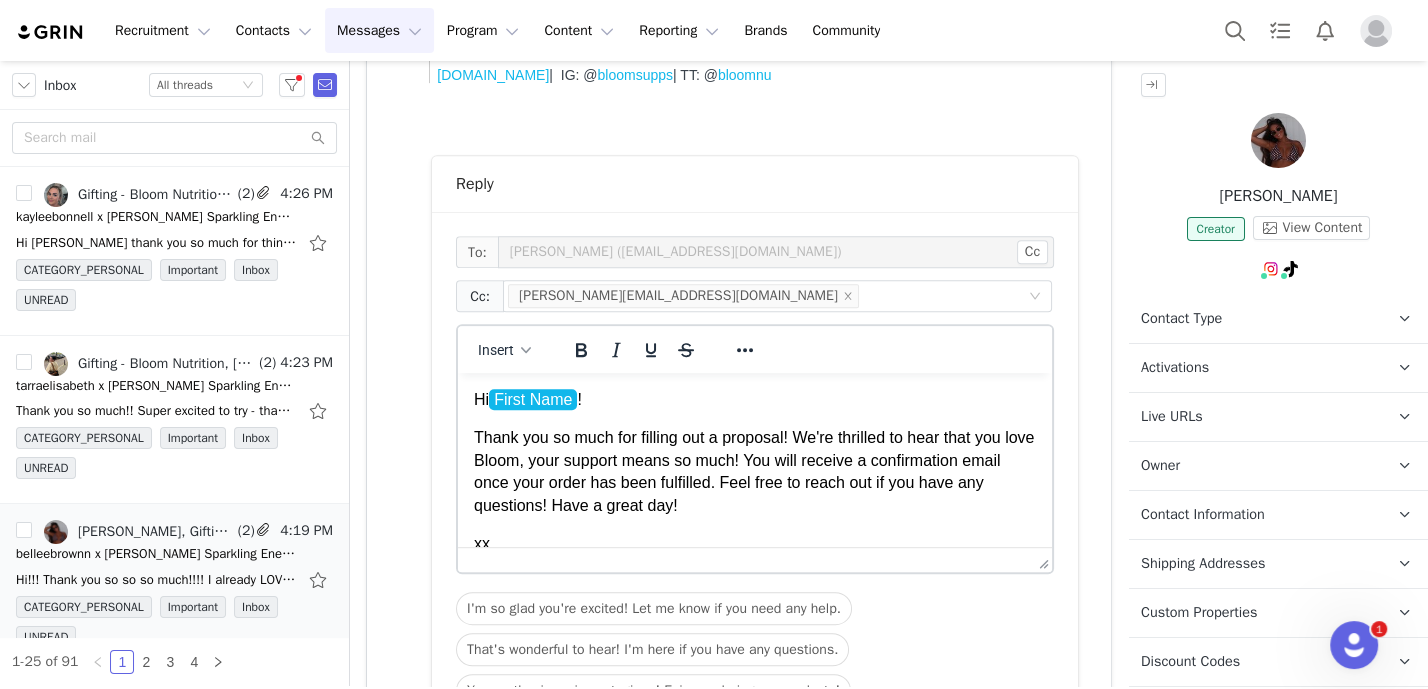 click on "Hi  First Name !  Thank you so much for filling out a proposal! We're thrilled to hear that you love Bloom, your support means so much! You will receive a confirmation email once your order has been fulfilled. Feel free to reach out if you have any questions! Have a great day!  xx Gifting Team Gifting Program [DOMAIN_NAME]   |  IG: @ bloomsupps   | TT: @ bloomnu" at bounding box center [755, 555] 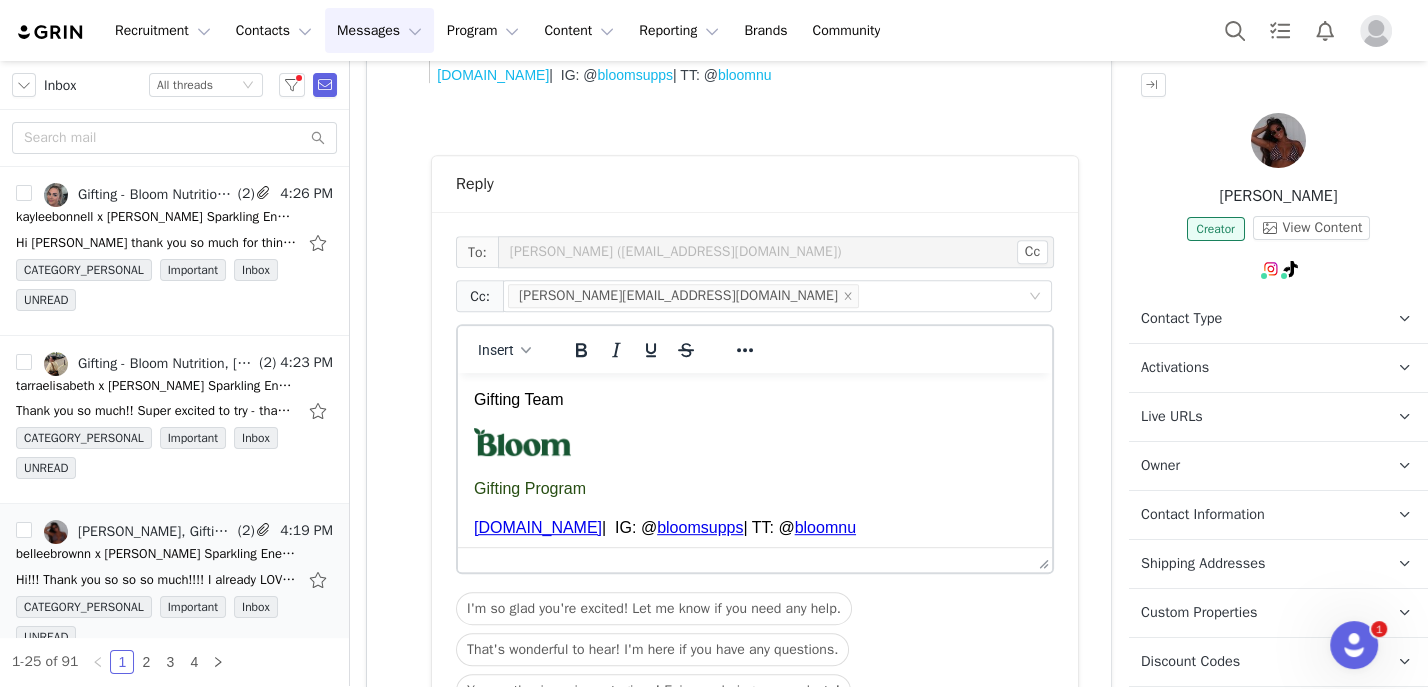 scroll, scrollTop: 188, scrollLeft: 0, axis: vertical 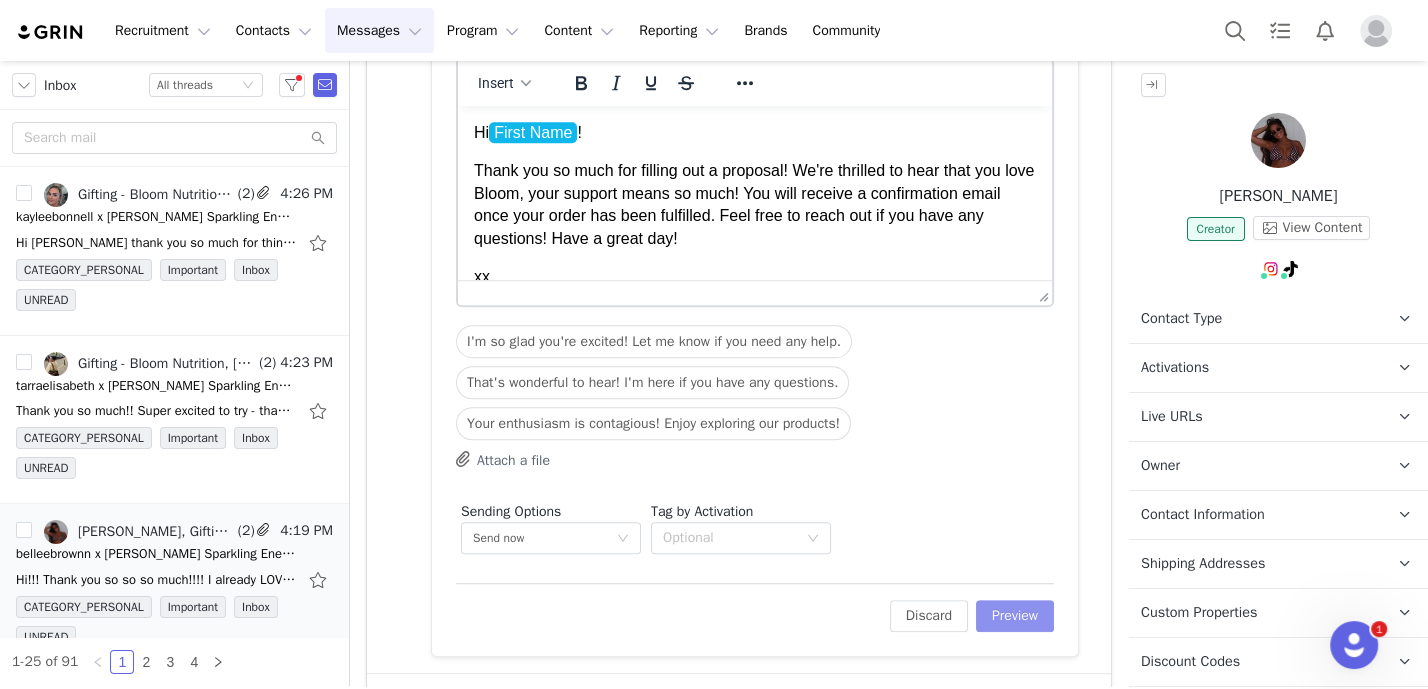click on "Preview" at bounding box center [1015, 616] 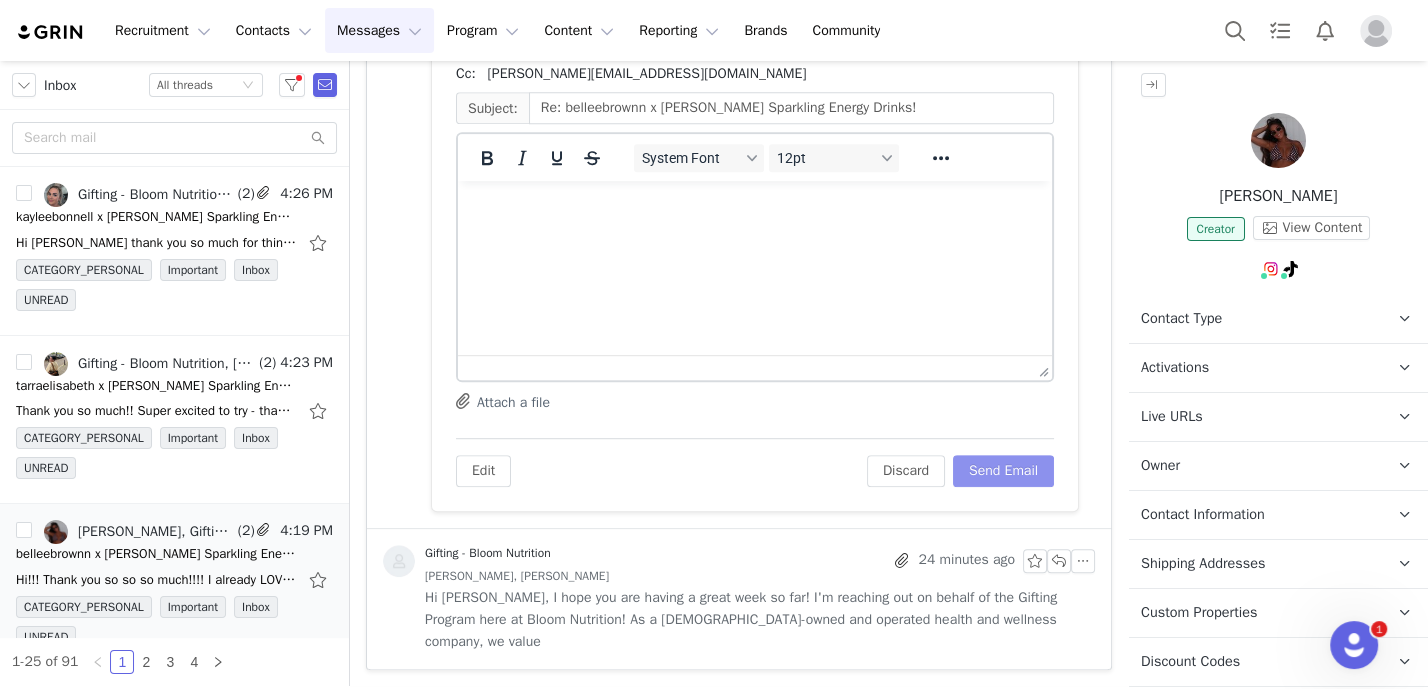 scroll, scrollTop: 822, scrollLeft: 0, axis: vertical 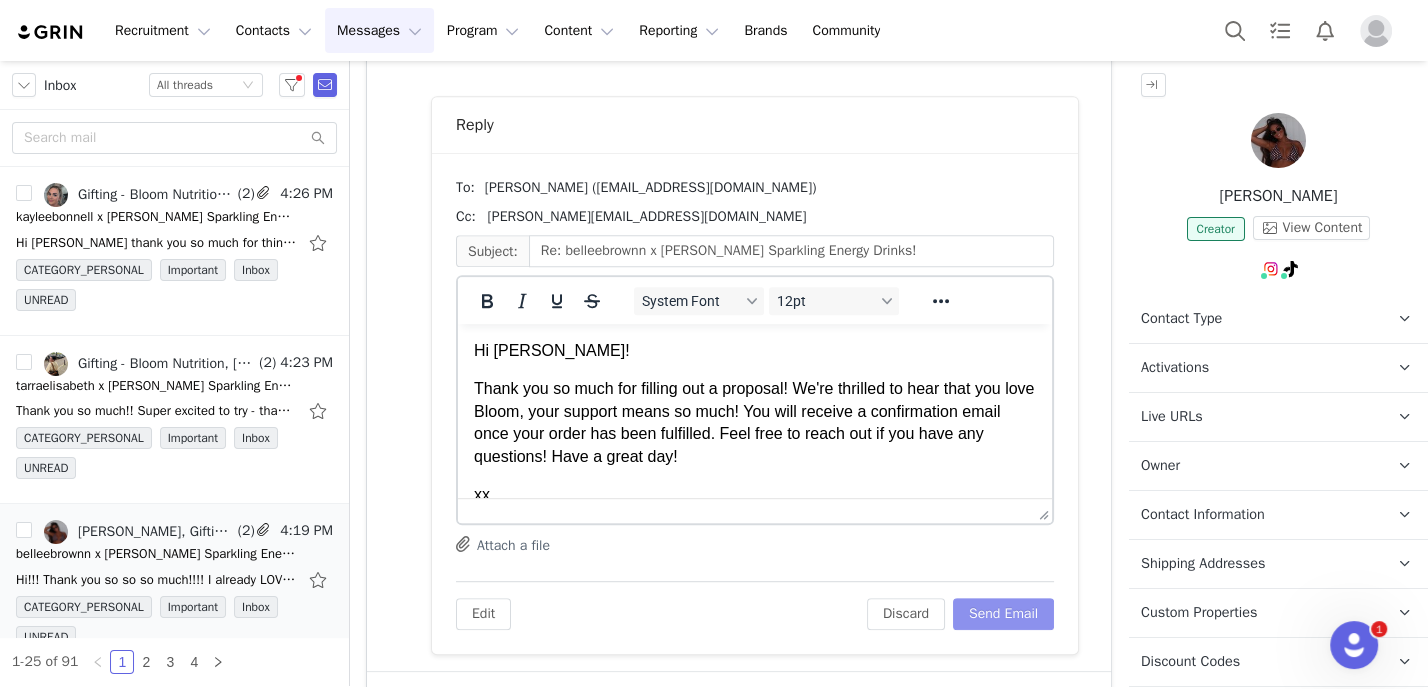 click on "Send Email" at bounding box center (1003, 614) 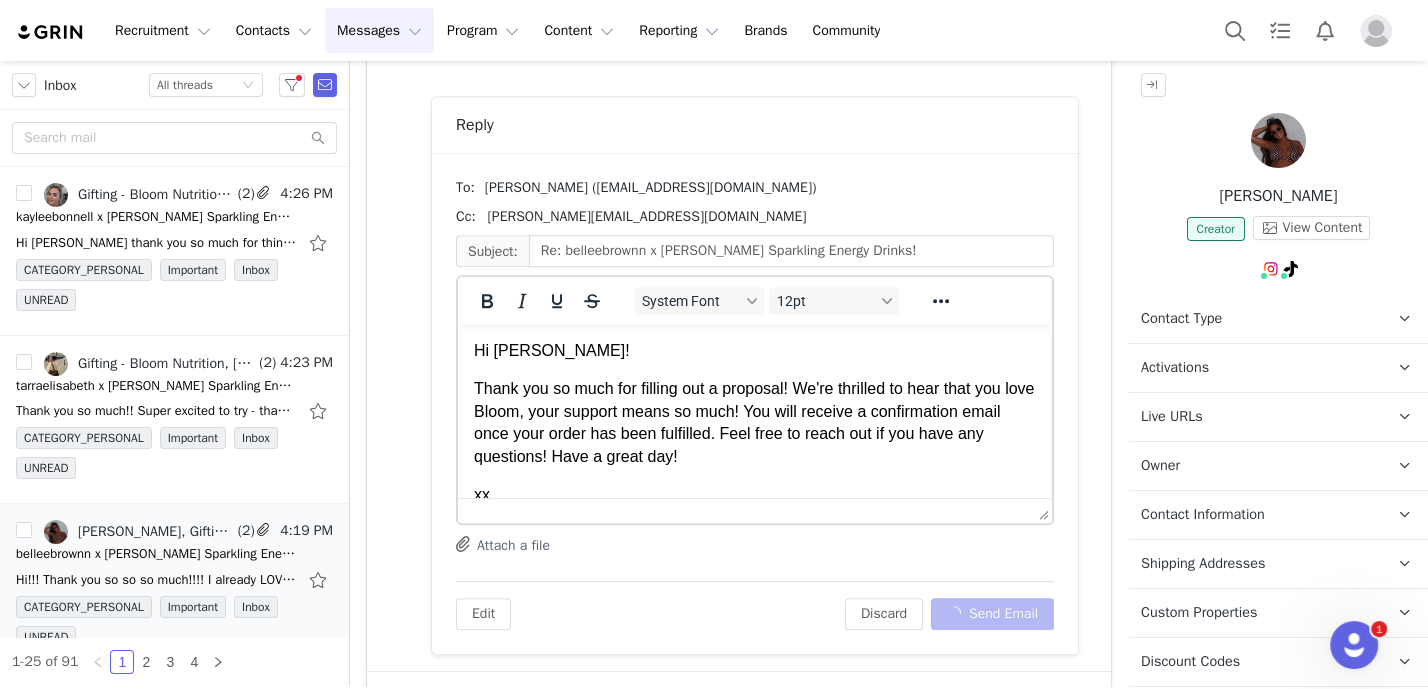 scroll, scrollTop: 335, scrollLeft: 0, axis: vertical 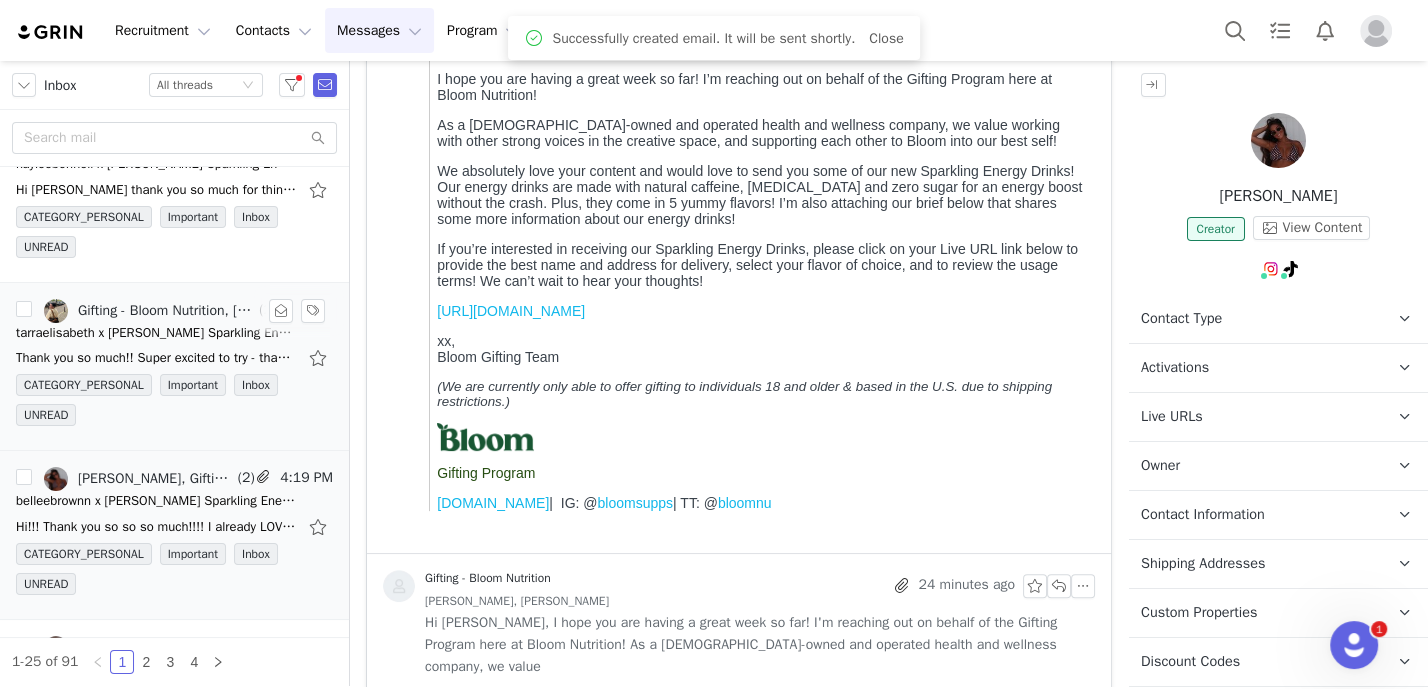 click on "tarraelisabeth x [PERSON_NAME] Sparkling Energy Drinks" at bounding box center (156, 333) 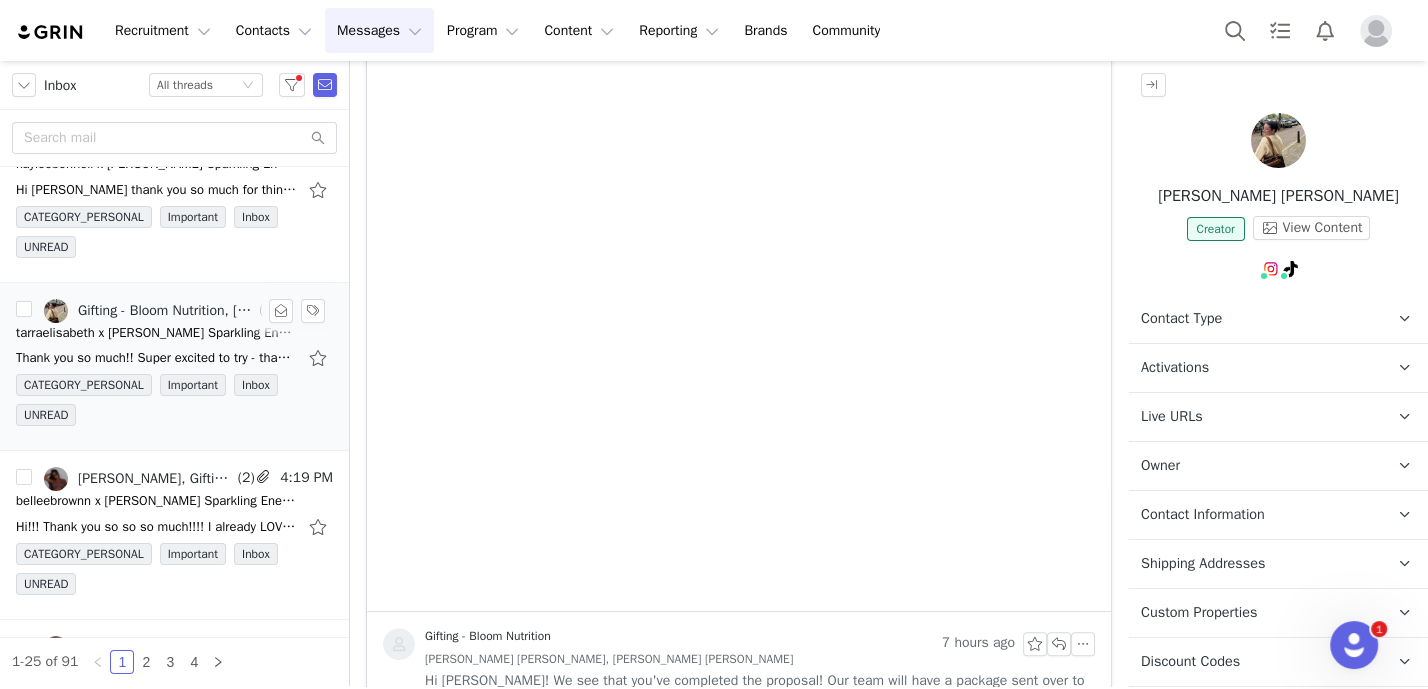 scroll, scrollTop: 0, scrollLeft: 0, axis: both 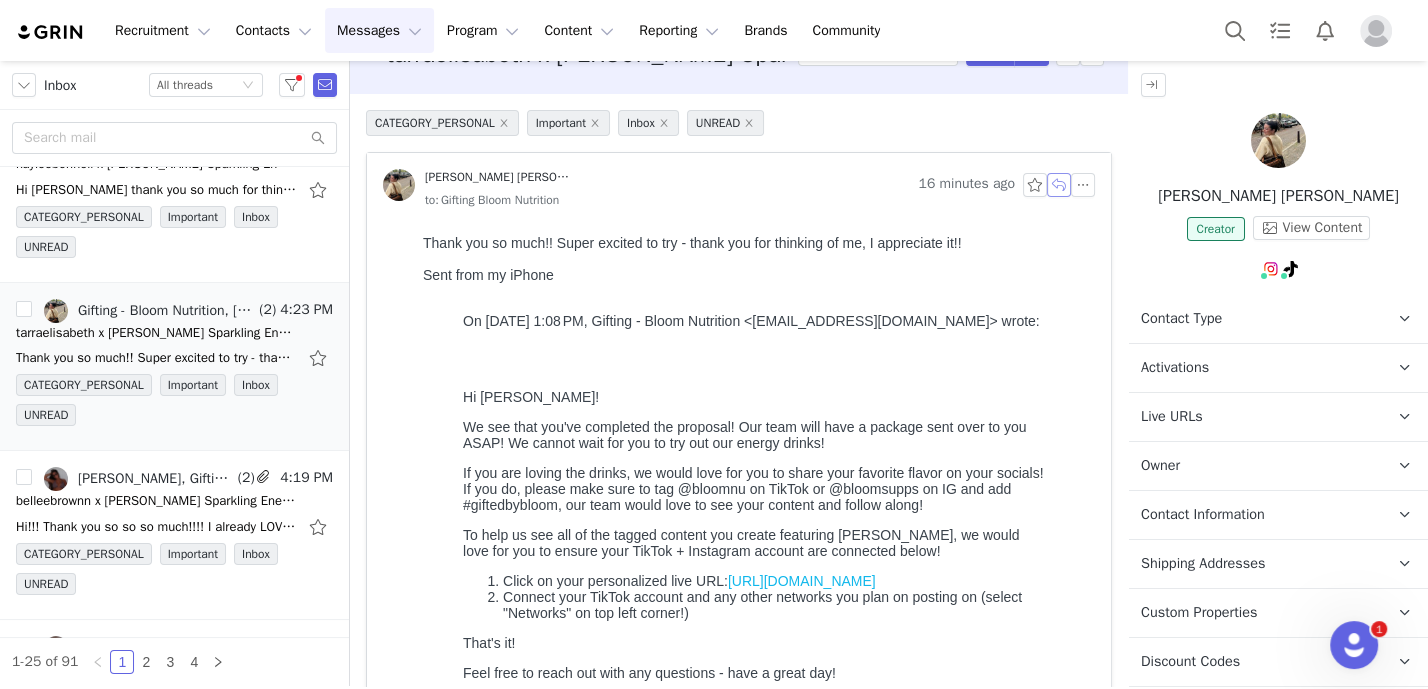 click at bounding box center [1059, 185] 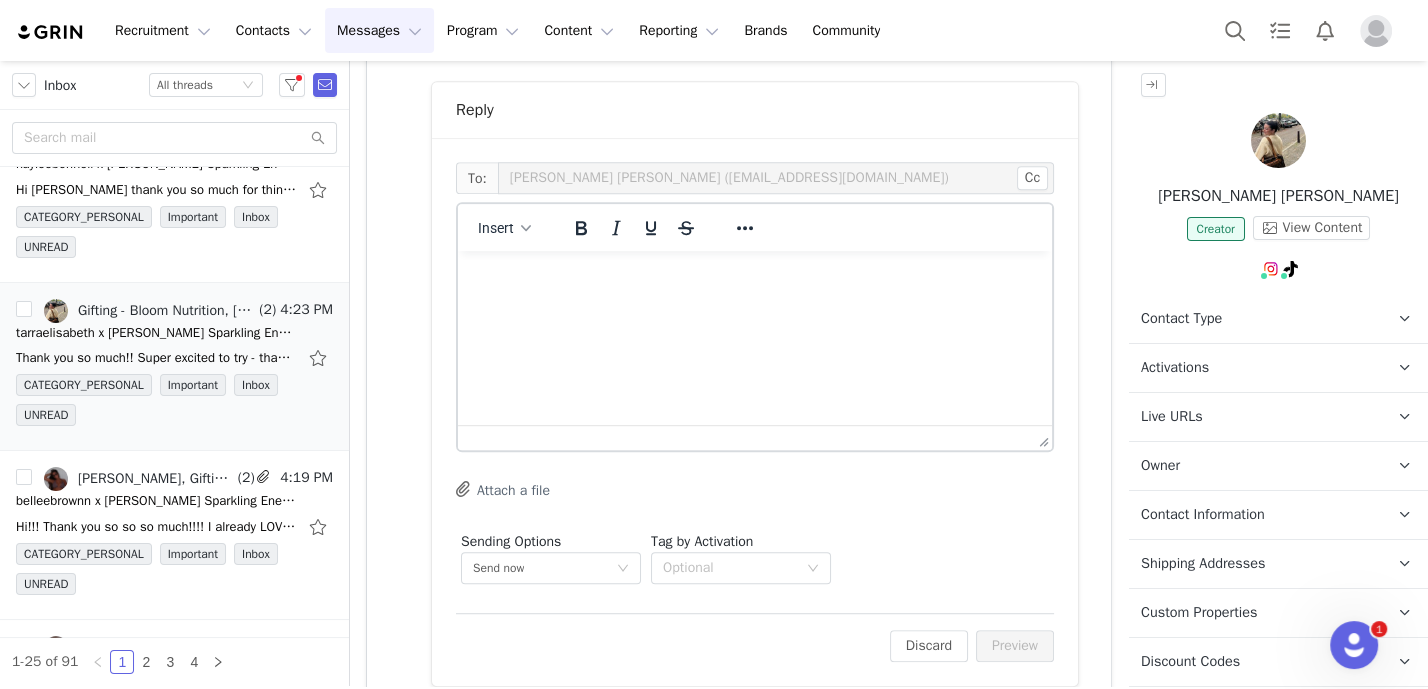 scroll, scrollTop: 935, scrollLeft: 0, axis: vertical 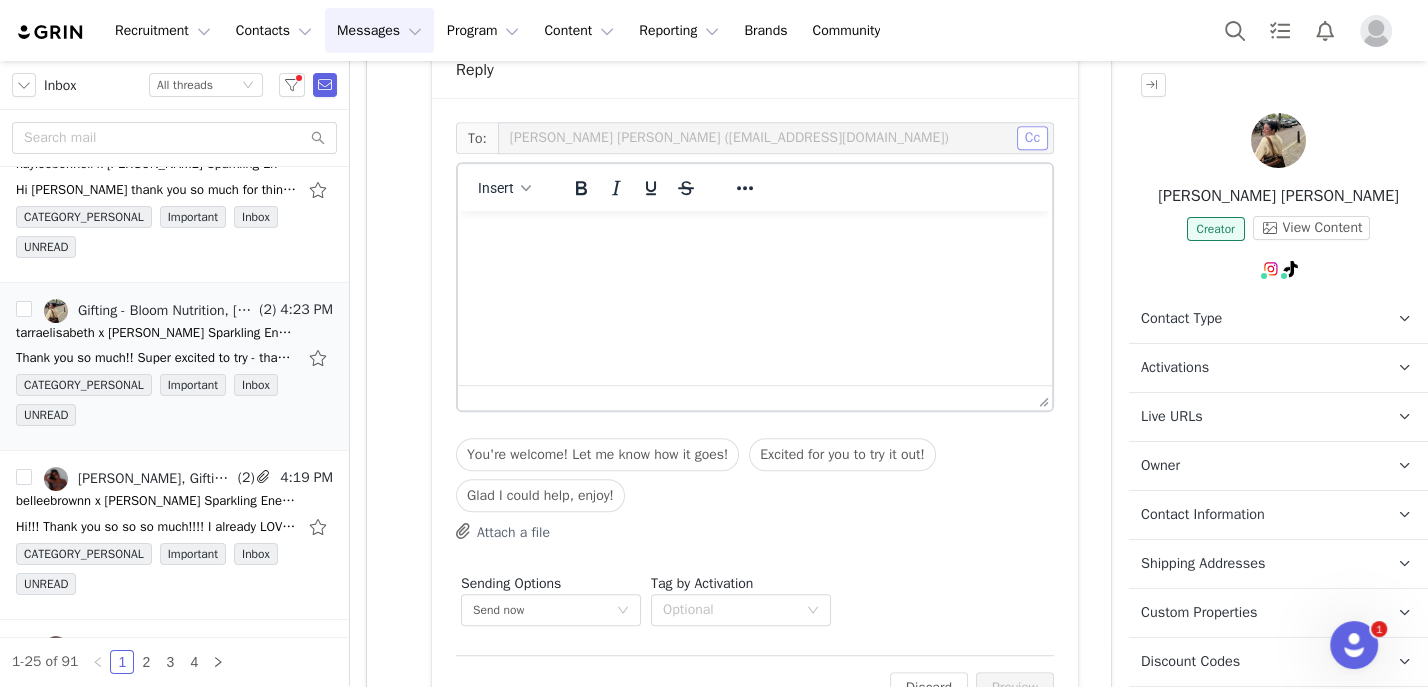 click on "Cc" at bounding box center (1032, 138) 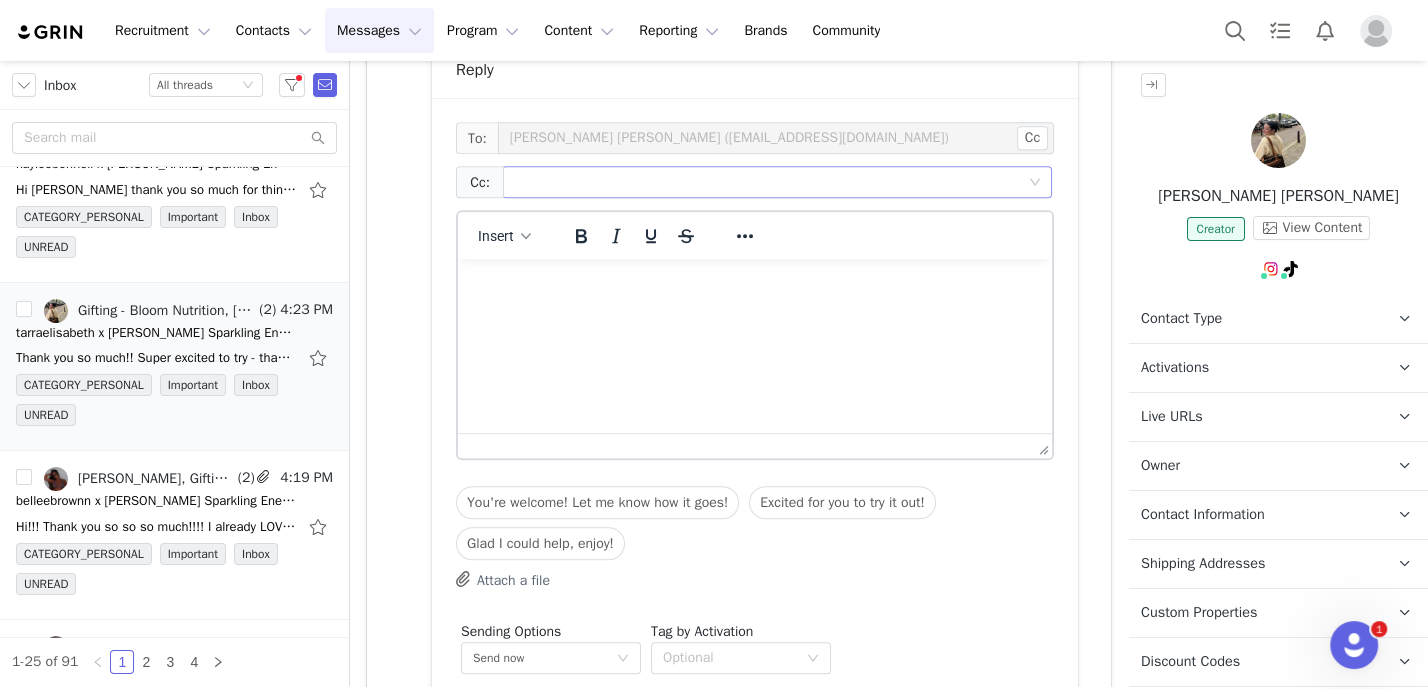 click at bounding box center [769, 182] 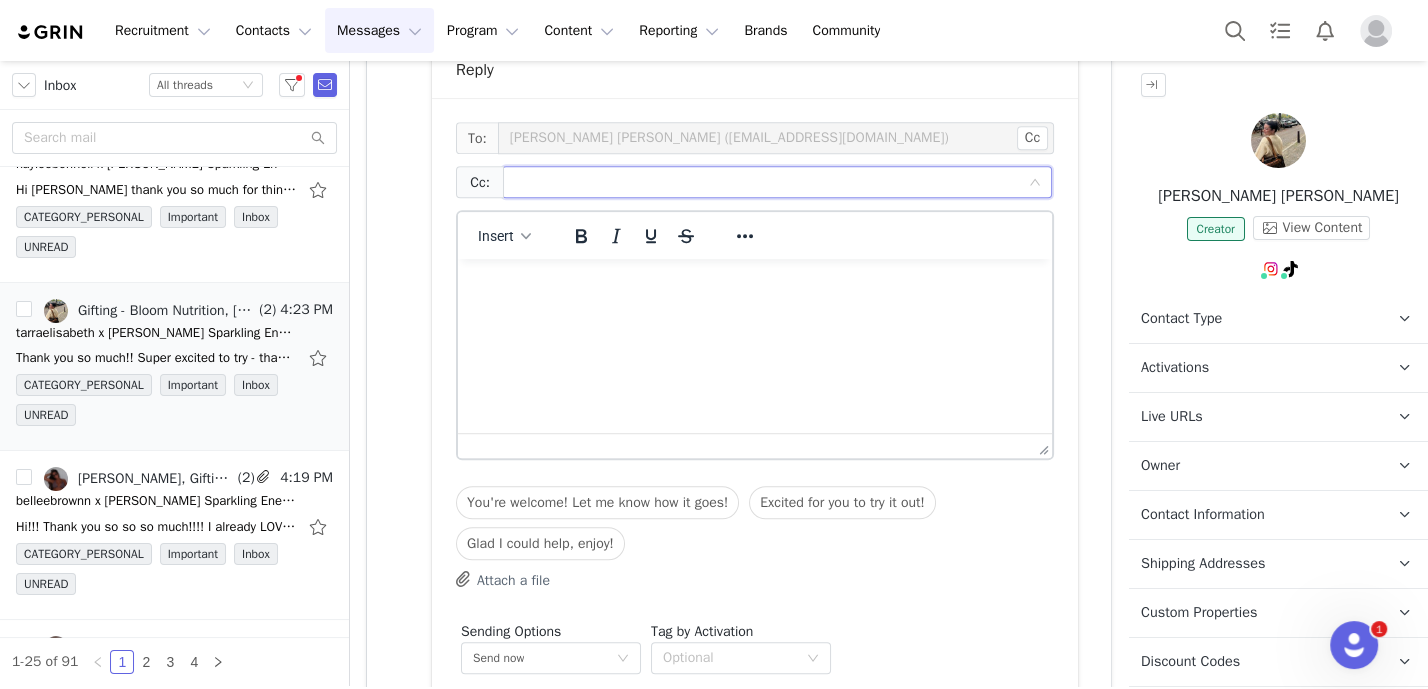 click at bounding box center [769, 182] 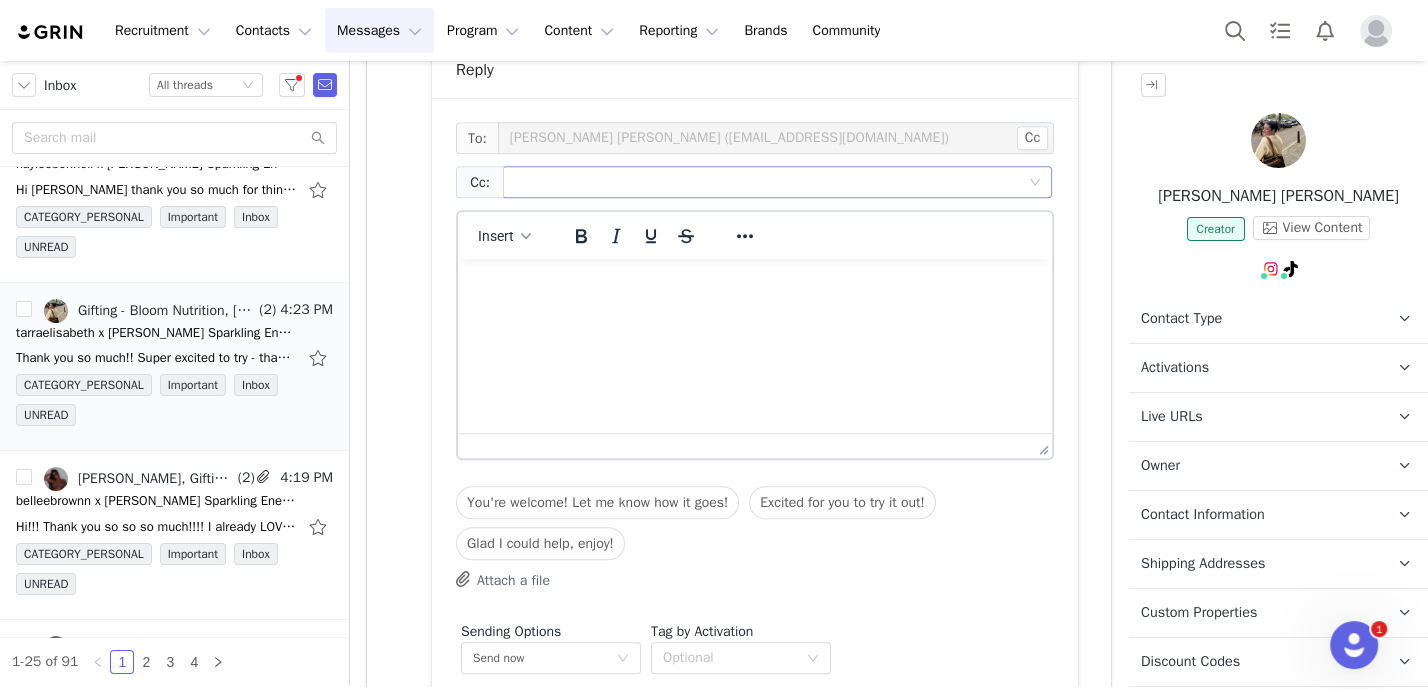 click at bounding box center [769, 182] 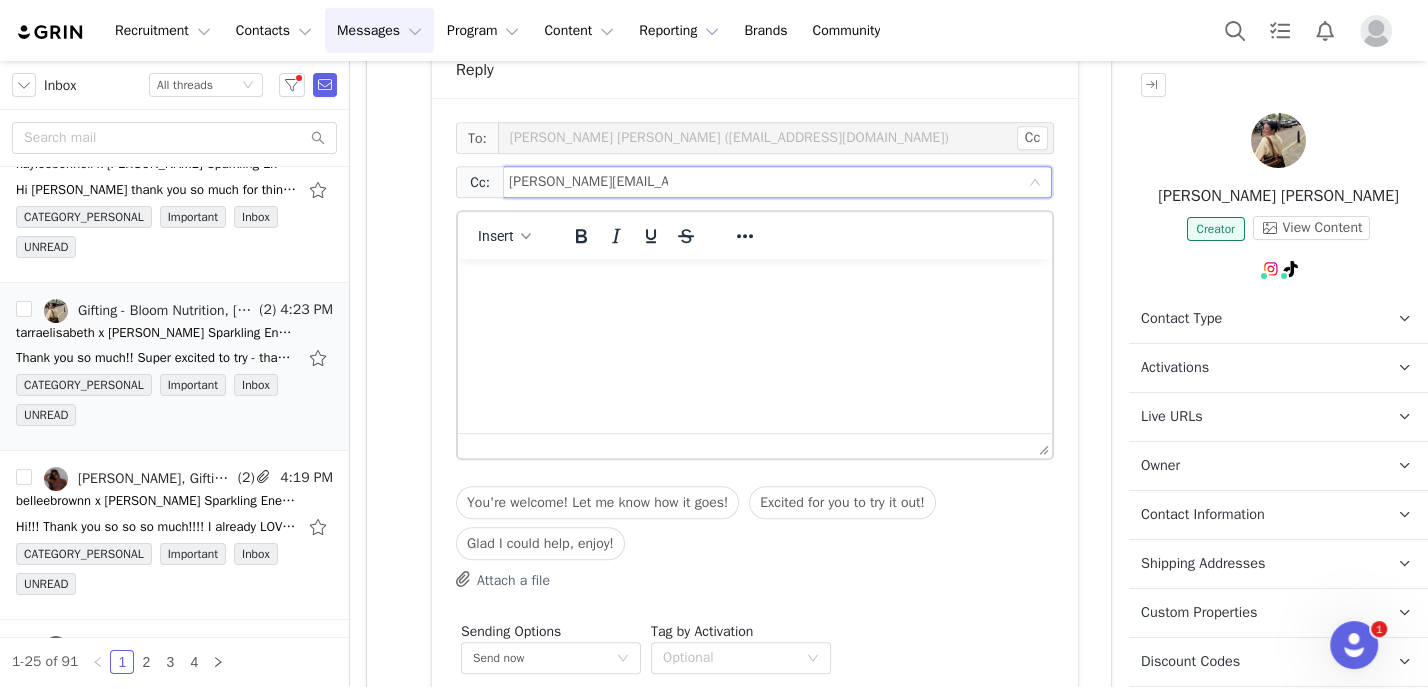 type on "[PERSON_NAME][EMAIL_ADDRESS][DOMAIN_NAME]" 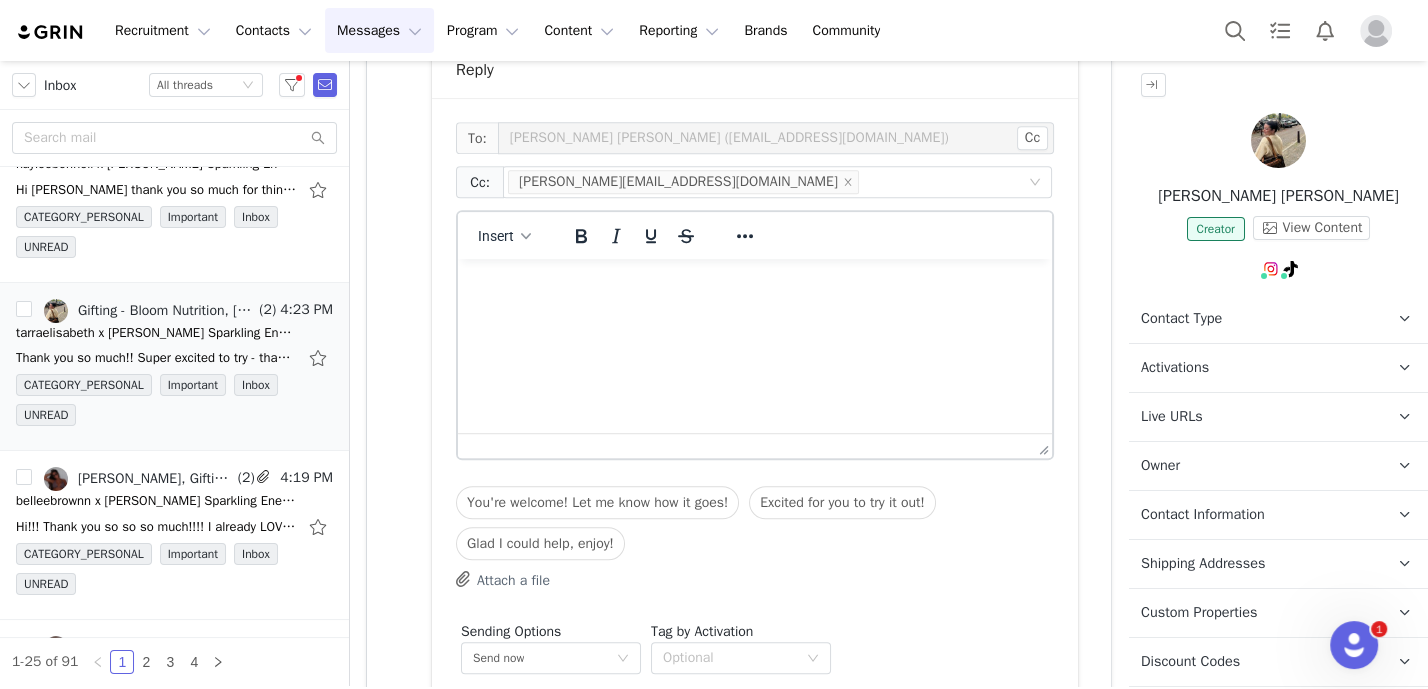 scroll, scrollTop: 915, scrollLeft: 0, axis: vertical 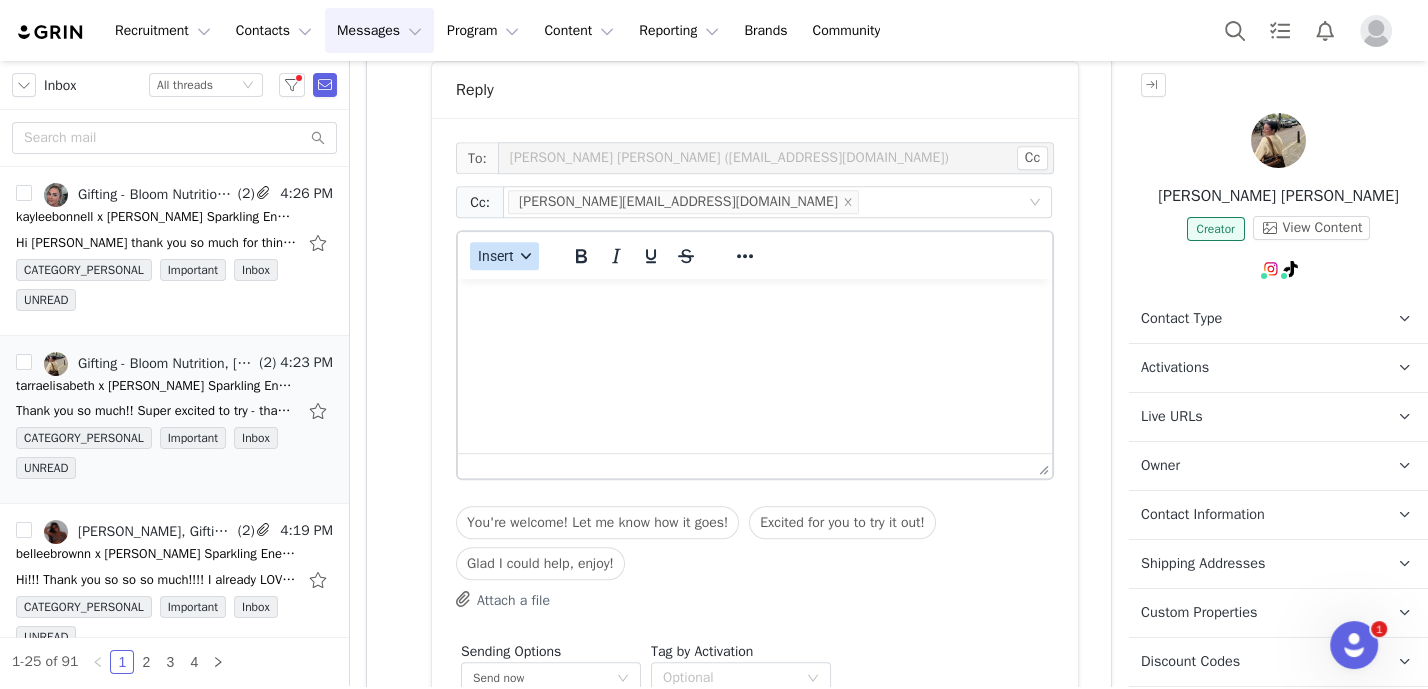 click on "Insert" at bounding box center (496, 256) 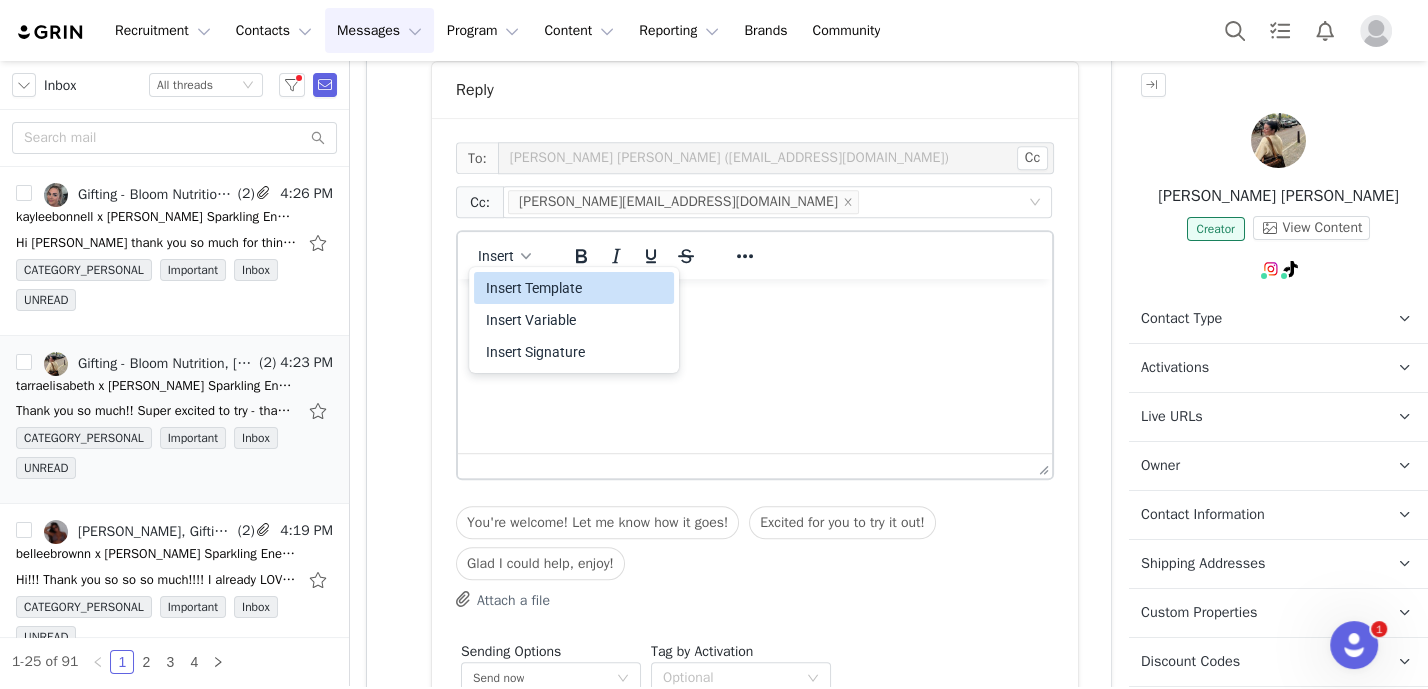 click on "Insert Template" at bounding box center (576, 288) 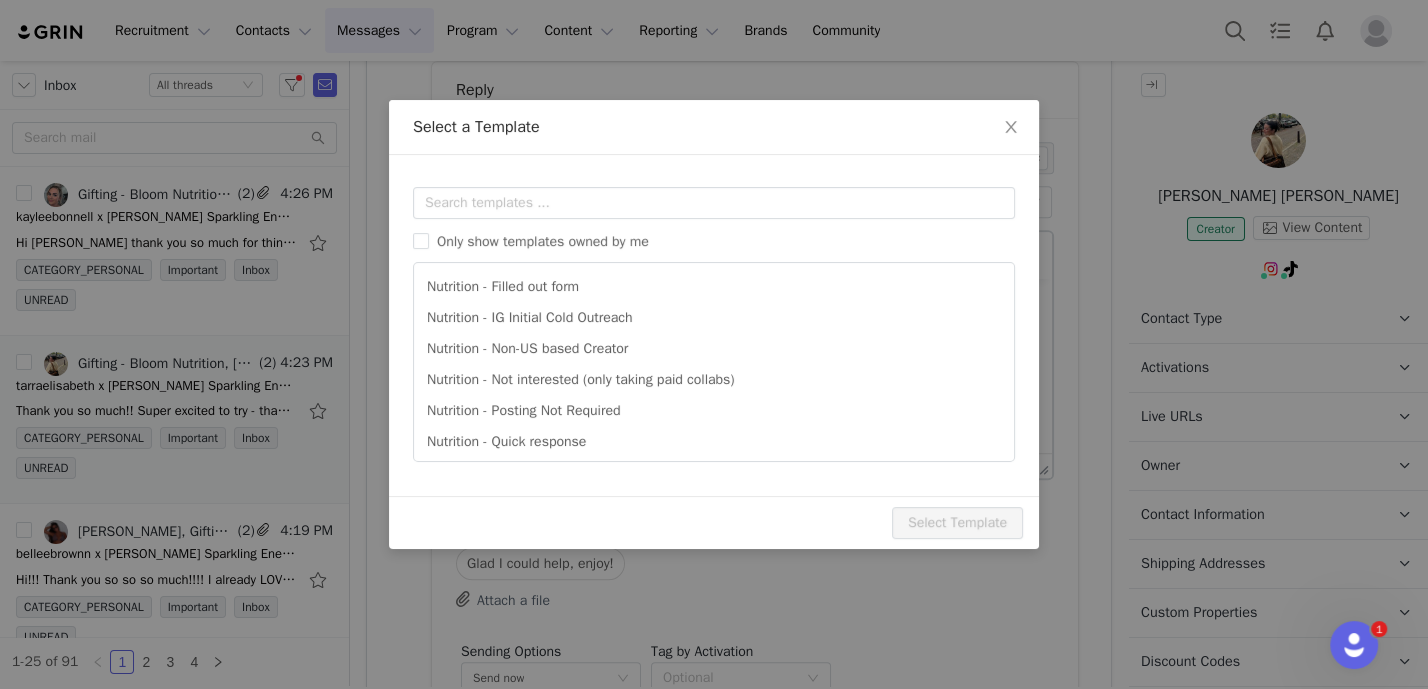 scroll, scrollTop: 0, scrollLeft: 0, axis: both 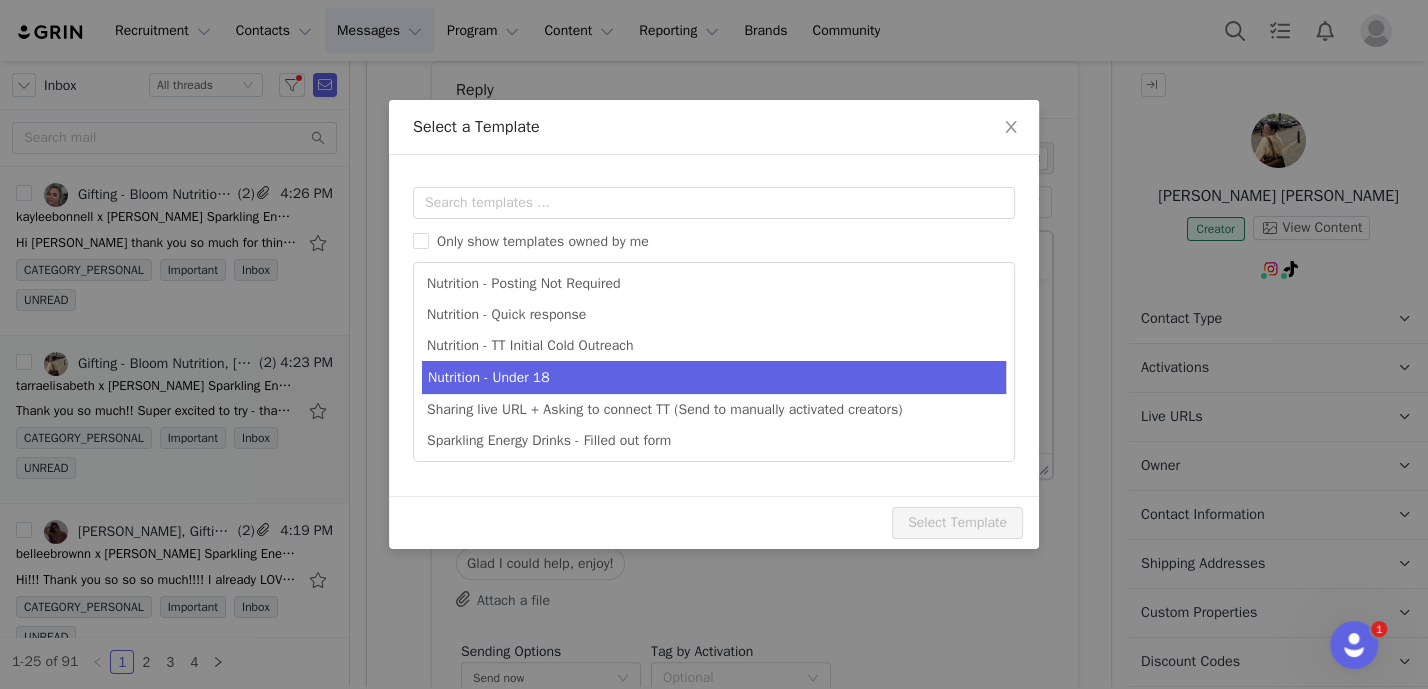 type on "[tiktok_username] x Bloom Nutrition!" 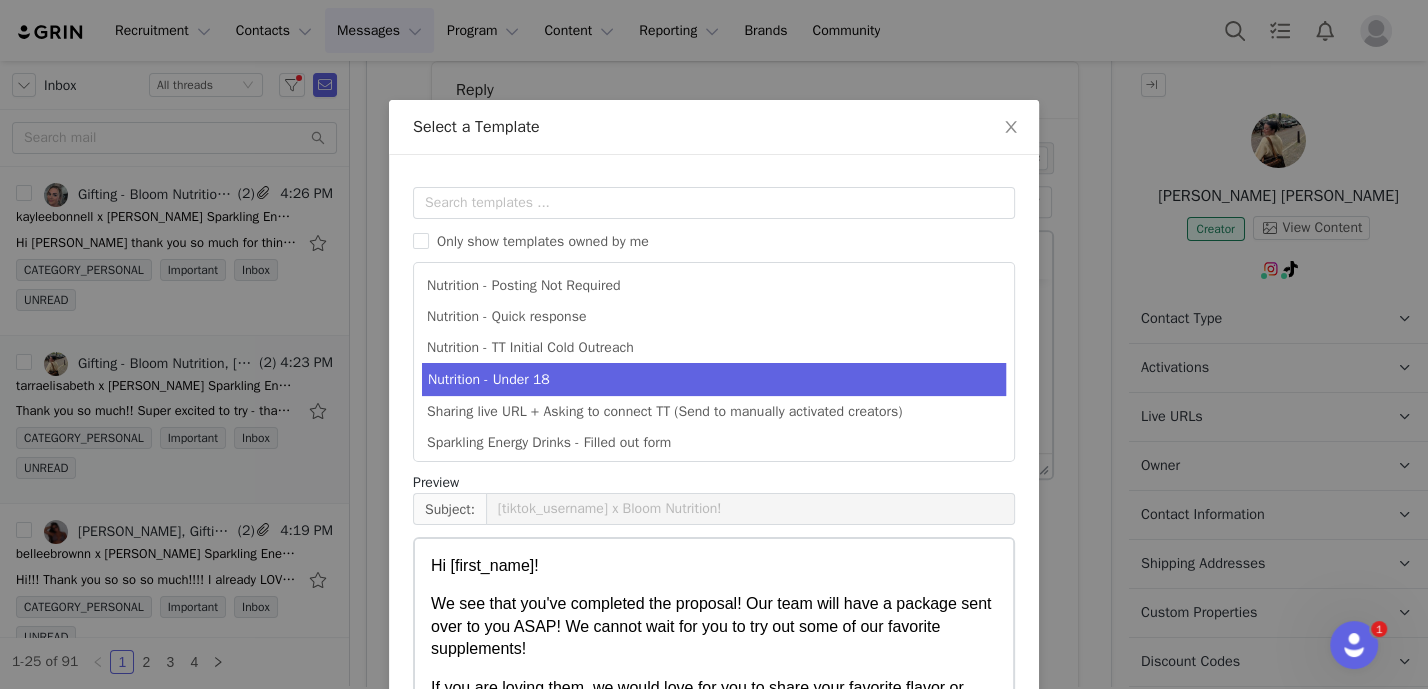click on "Nutrition - Under 18" at bounding box center (714, 379) 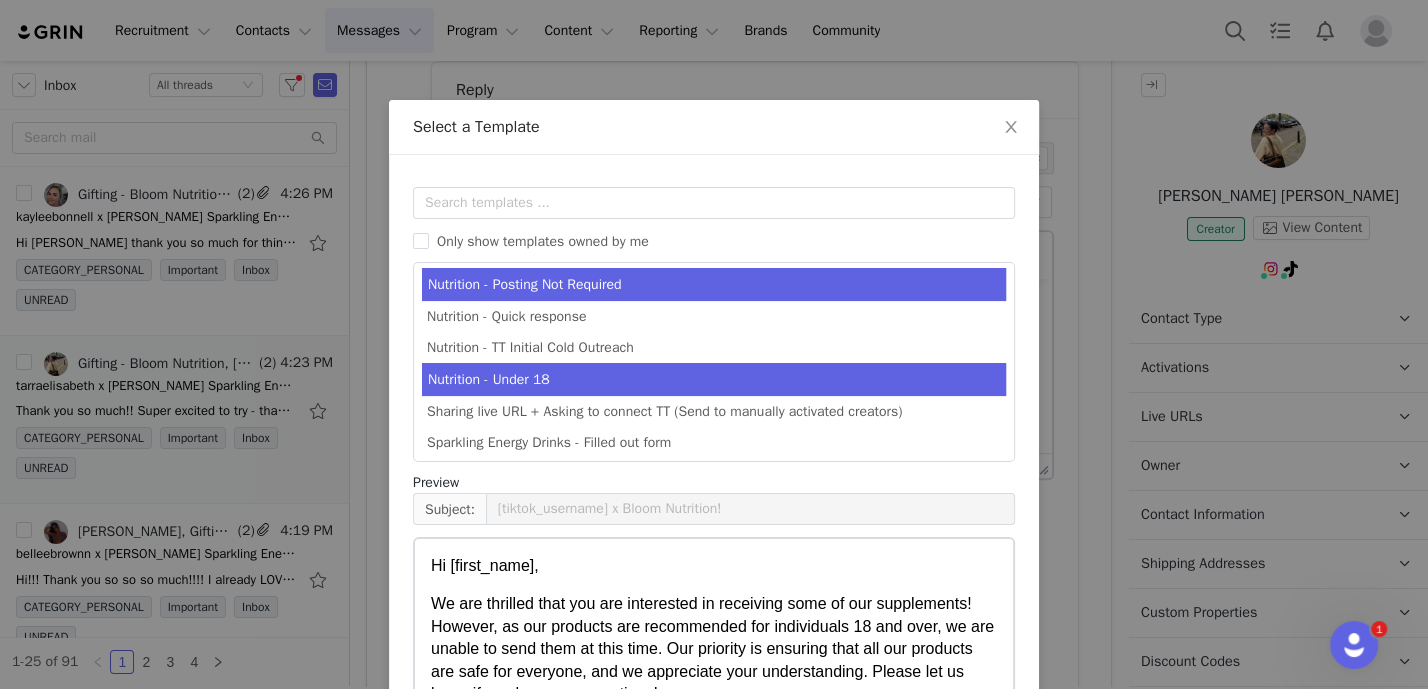 scroll, scrollTop: 178, scrollLeft: 0, axis: vertical 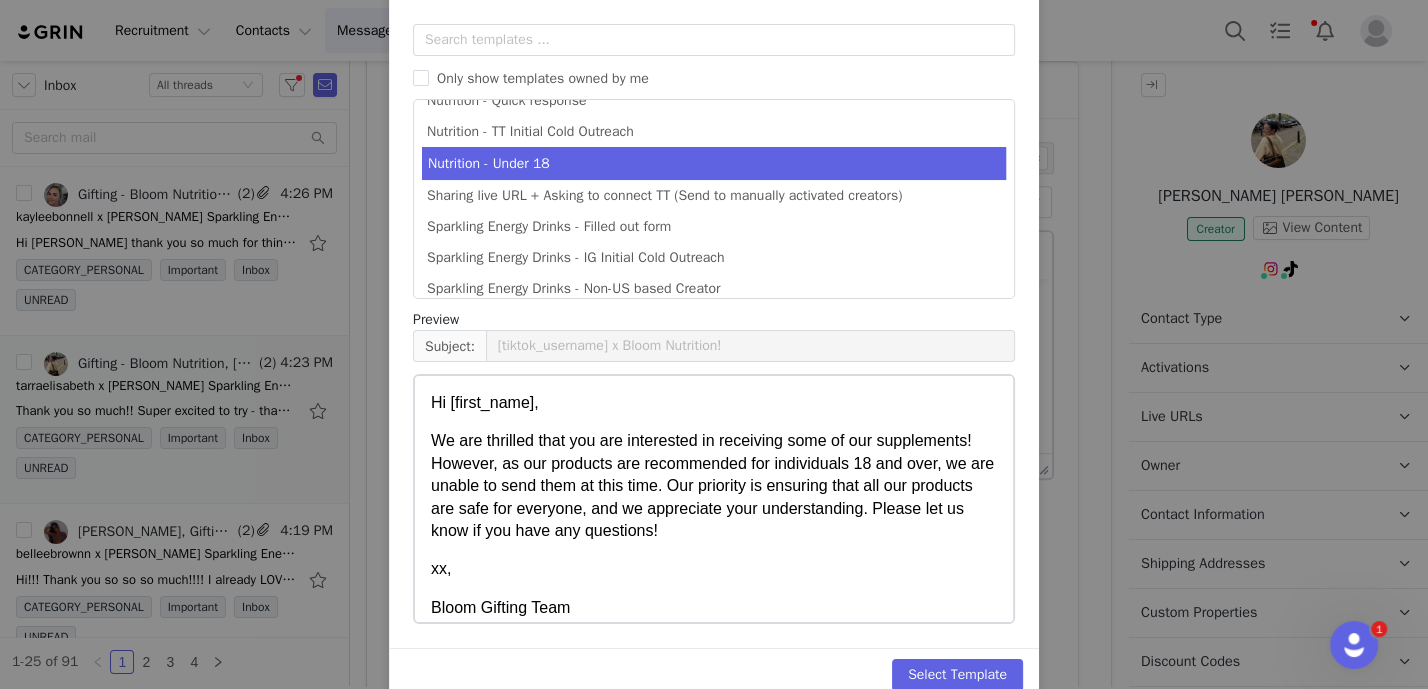 click on "Select Template" at bounding box center (714, 674) 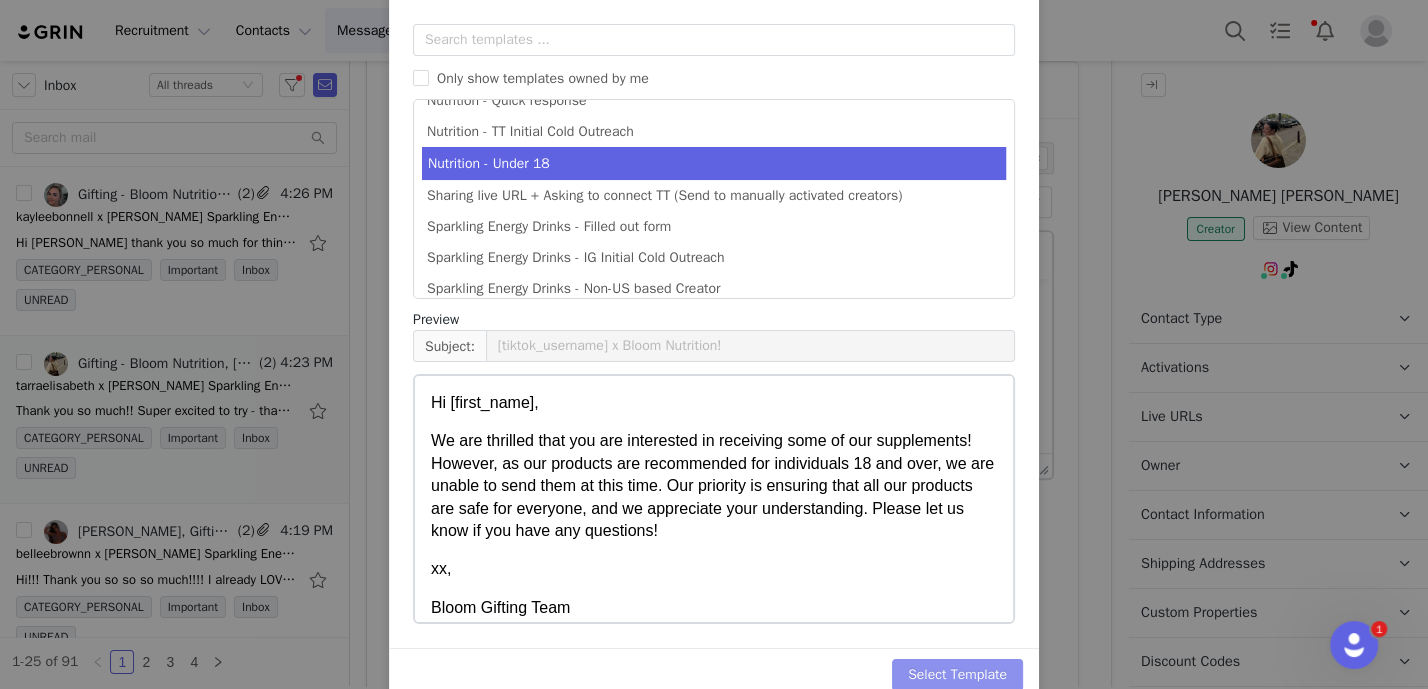 click on "Select Template" at bounding box center [957, 675] 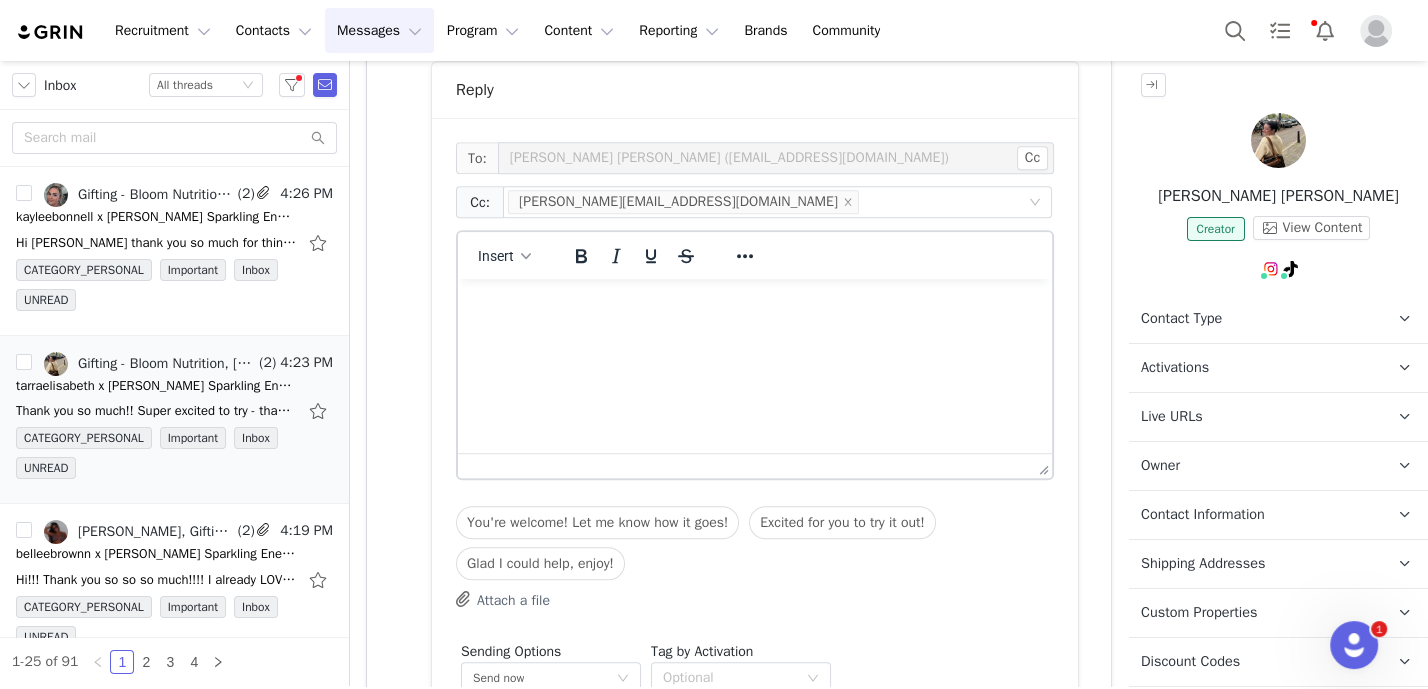 scroll, scrollTop: 0, scrollLeft: 0, axis: both 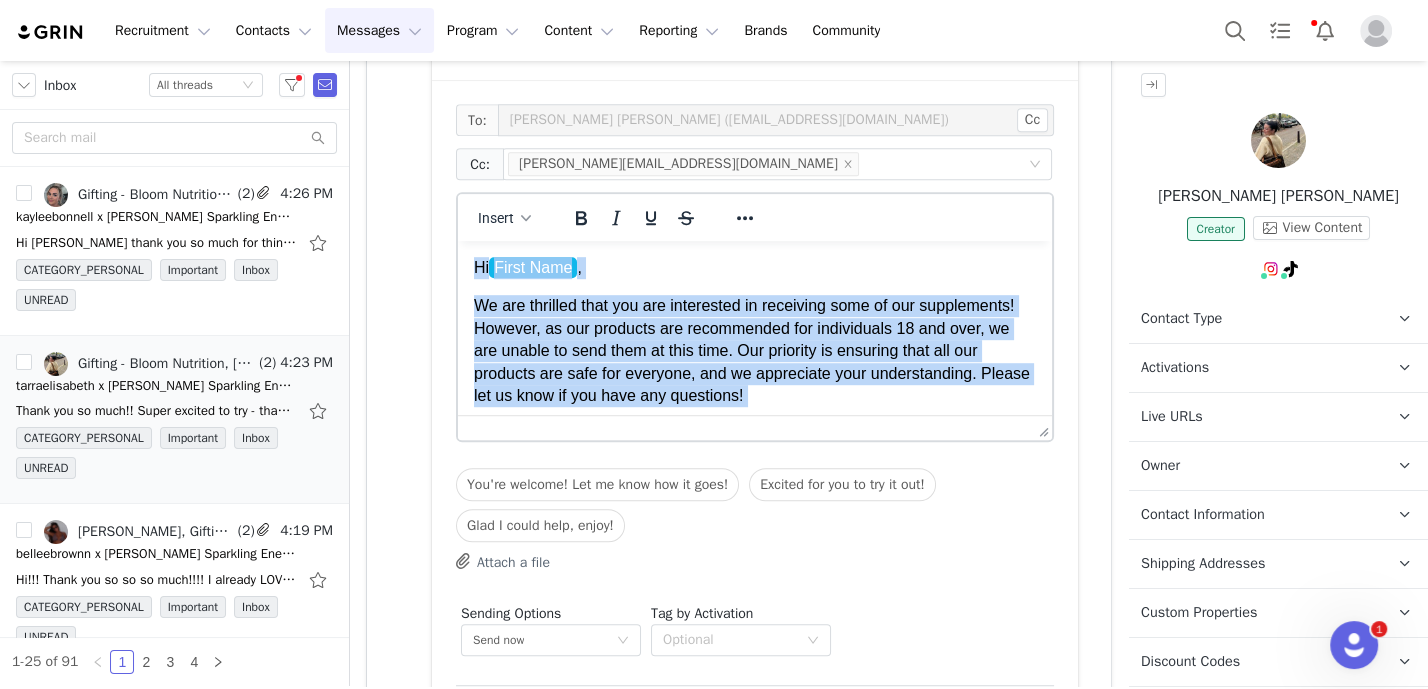 drag, startPoint x: 862, startPoint y: 385, endPoint x: 401, endPoint y: 193, distance: 499.3846 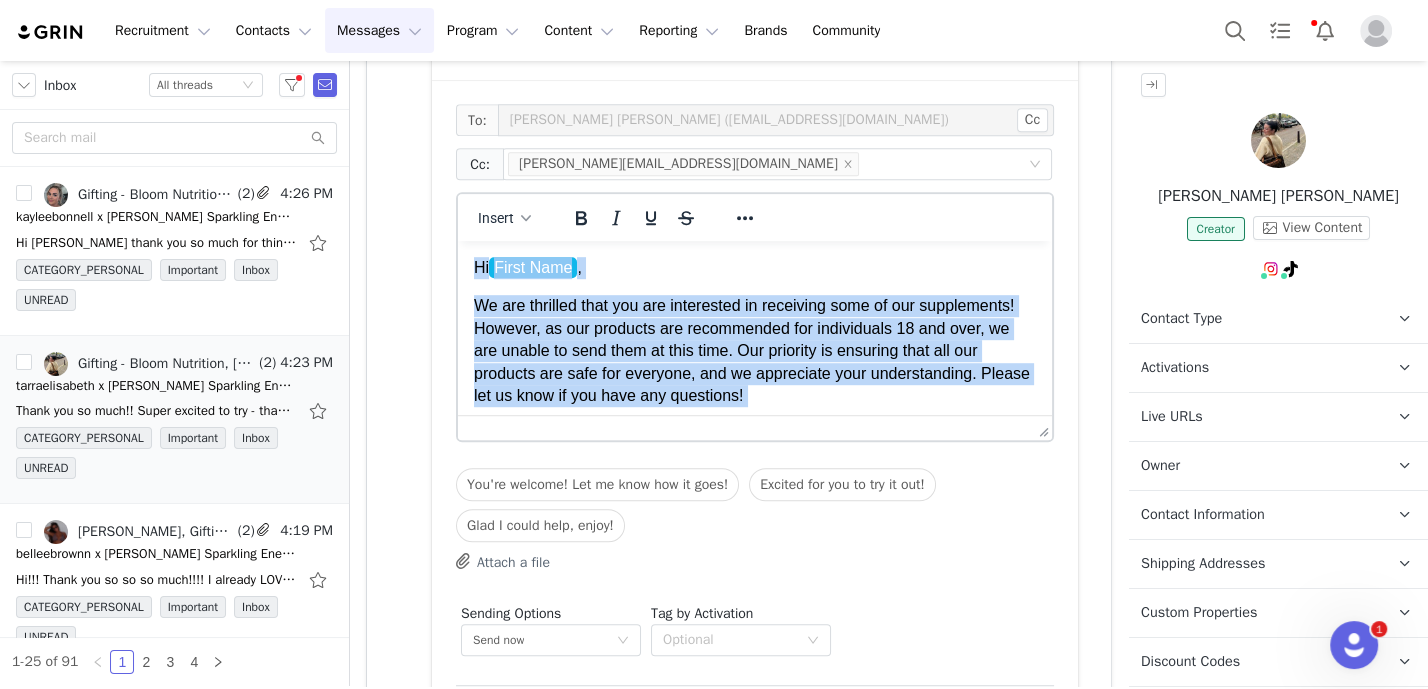 click on "Hi  First Name ﻿ ,  We are thrilled that you are interested in receiving some of our supplements! However, as our products are recommended for individuals 18 and over, we are unable to send them at this time. Our priority is ensuring that all our products are safe for everyone, and we appreciate your understanding. Please let us know if you have any questions!  xx, Bloom Gifting Team Gifting Program bloomnu.com   |  IG: @ bloomsupps   | TT: @ bloomnu" at bounding box center (755, 434) 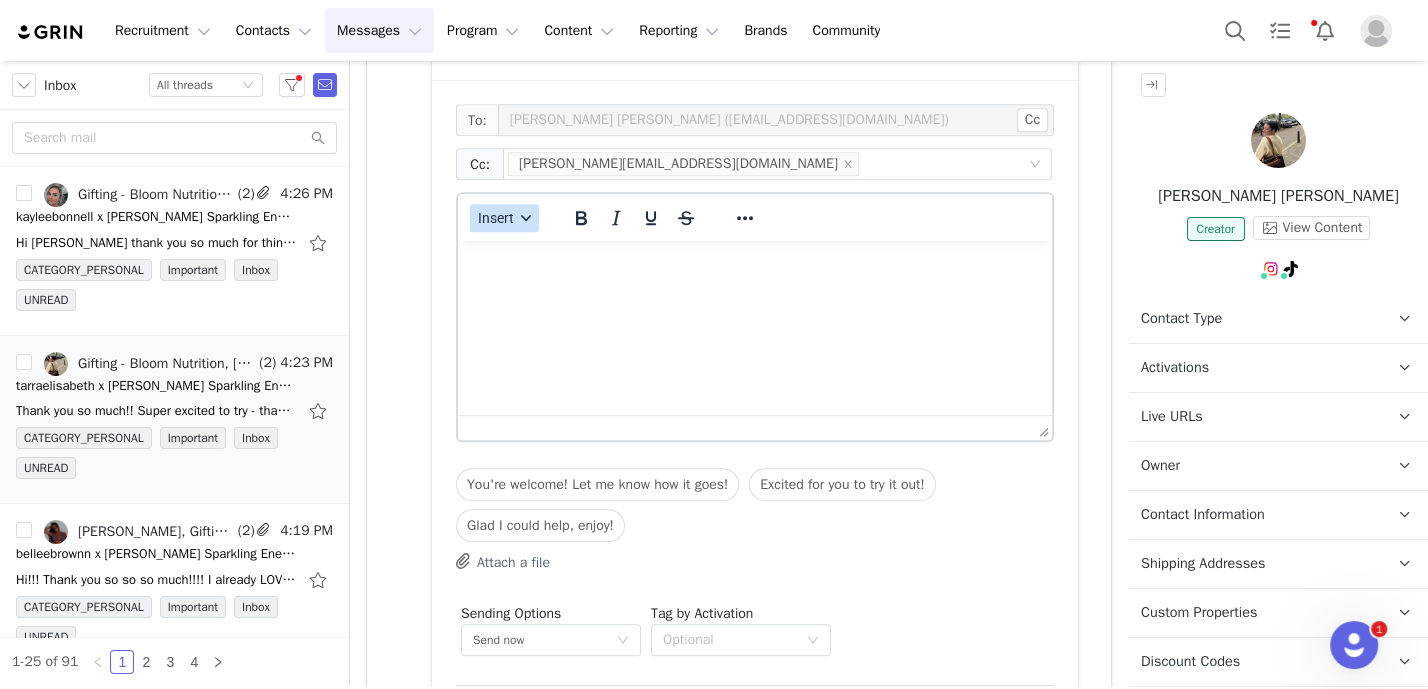 click on "Insert" at bounding box center (496, 218) 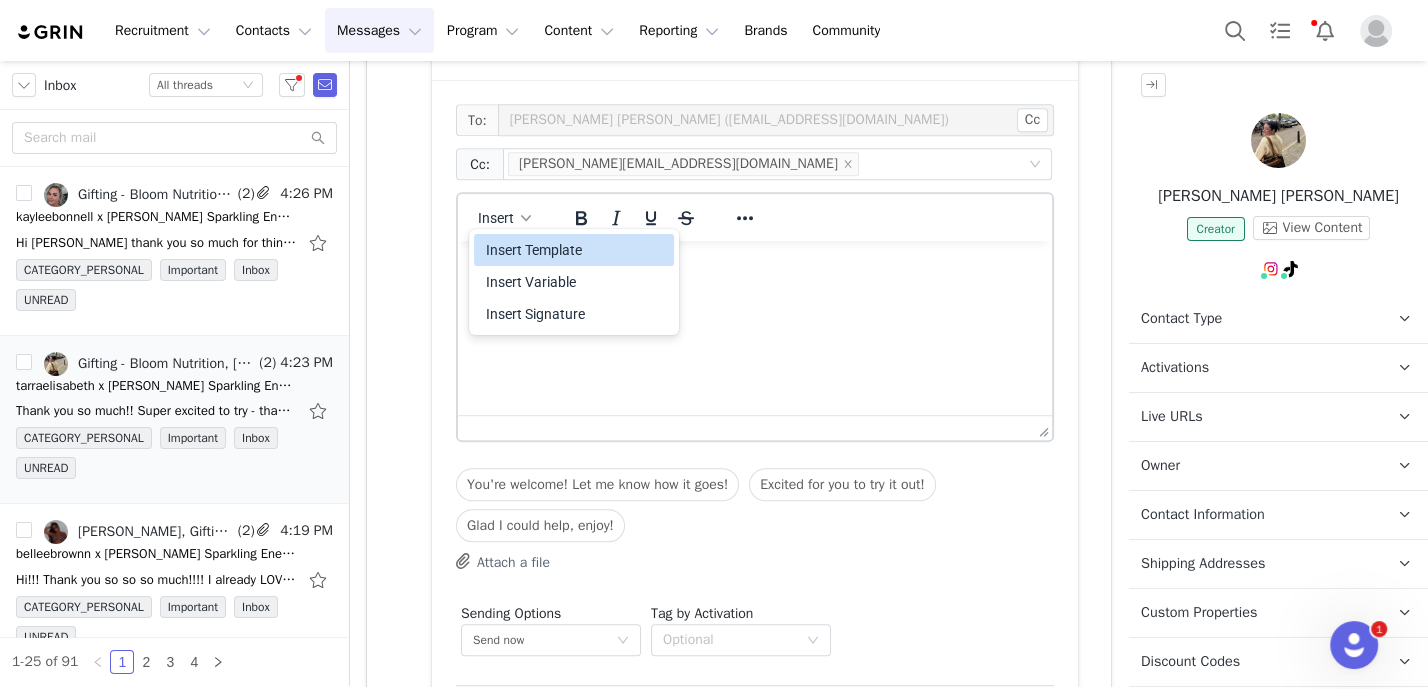 click on "Insert Template" at bounding box center [576, 250] 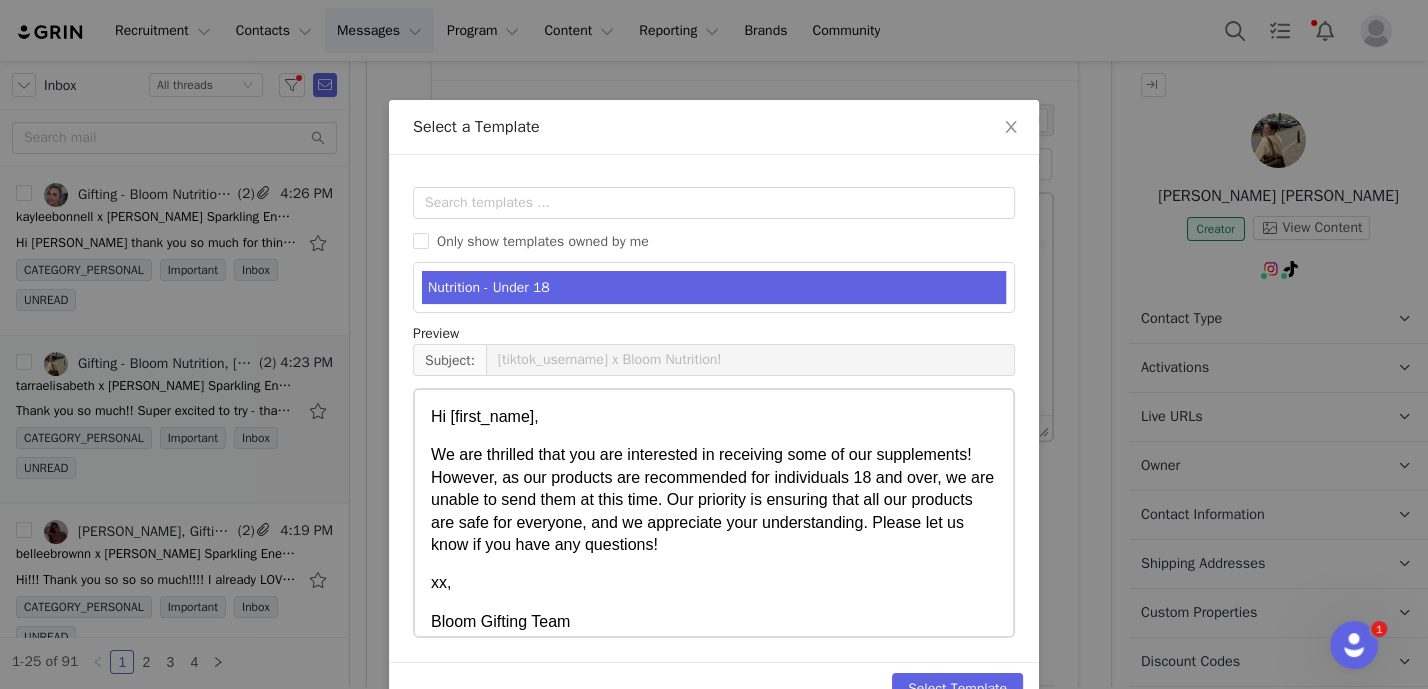 click on "Nutrition - Under 18" at bounding box center (714, 287) 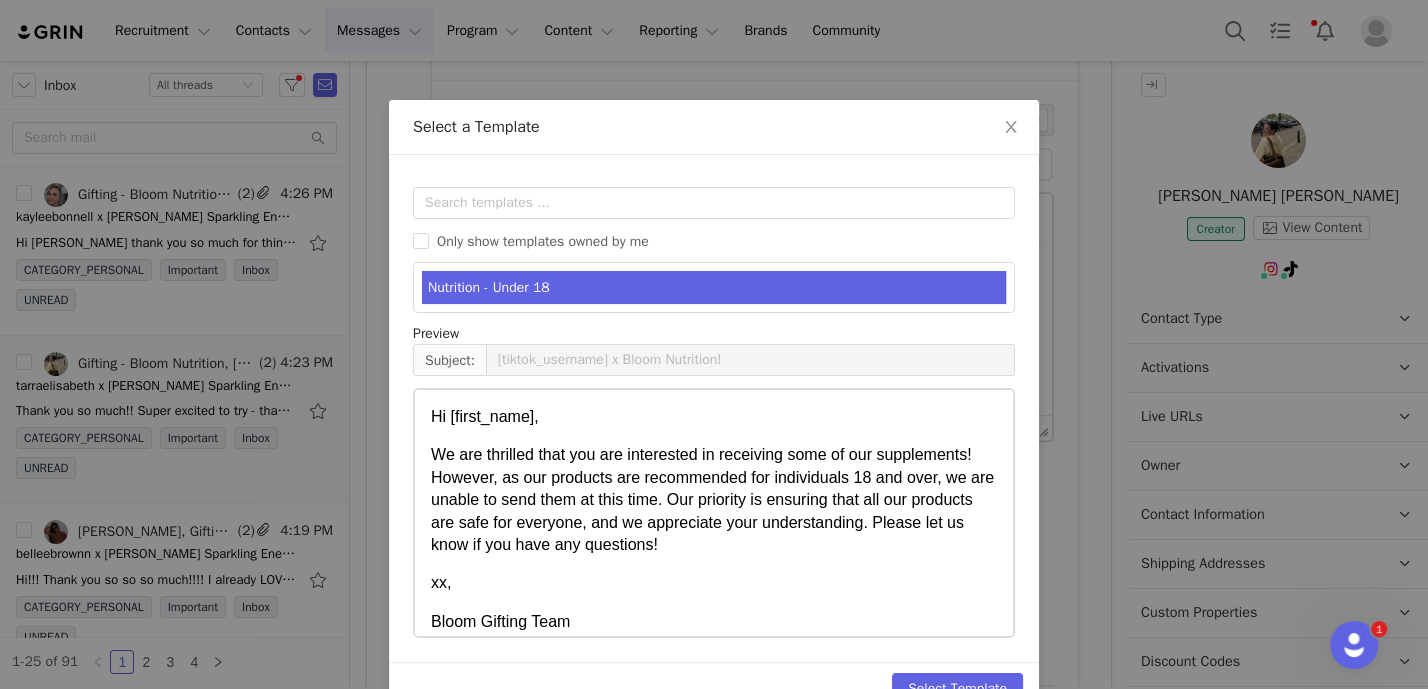 click on "Templates  Only show templates owned by me      Nutrition - Under 18  Preview     Subject: [tiktok_username] x Bloom Nutrition!" at bounding box center (714, 408) 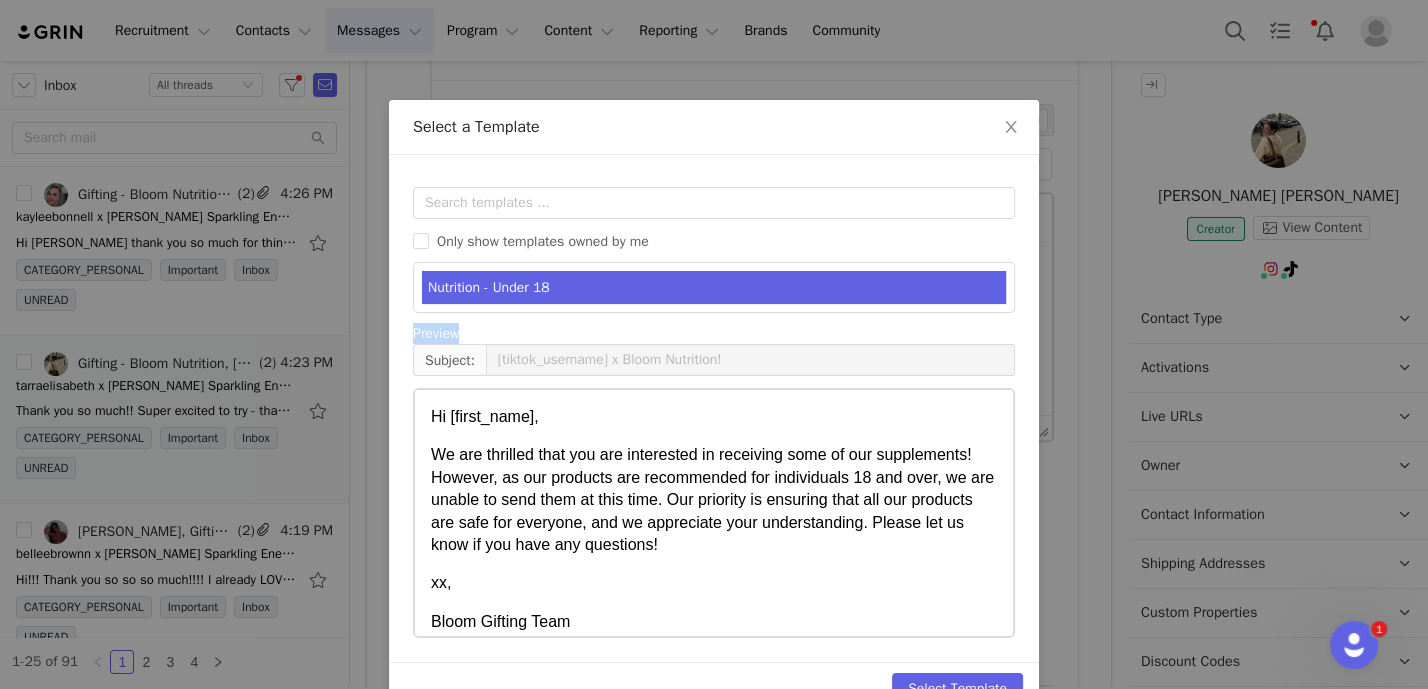 click on "Templates  Only show templates owned by me      Nutrition - Under 18  Preview     Subject: [tiktok_username] x Bloom Nutrition!" at bounding box center (714, 408) 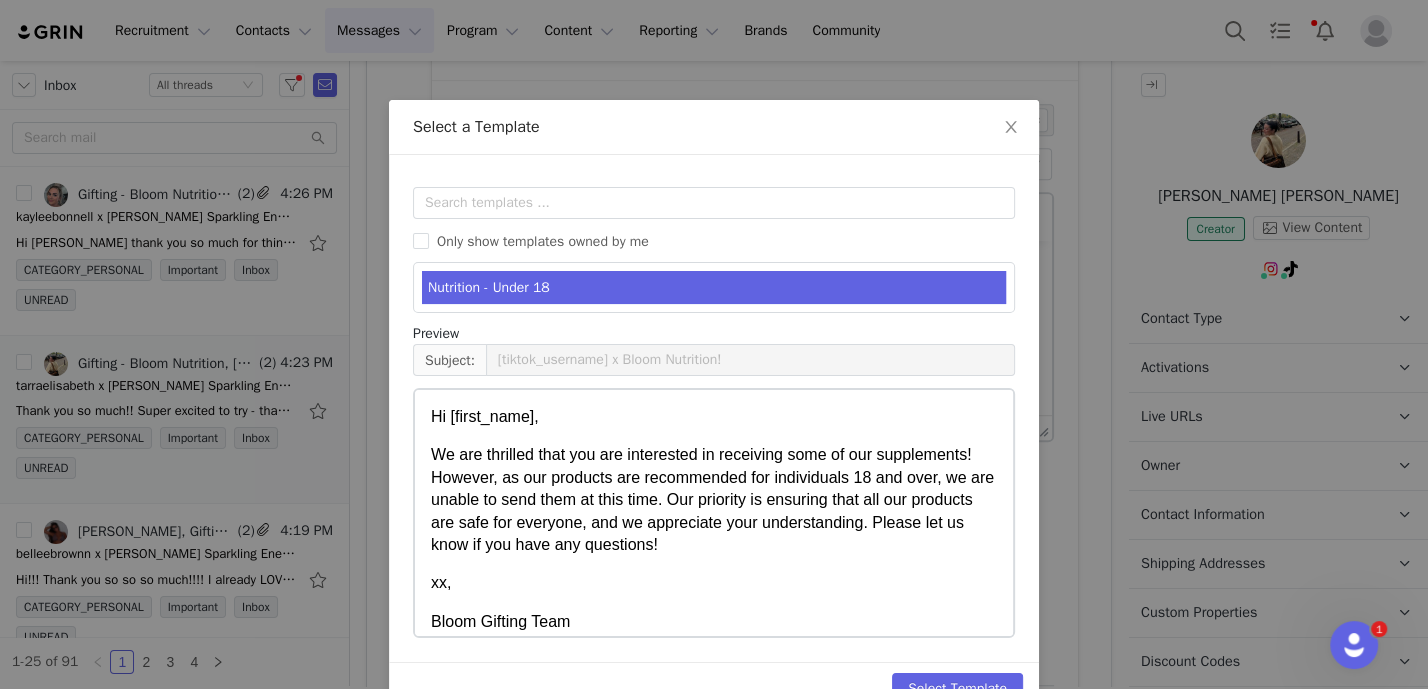 click on "Nutrition - Under 18" at bounding box center (714, 287) 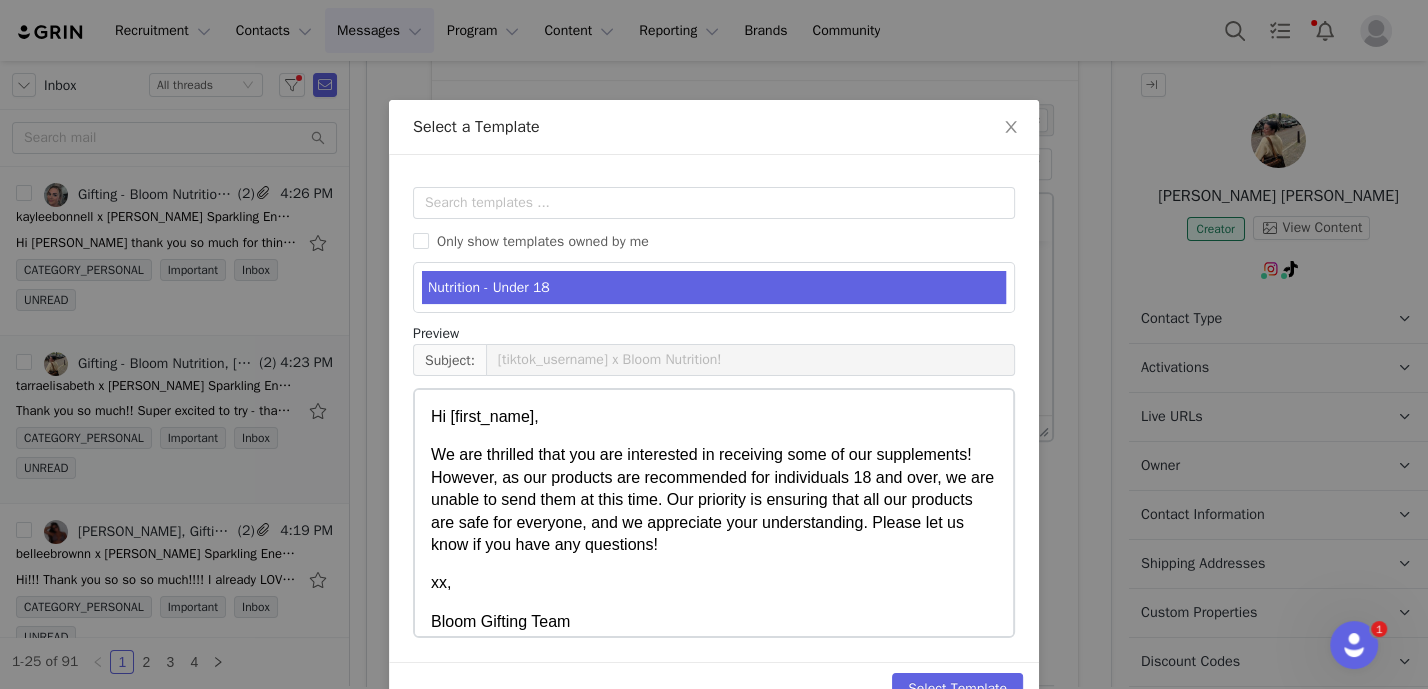 click on "Templates  Only show templates owned by me      Nutrition - Under 18  Preview     Subject: [tiktok_username] x Bloom Nutrition!" at bounding box center (714, 408) 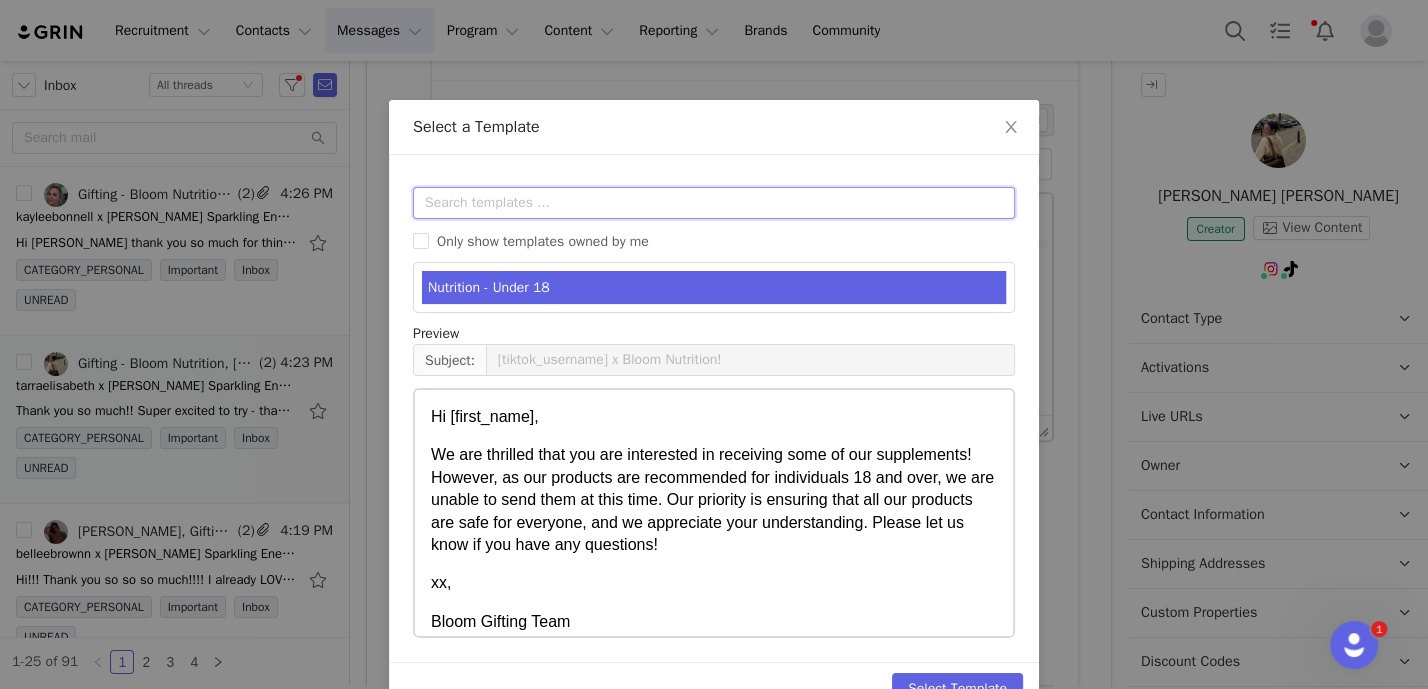 click at bounding box center (714, 203) 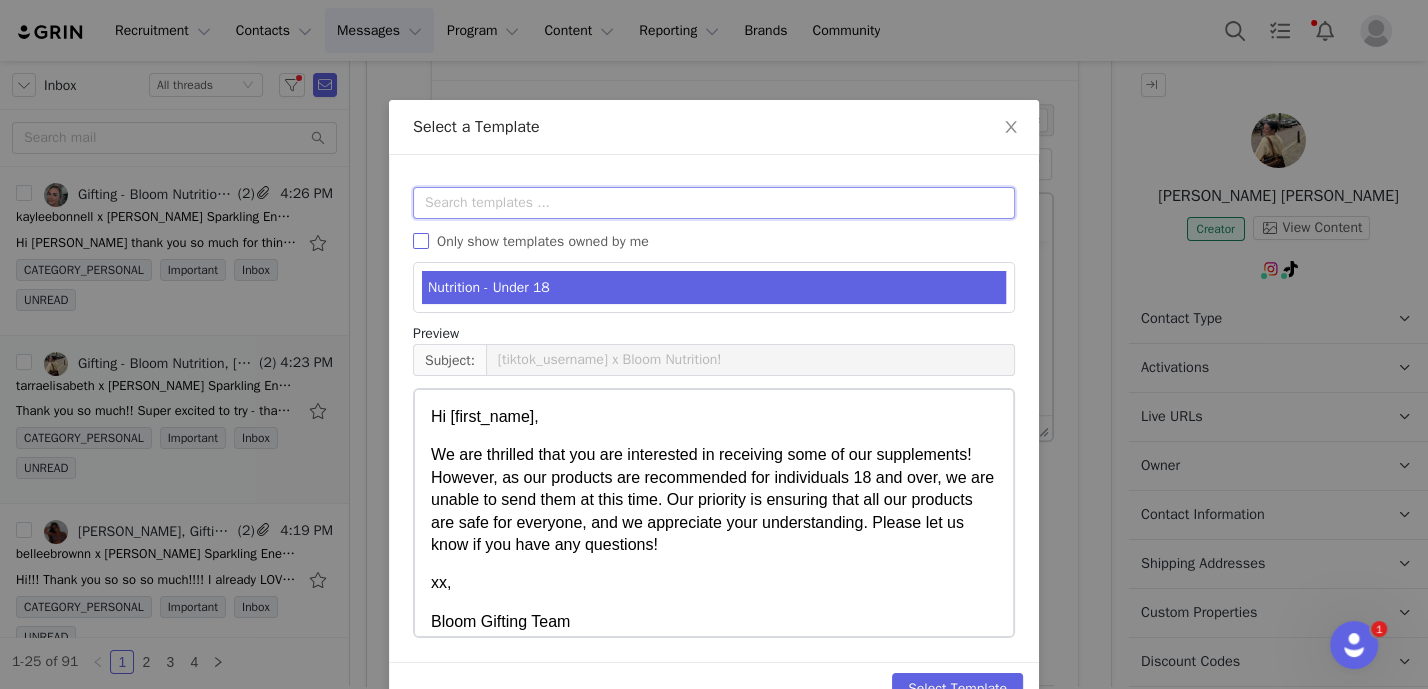 scroll, scrollTop: 47, scrollLeft: 0, axis: vertical 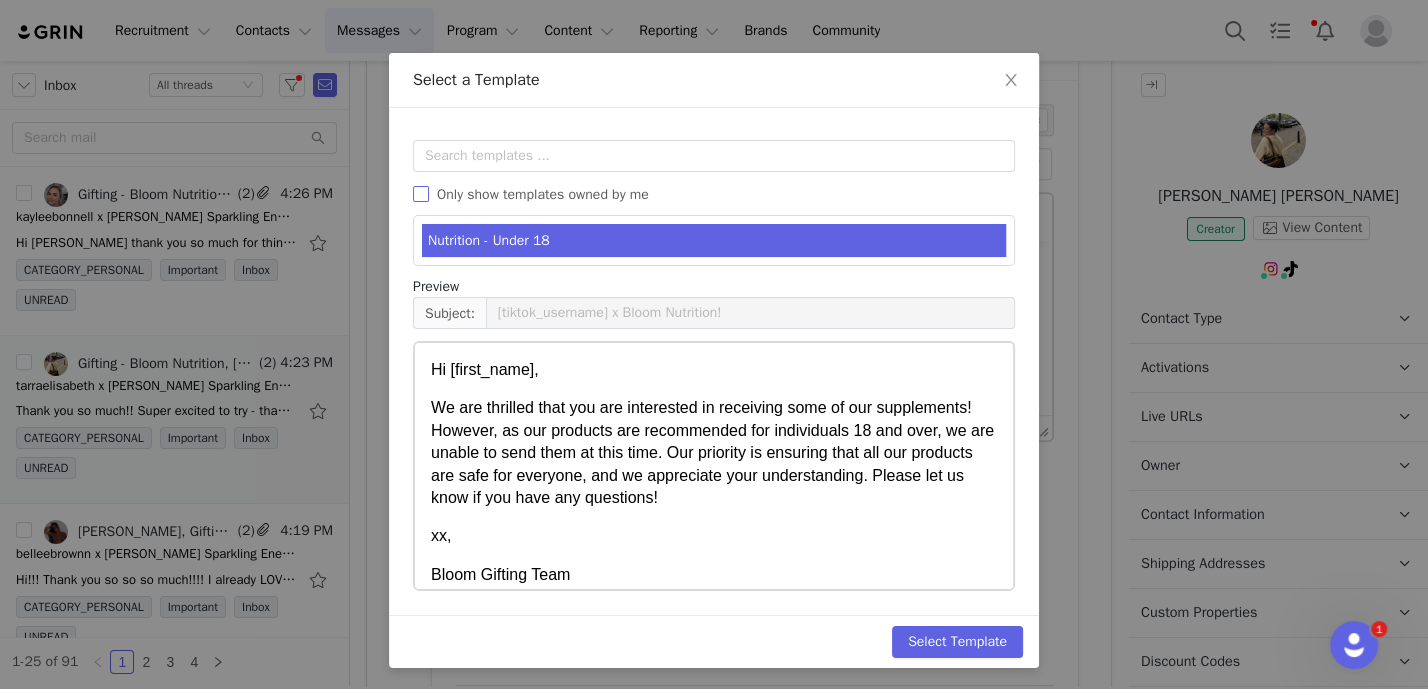 click on "Only show templates owned by me" at bounding box center (535, 194) 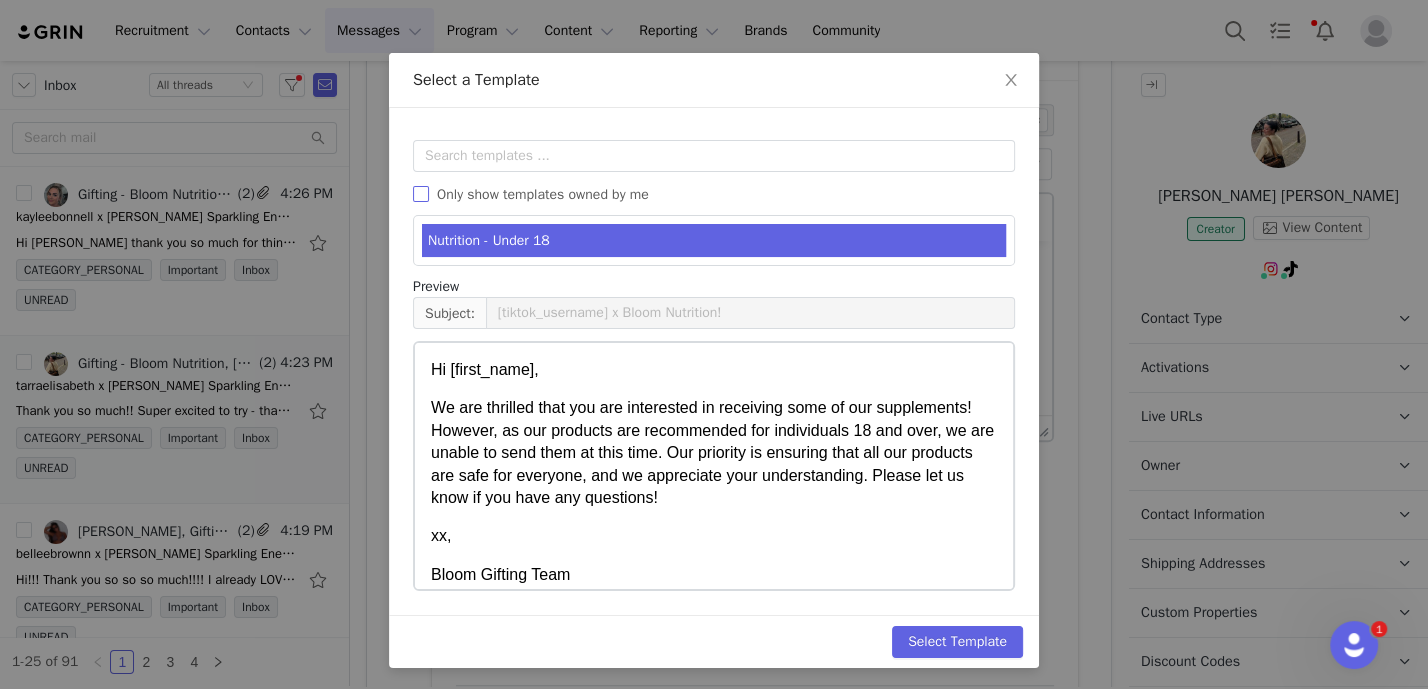 click on "Only show templates owned by me" at bounding box center [421, 194] 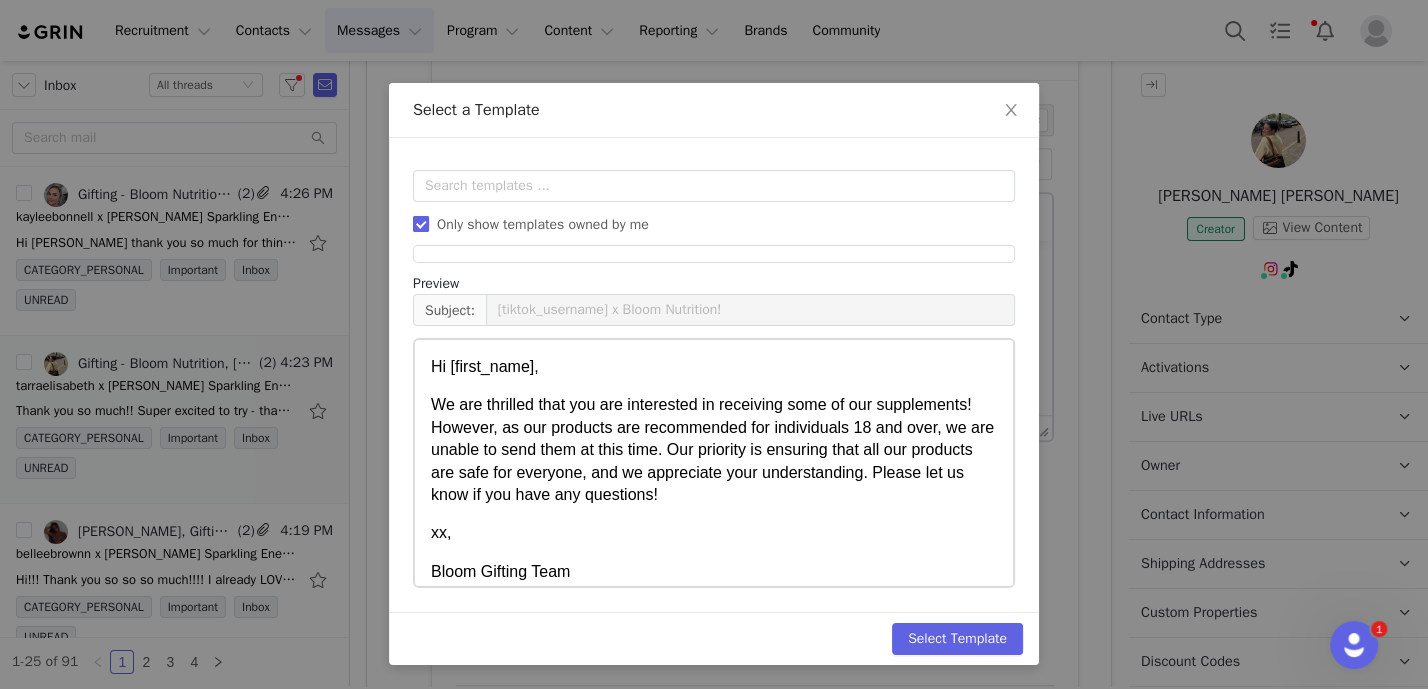 scroll, scrollTop: 15, scrollLeft: 0, axis: vertical 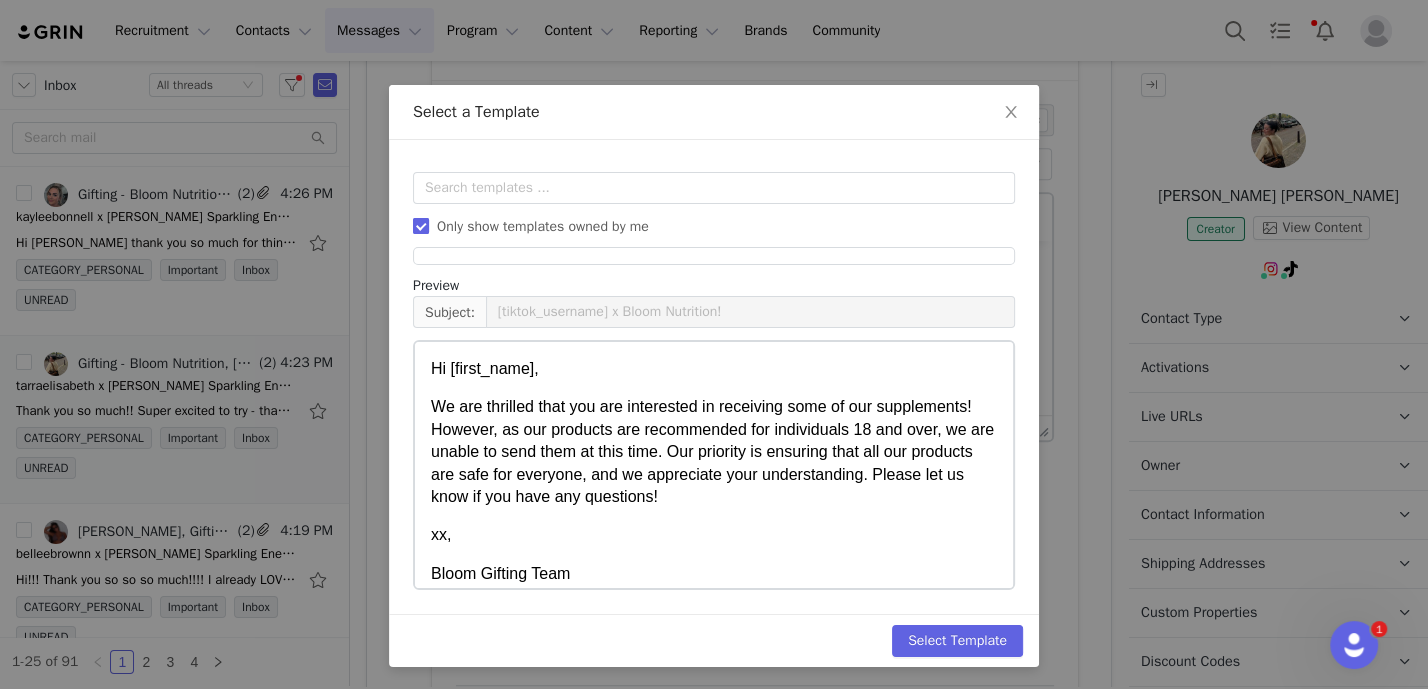 click on "Only show templates owned by me" at bounding box center (421, 226) 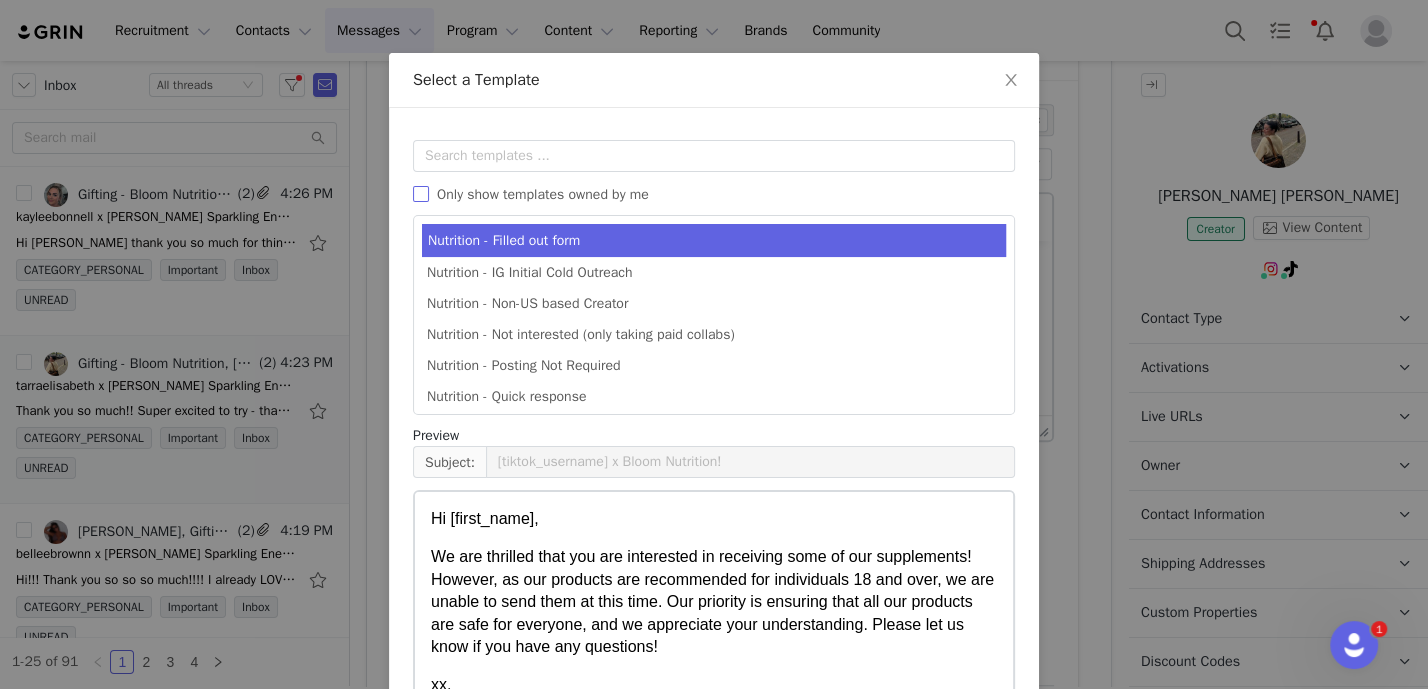 scroll, scrollTop: 198, scrollLeft: 0, axis: vertical 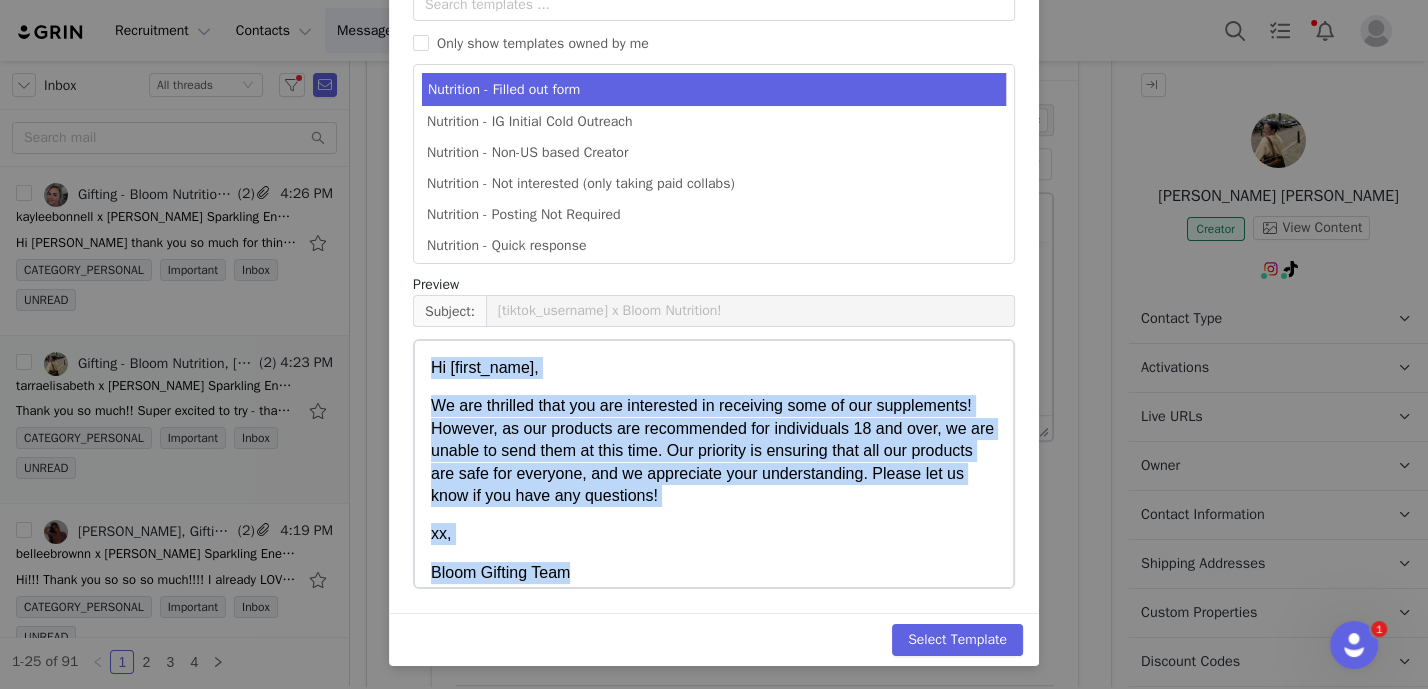 drag, startPoint x: 612, startPoint y: 575, endPoint x: 403, endPoint y: 361, distance: 299.12708 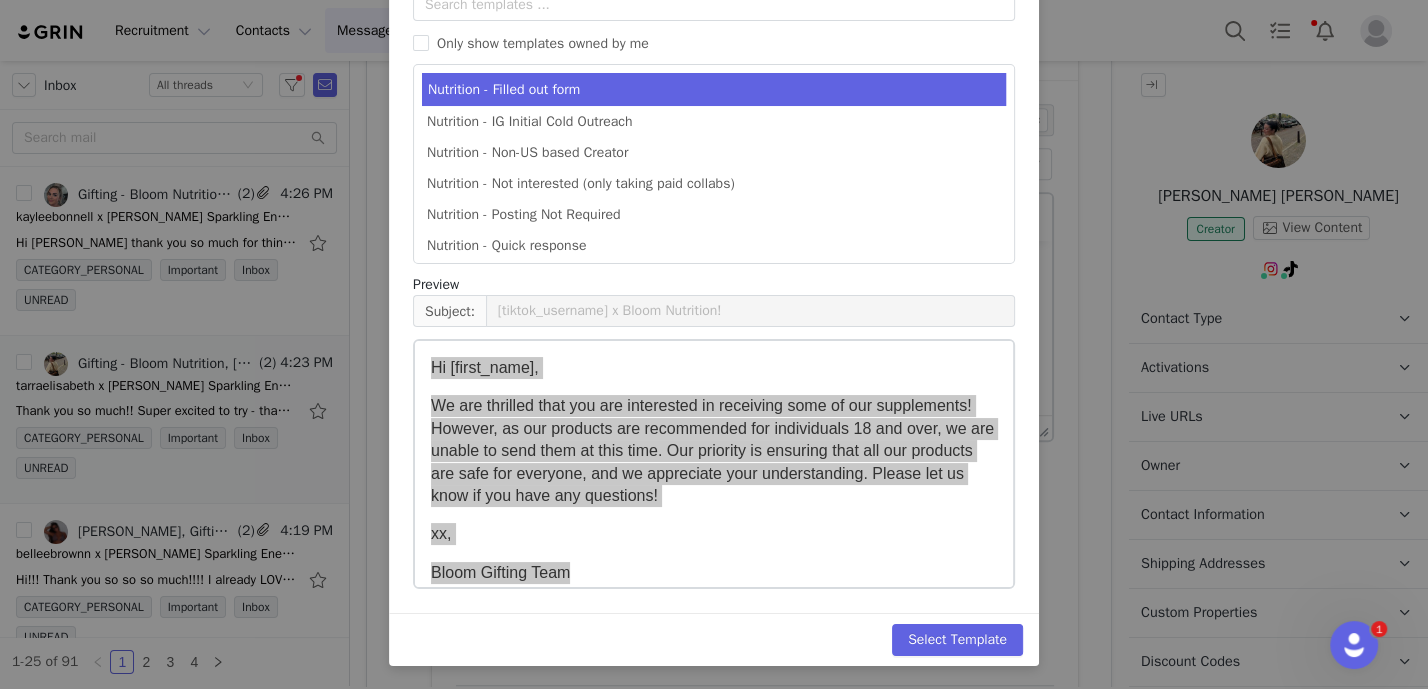 click on "Select a Template  Templates  Only show templates owned by me      Nutrition - Filled out form   Nutrition - IG Initial Cold Outreach   Nutrition - Non-US based Creator   Nutrition - Not interested (only taking paid collabs)   Nutrition - Posting Not Required   Nutrition - Quick response   Nutrition - TT Initial Cold Outreach   Nutrition - Under 18   Sharing live URL + Asking to connect TT (Send to manually activated creators)   Sparkling Energy Drinks - Filled out form  Preview     Subject: [tiktok_username] x Bloom Nutrition!           Select Template" at bounding box center (714, 344) 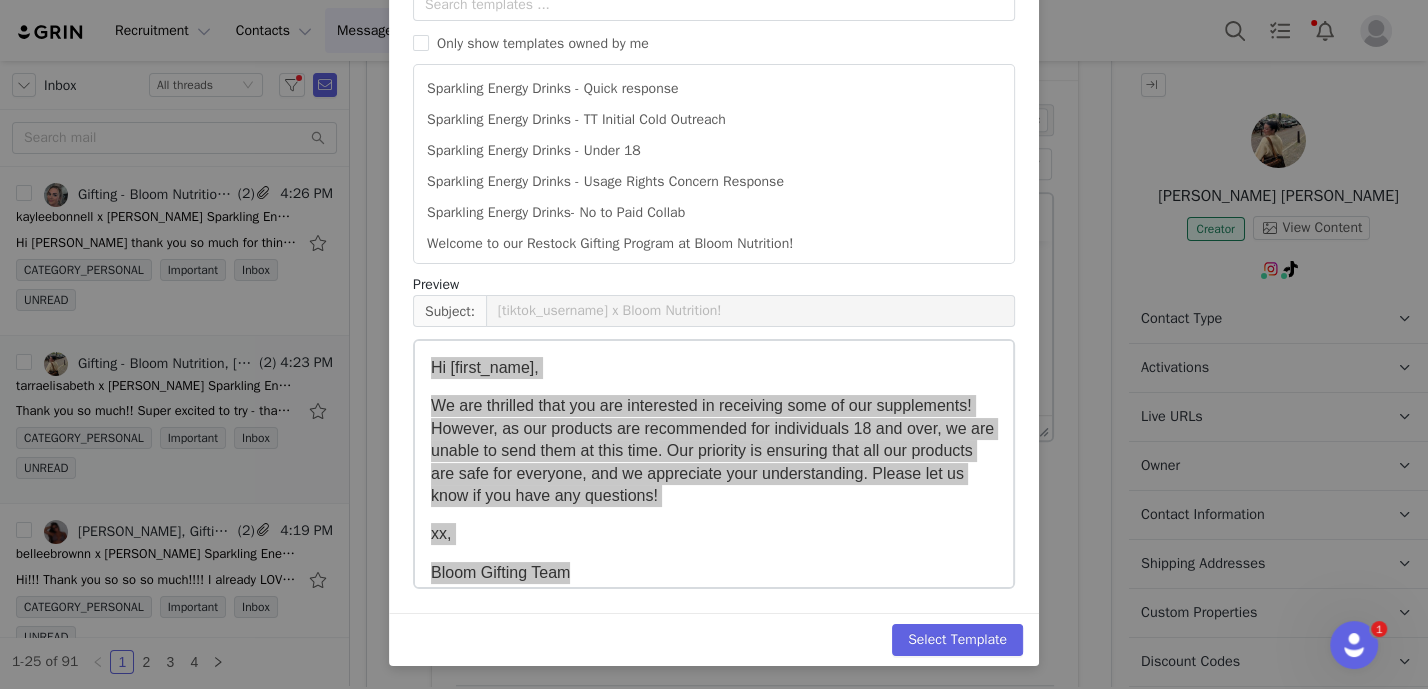 scroll, scrollTop: 437, scrollLeft: 0, axis: vertical 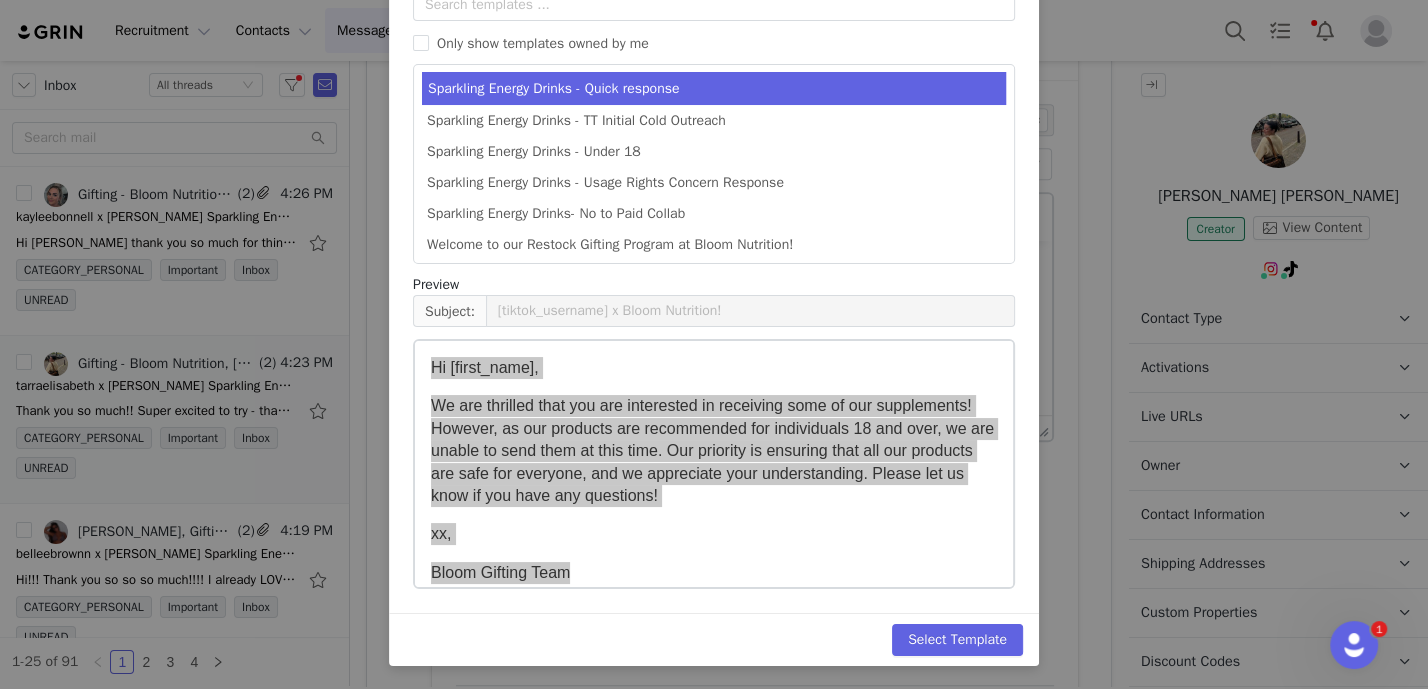 click on "Sparkling Energy Drinks - Quick response" at bounding box center [714, 88] 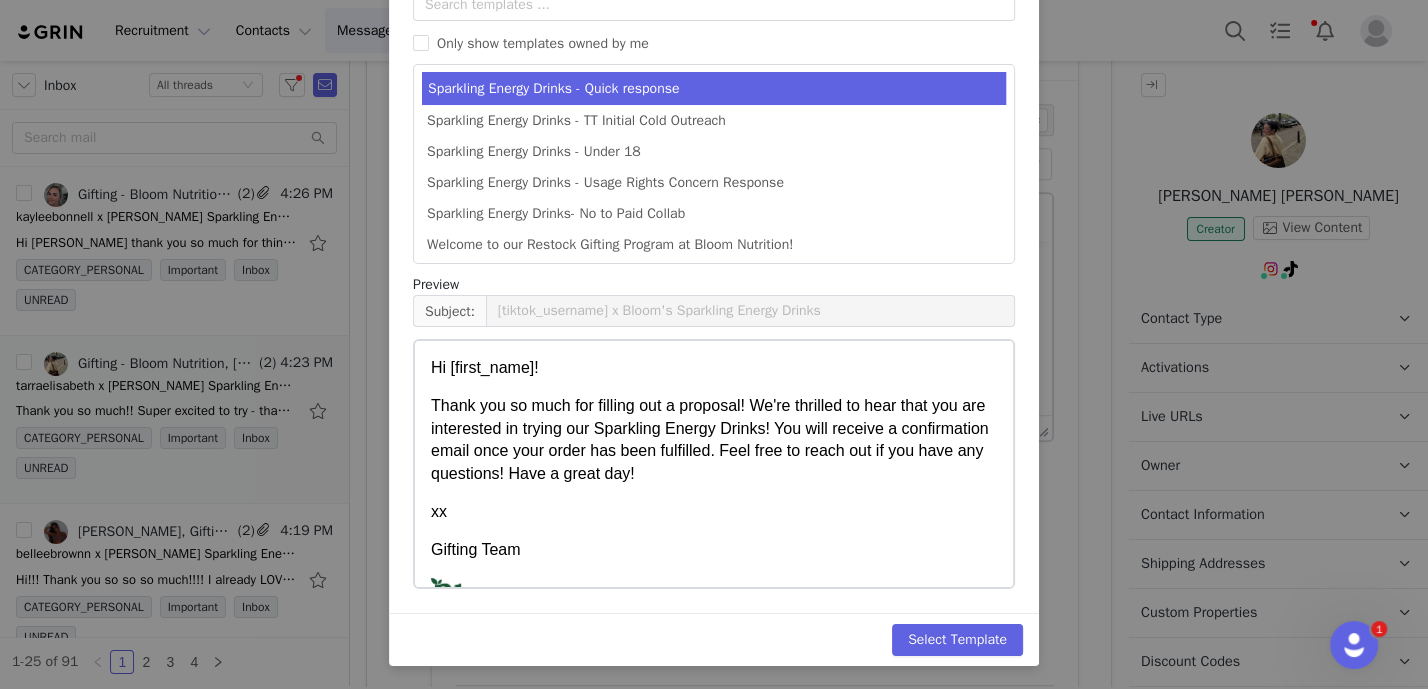 scroll, scrollTop: 436, scrollLeft: 0, axis: vertical 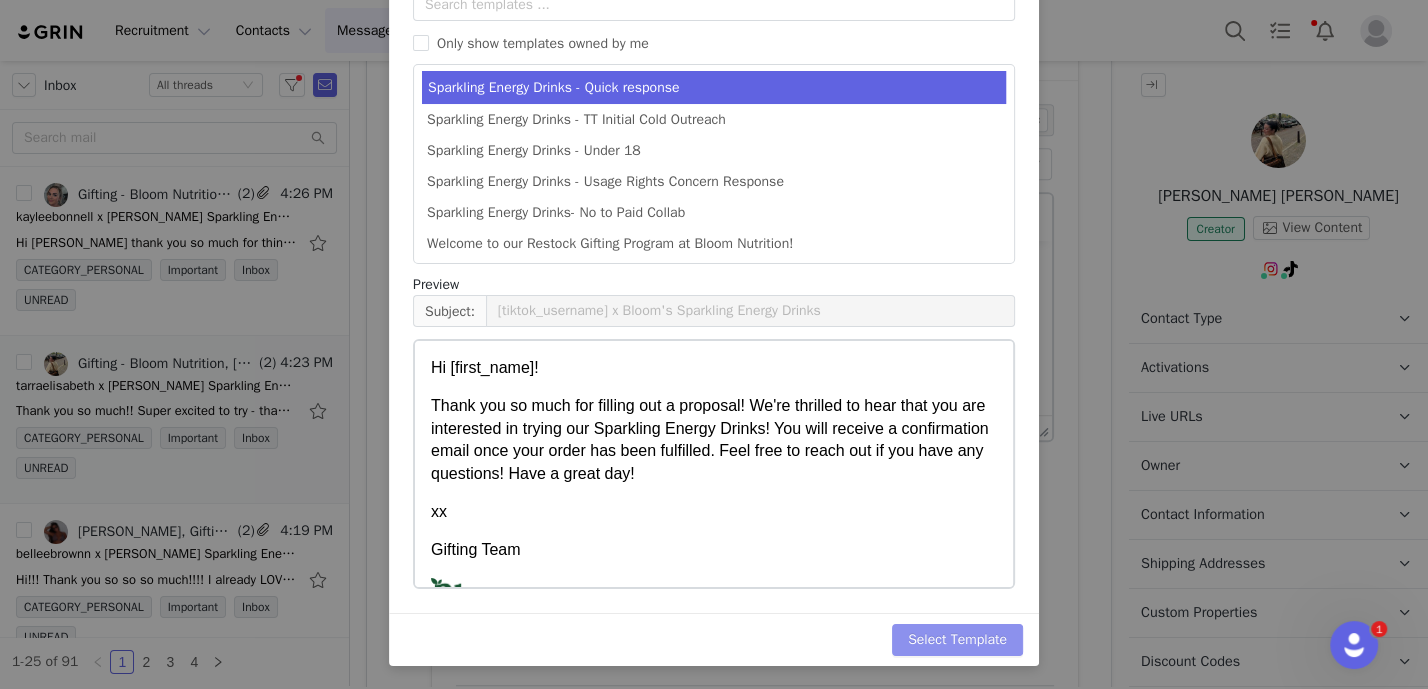 click on "Select Template" at bounding box center (957, 640) 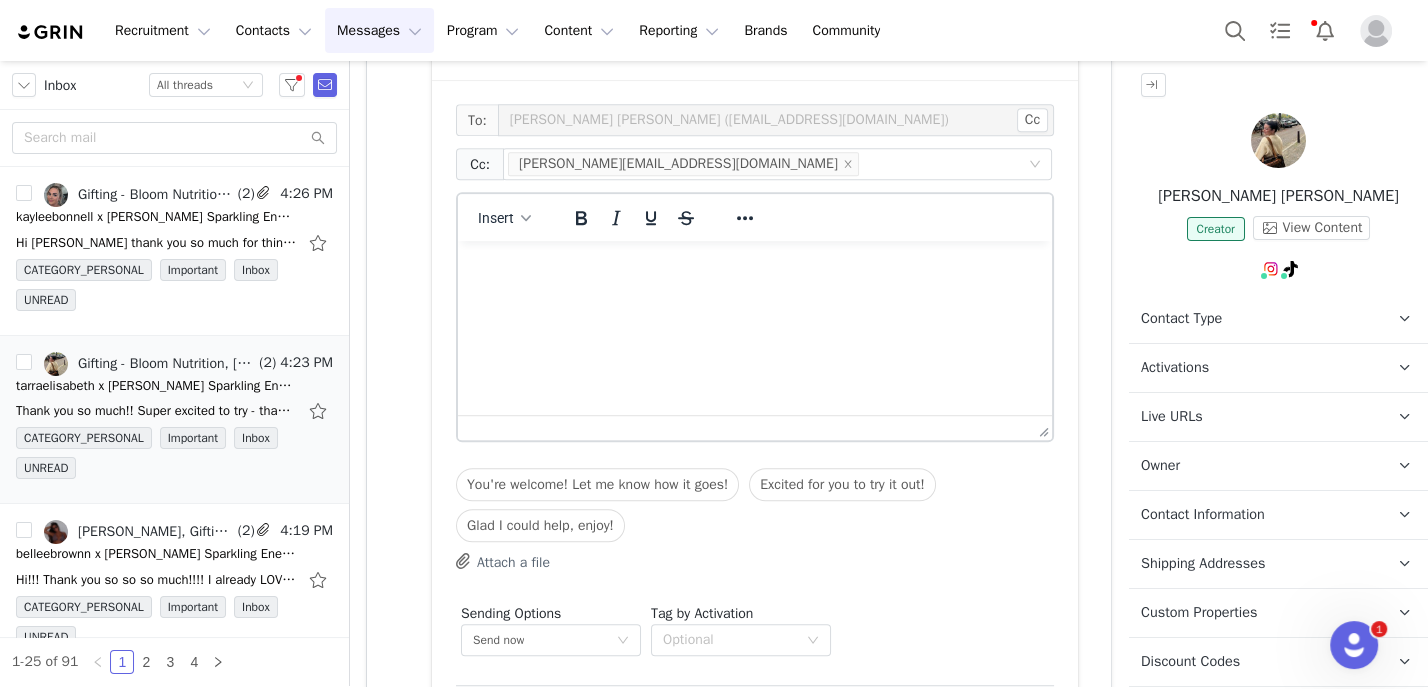 scroll, scrollTop: 0, scrollLeft: 0, axis: both 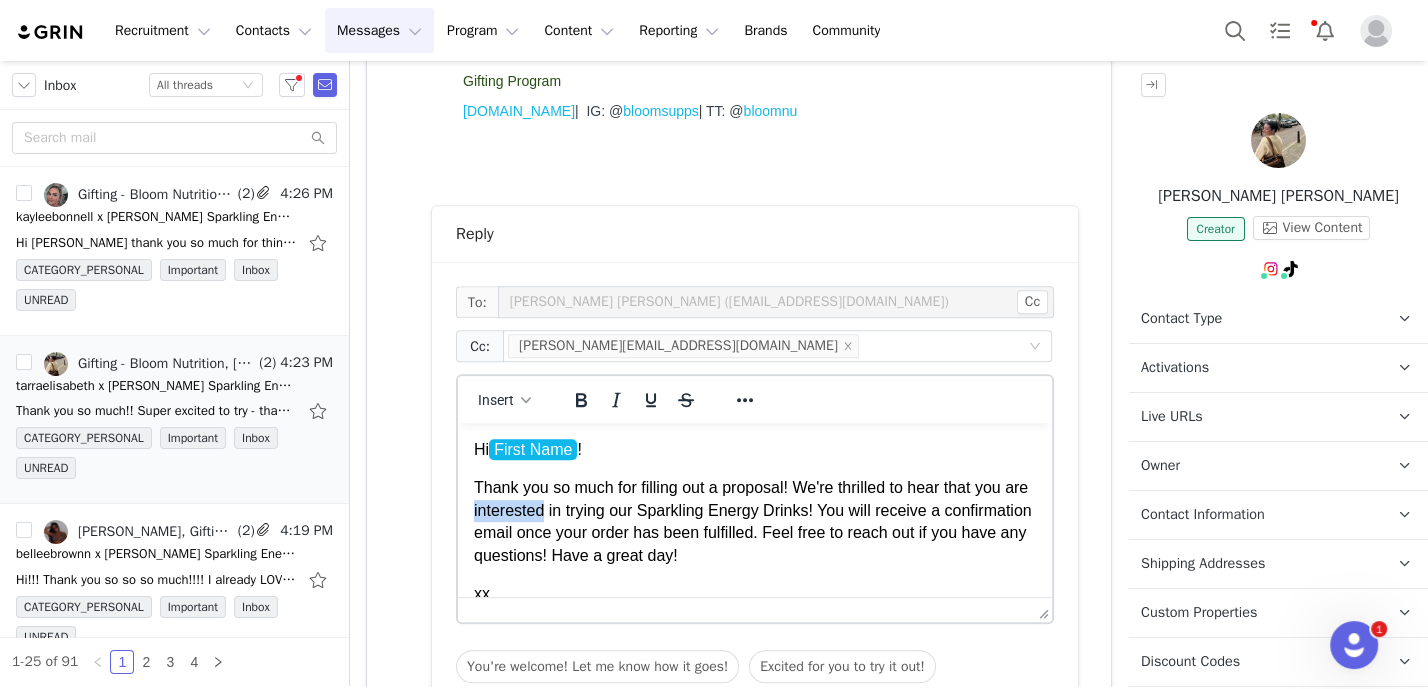 drag, startPoint x: 573, startPoint y: 510, endPoint x: 495, endPoint y: 509, distance: 78.00641 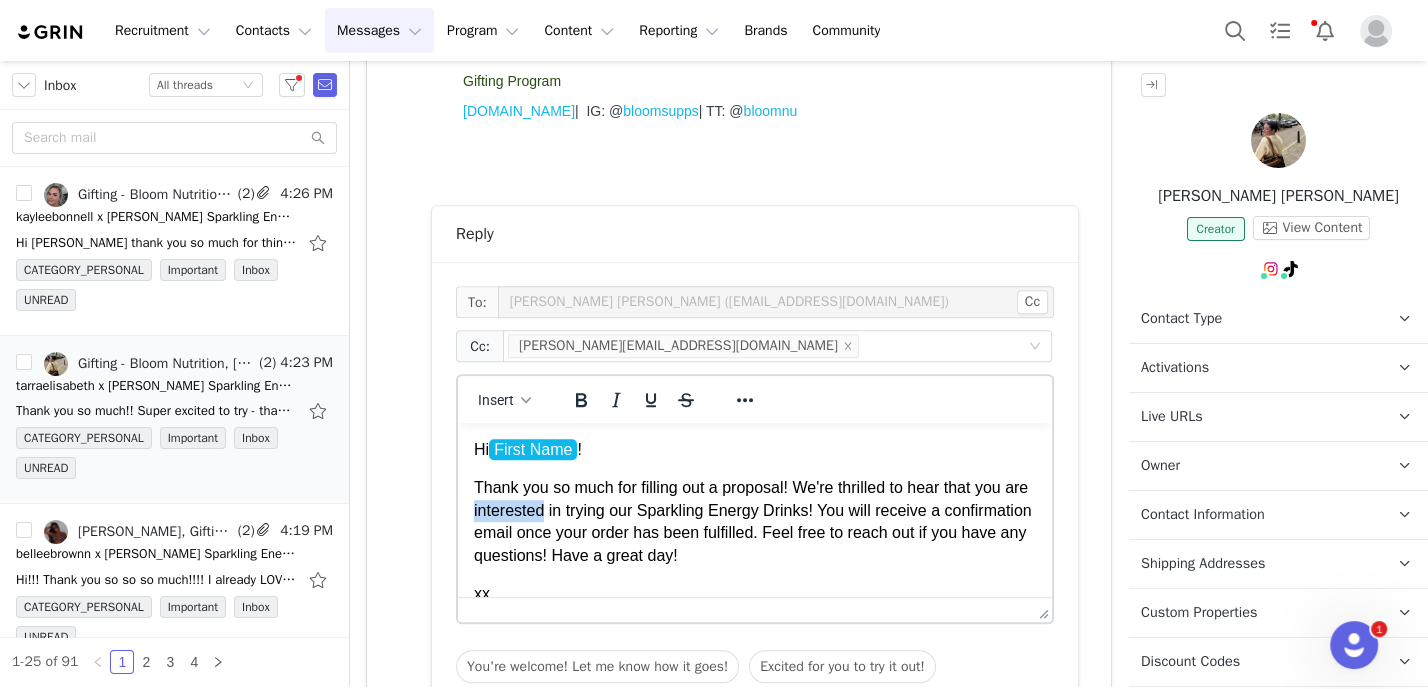click on "Thank you so much for filling out a proposal! We're thrilled to hear that you are interested in trying our Sparkling Energy Drinks! You will receive a confirmation email once your order has been fulfilled. Feel free to reach out if you have any questions! Have a great day!" at bounding box center (755, 522) 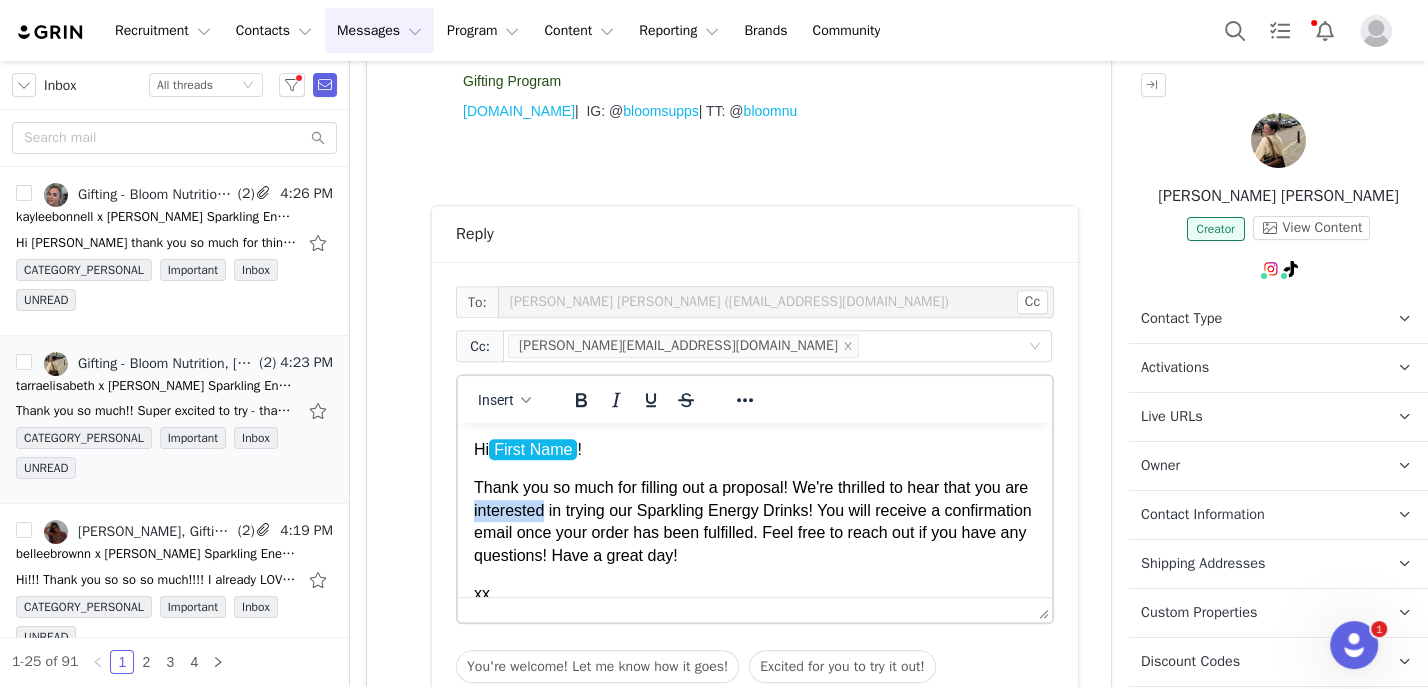 type 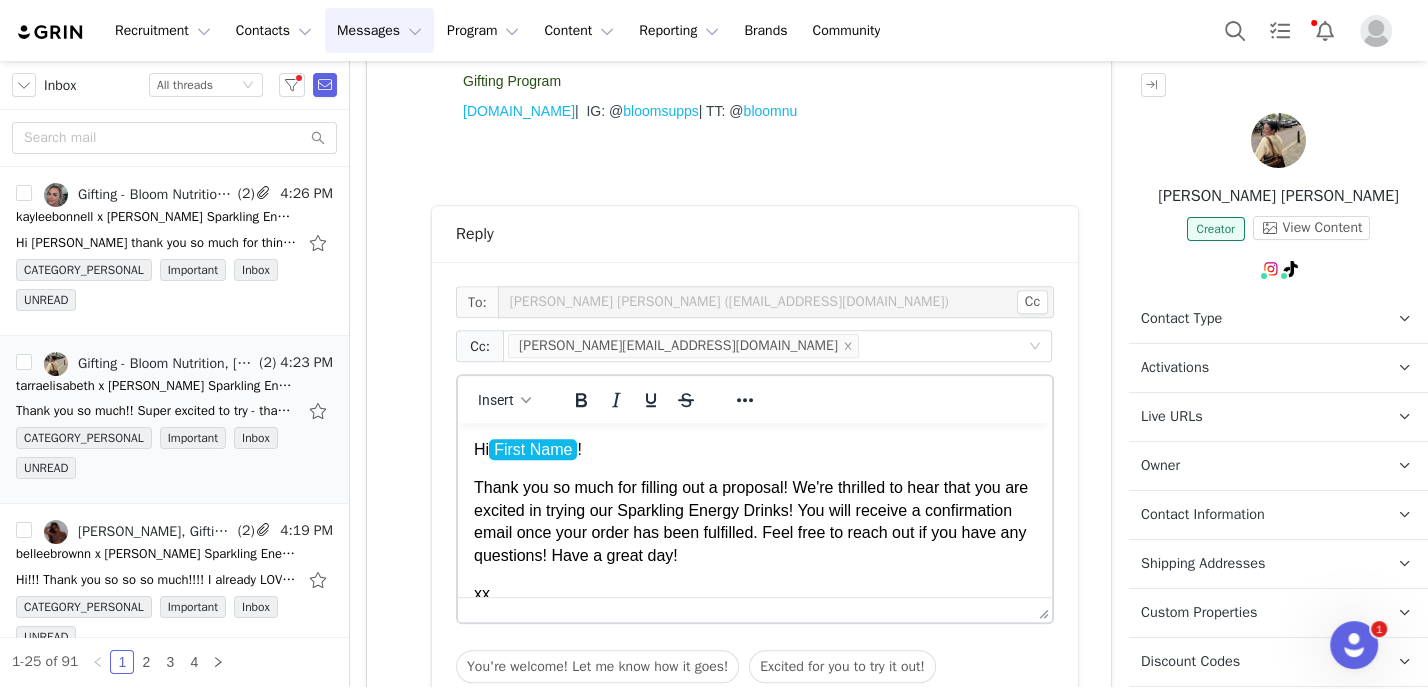 click on "Hi  First Name ﻿ !  Thank you so much for filling out a proposal! We're thrilled to hear that you are excited in trying our Sparkling Energy Drinks! You will receive a confirmation email once your order has been fulfilled. Feel free to reach out if you have any questions! Have a great day!  xx Gifting Team Gifting Program bloomnu.com   |  IG: @ bloomsupps   | TT: @ bloomnu" at bounding box center (755, 605) 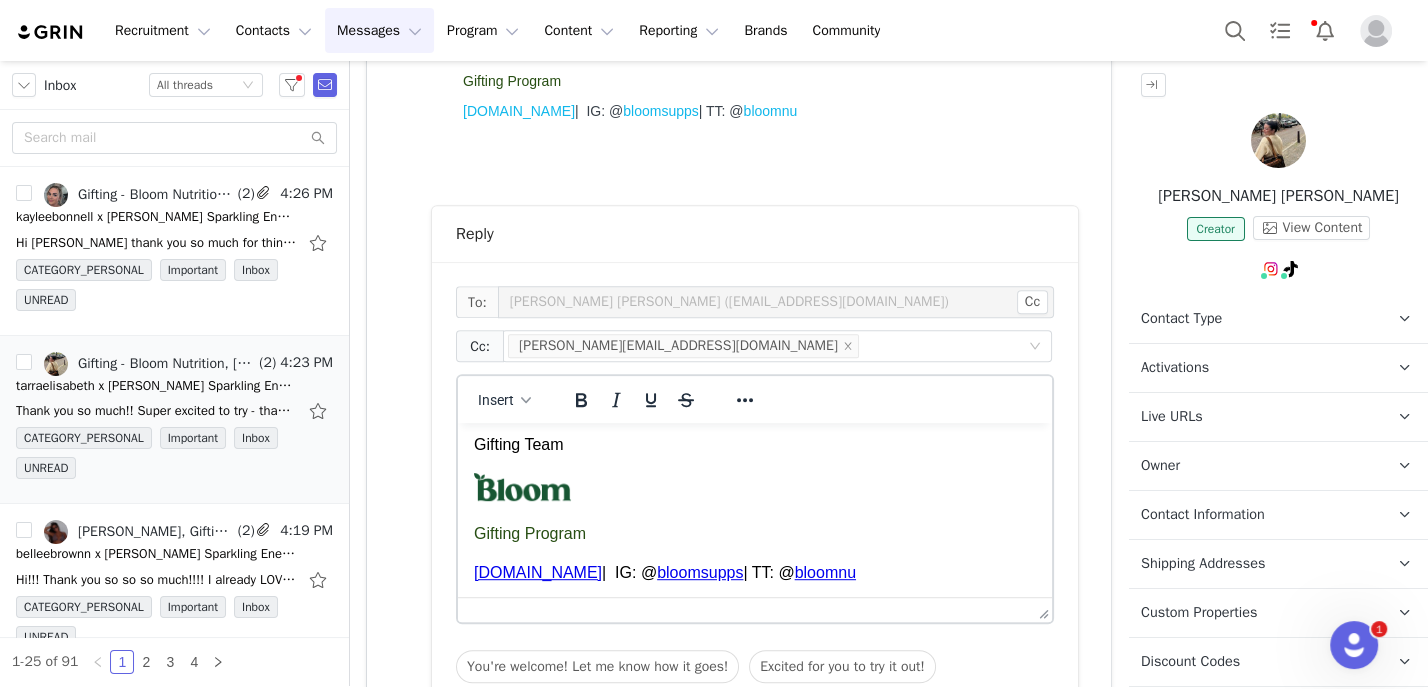 scroll, scrollTop: 188, scrollLeft: 0, axis: vertical 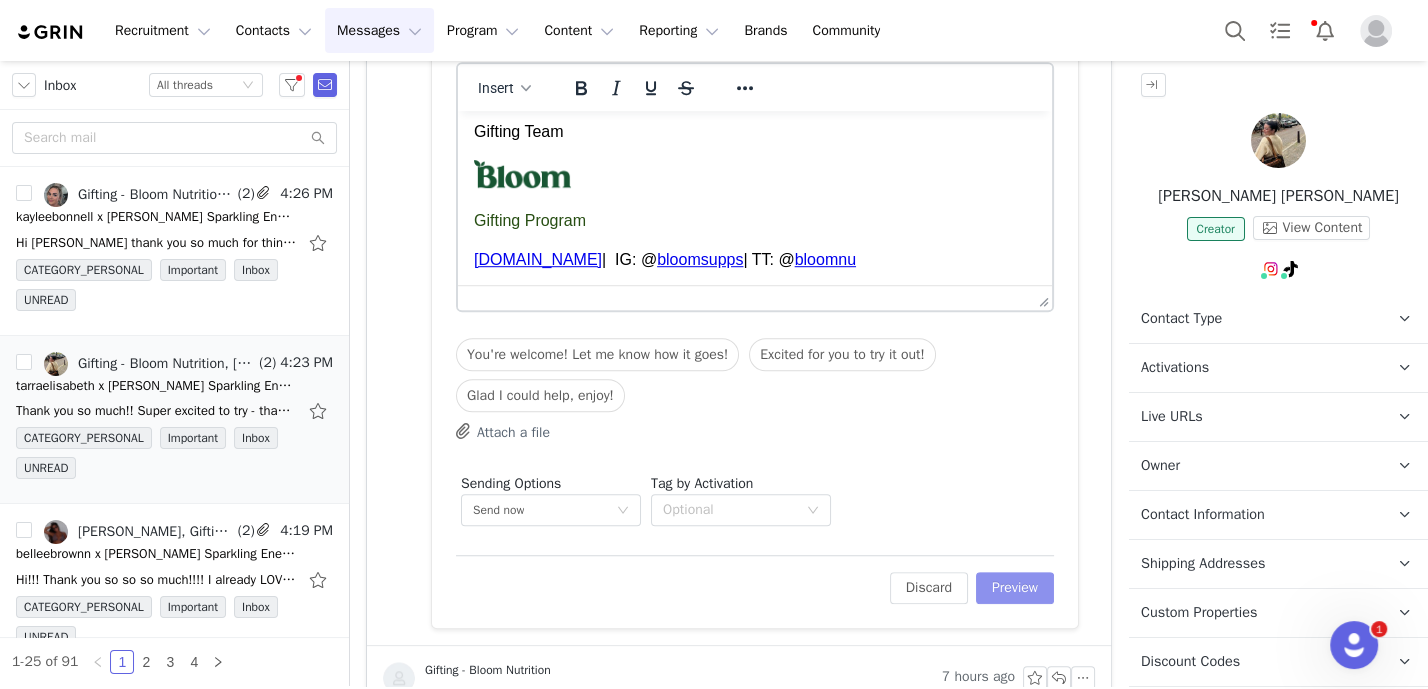 click on "Preview" at bounding box center (1015, 588) 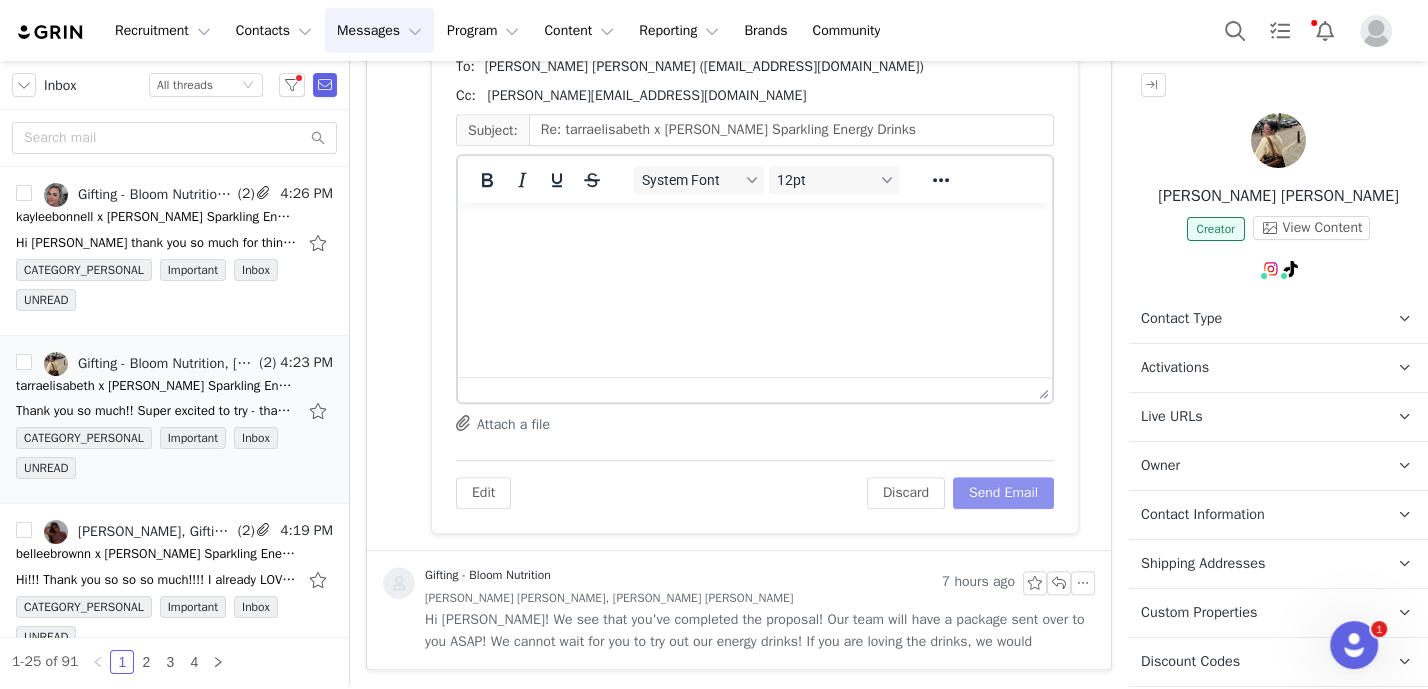 scroll, scrollTop: 908, scrollLeft: 0, axis: vertical 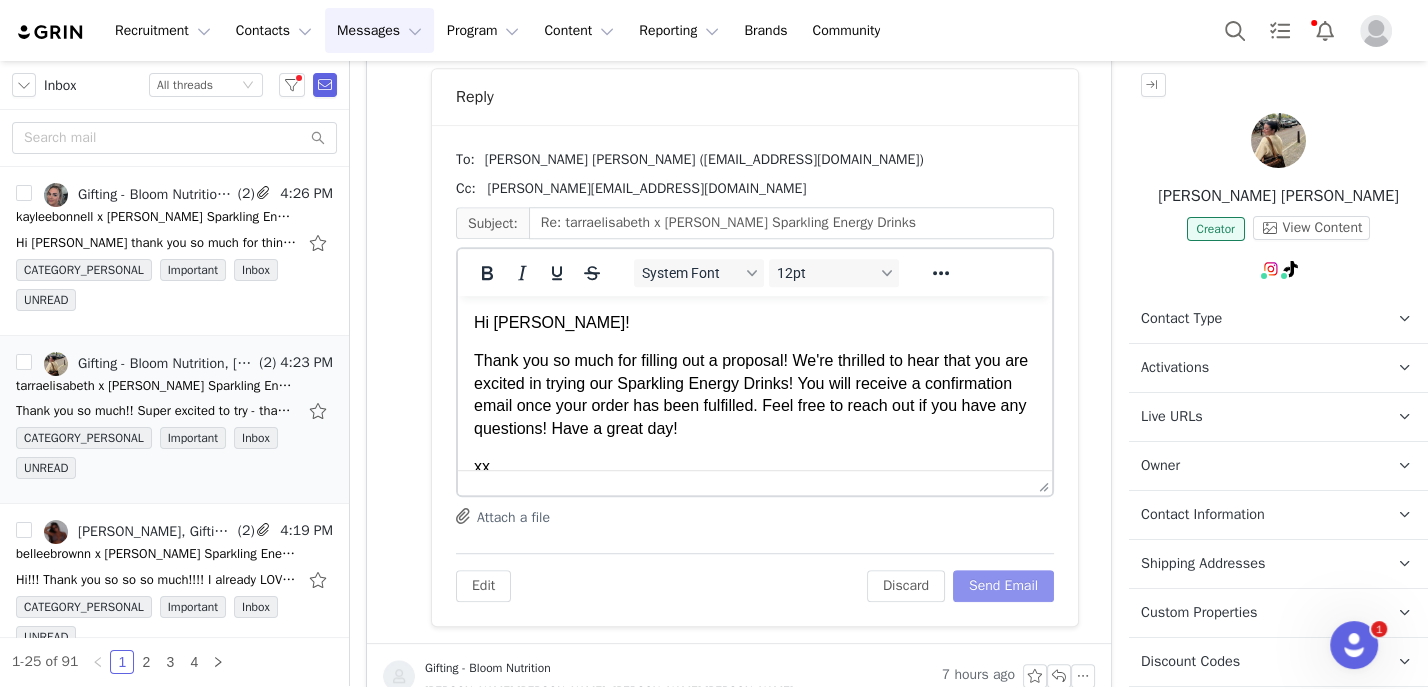 click on "Send Email" at bounding box center (1003, 586) 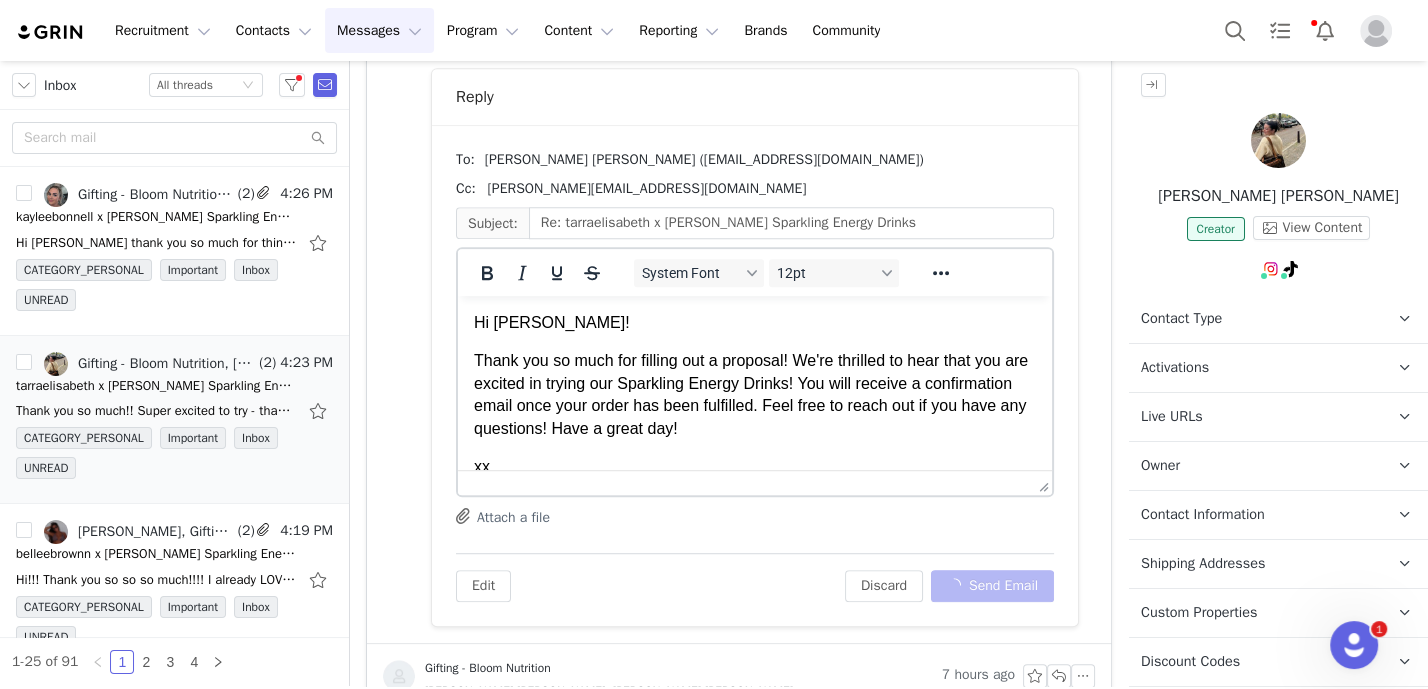 scroll, scrollTop: 393, scrollLeft: 0, axis: vertical 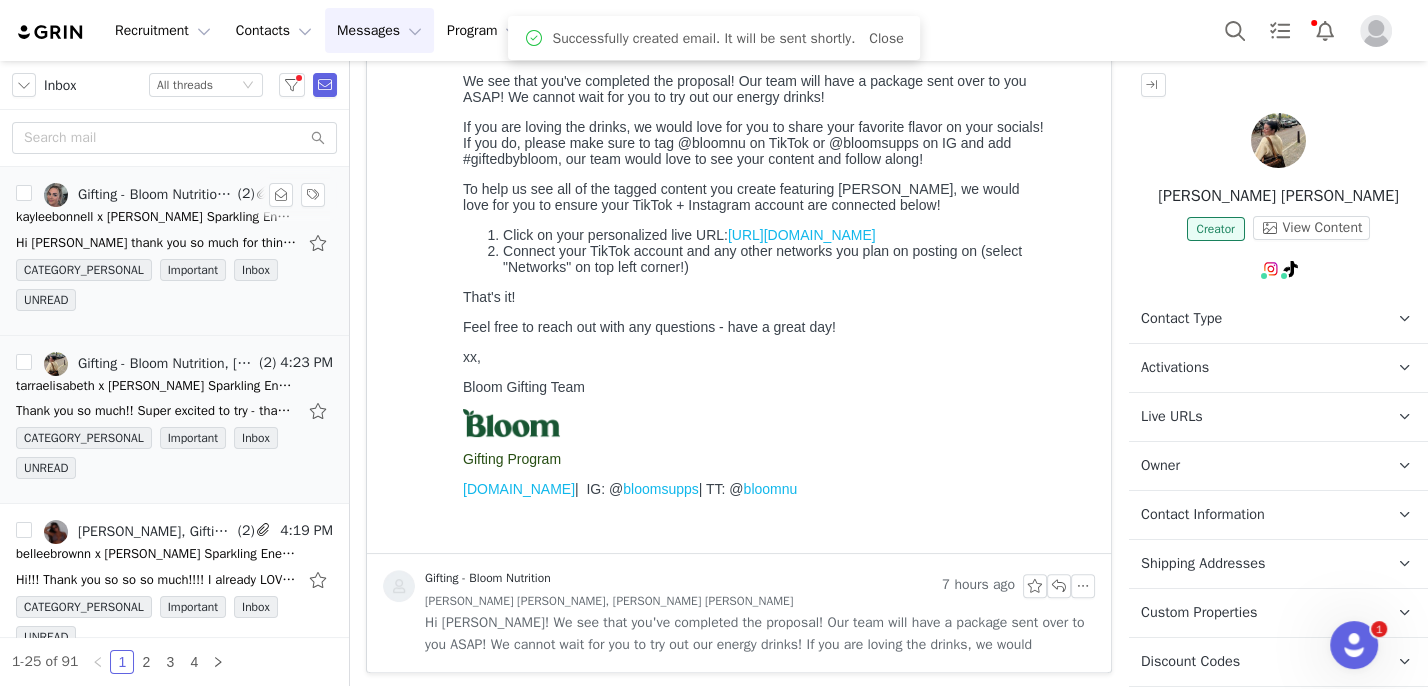 click on "Hi bloom thank you so much for thinking of me! I actually love your greens so I would love to try these! I just filled out the form. Can't wait to taste them 💚 On Wed, Jul 9, 2025 at 19:22 Gifting" at bounding box center [156, 243] 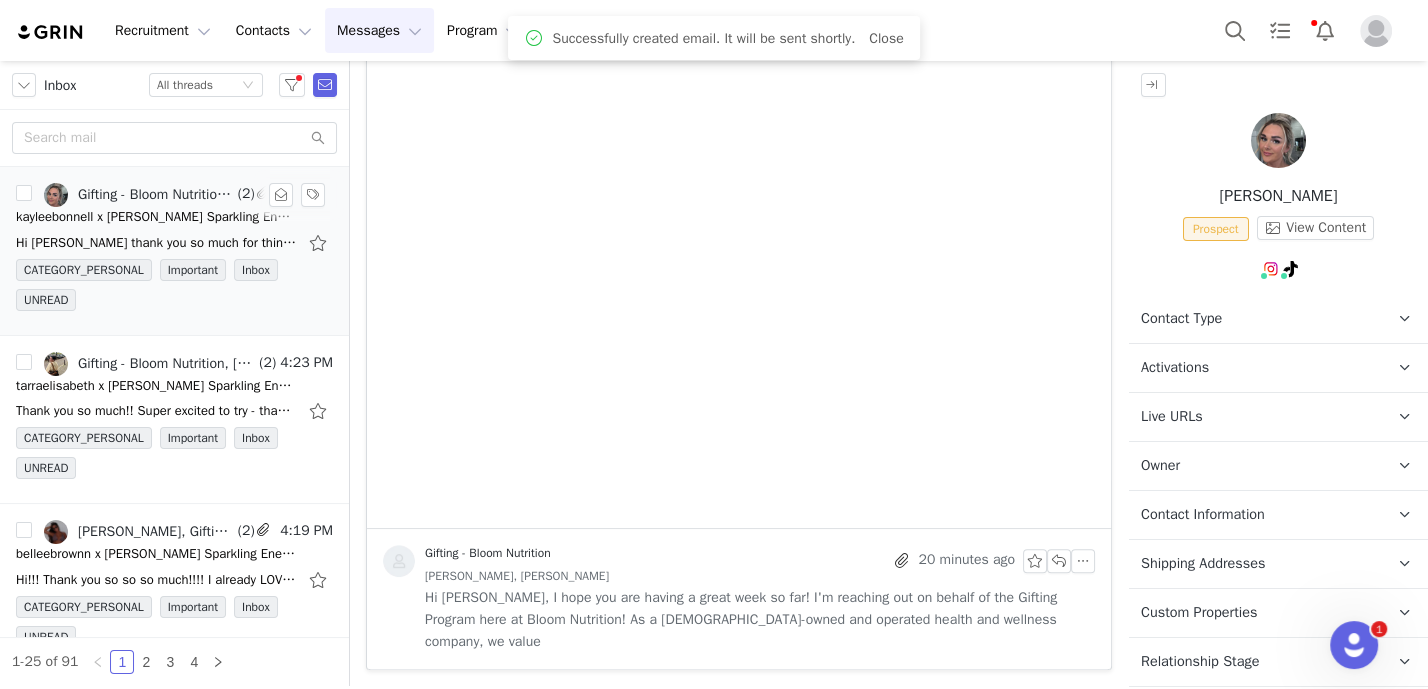 scroll, scrollTop: 0, scrollLeft: 0, axis: both 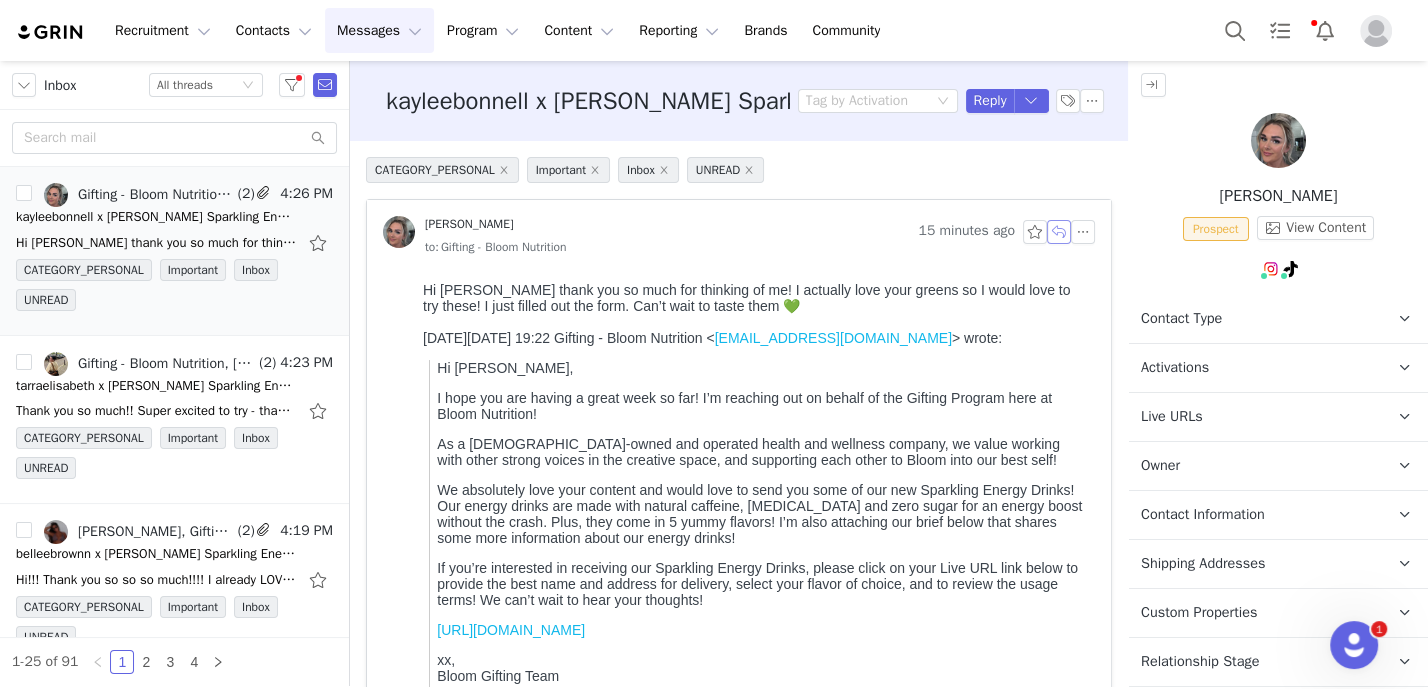 click at bounding box center (1059, 232) 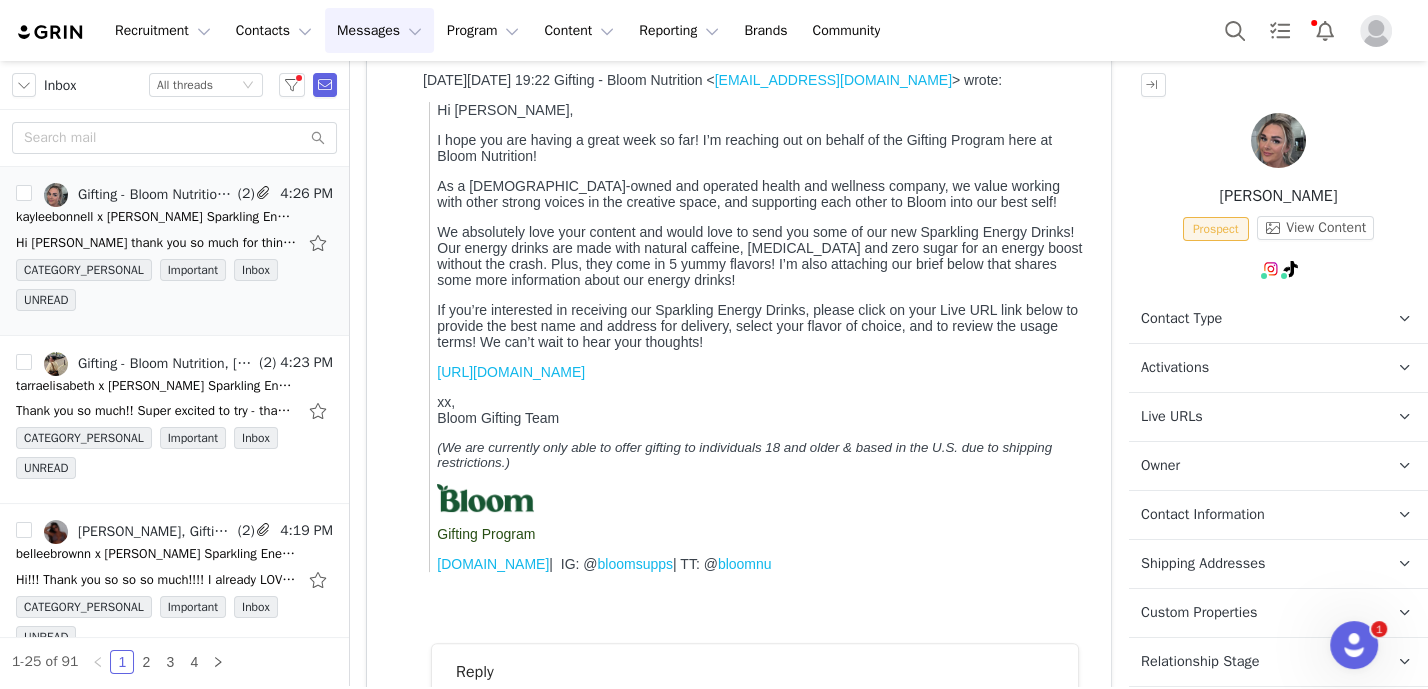 scroll, scrollTop: 760, scrollLeft: 0, axis: vertical 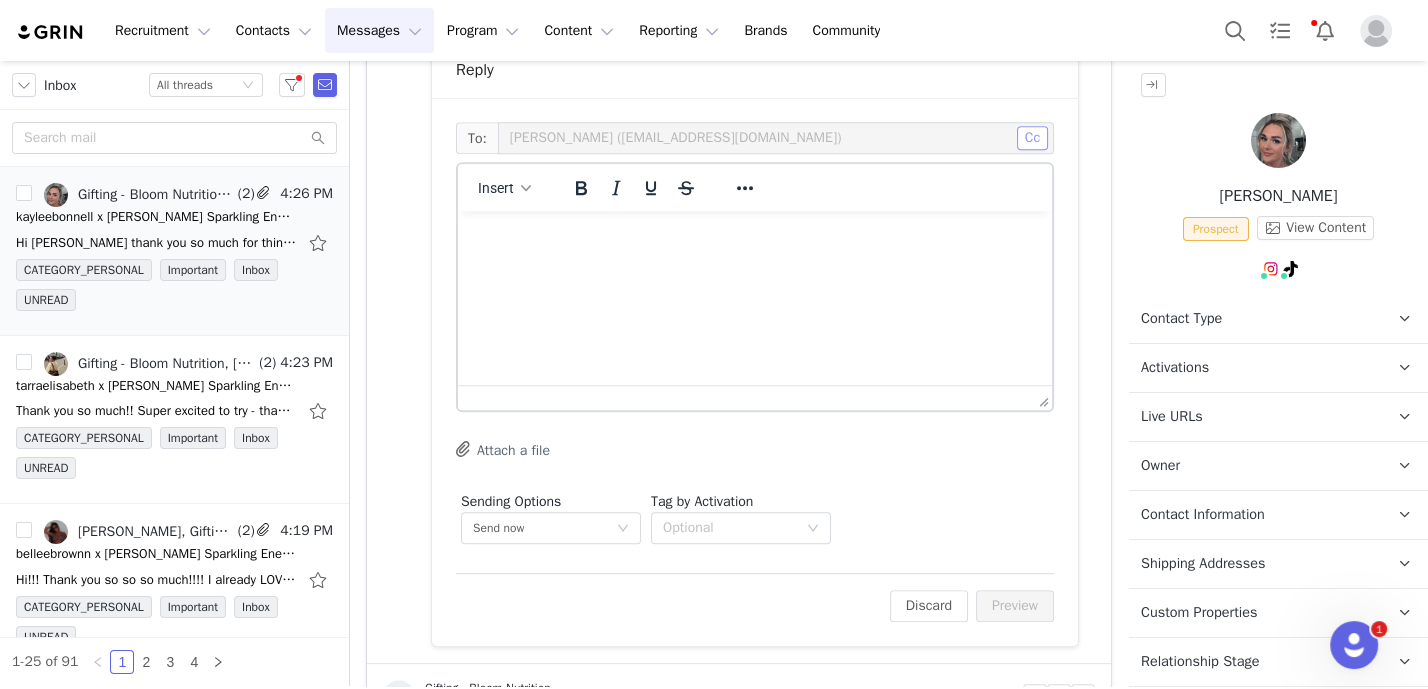 click on "Cc" at bounding box center [1032, 138] 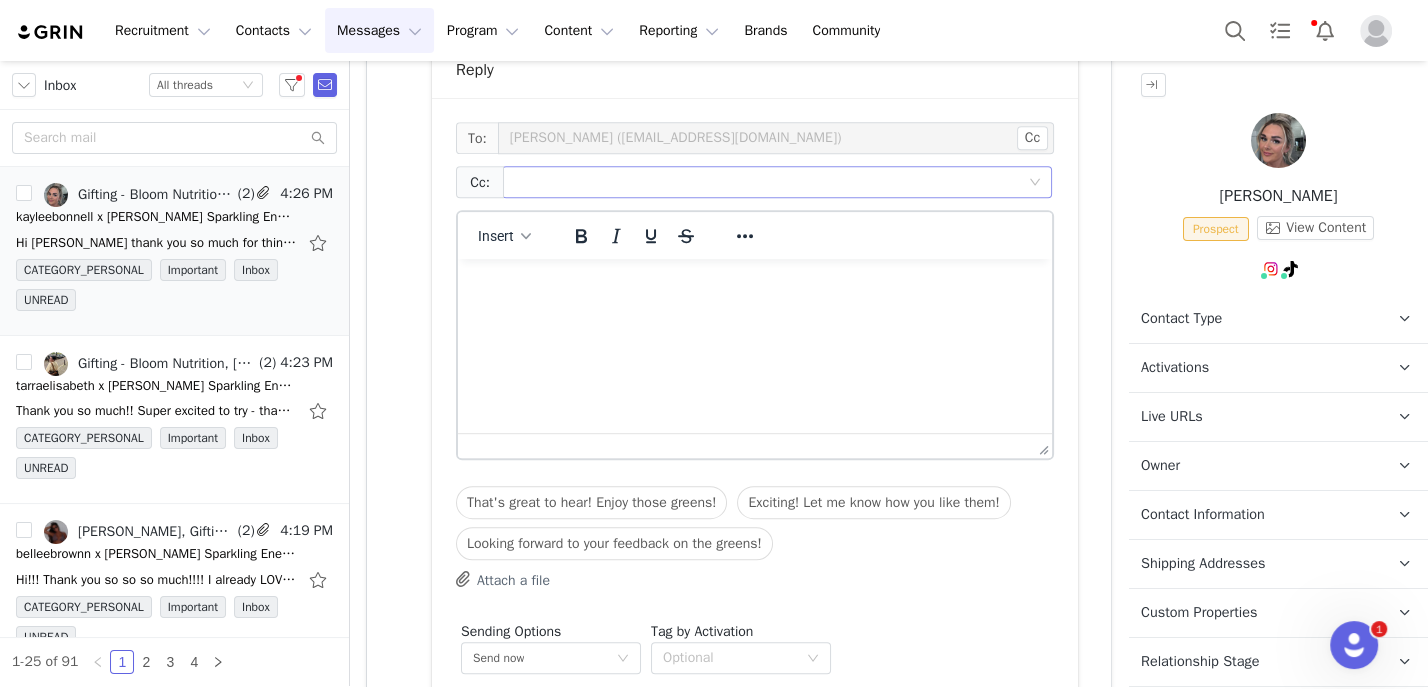 click at bounding box center (769, 182) 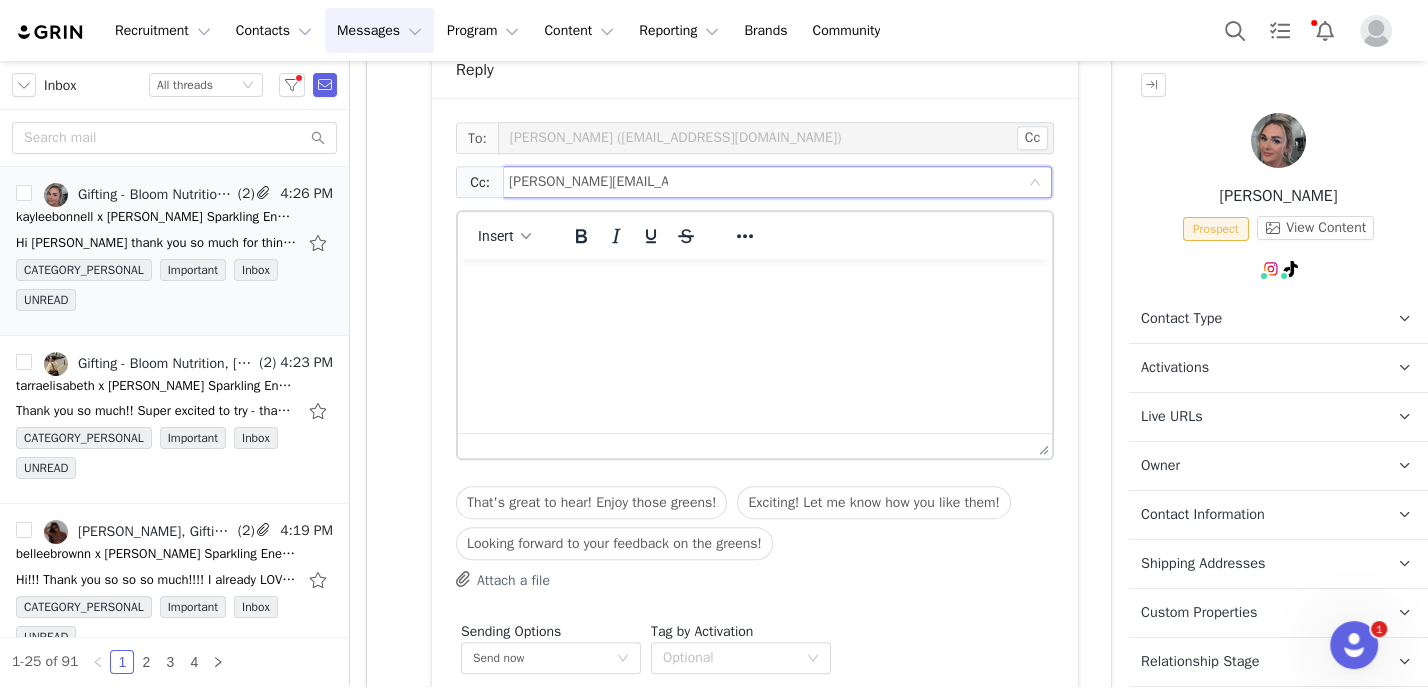 type on "[PERSON_NAME][EMAIL_ADDRESS][DOMAIN_NAME]" 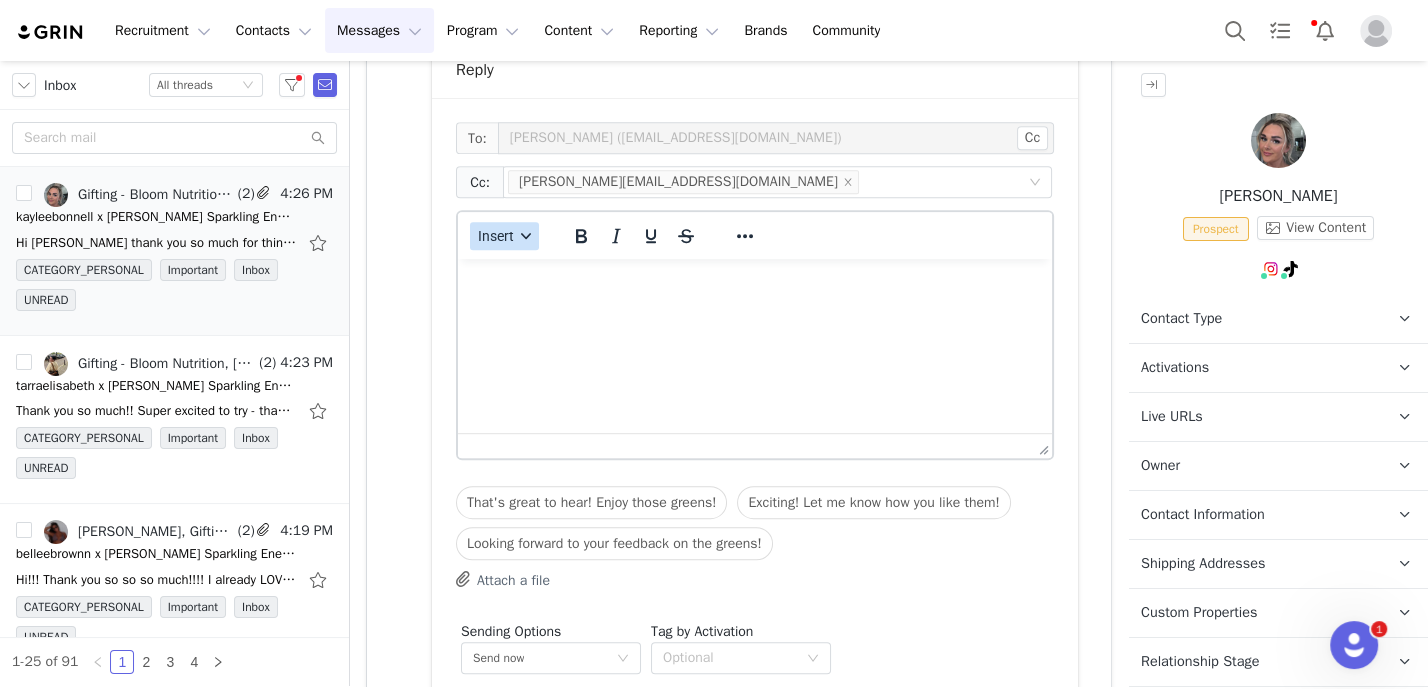 click at bounding box center [526, 236] 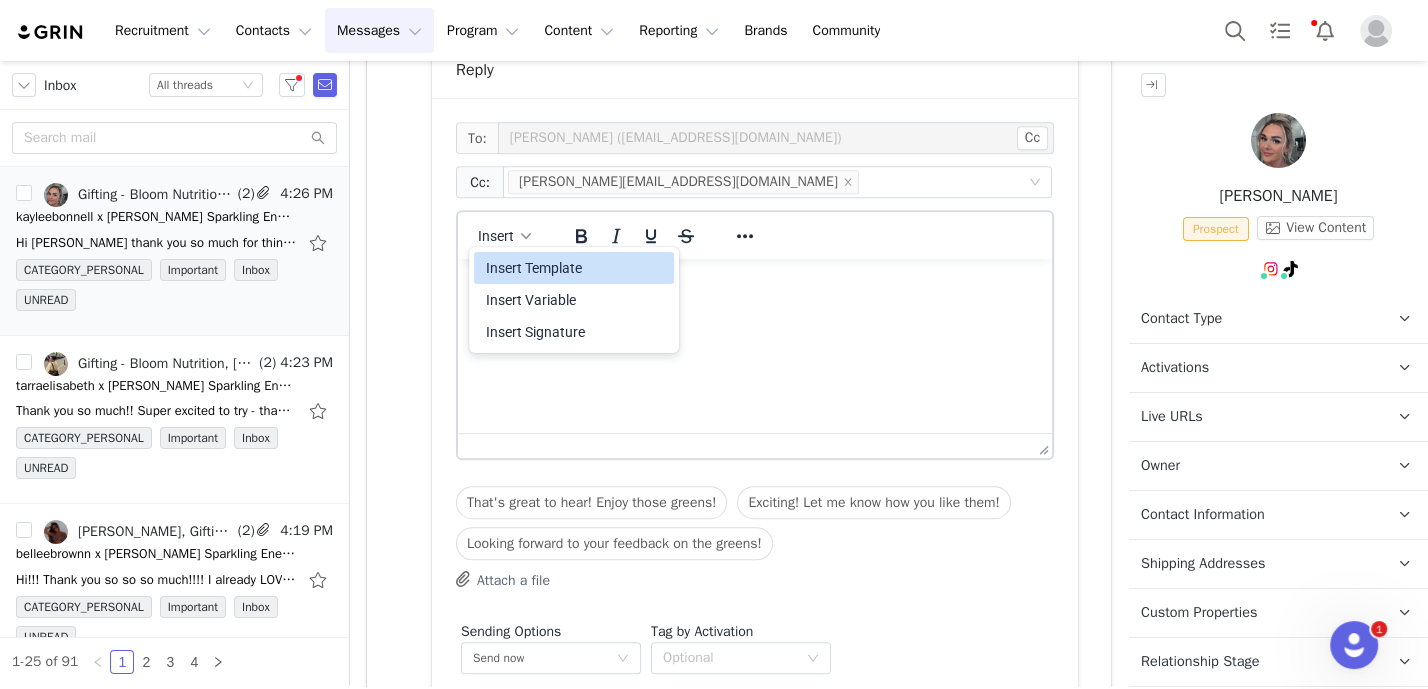 click on "Insert Template" at bounding box center (576, 268) 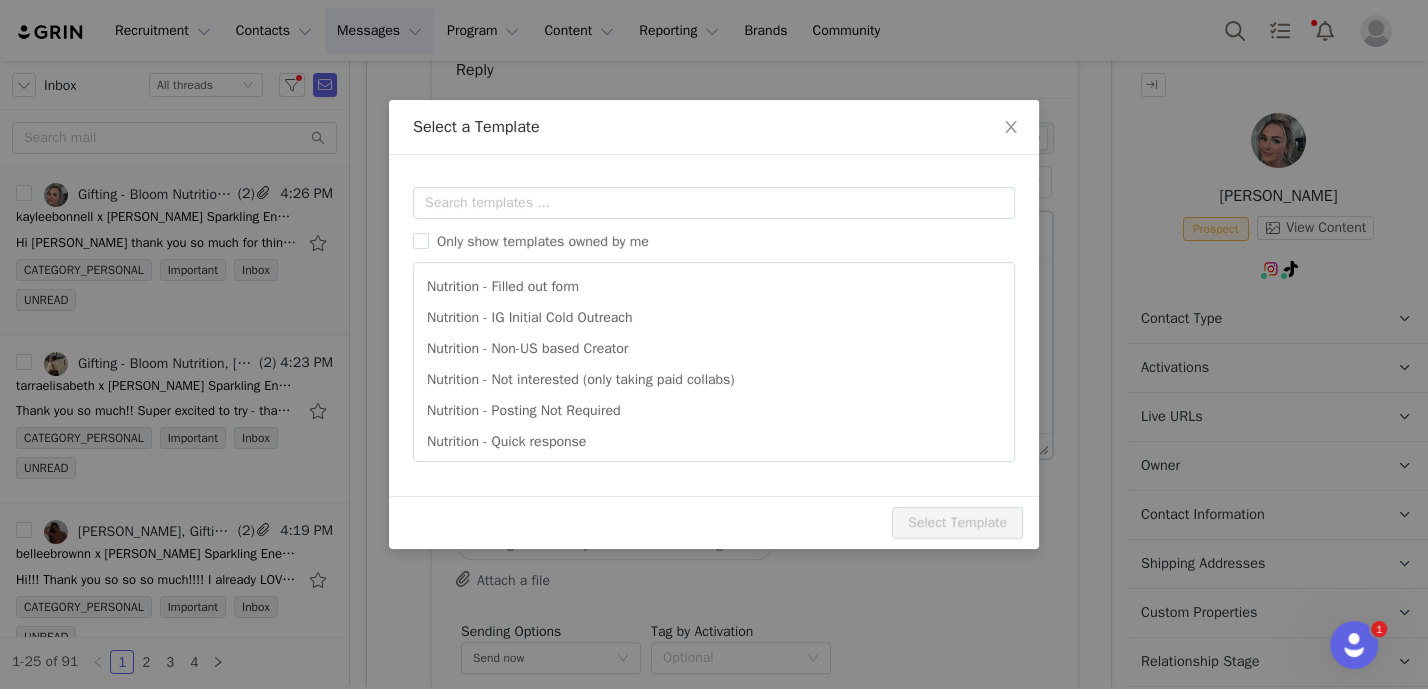 scroll, scrollTop: 0, scrollLeft: 0, axis: both 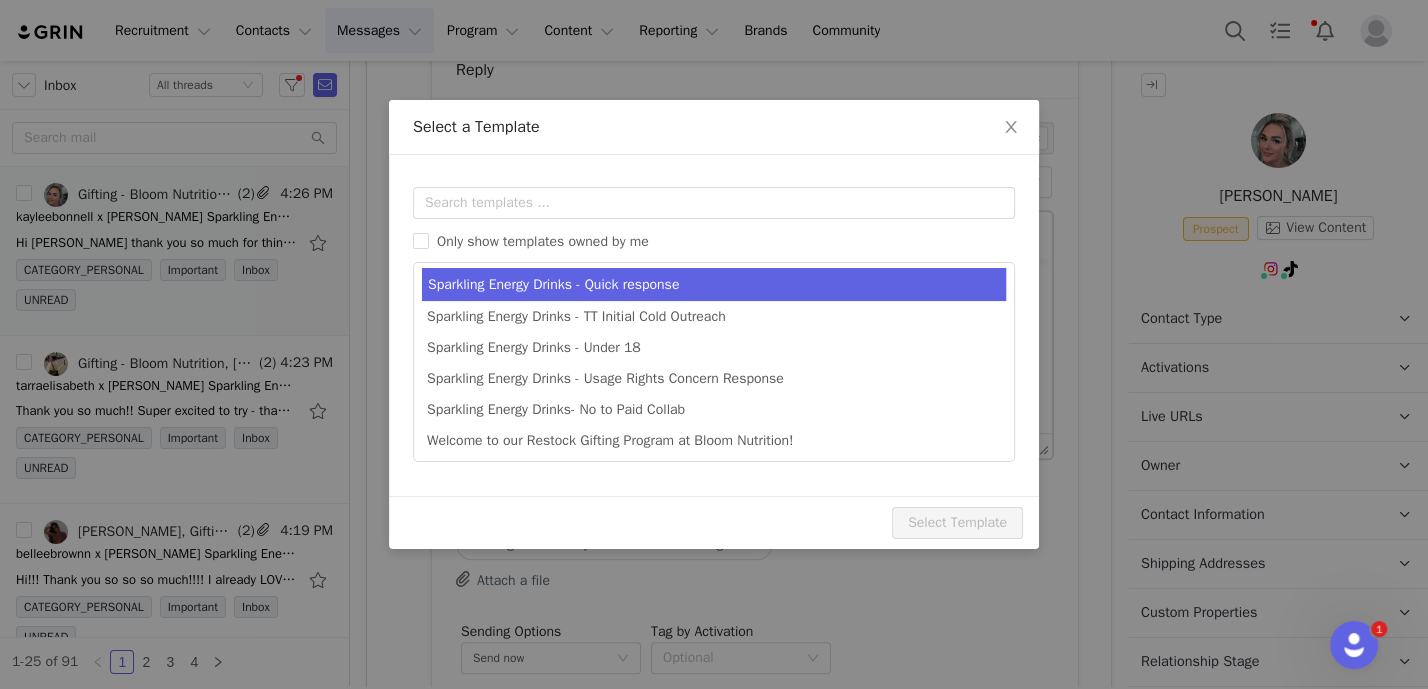 click on "Sparkling Energy Drinks - Quick response" at bounding box center (714, 284) 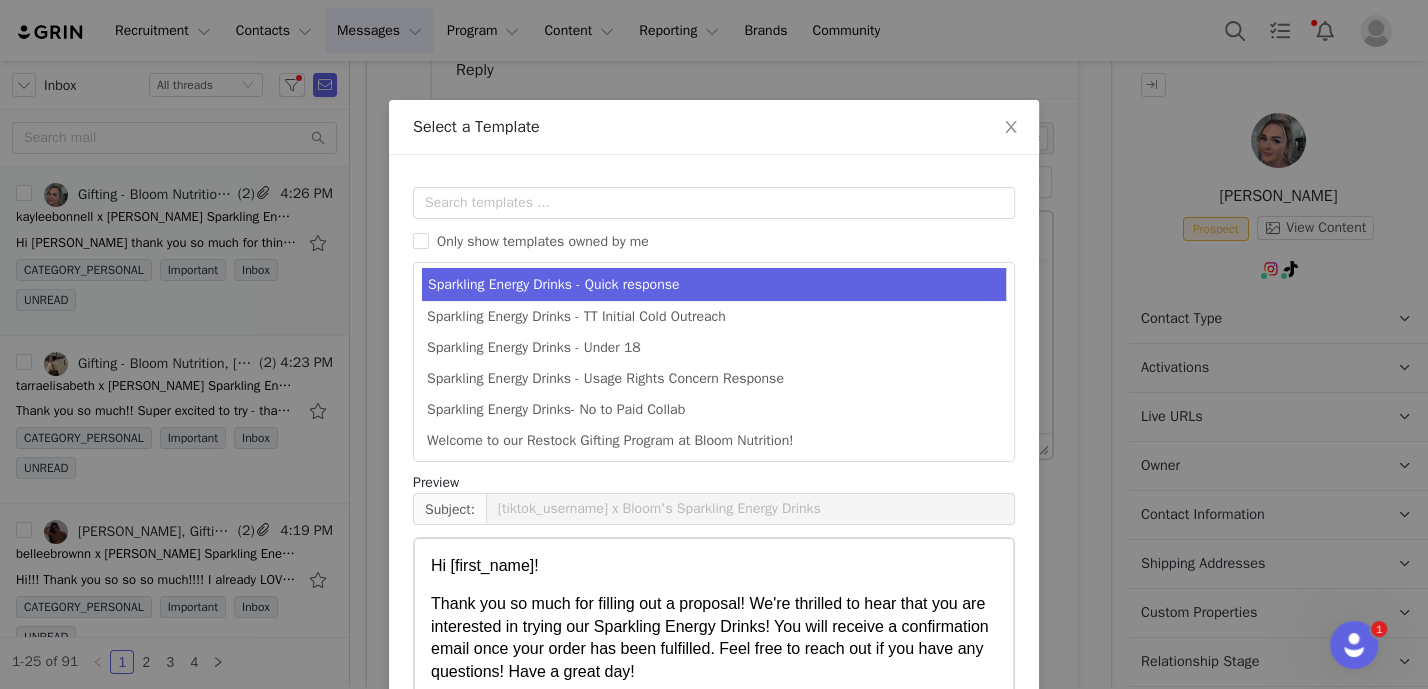 scroll, scrollTop: 116, scrollLeft: 0, axis: vertical 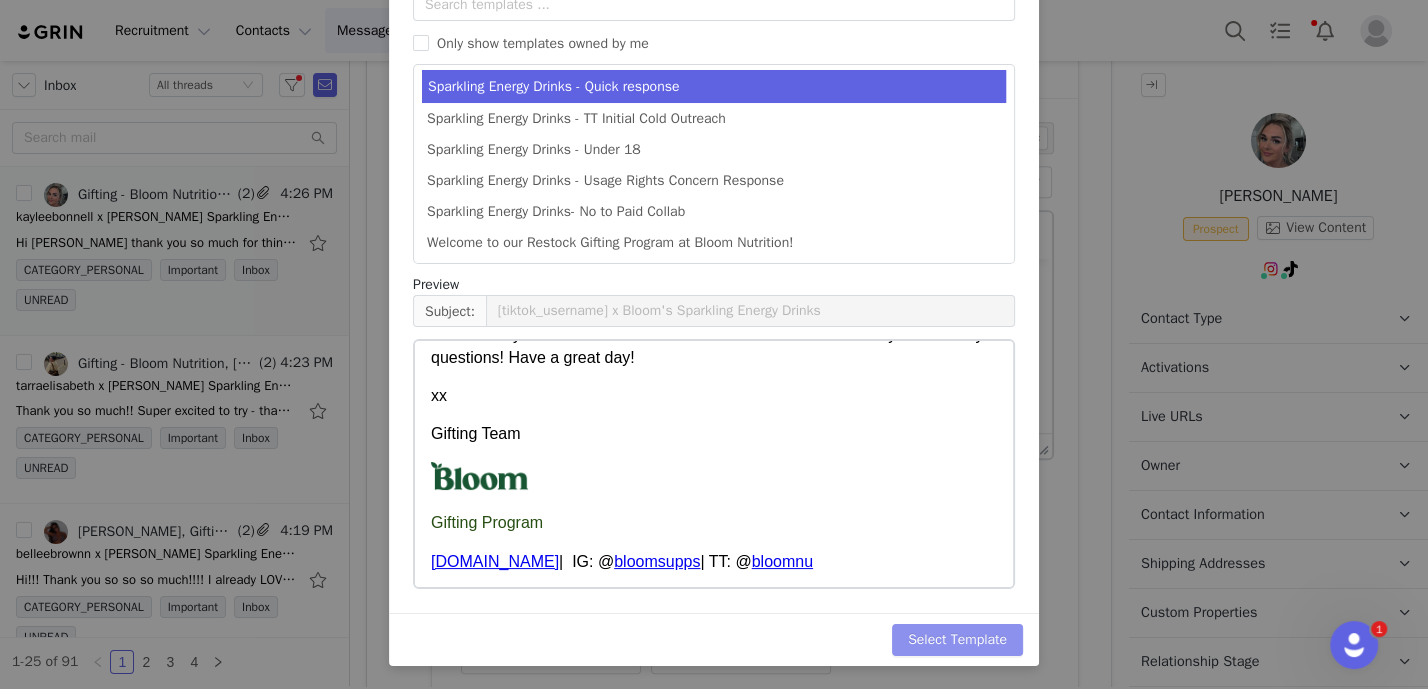 click on "Select Template" at bounding box center [957, 640] 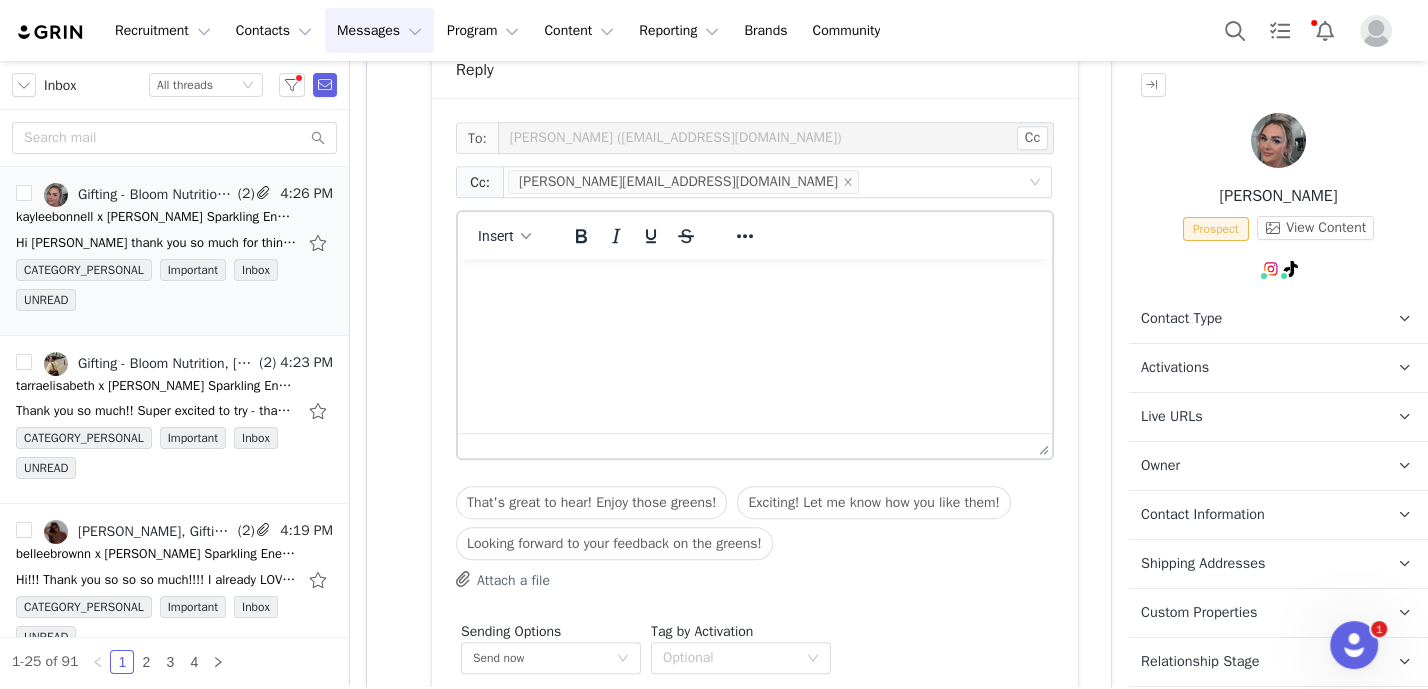scroll, scrollTop: 0, scrollLeft: 0, axis: both 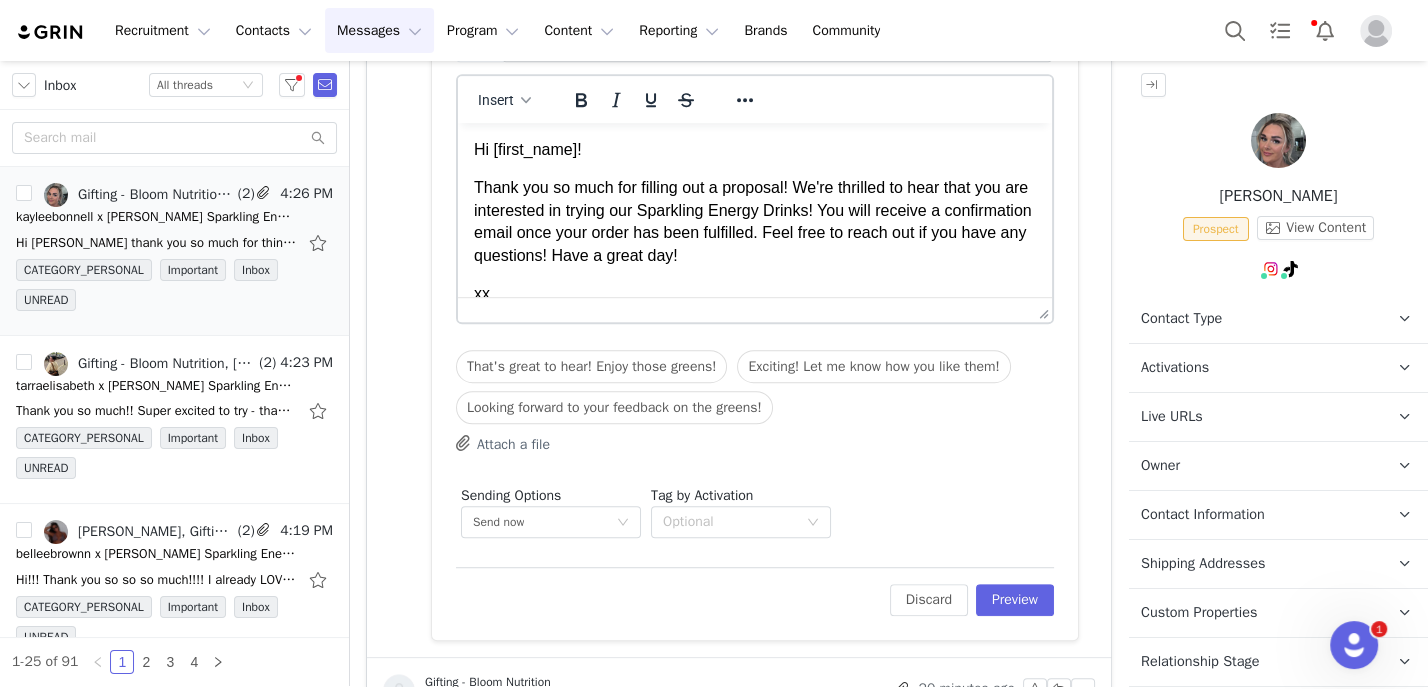 click on "Thank you so much for filling out a proposal! We're thrilled to hear that you are interested in trying our Sparkling Energy Drinks! You will receive a confirmation email once your order has been fulfilled. Feel free to reach out if you have any questions! Have a great day!" at bounding box center (755, 222) 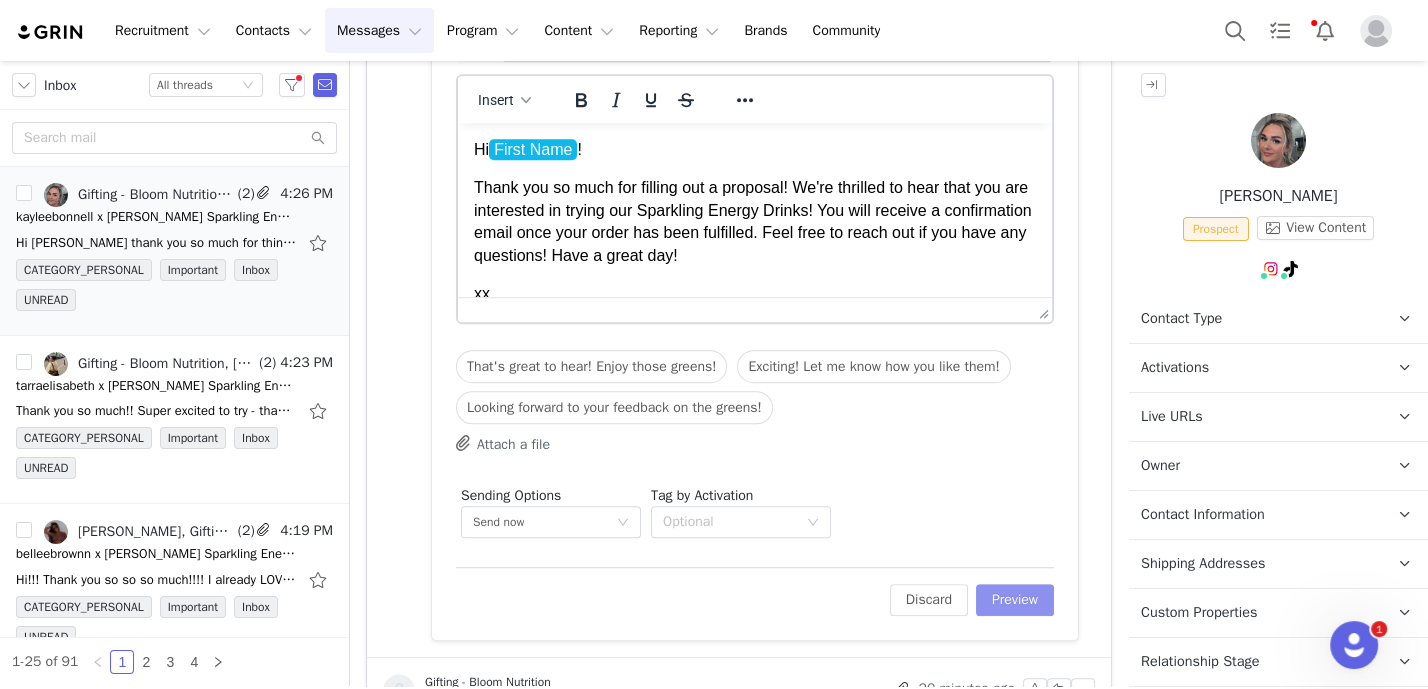 type 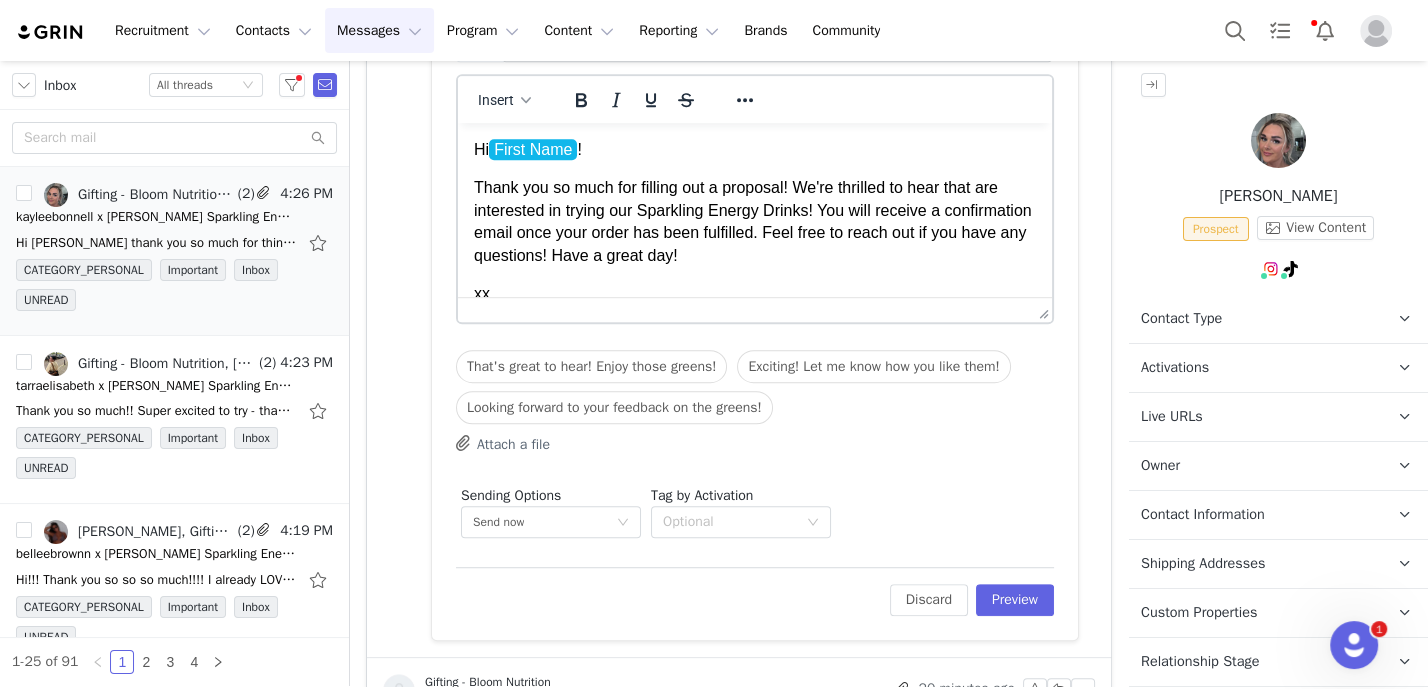 click on "Thank you so much for filling out a proposal! We're thrilled to hear that are interested in trying our Sparkling Energy Drinks! You will receive a confirmation email once your order has been fulfilled. Feel free to reach out if you have any questions! Have a great day!" at bounding box center (755, 222) 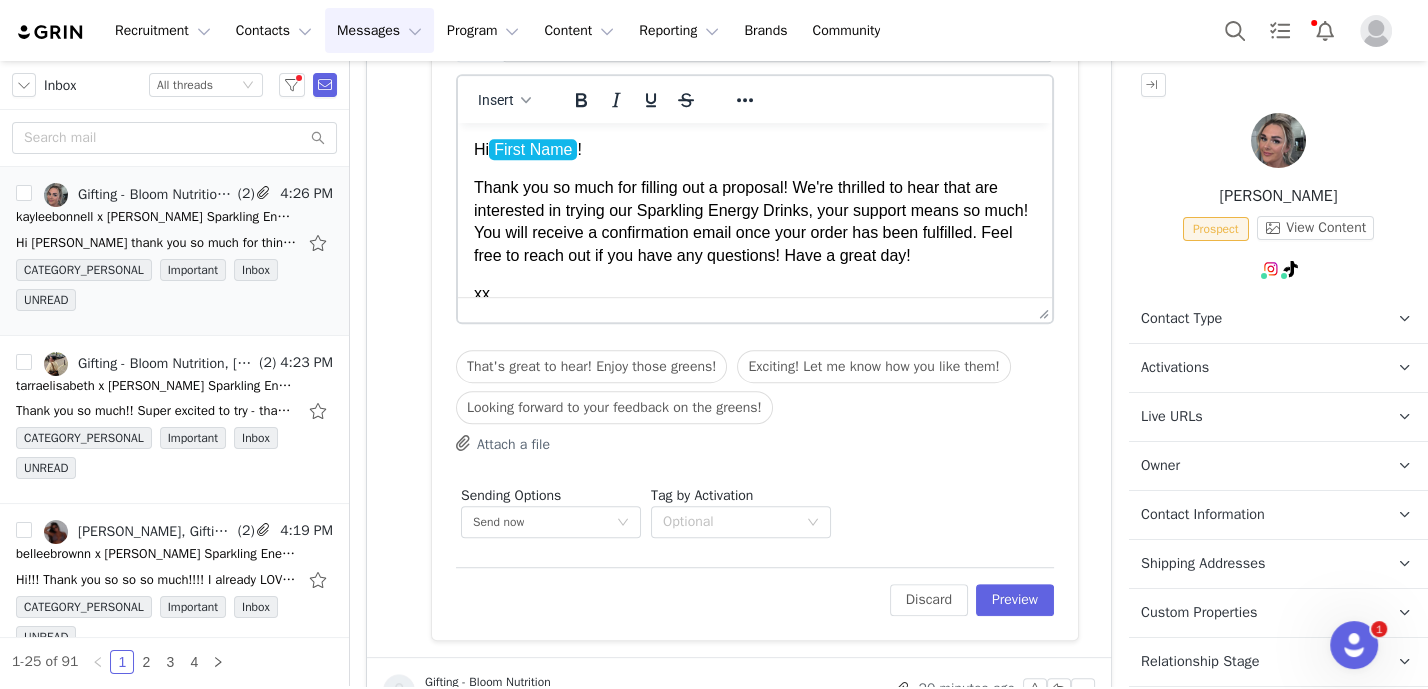 click on "Thank you so much for filling out a proposal! We're thrilled to hear that are interested in trying our Sparkling Energy Drinks, your support means so much! You will receive a confirmation email once your order has been fulfilled. Feel free to reach out if you have any questions! Have a great day!" at bounding box center [755, 222] 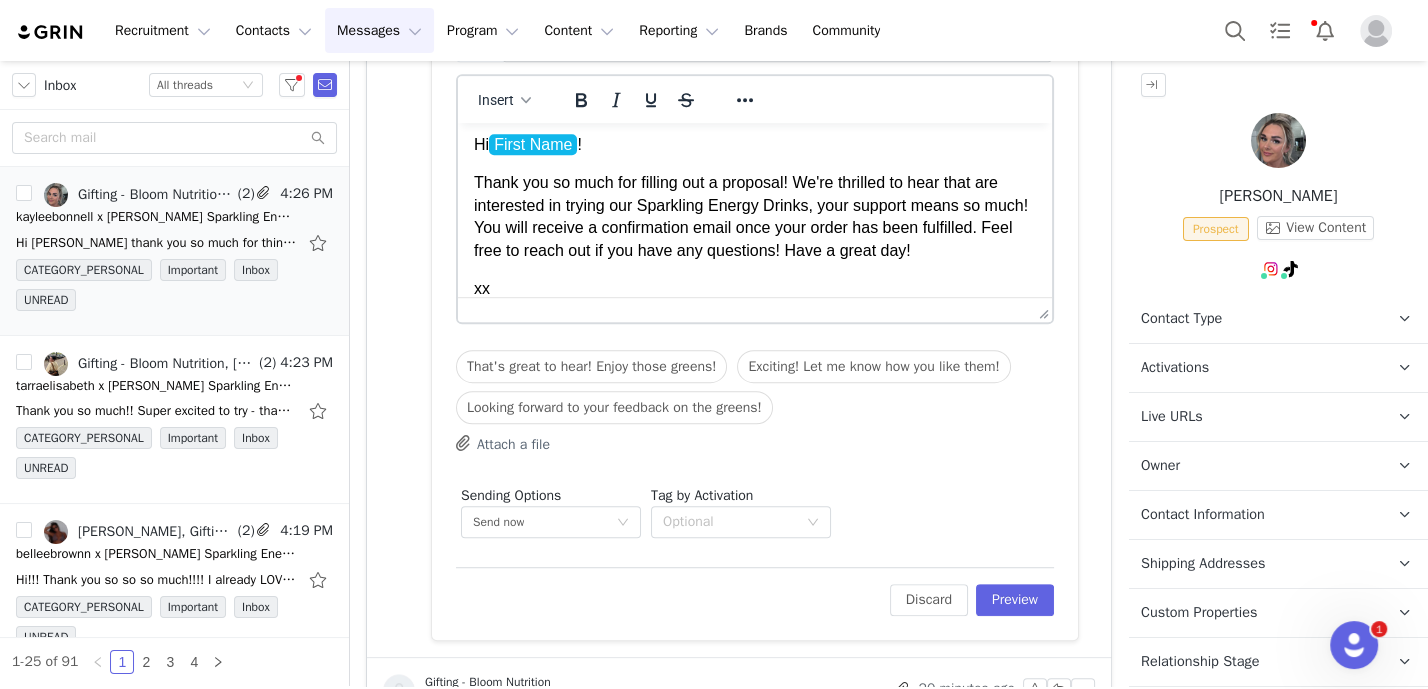 scroll, scrollTop: 0, scrollLeft: 0, axis: both 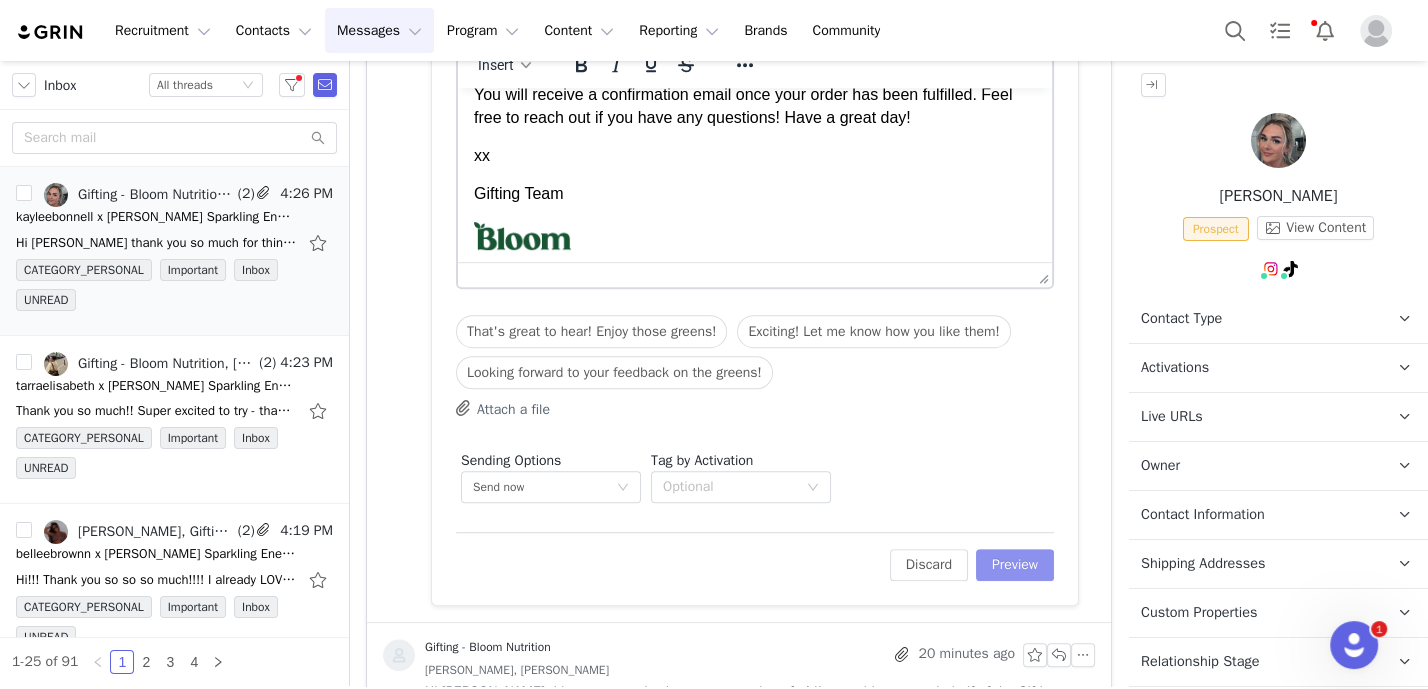 click on "Preview" at bounding box center (1015, 565) 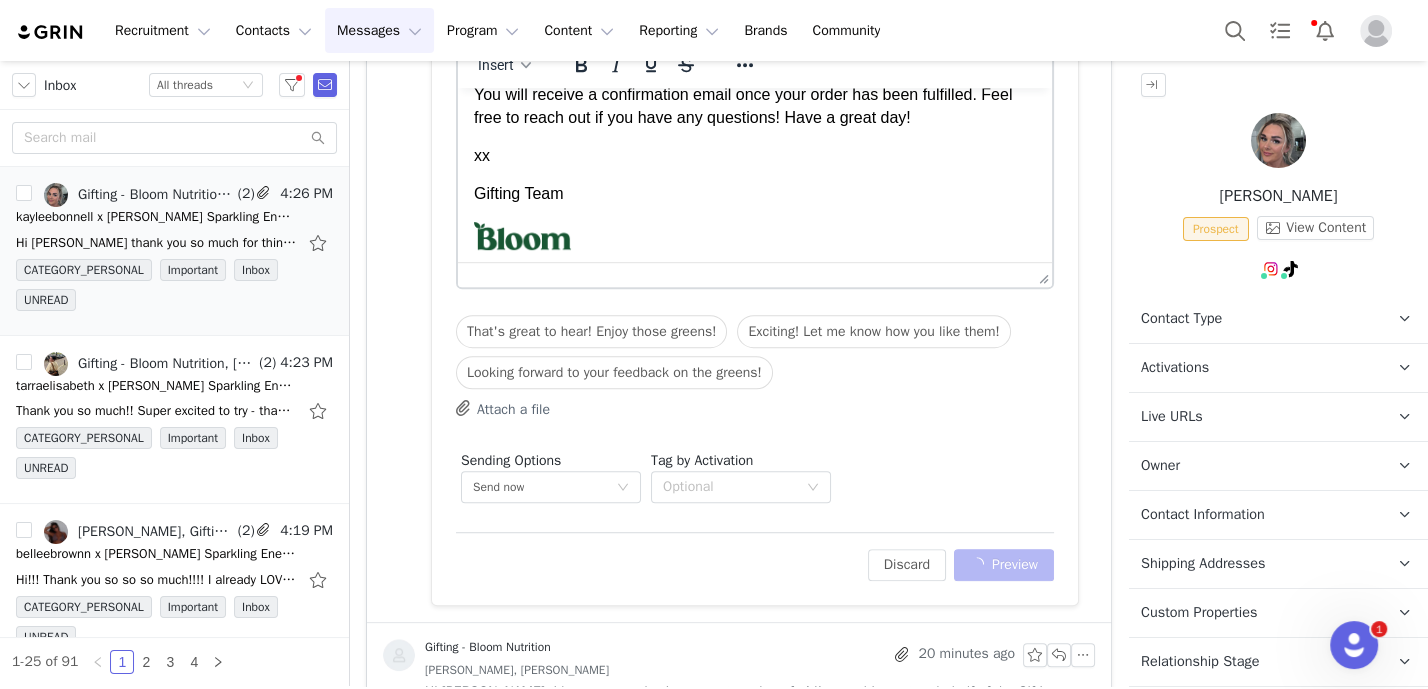 scroll, scrollTop: 856, scrollLeft: 0, axis: vertical 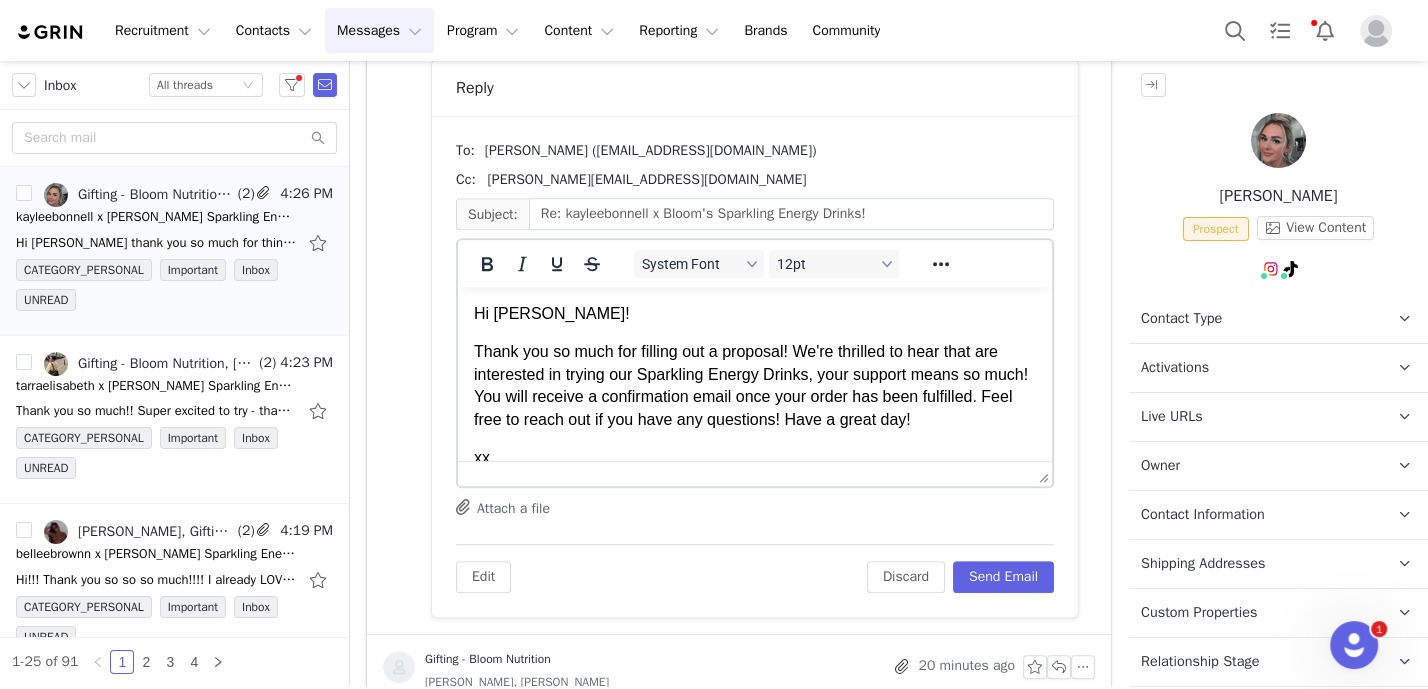 click on "Edit     Discard Send Email" at bounding box center (755, 568) 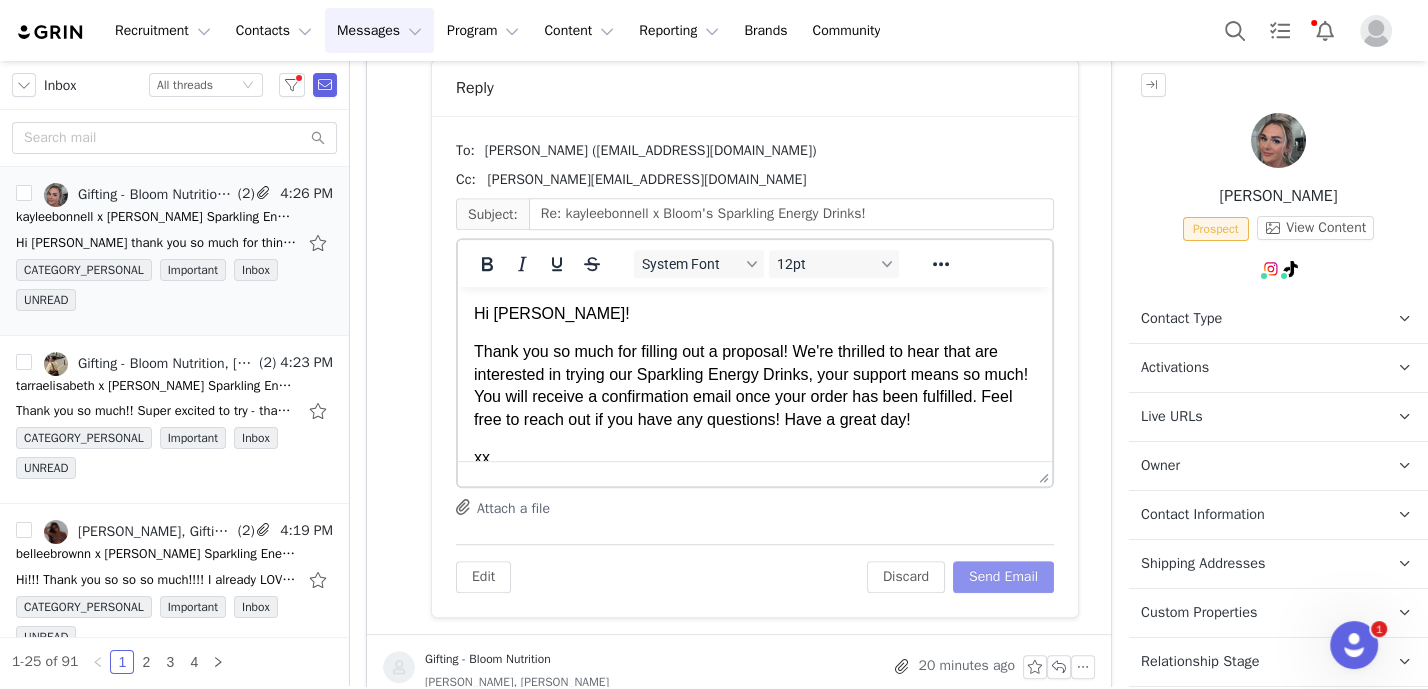click on "Send Email" at bounding box center [1003, 577] 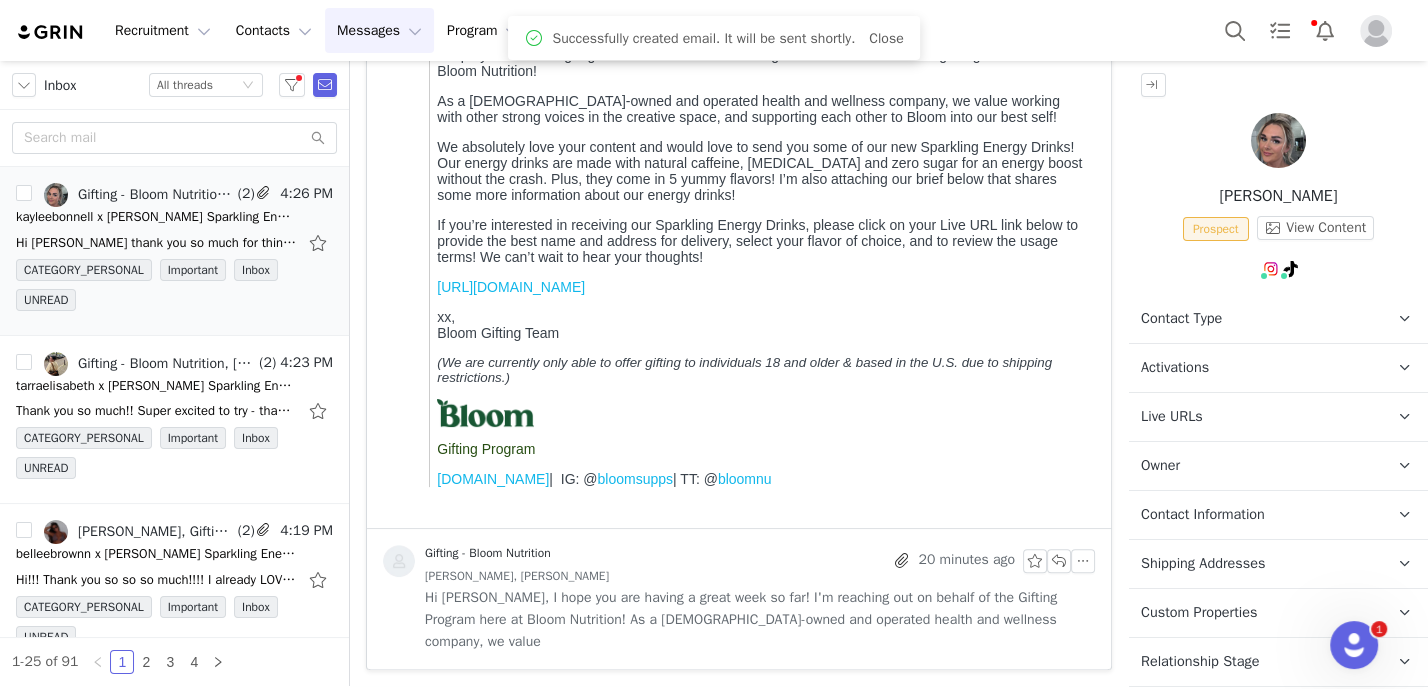 scroll, scrollTop: 318, scrollLeft: 0, axis: vertical 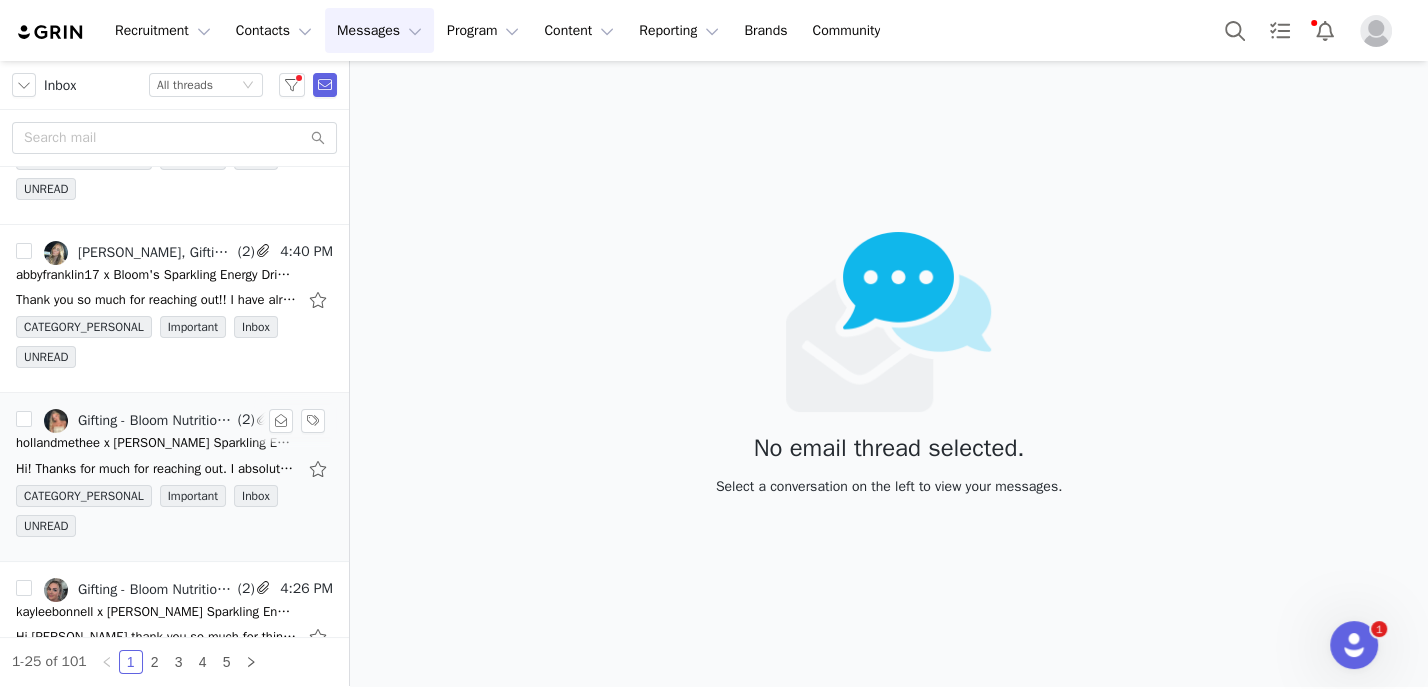 click on "hollandmethee x [PERSON_NAME] Sparkling Energy Drinks!" at bounding box center [156, 443] 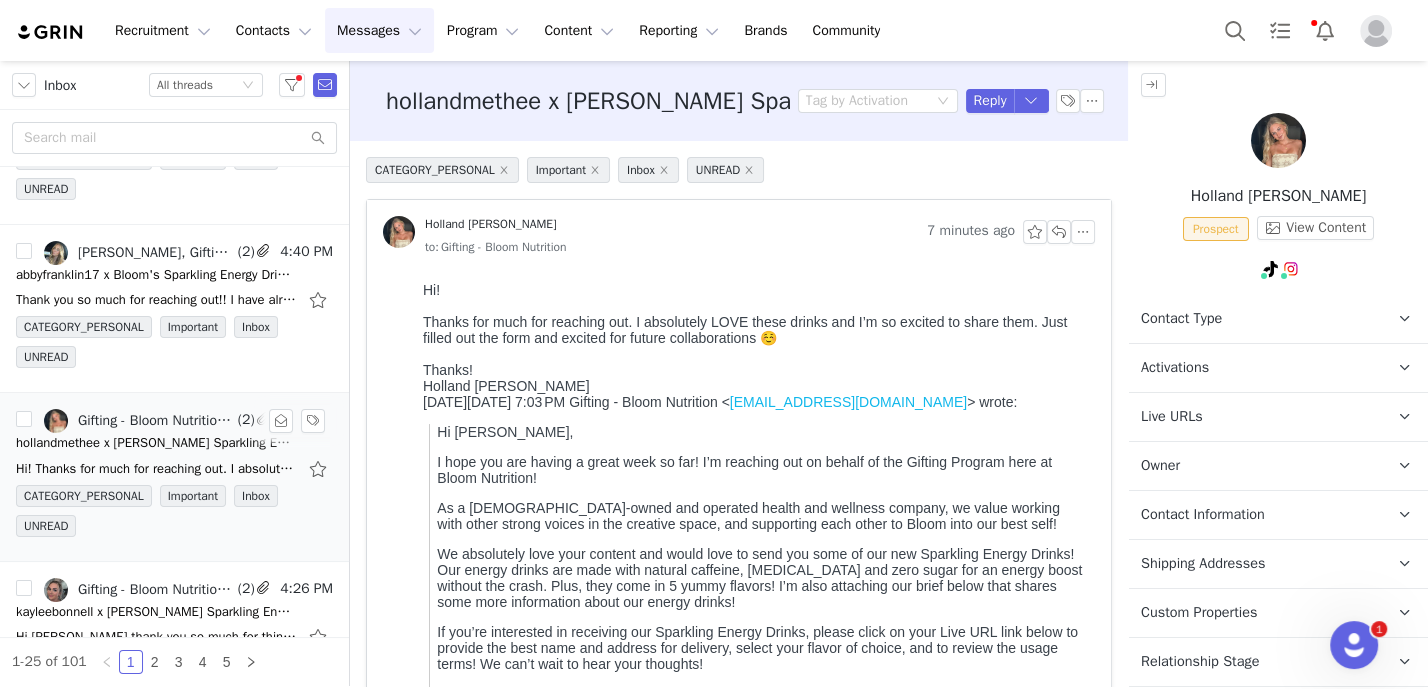 scroll, scrollTop: 0, scrollLeft: 0, axis: both 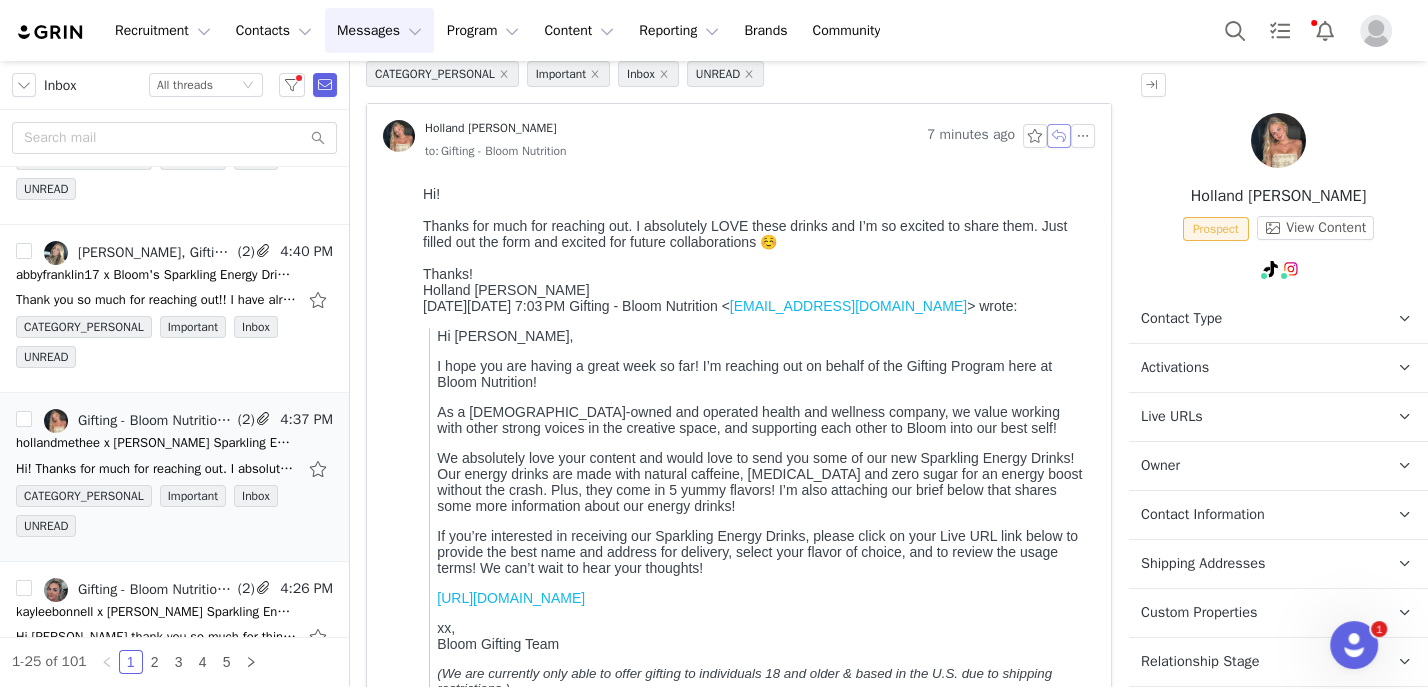 click at bounding box center [1059, 136] 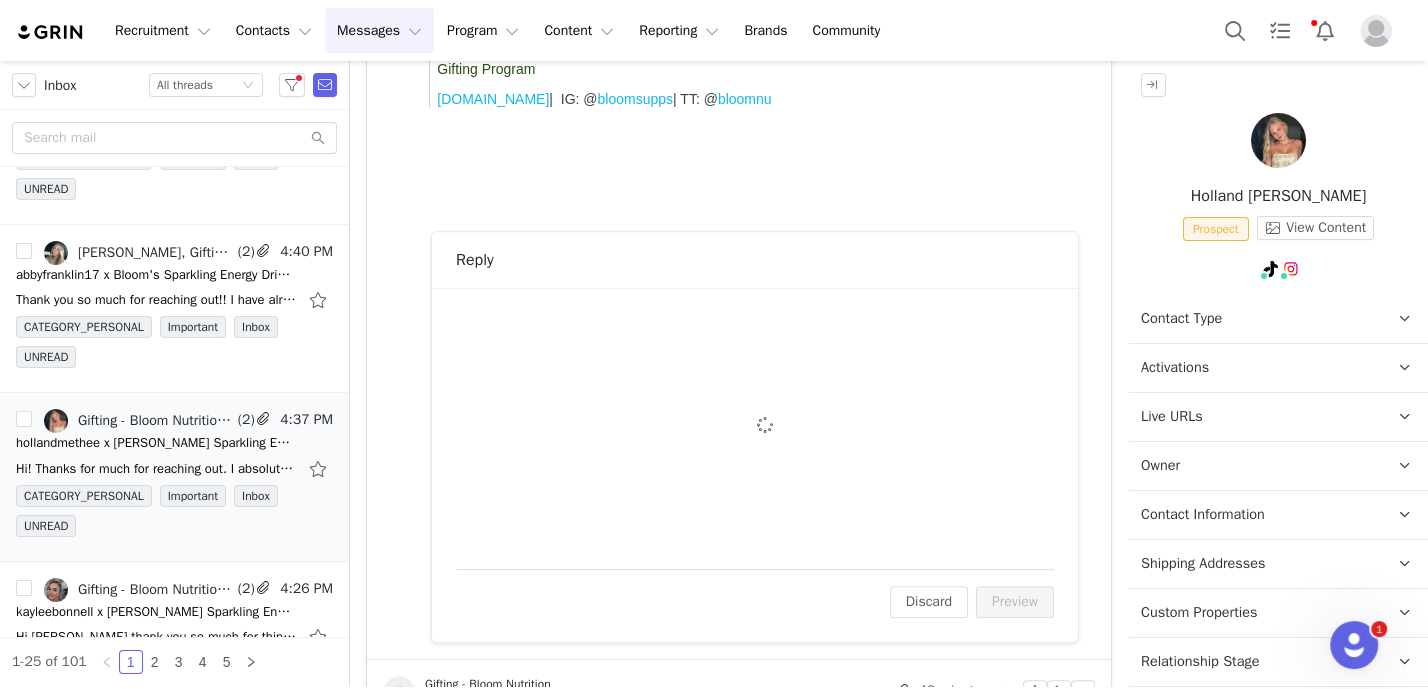 scroll, scrollTop: 977, scrollLeft: 0, axis: vertical 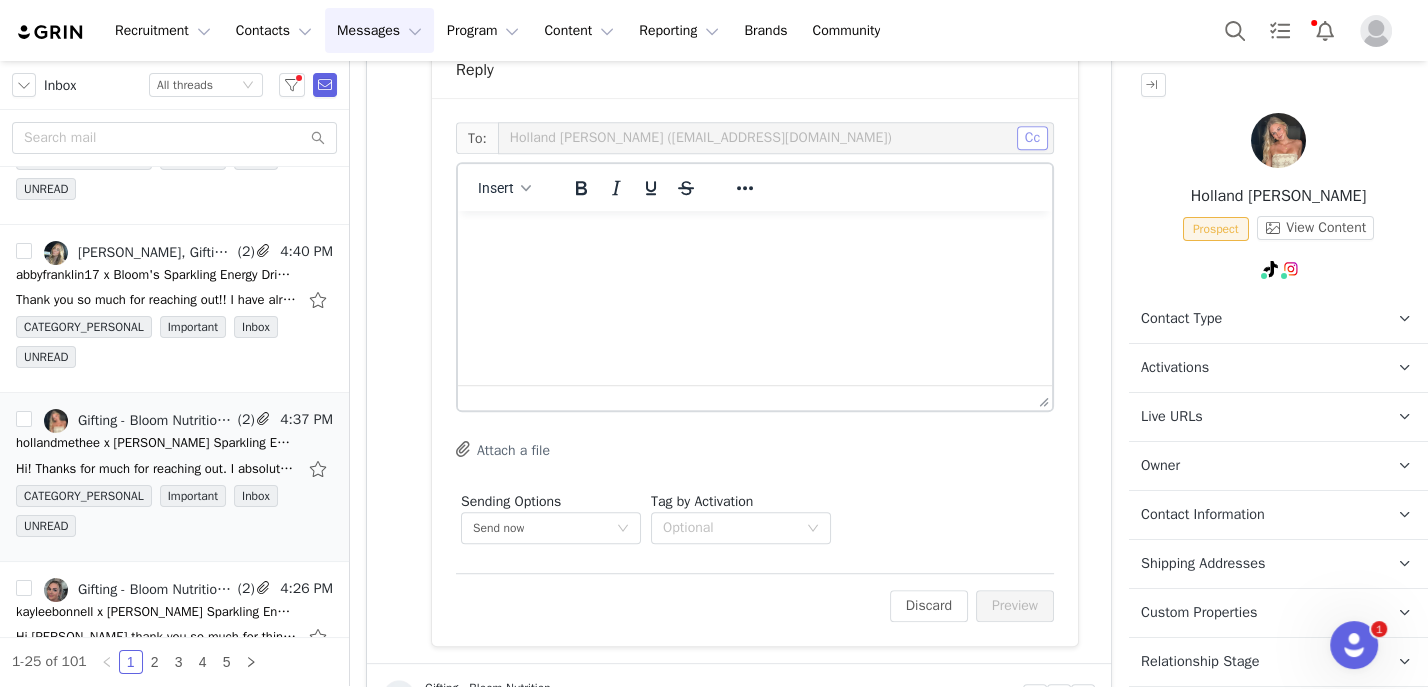 click on "Cc" at bounding box center [1032, 138] 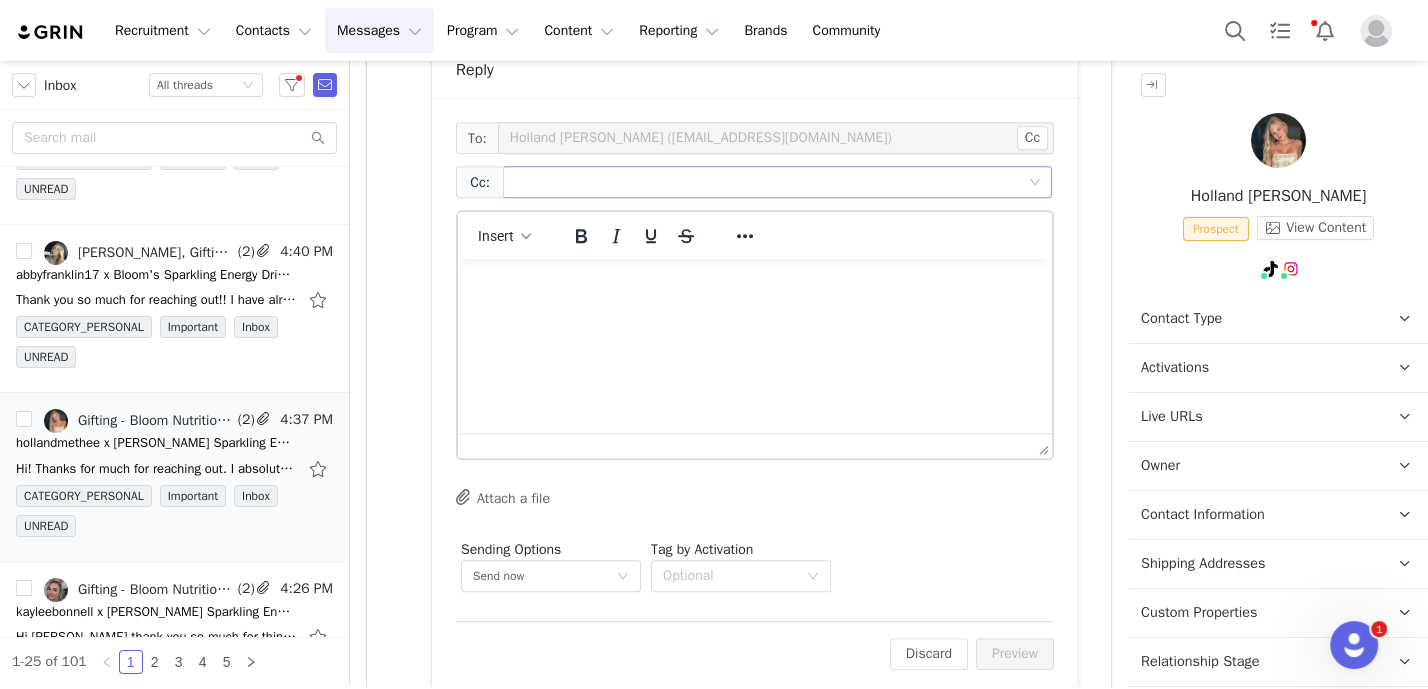 click at bounding box center (769, 182) 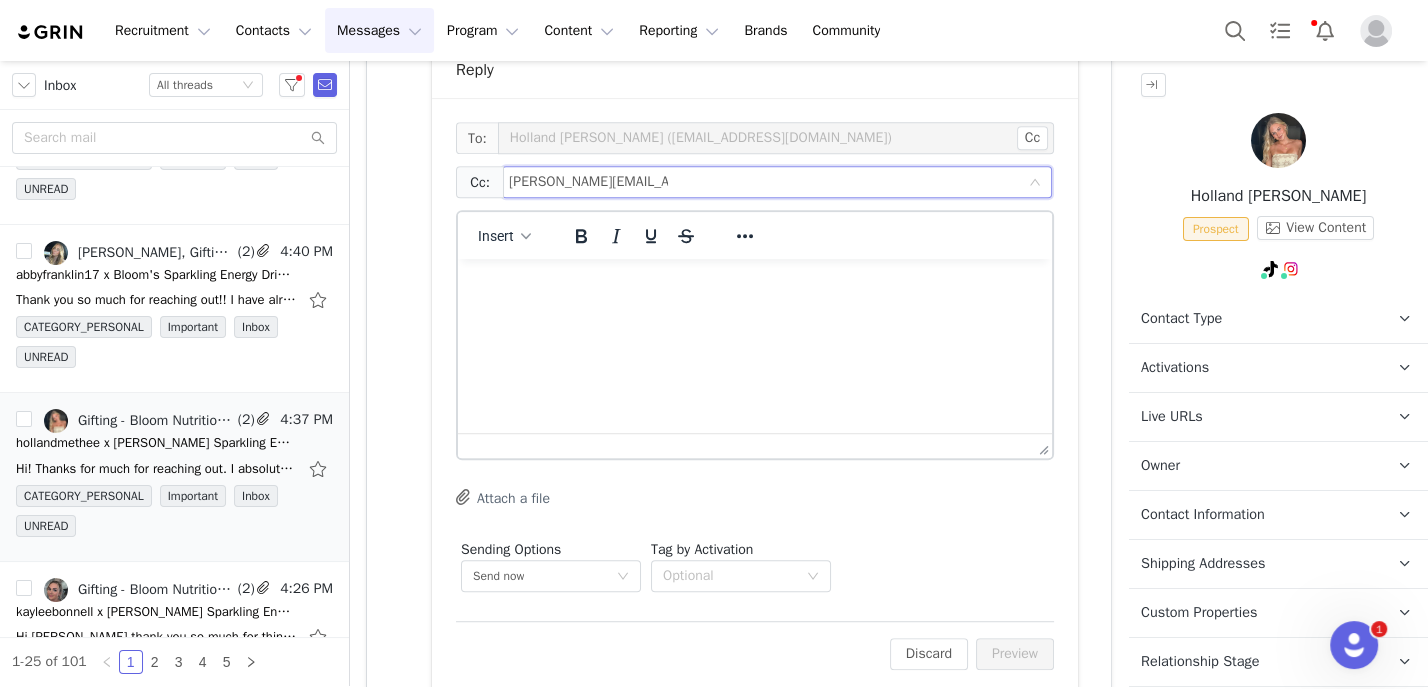 type on "[PERSON_NAME][EMAIL_ADDRESS][DOMAIN_NAME]" 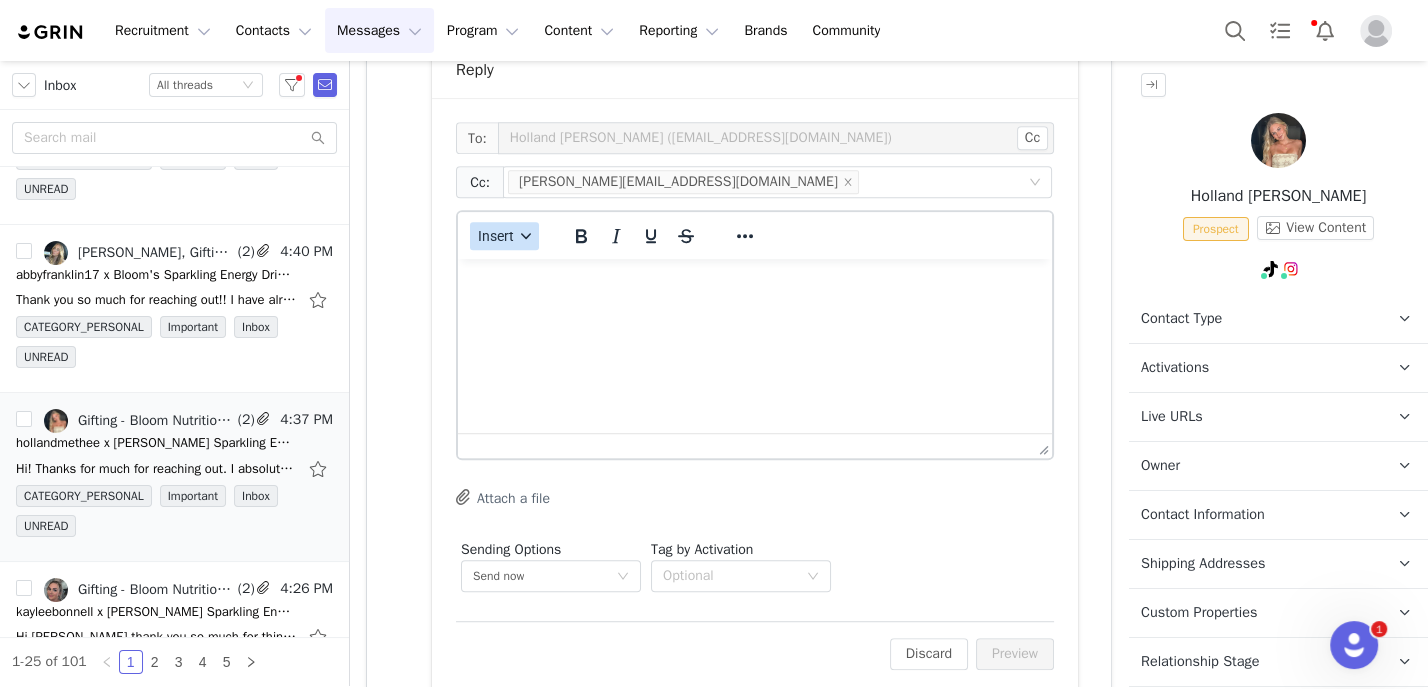 click on "Insert" at bounding box center (496, 236) 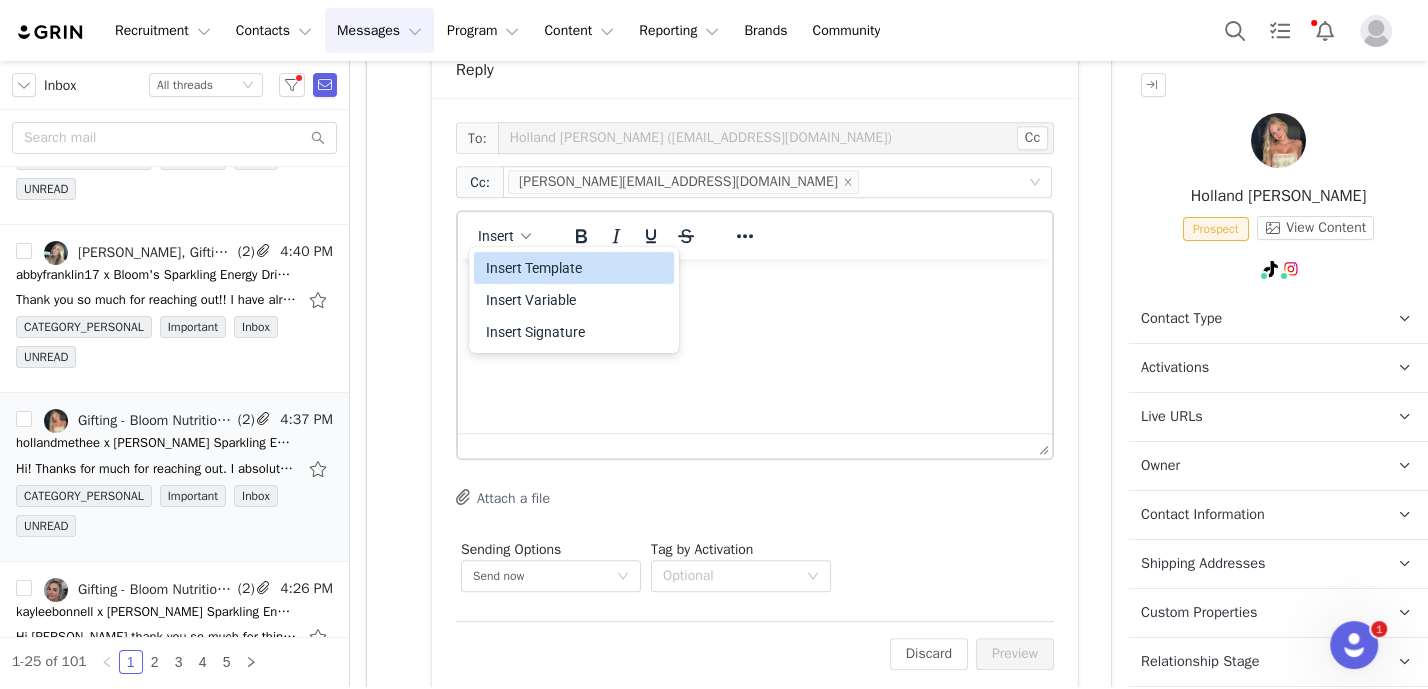 click on "Insert Template" at bounding box center [576, 268] 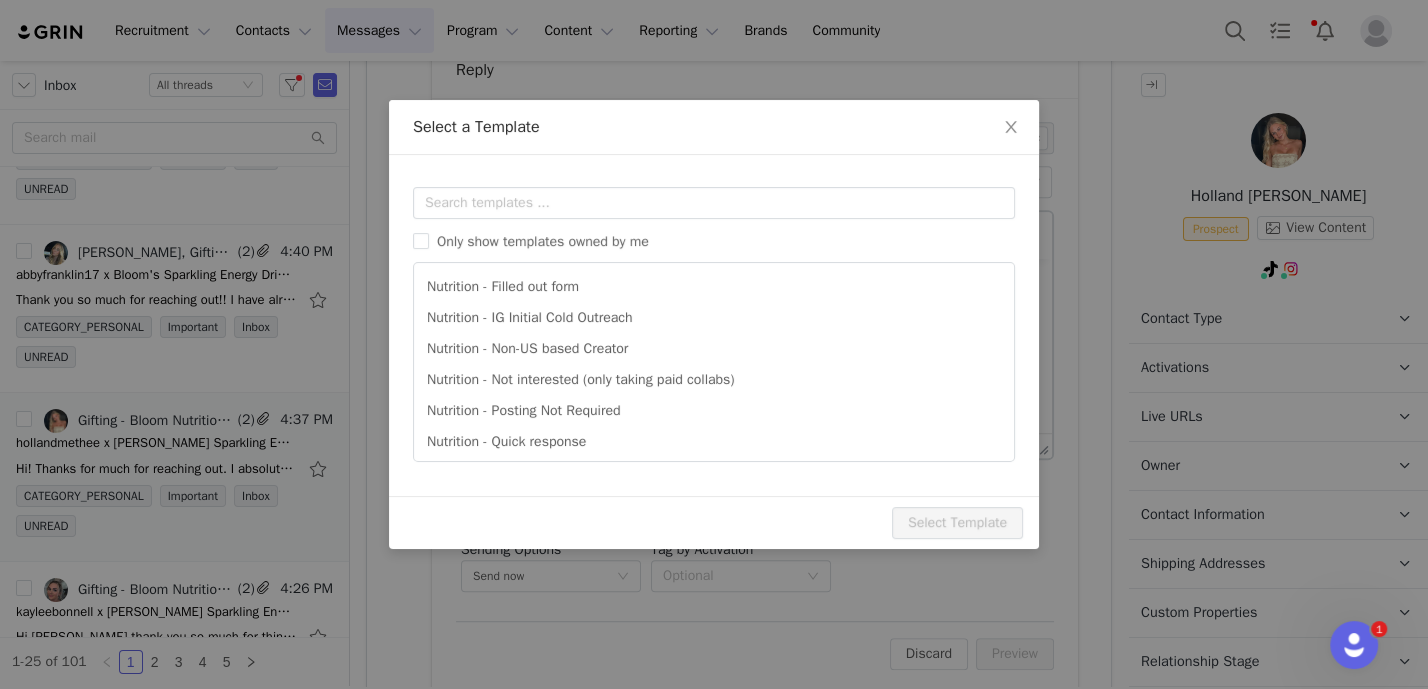 scroll, scrollTop: 0, scrollLeft: 0, axis: both 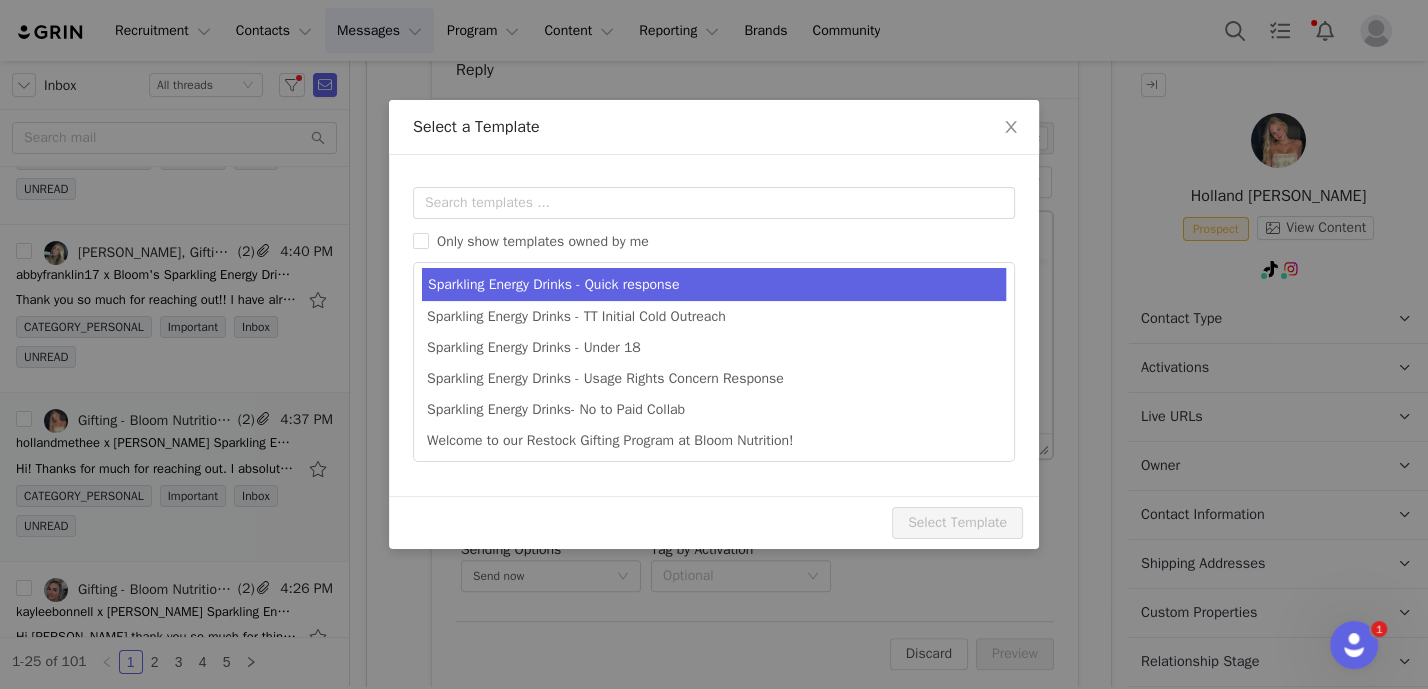 click on "Sparkling Energy Drinks - Quick response" at bounding box center [714, 284] 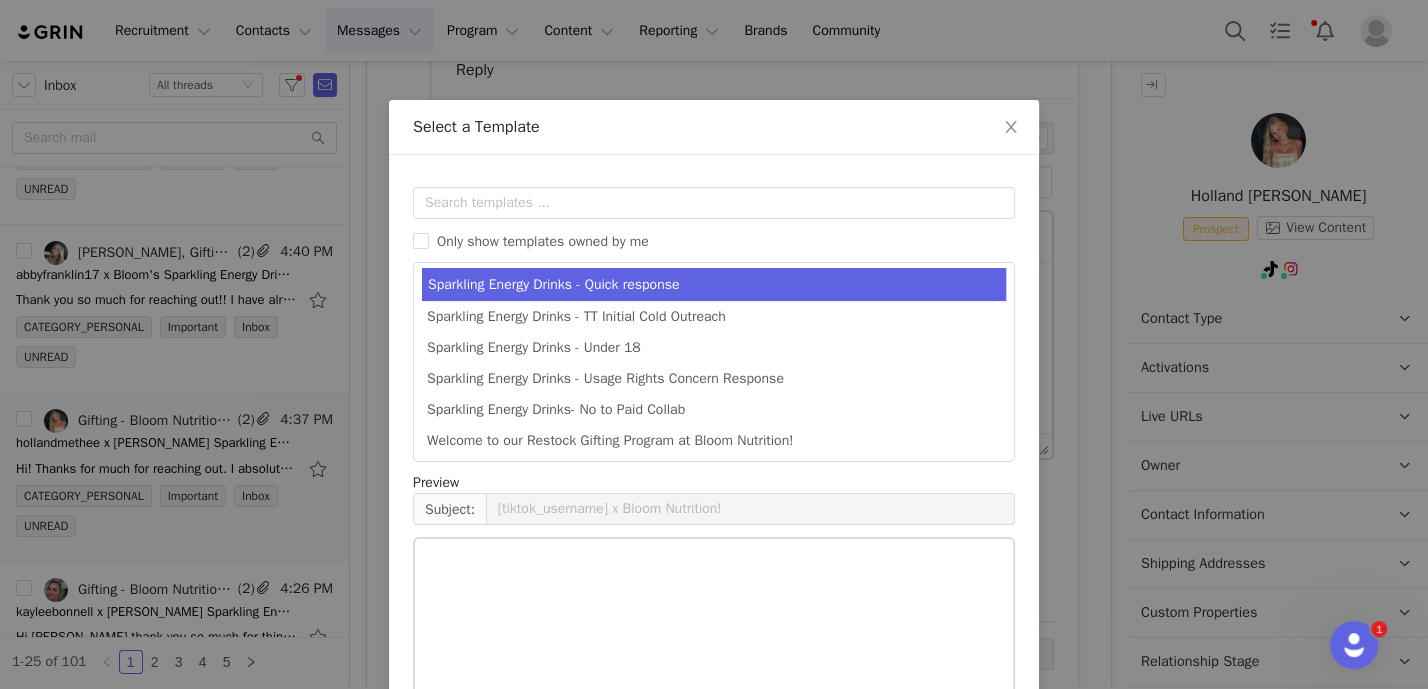 type on "[tiktok_username] x Bloom's Sparkling Energy Drinks" 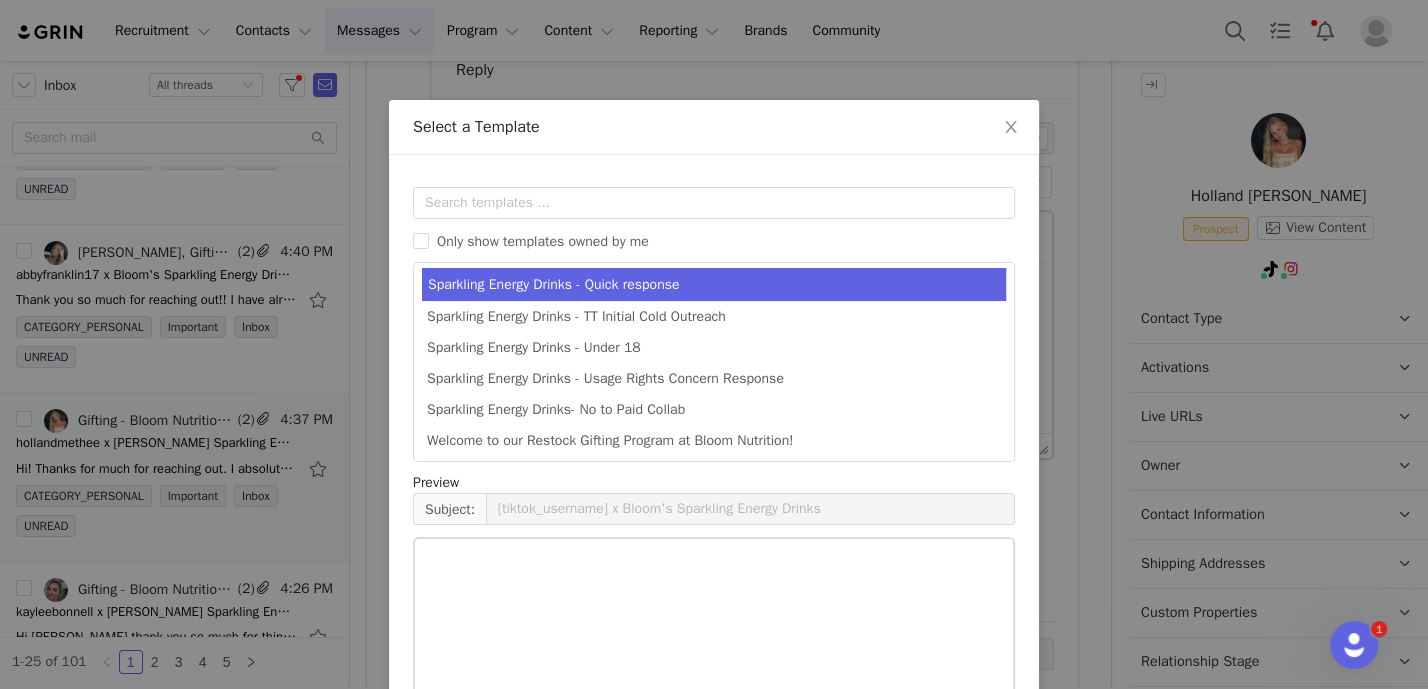 scroll, scrollTop: 437, scrollLeft: 0, axis: vertical 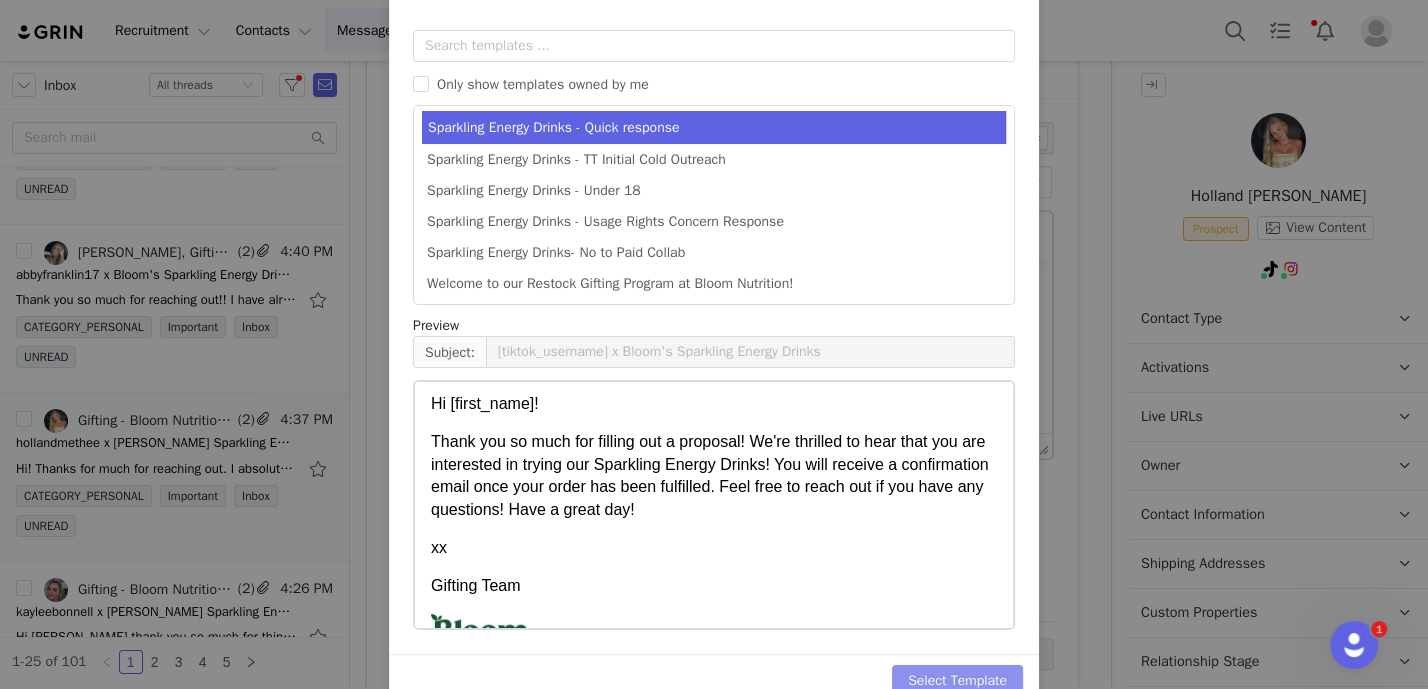 click on "Select Template" at bounding box center (957, 681) 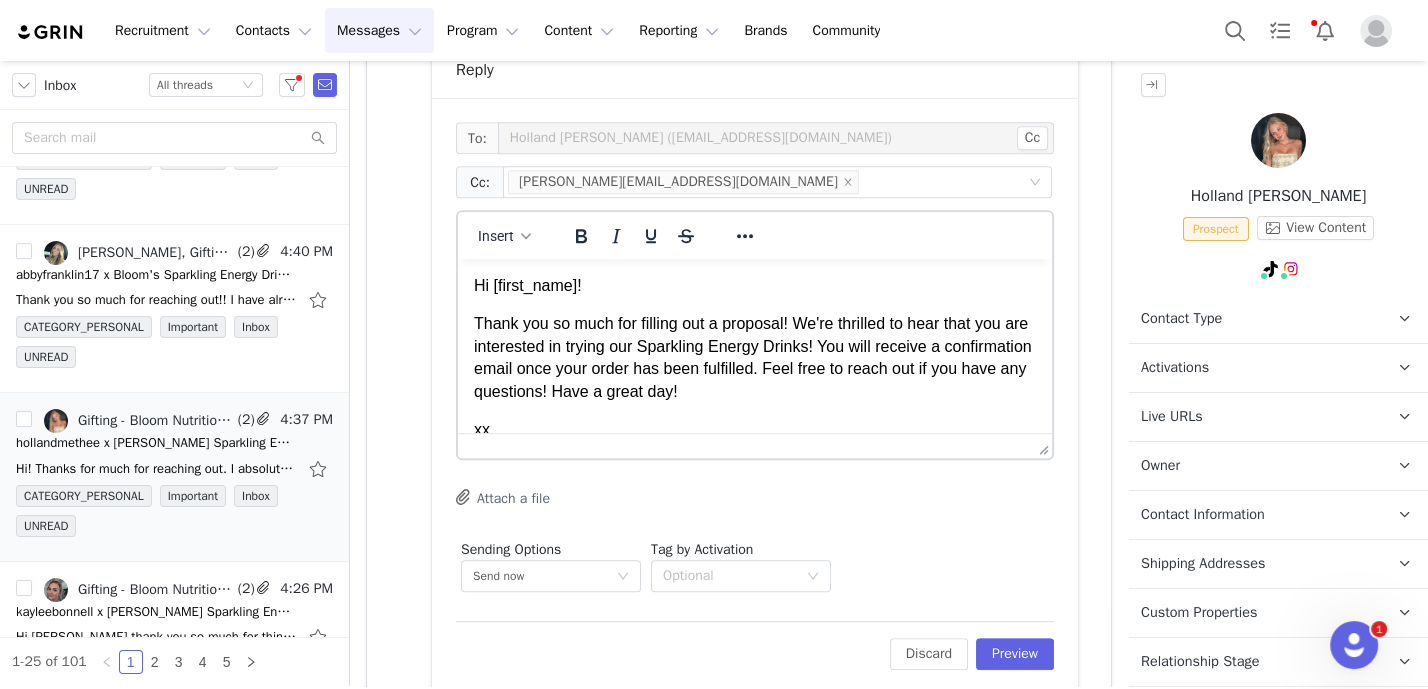 scroll, scrollTop: 0, scrollLeft: 0, axis: both 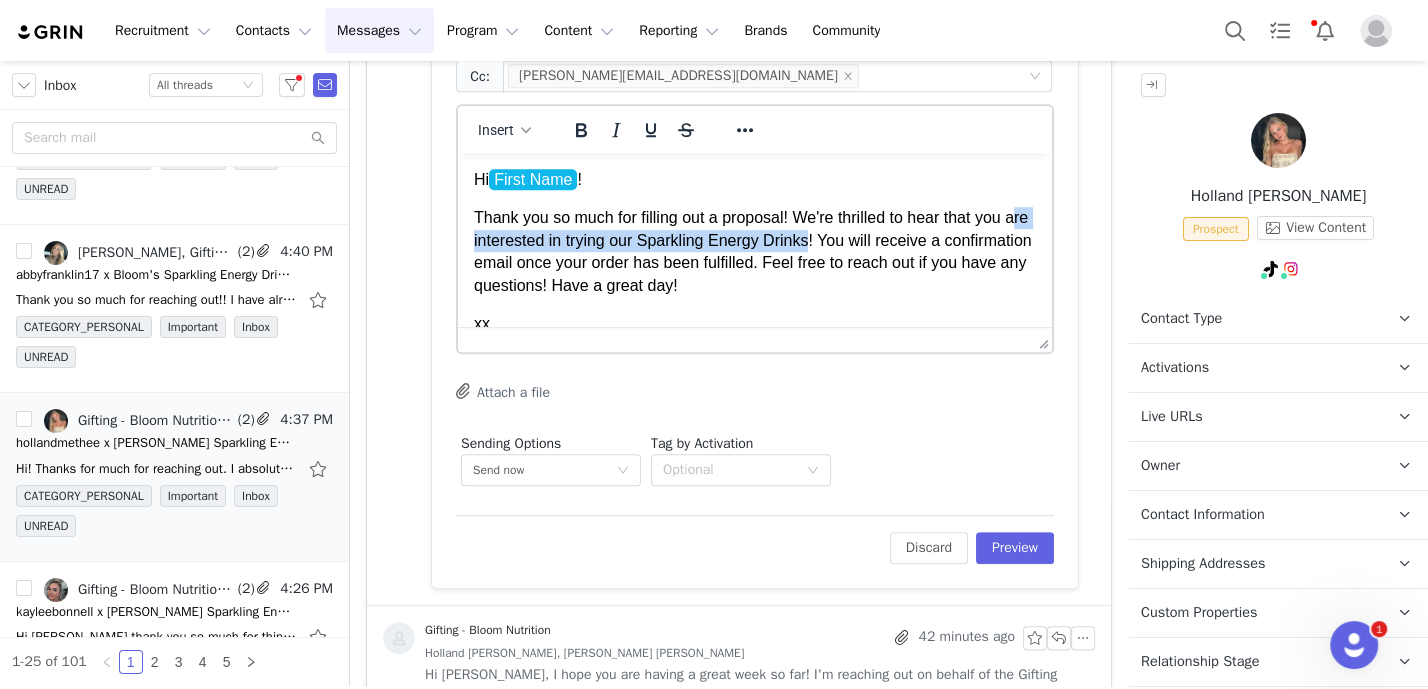 drag, startPoint x: 841, startPoint y: 244, endPoint x: 481, endPoint y: 242, distance: 360.00555 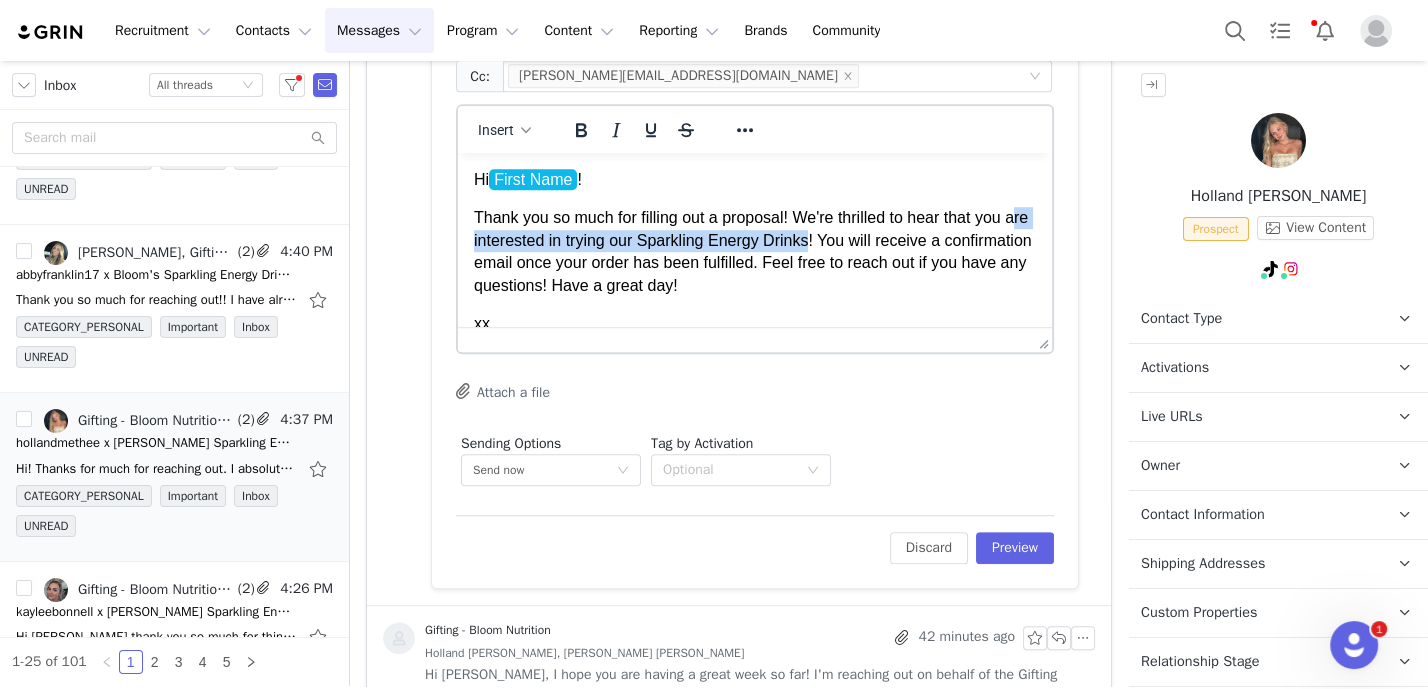 click on "Thank you so much for filling out a proposal! We're thrilled to hear that you are interested in trying our Sparkling Energy Drinks! You will receive a confirmation email once your order has been fulfilled. Feel free to reach out if you have any questions! Have a great day!" at bounding box center [755, 252] 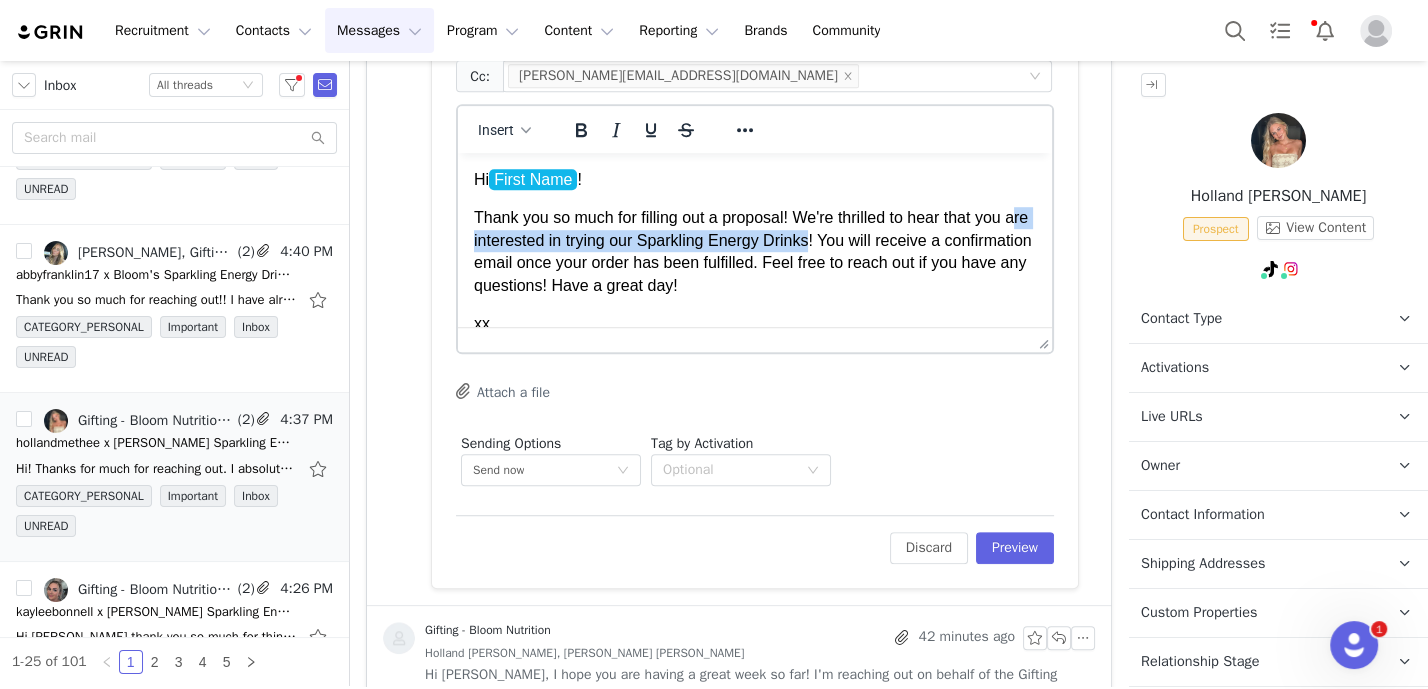 type 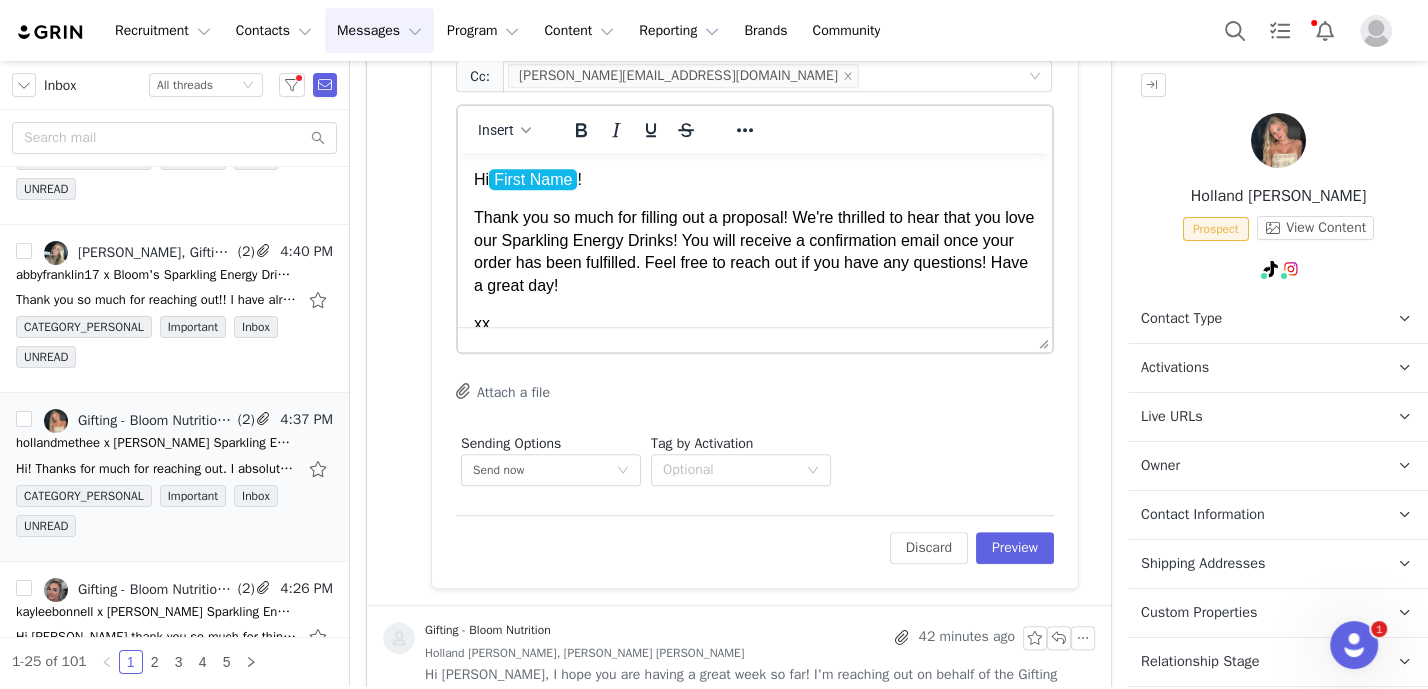 click on "Thank you so much for filling out a proposal! We're thrilled to hear that you love our Sparkling Energy Drinks! You will receive a confirmation email once your order has been fulfilled. Feel free to reach out if you have any questions! Have a great day!" at bounding box center [755, 252] 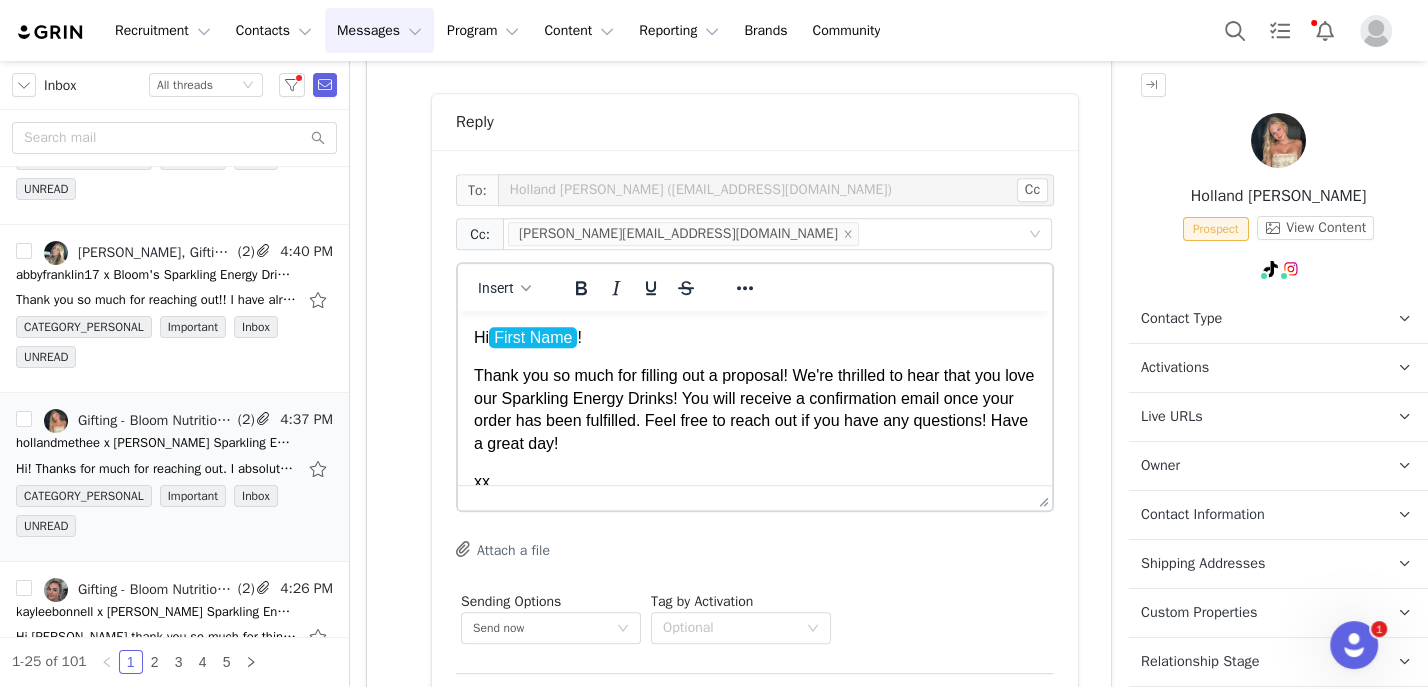 scroll, scrollTop: 927, scrollLeft: 0, axis: vertical 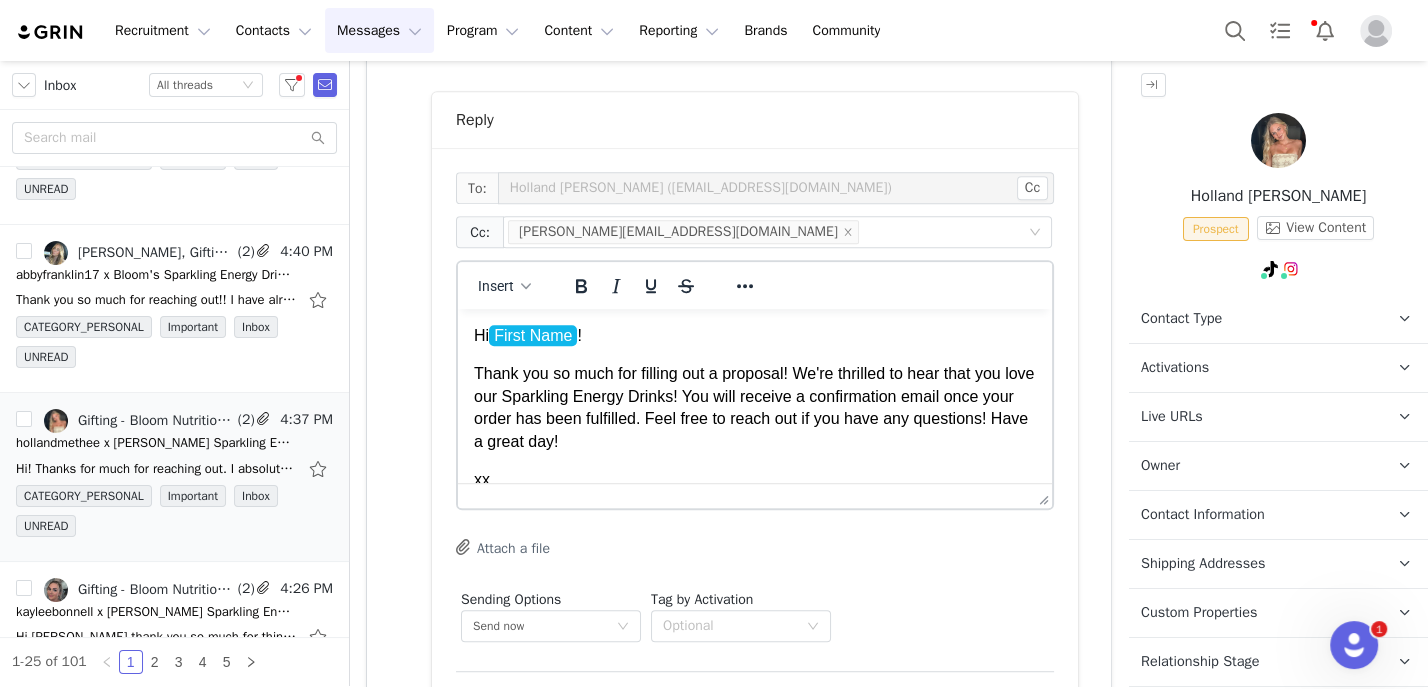 click on "Thank you so much for filling out a proposal! We're thrilled to hear that you love our Sparkling Energy Drinks! You will receive a confirmation email once your order has been fulfilled. Feel free to reach out if you have any questions! Have a great day!" at bounding box center [755, 408] 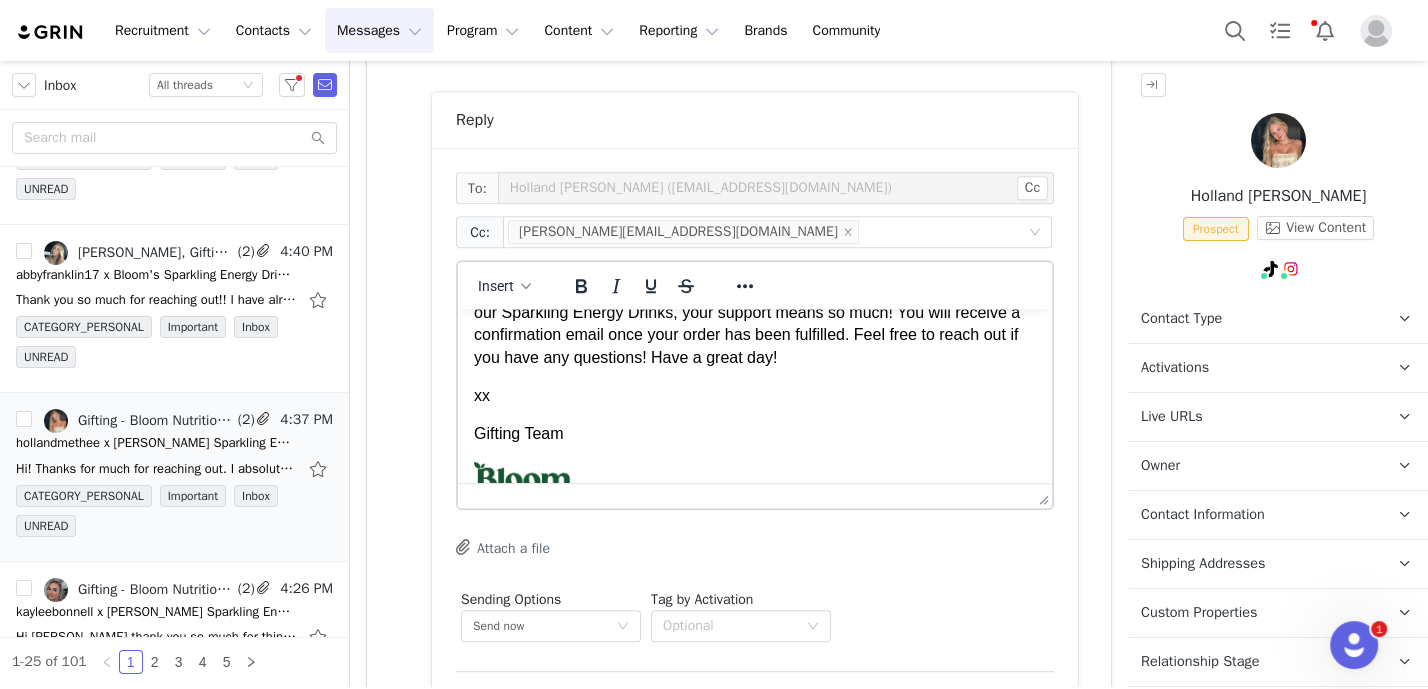 scroll, scrollTop: 87, scrollLeft: 0, axis: vertical 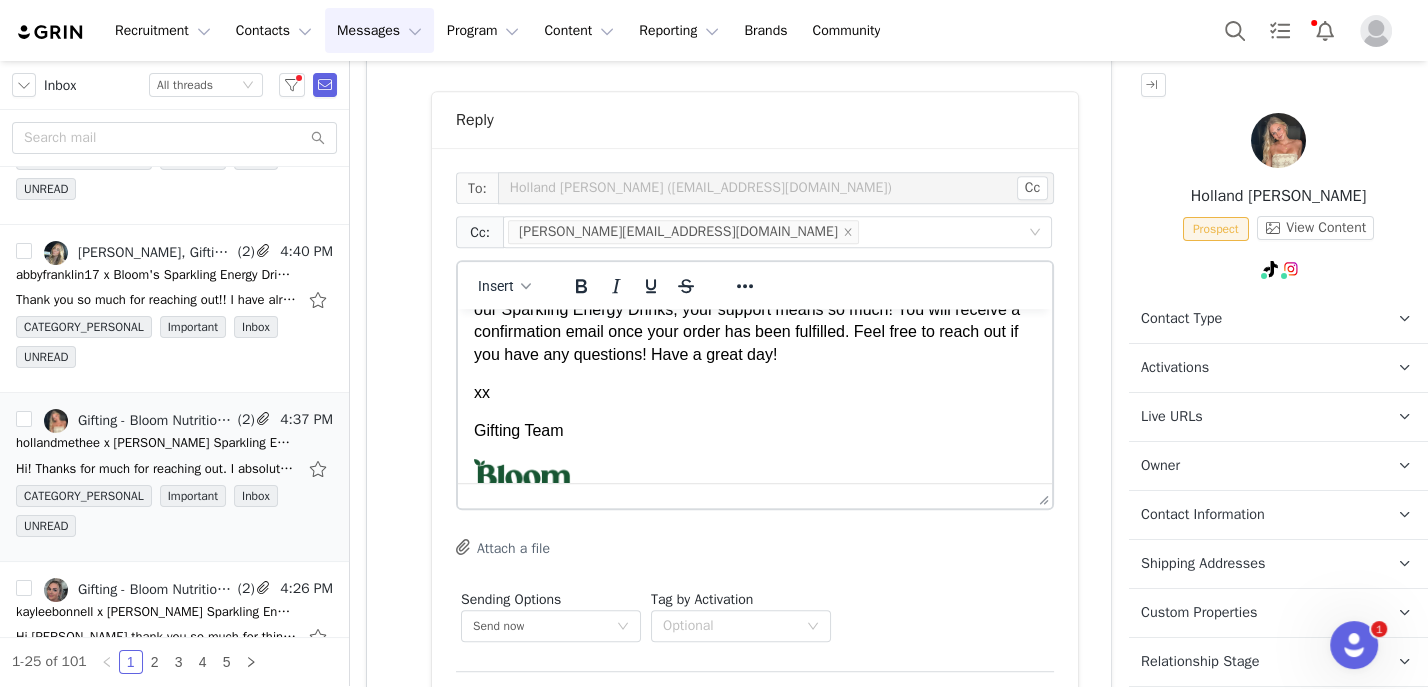 click on "Gifting Team" at bounding box center [755, 431] 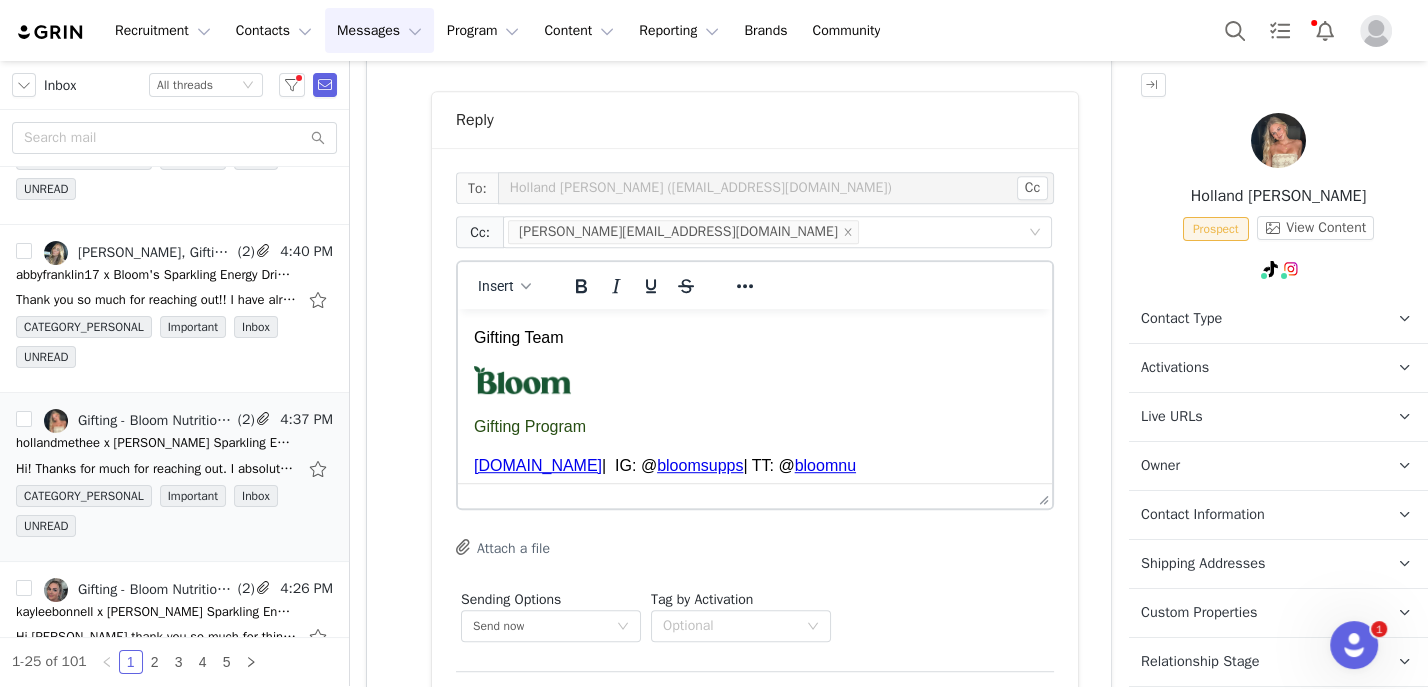 scroll, scrollTop: 188, scrollLeft: 0, axis: vertical 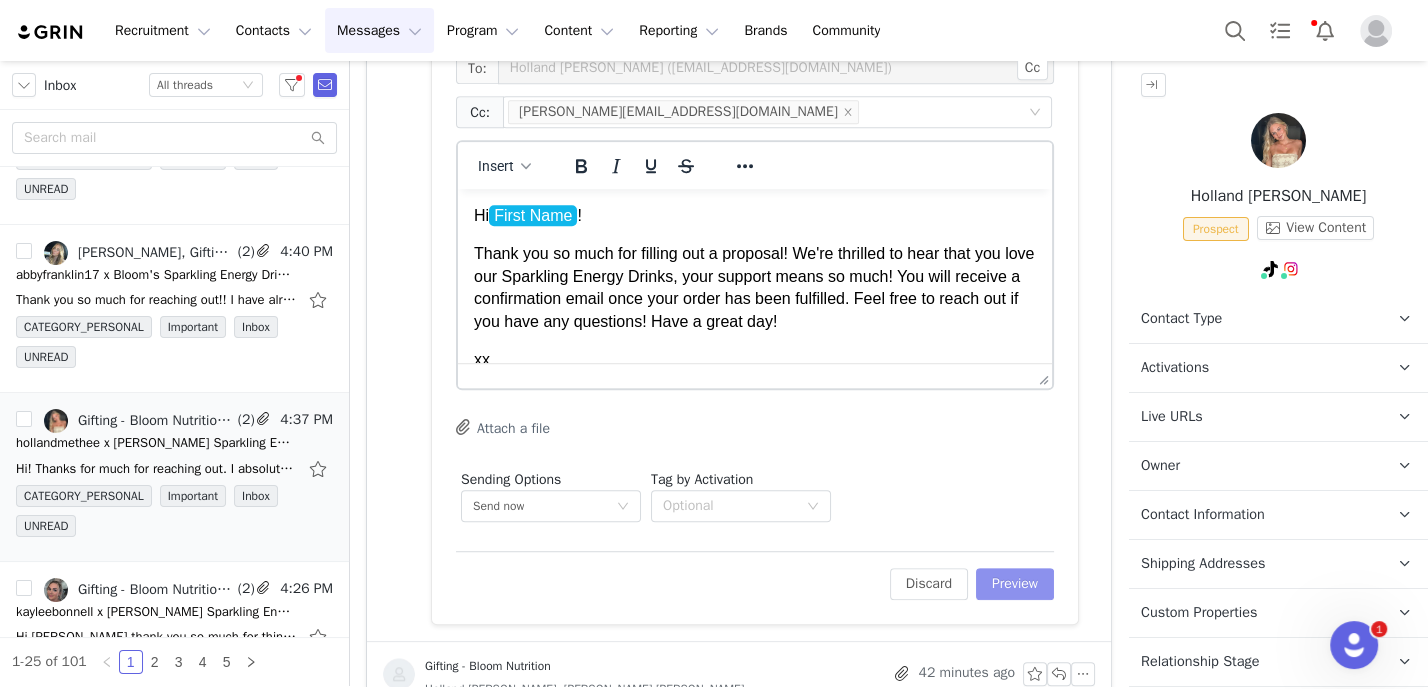 click on "Preview" at bounding box center [1015, 584] 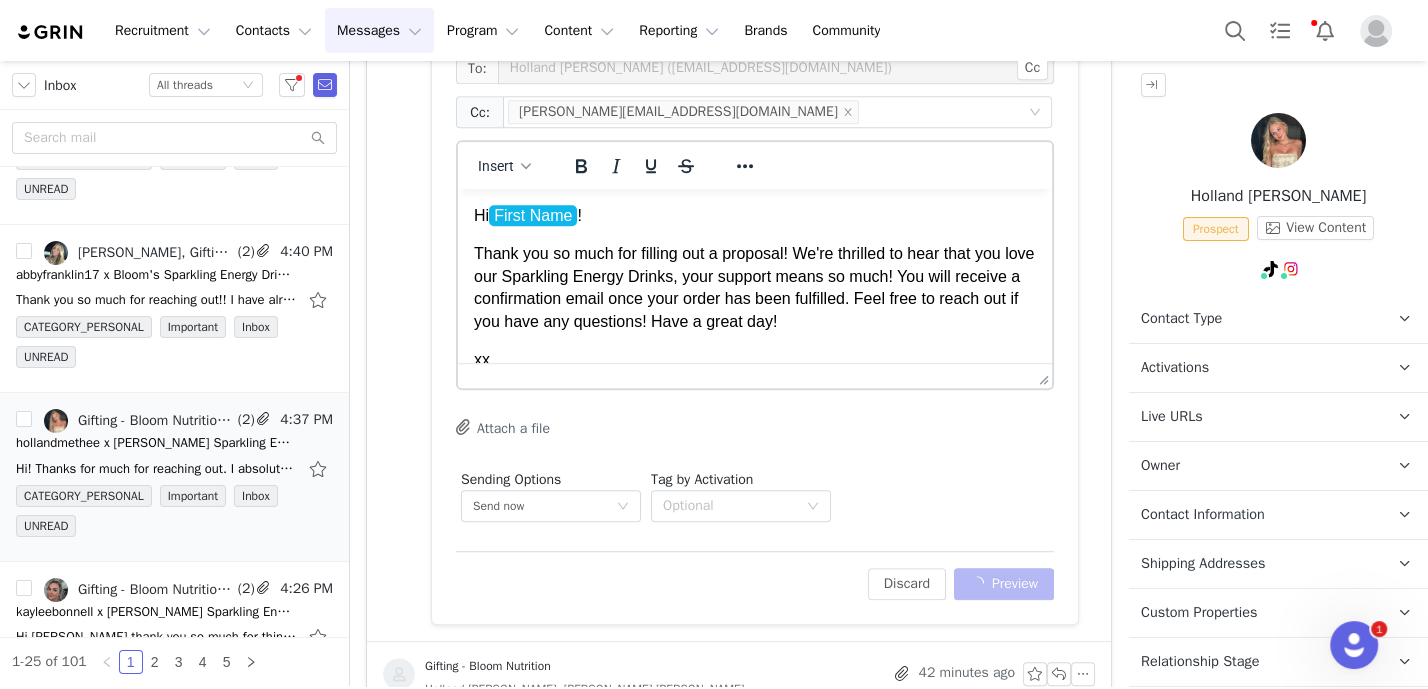 scroll, scrollTop: 952, scrollLeft: 0, axis: vertical 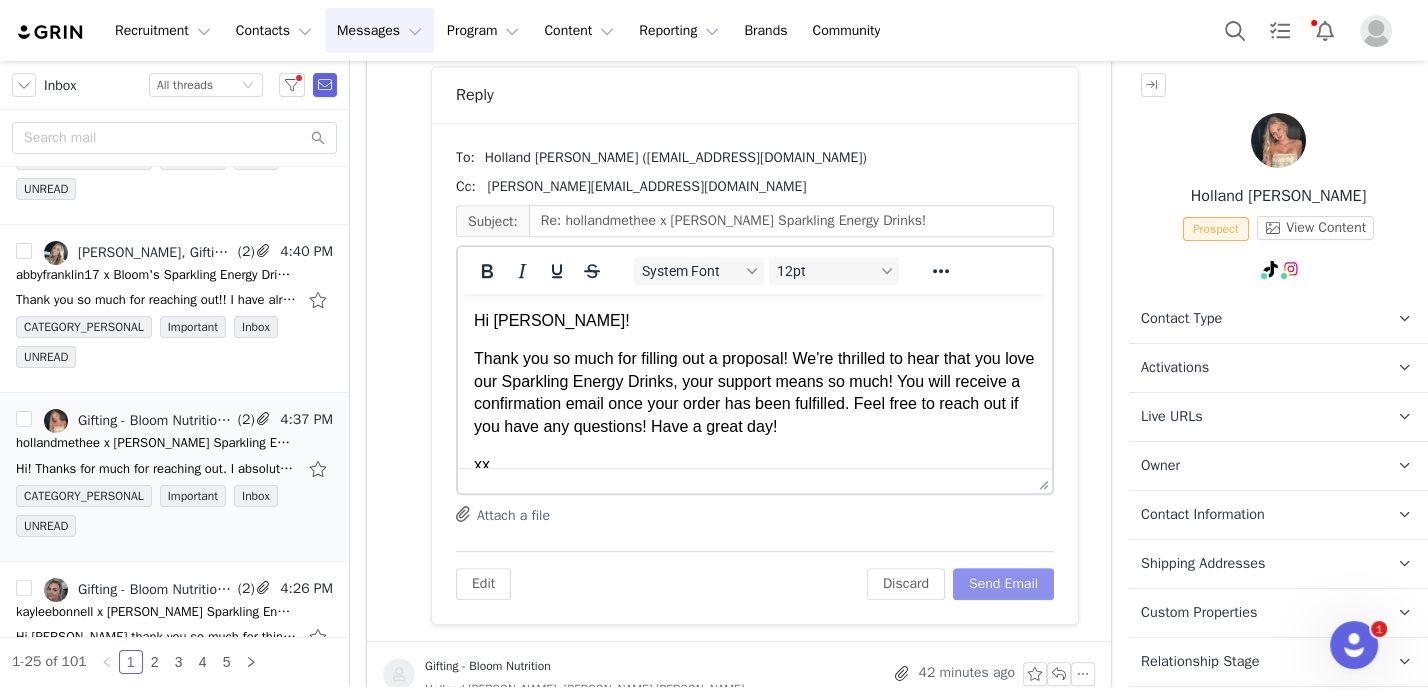 click on "Send Email" at bounding box center [1003, 584] 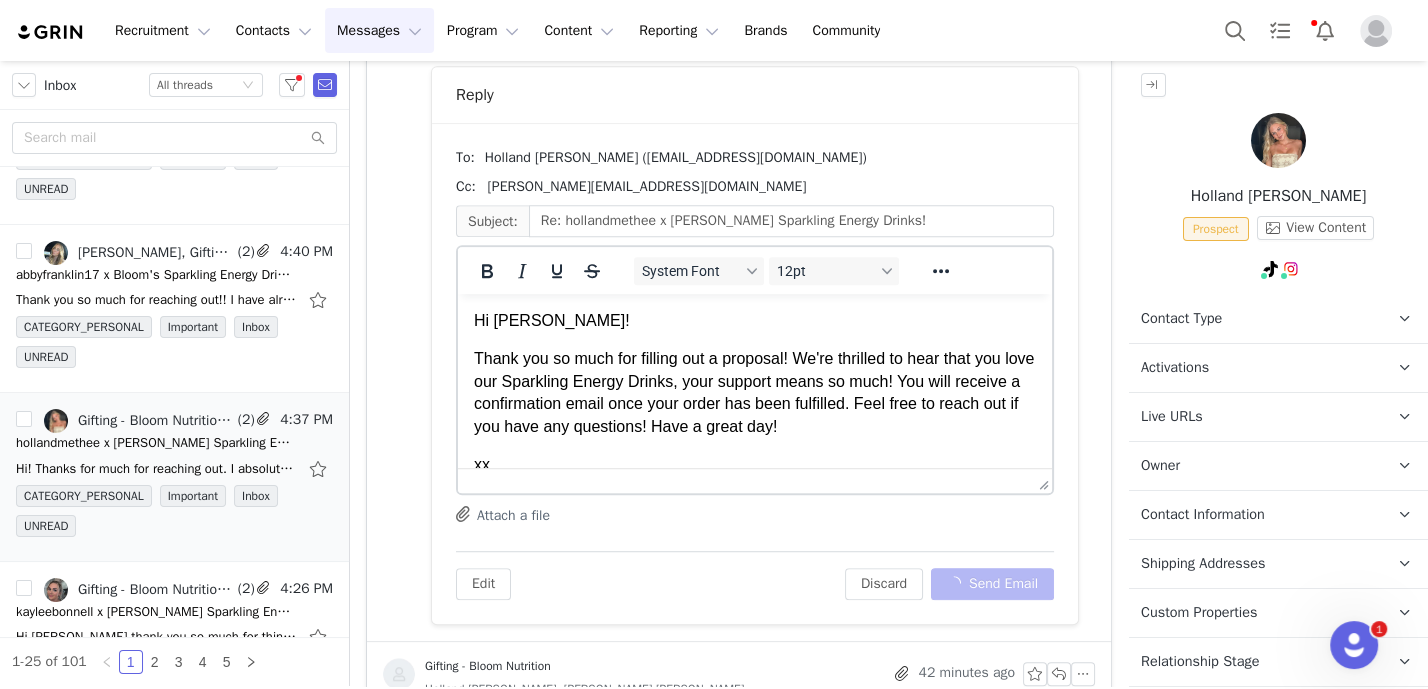 scroll, scrollTop: 435, scrollLeft: 0, axis: vertical 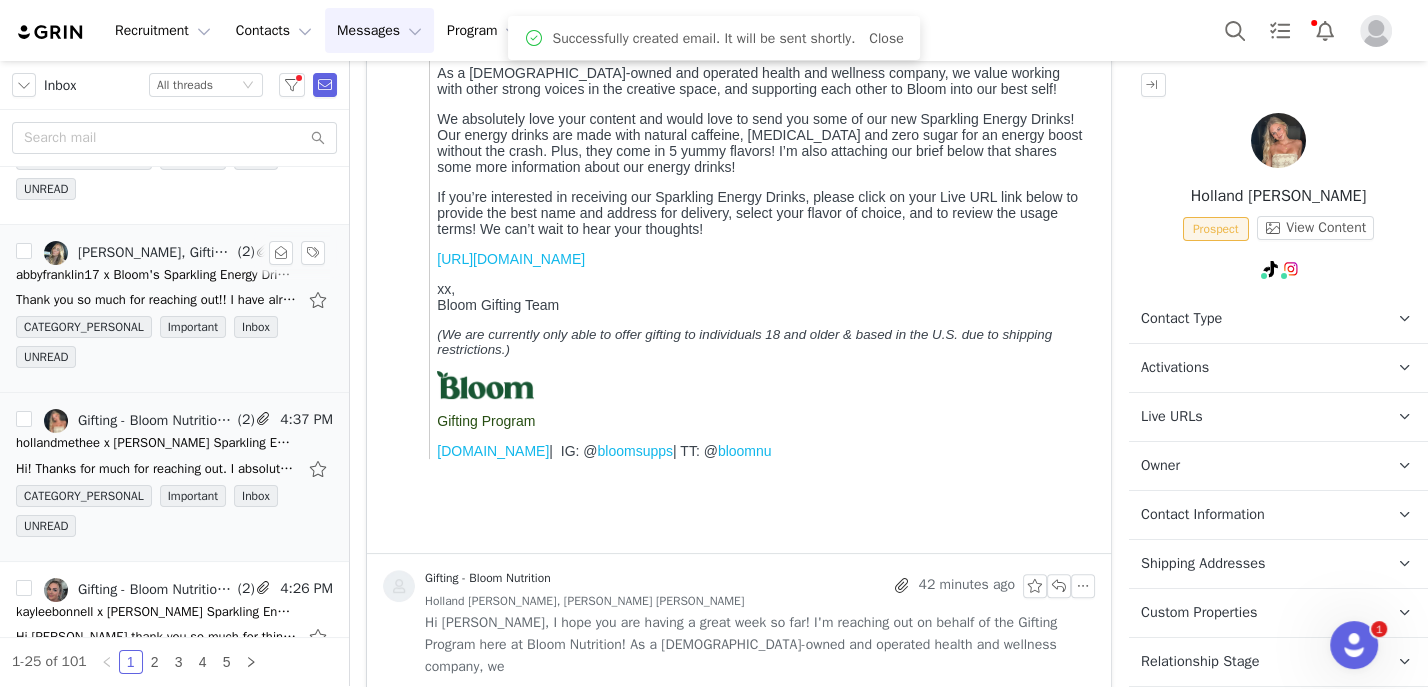 click on "abbyfranklin17 x Bloom's Sparkling Energy Drinks!" at bounding box center (156, 275) 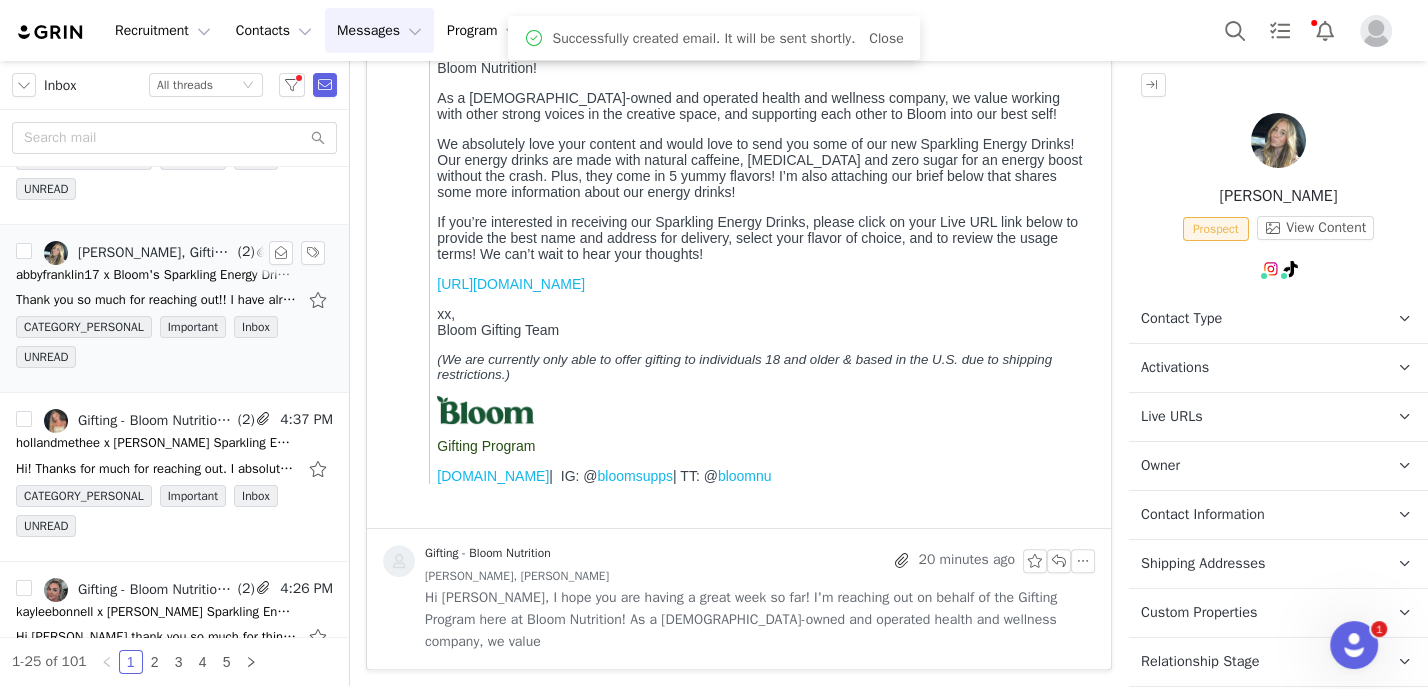 scroll, scrollTop: 0, scrollLeft: 0, axis: both 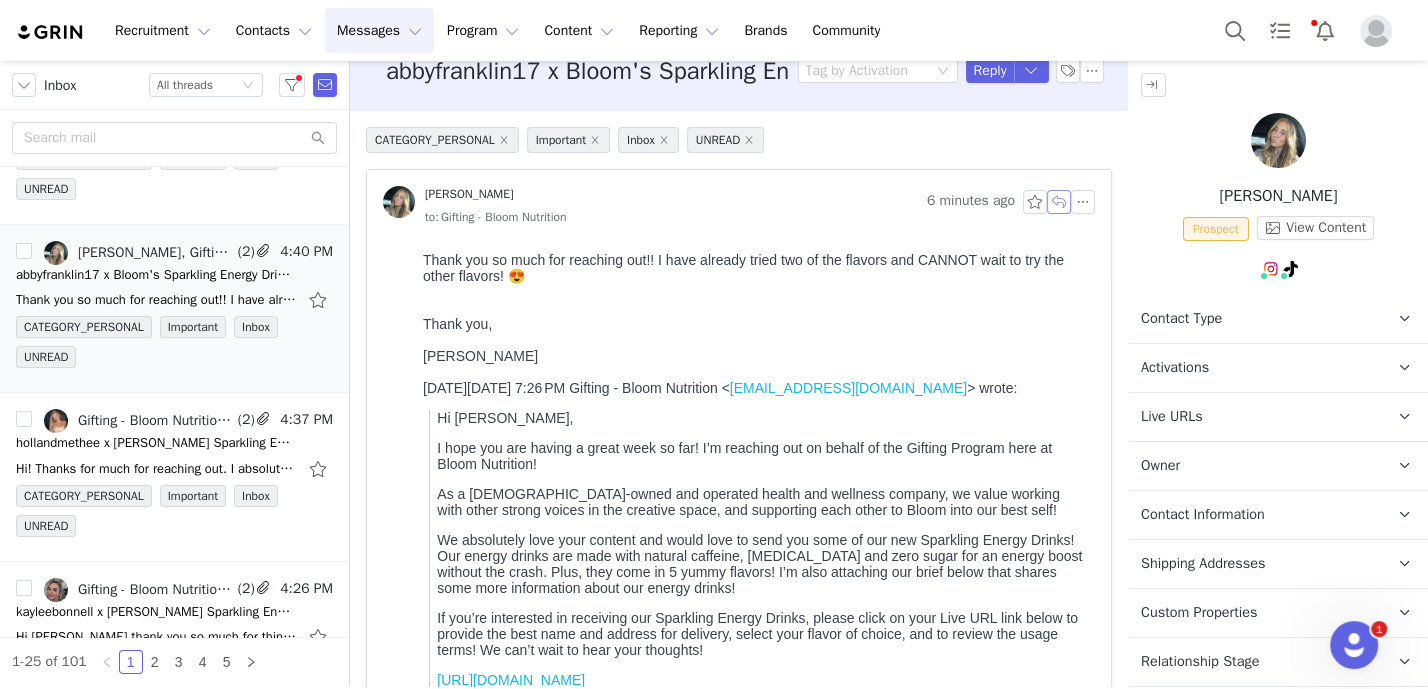click at bounding box center (1059, 202) 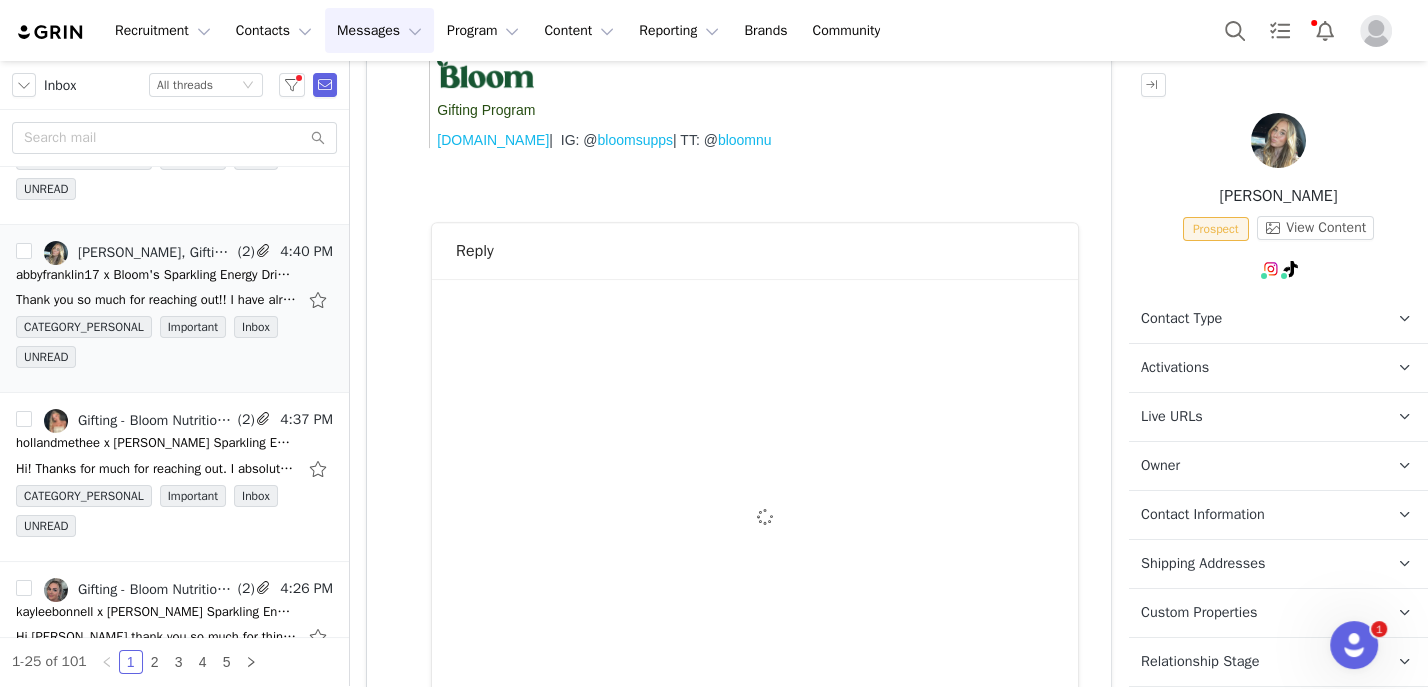 scroll, scrollTop: 0, scrollLeft: 0, axis: both 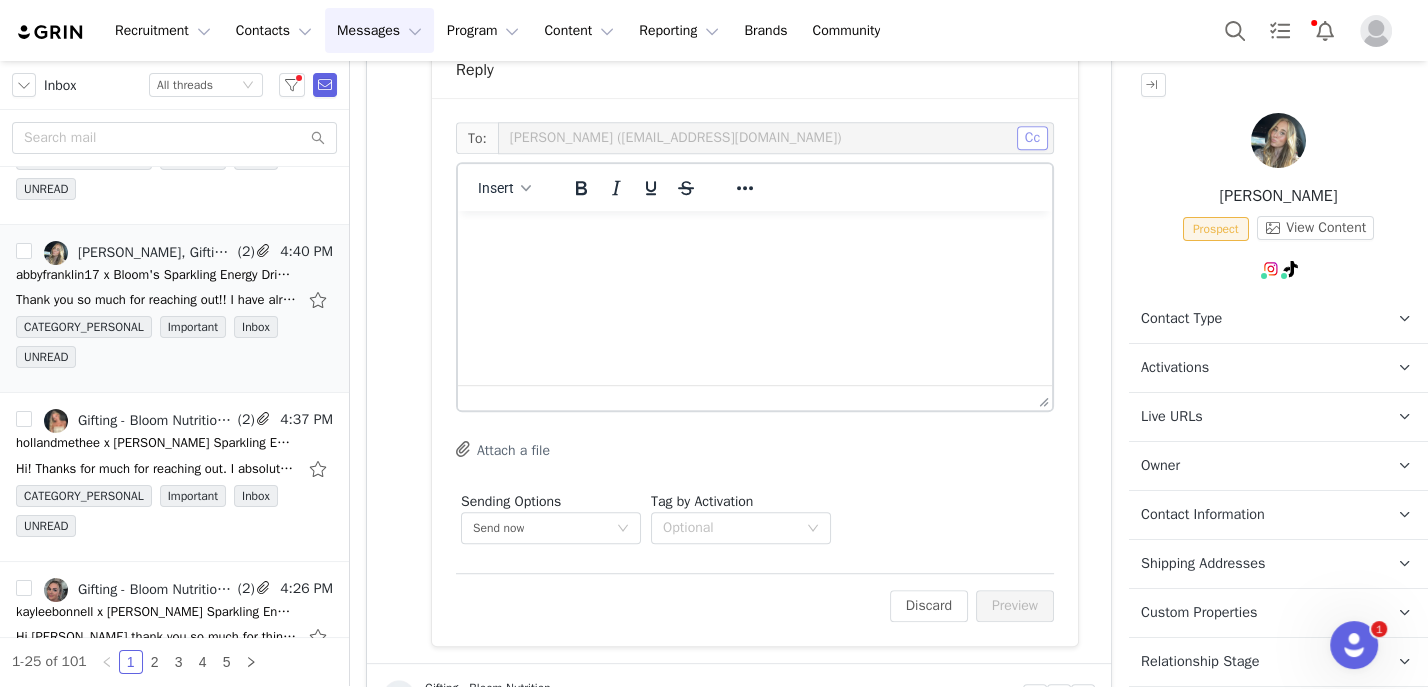 click on "Cc" at bounding box center [1032, 138] 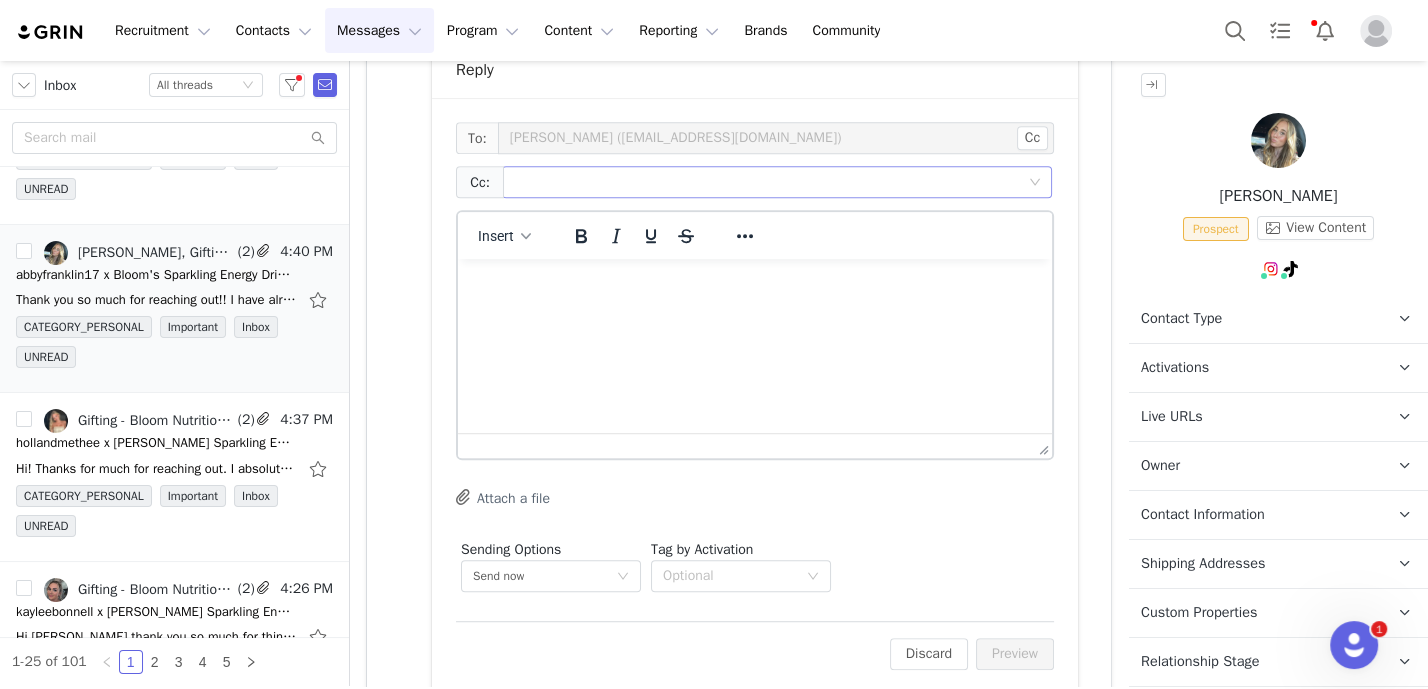 click at bounding box center [769, 182] 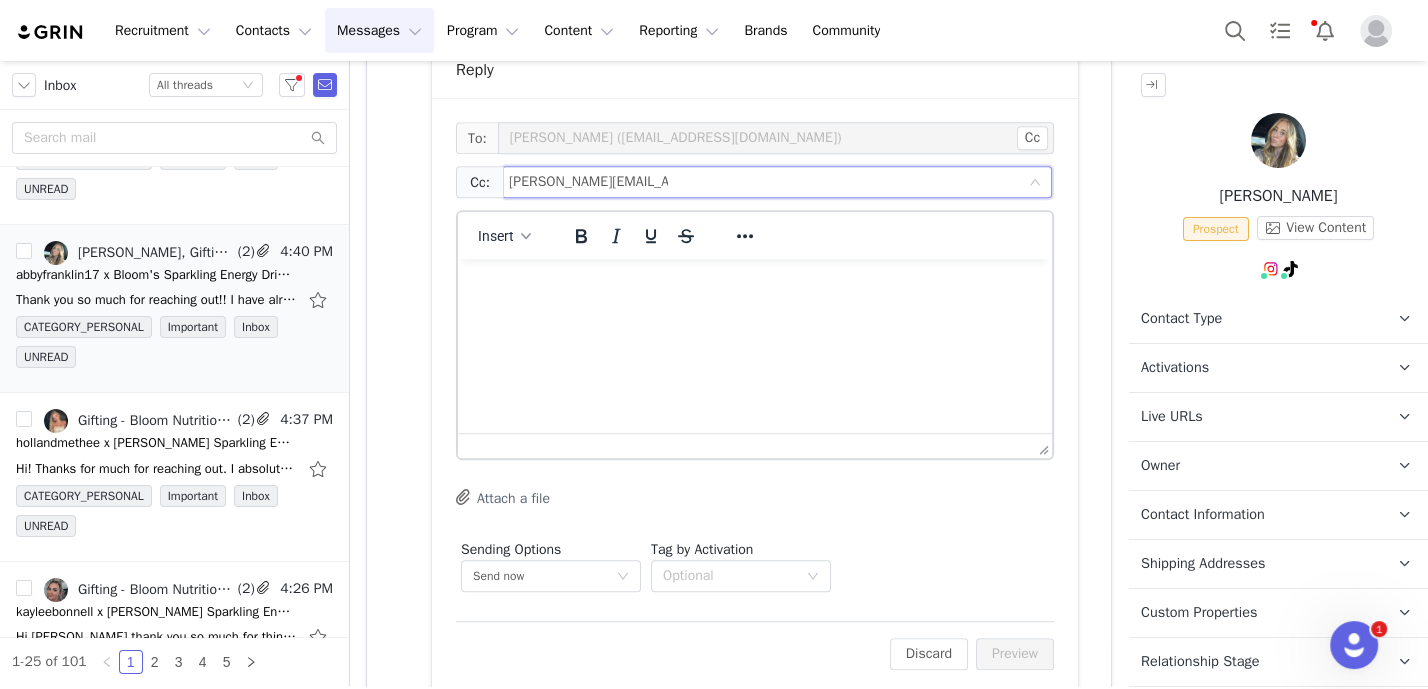 type on "[PERSON_NAME][EMAIL_ADDRESS][DOMAIN_NAME]" 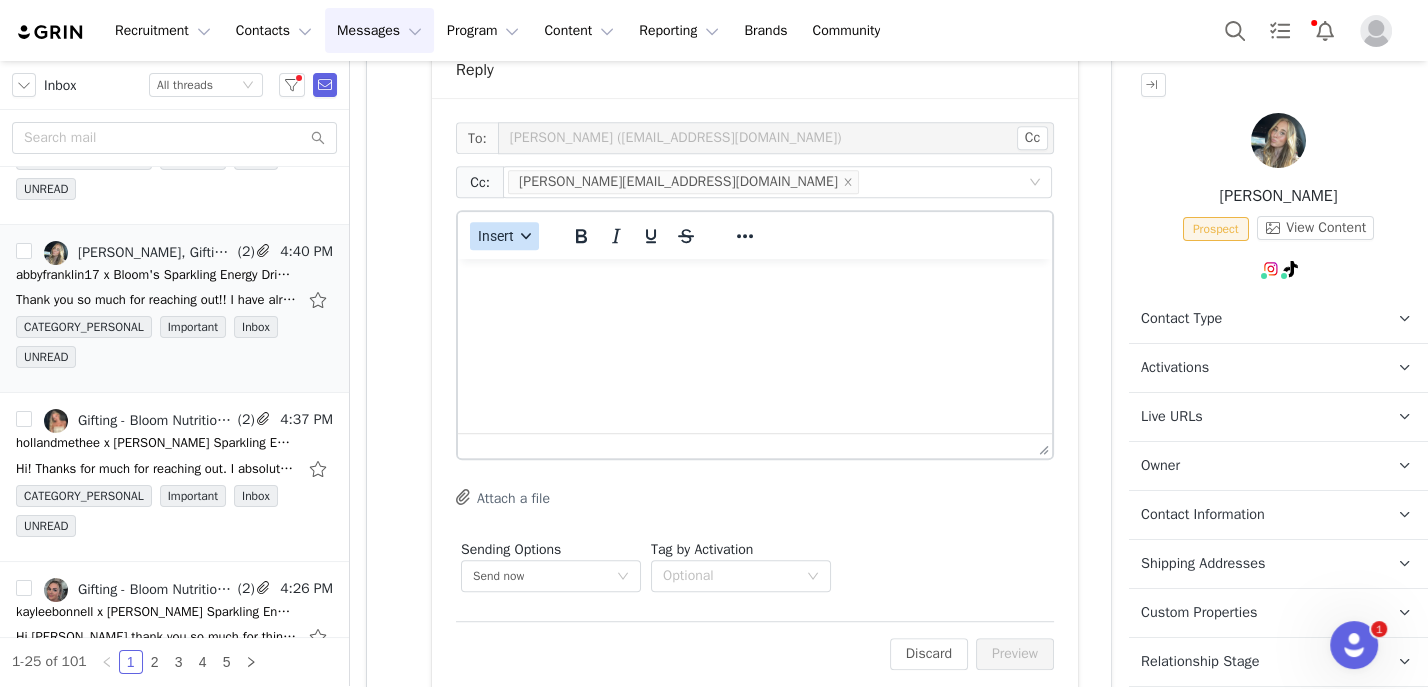 click on "Insert" at bounding box center [496, 236] 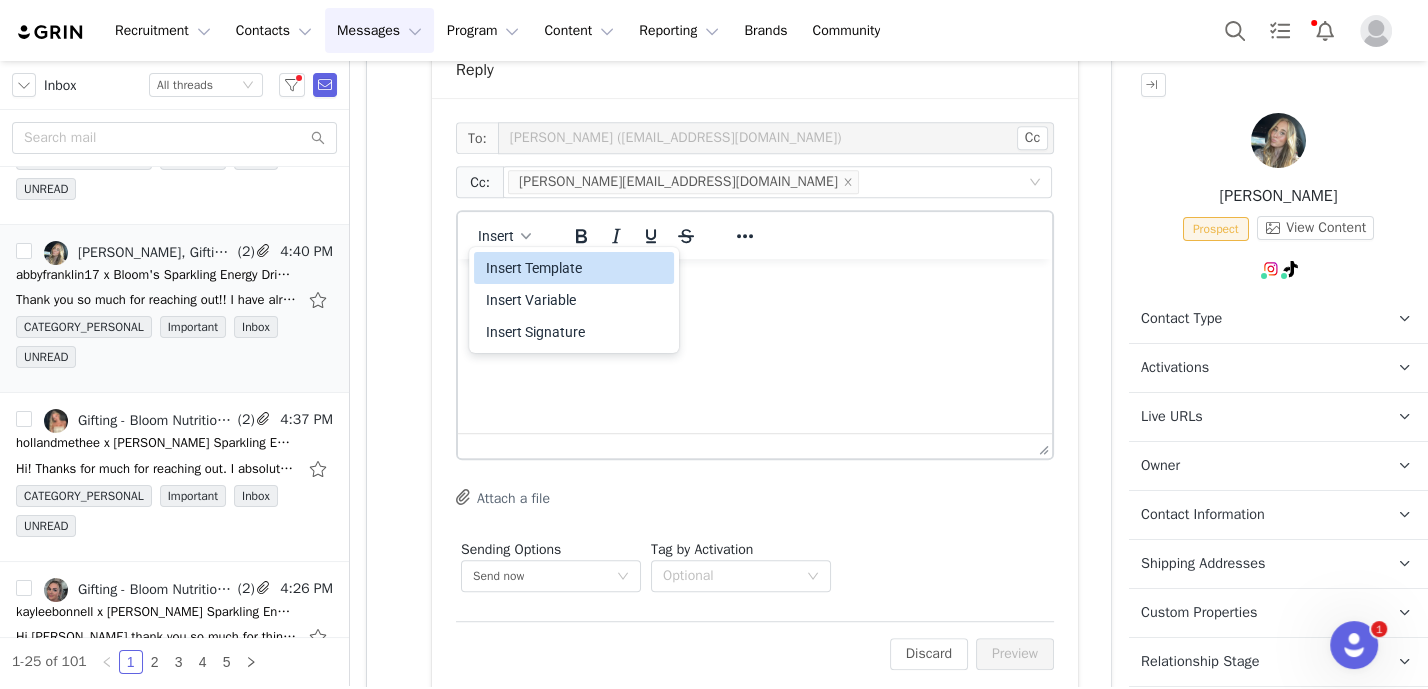 click on "Insert Template" at bounding box center [576, 268] 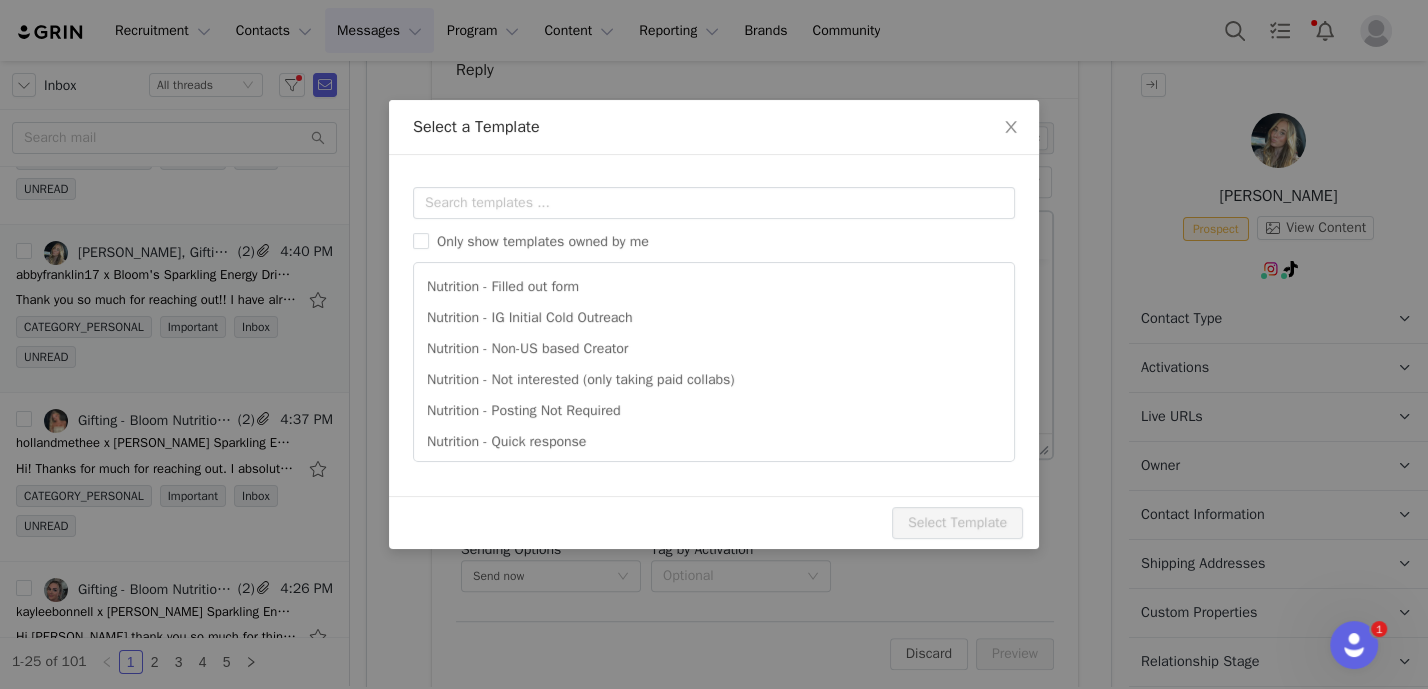 scroll, scrollTop: 0, scrollLeft: 0, axis: both 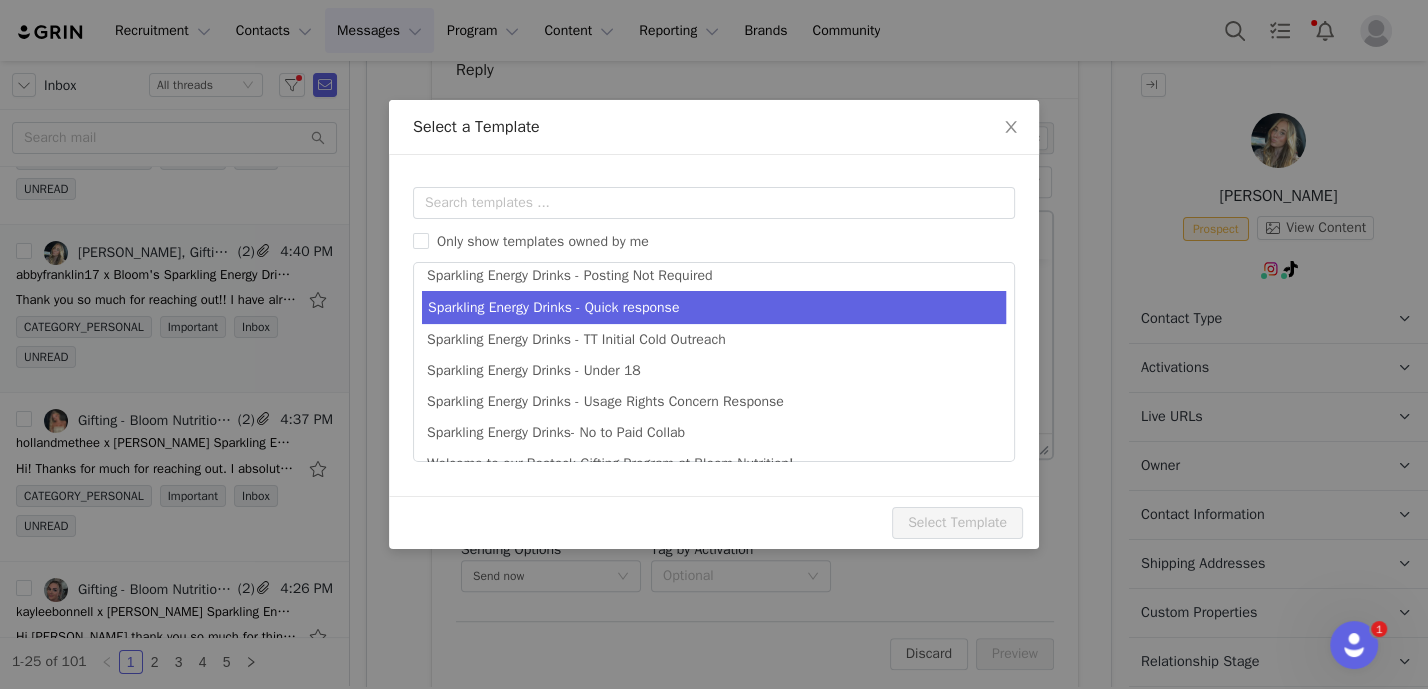 click on "Sparkling Energy Drinks - Quick response" at bounding box center (714, 307) 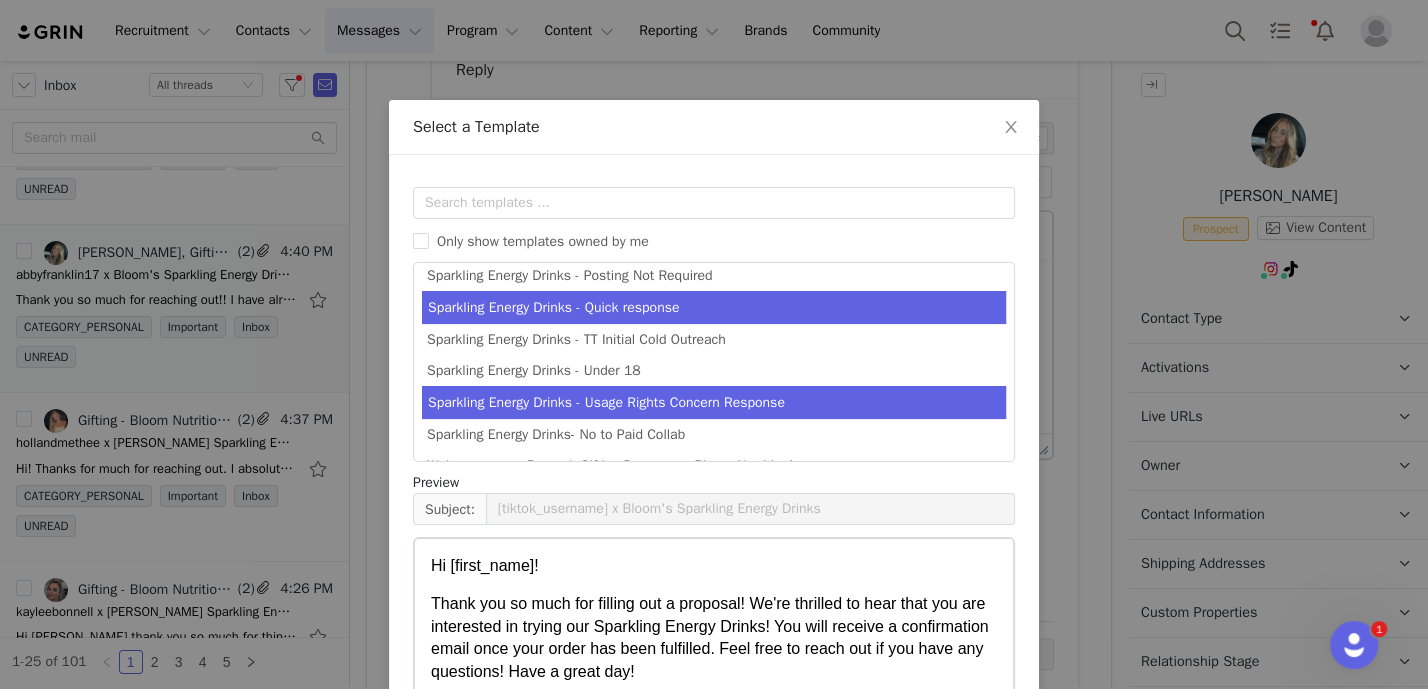 scroll, scrollTop: 438, scrollLeft: 0, axis: vertical 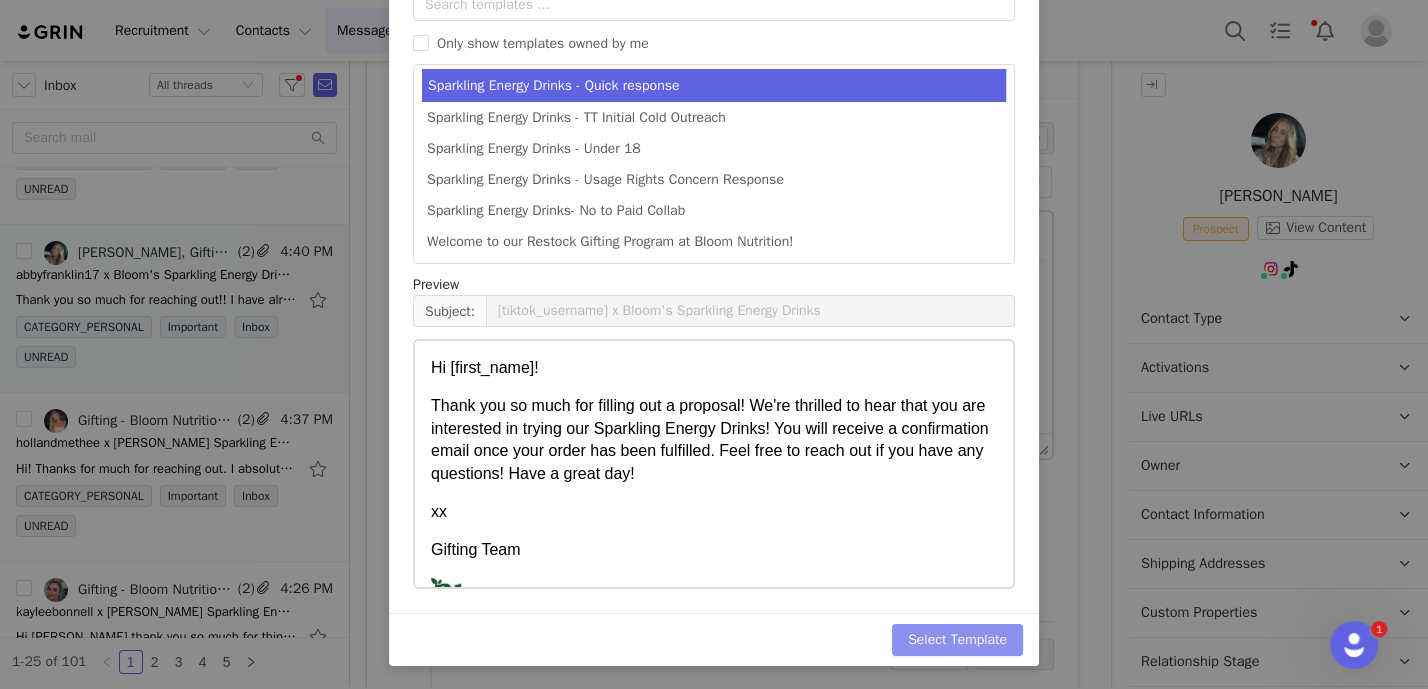 click on "Select Template" at bounding box center [957, 640] 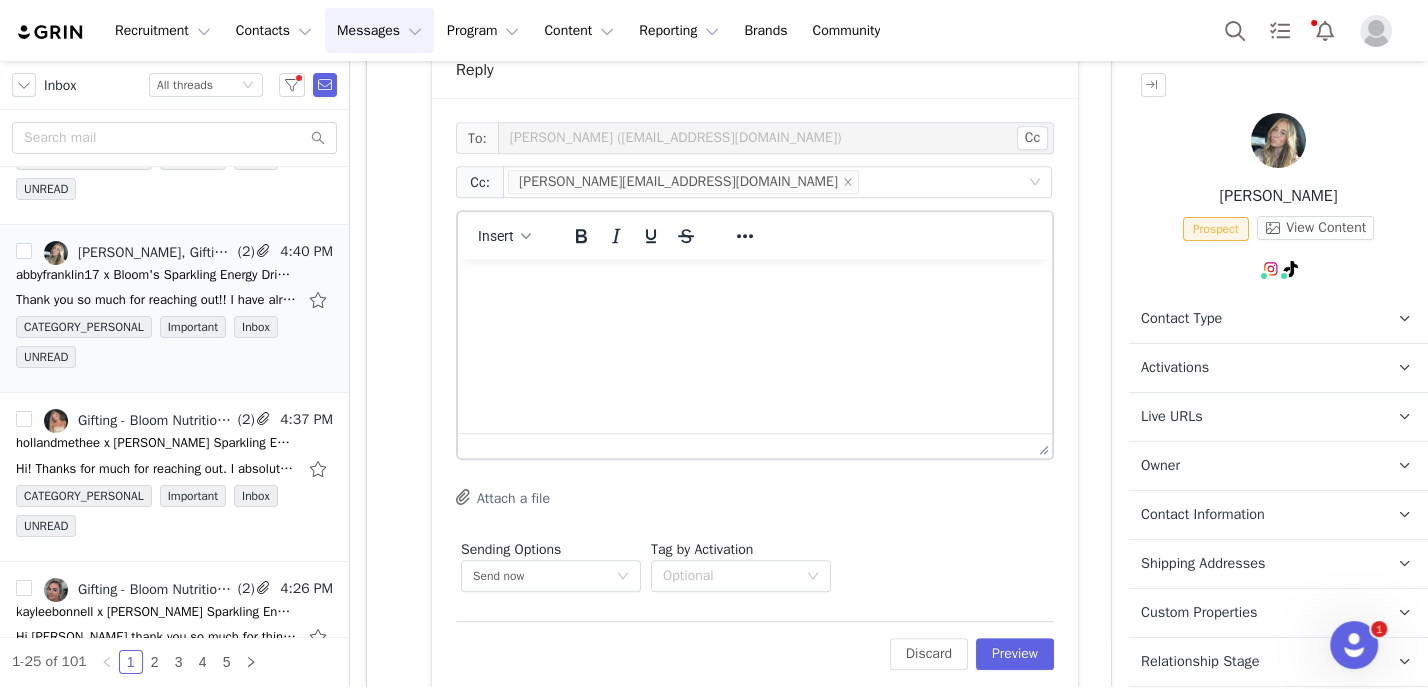 scroll, scrollTop: 0, scrollLeft: 0, axis: both 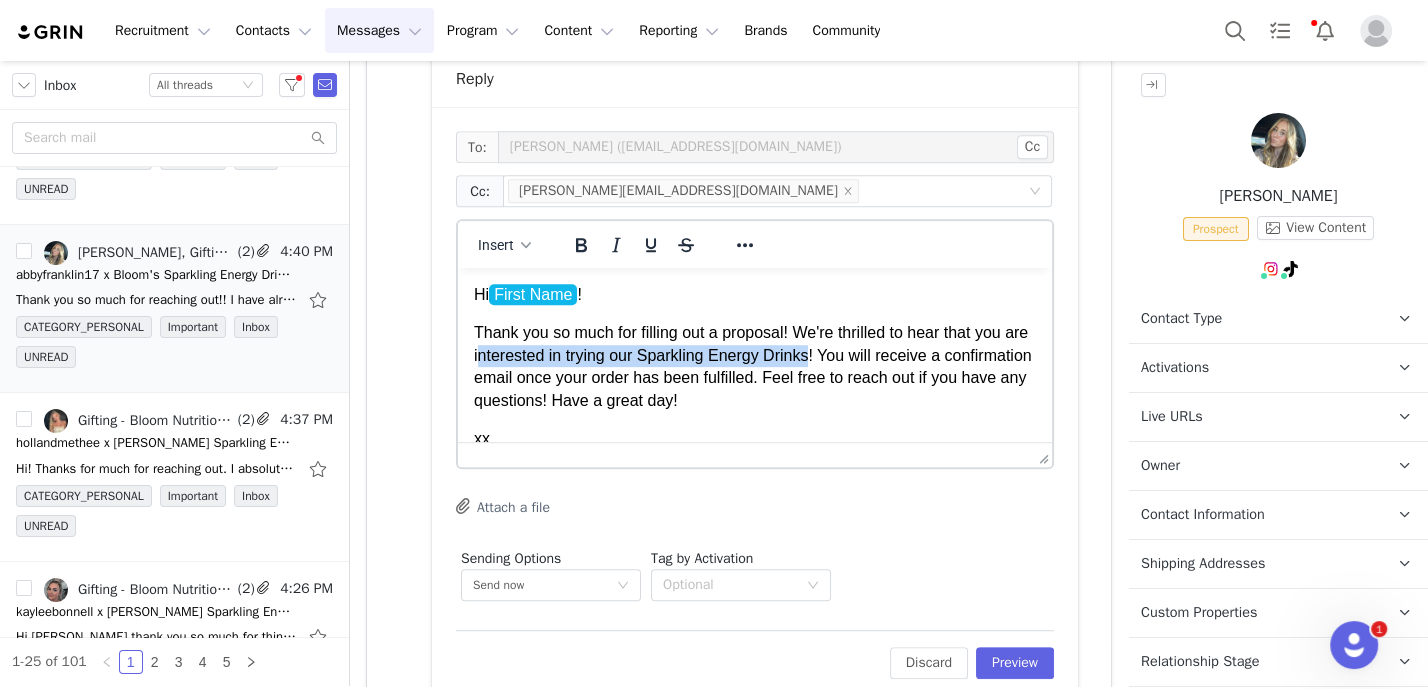 drag, startPoint x: 841, startPoint y: 360, endPoint x: 507, endPoint y: 361, distance: 334.0015 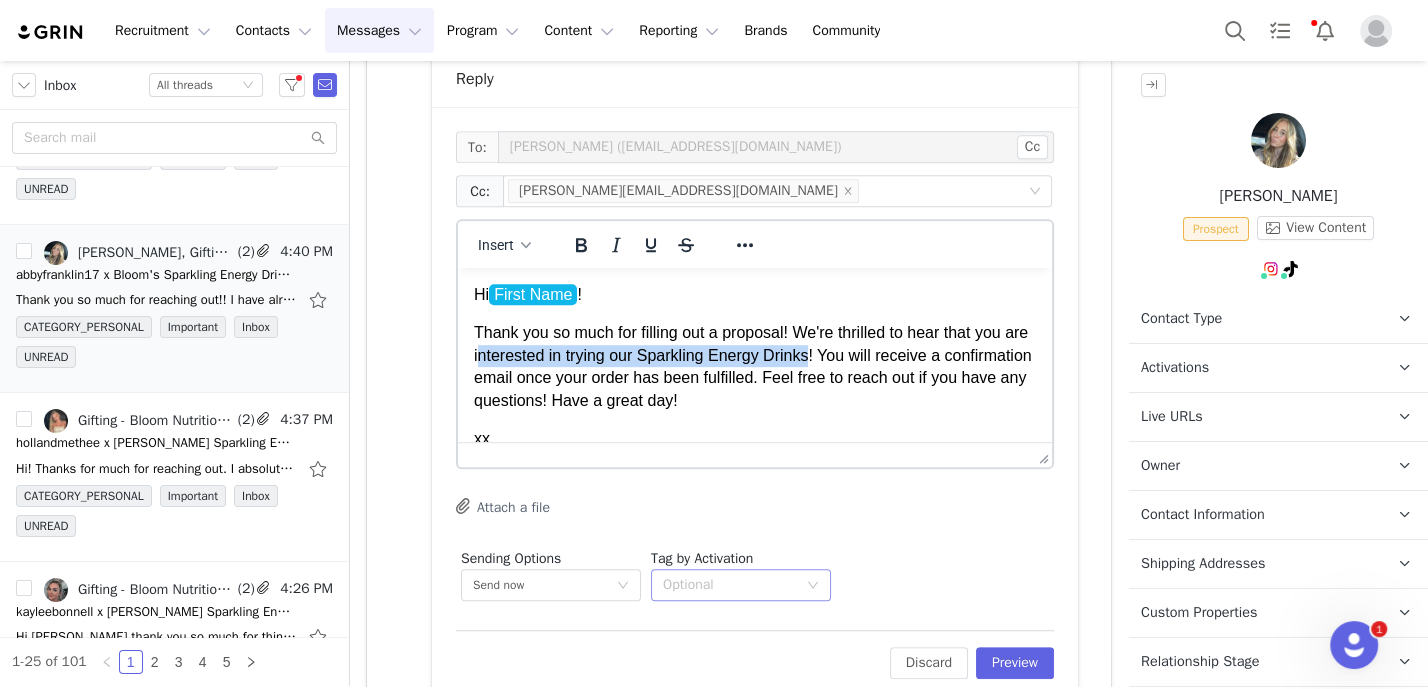 type 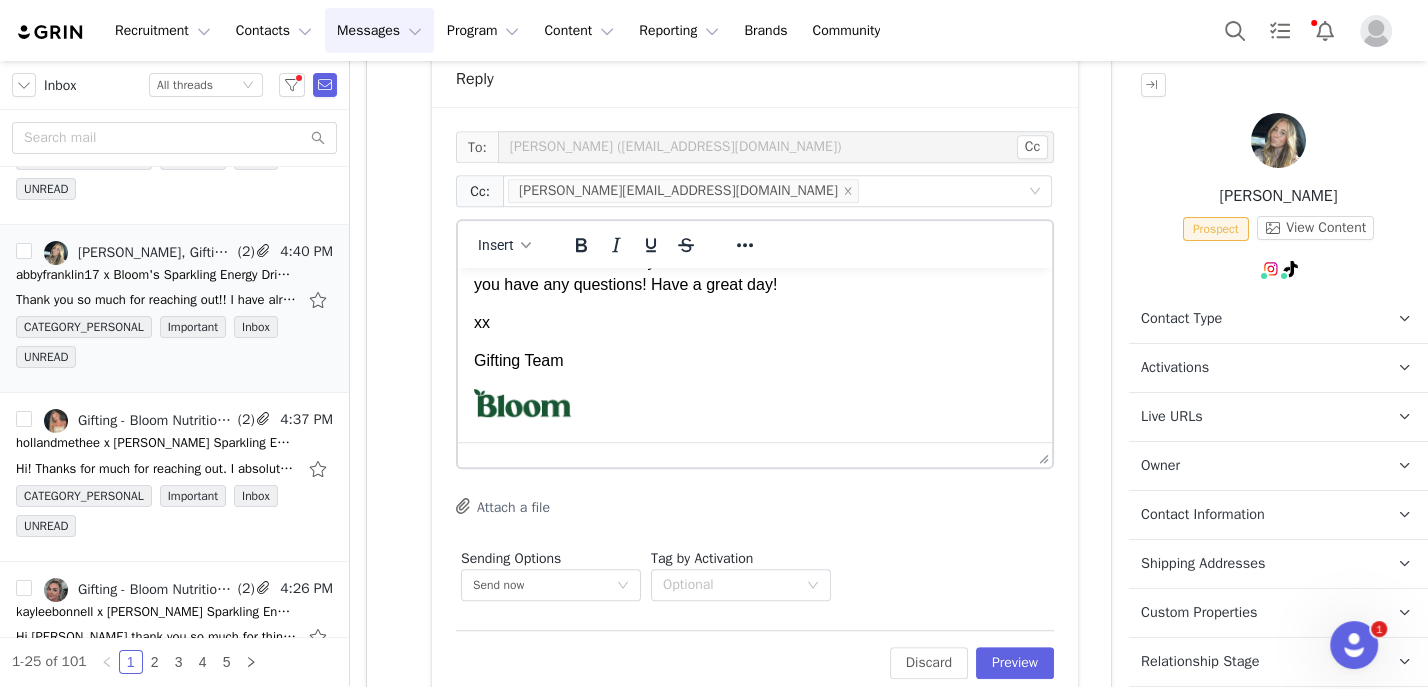 scroll, scrollTop: 188, scrollLeft: 0, axis: vertical 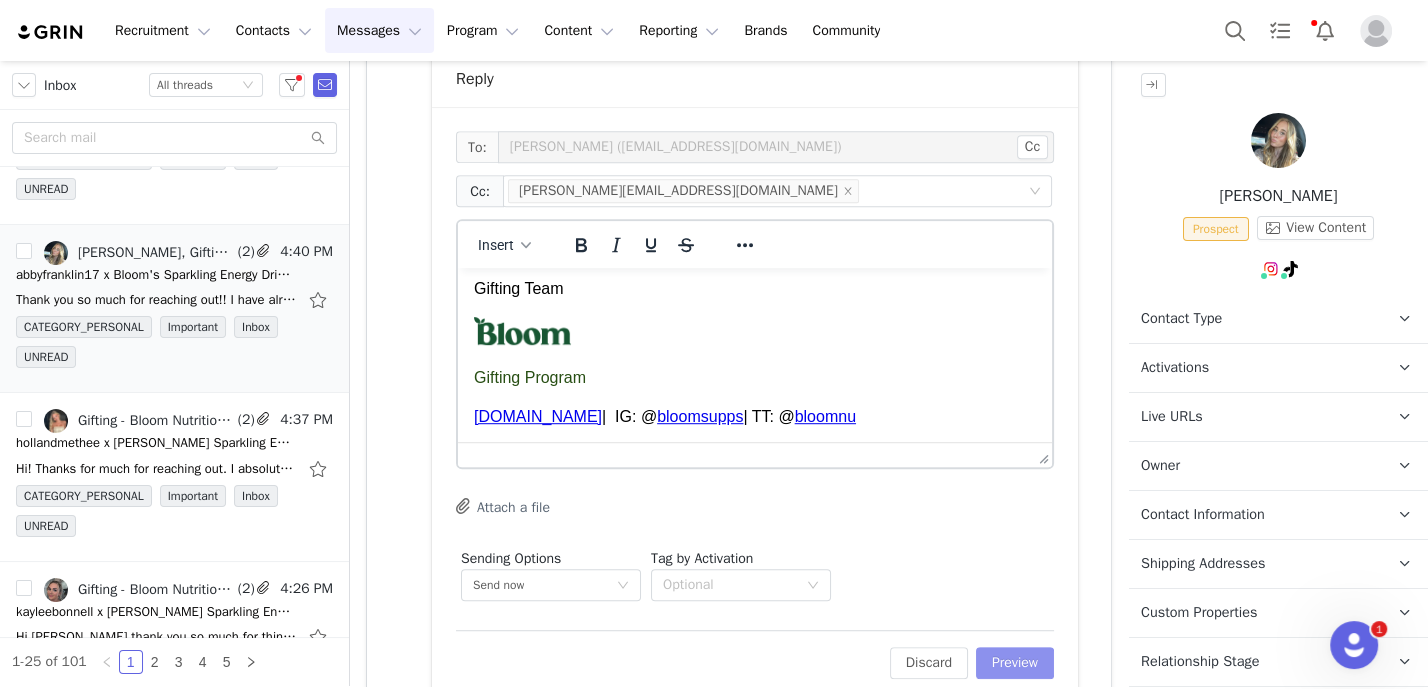 click on "Preview" at bounding box center [1015, 663] 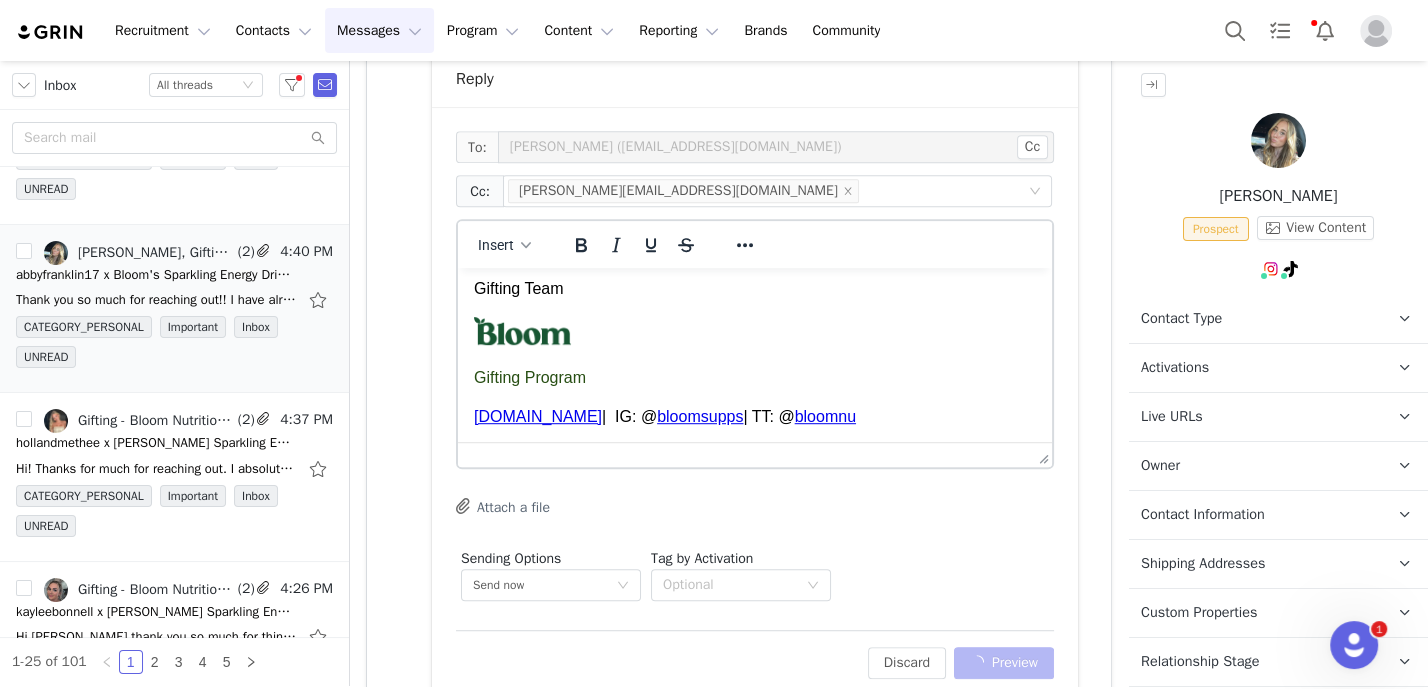 scroll, scrollTop: 934, scrollLeft: 0, axis: vertical 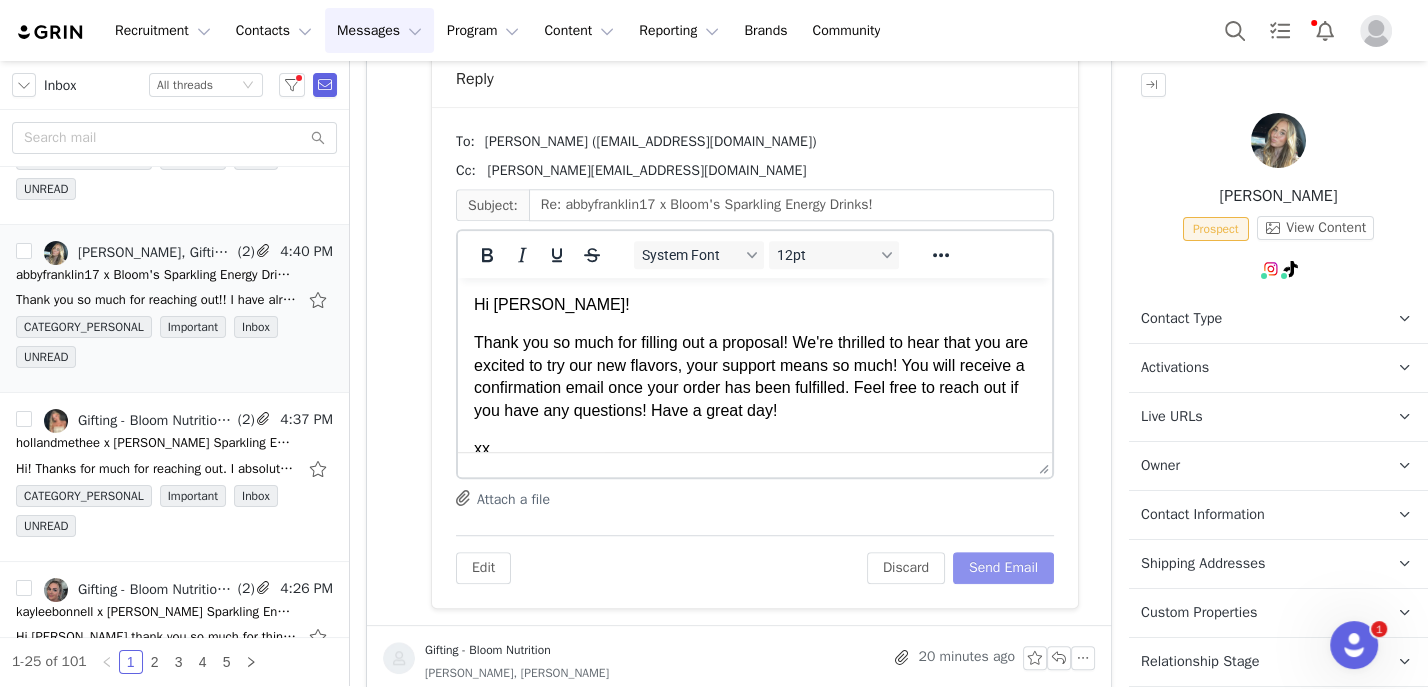 type 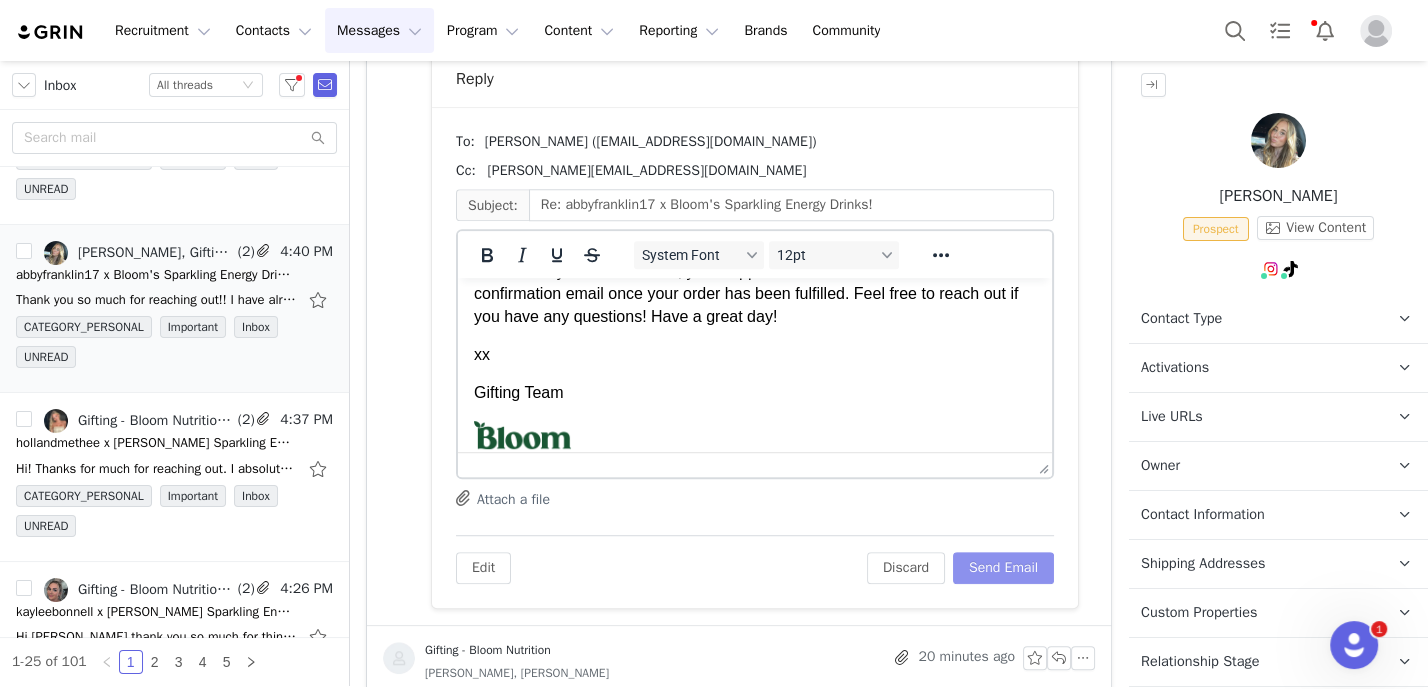 scroll, scrollTop: 47, scrollLeft: 0, axis: vertical 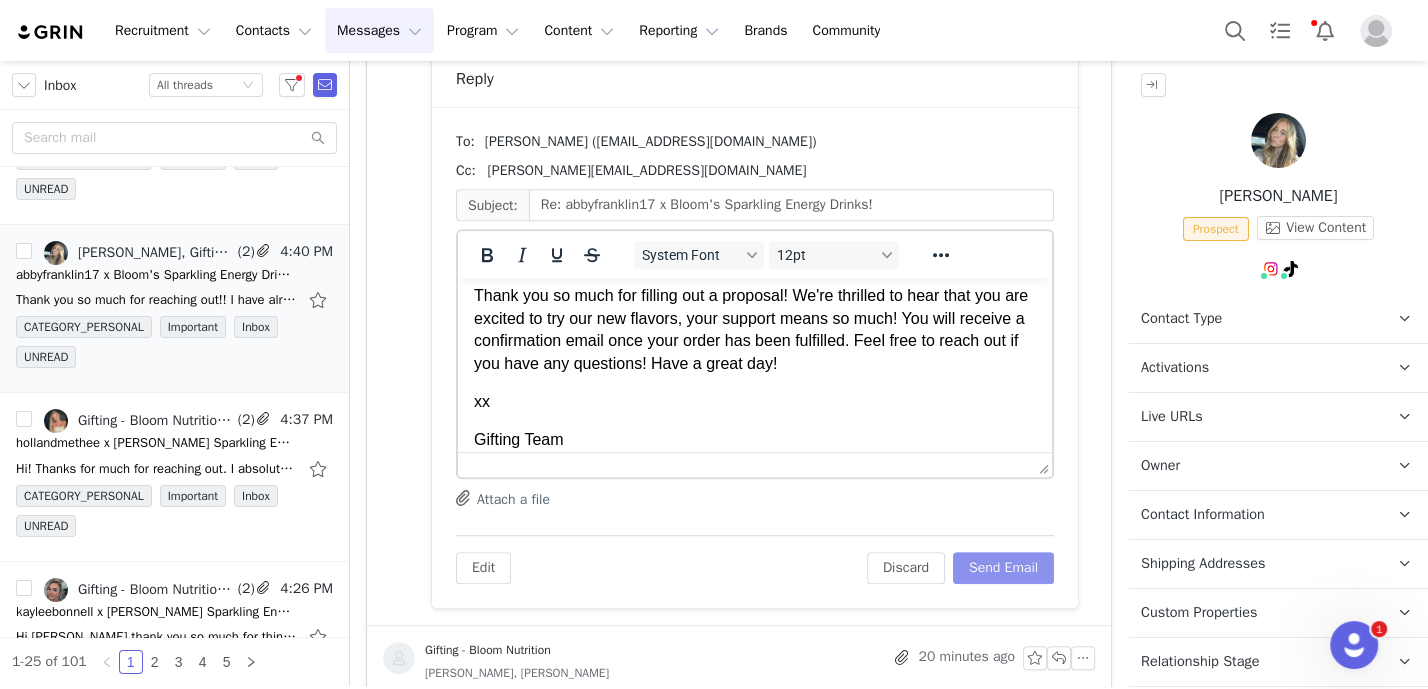 click on "Send Email" at bounding box center (1003, 568) 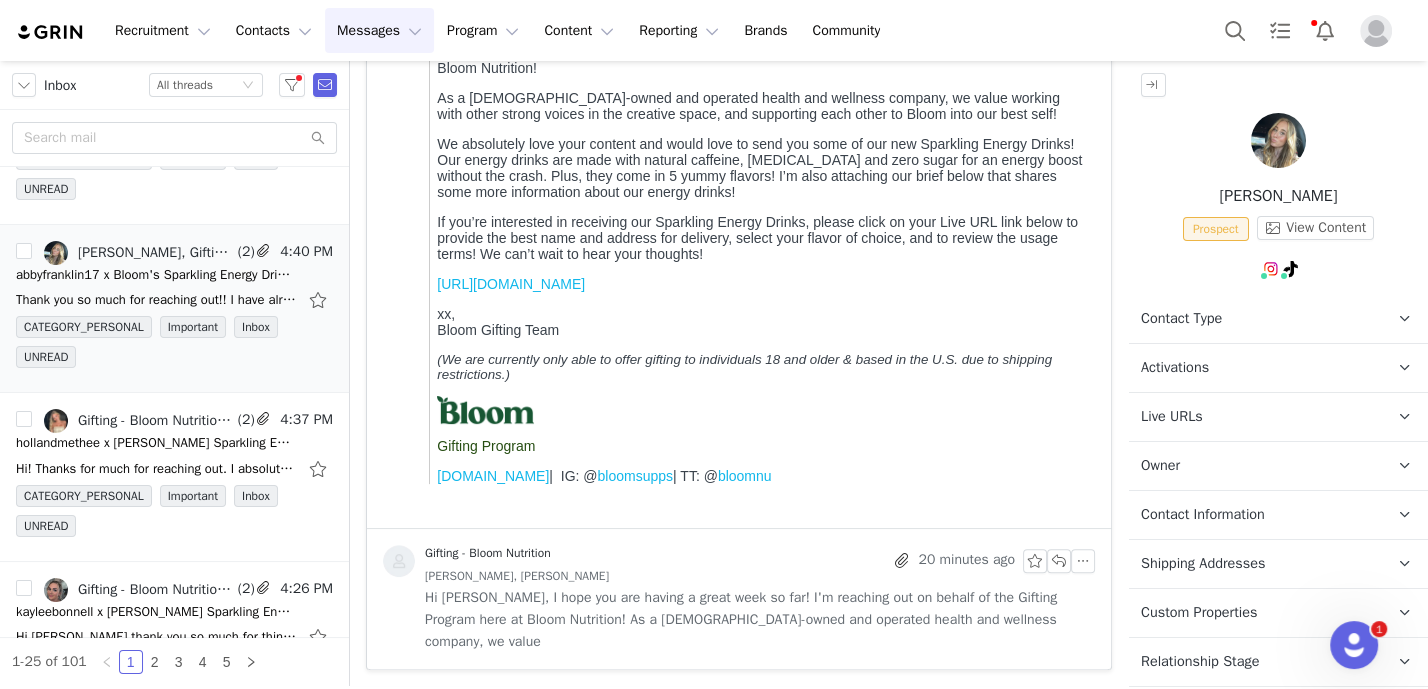 scroll, scrollTop: 401, scrollLeft: 0, axis: vertical 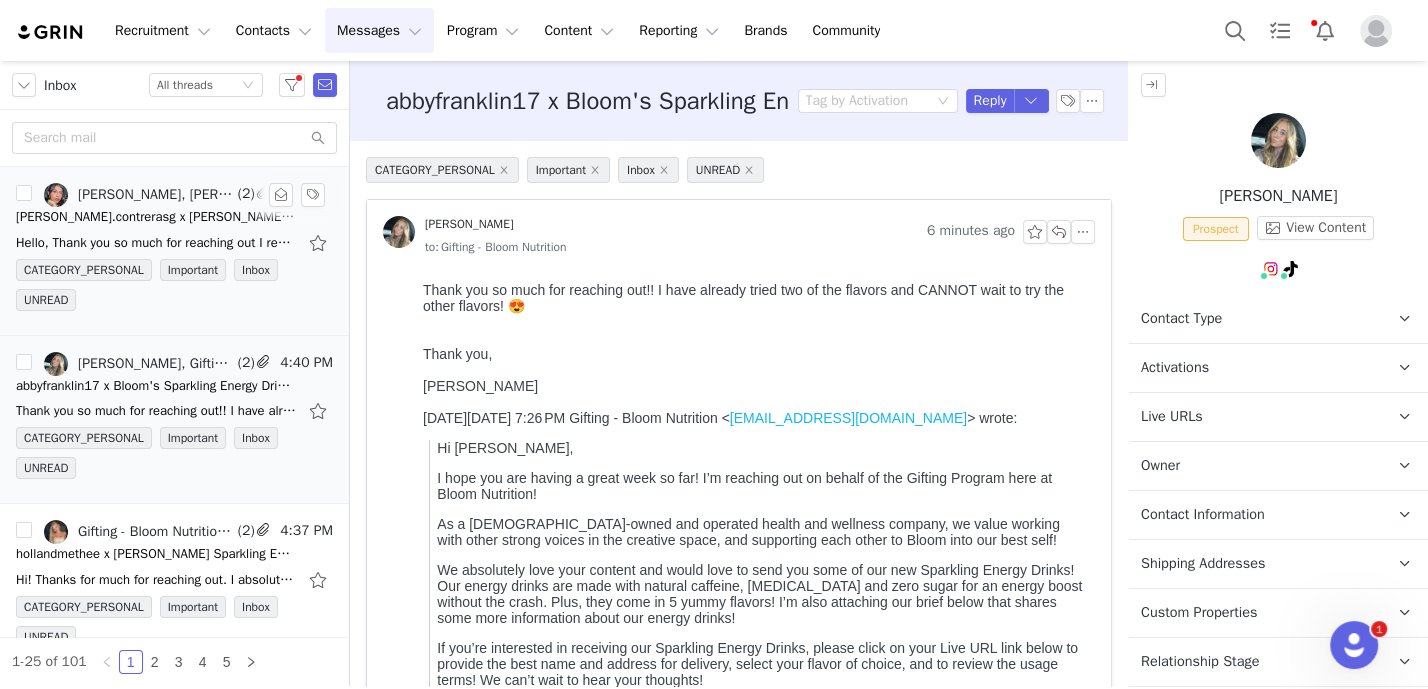 click on "[PERSON_NAME], [PERSON_NAME], Gifting - Bloom Nutrition" at bounding box center [156, 195] 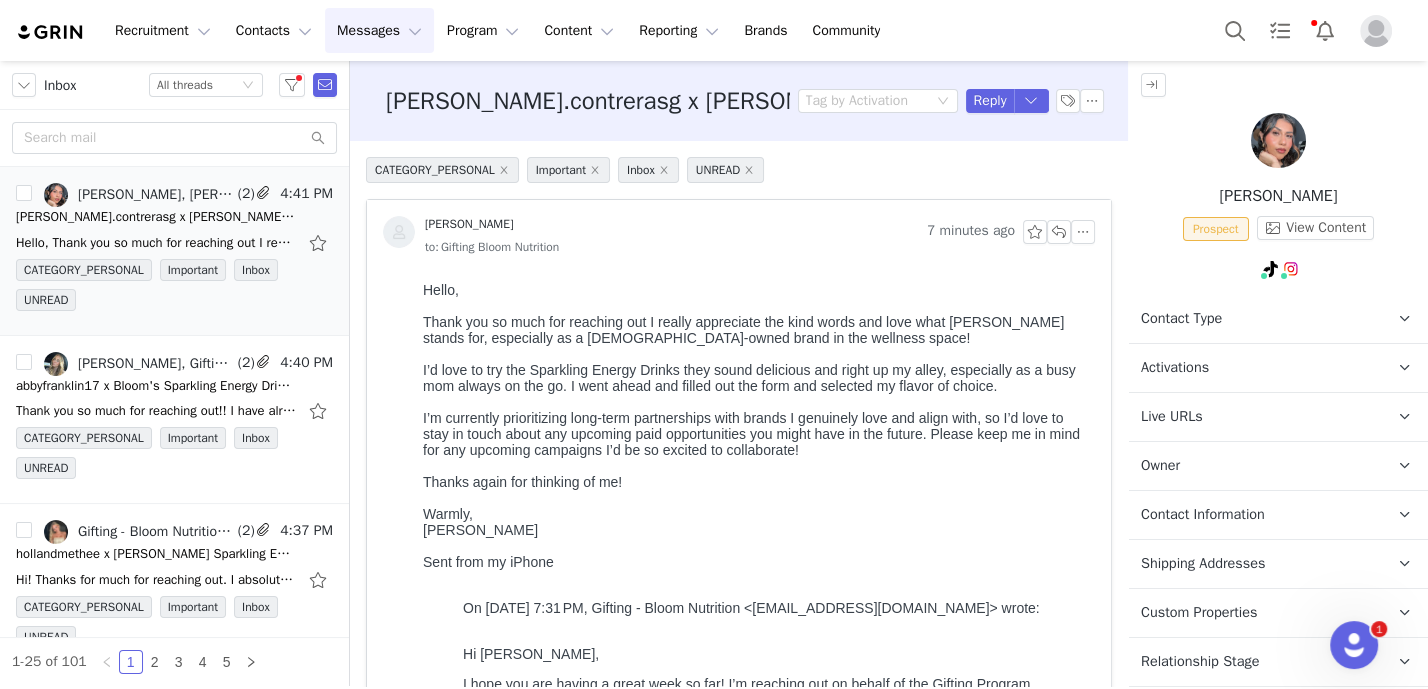 scroll, scrollTop: 0, scrollLeft: 0, axis: both 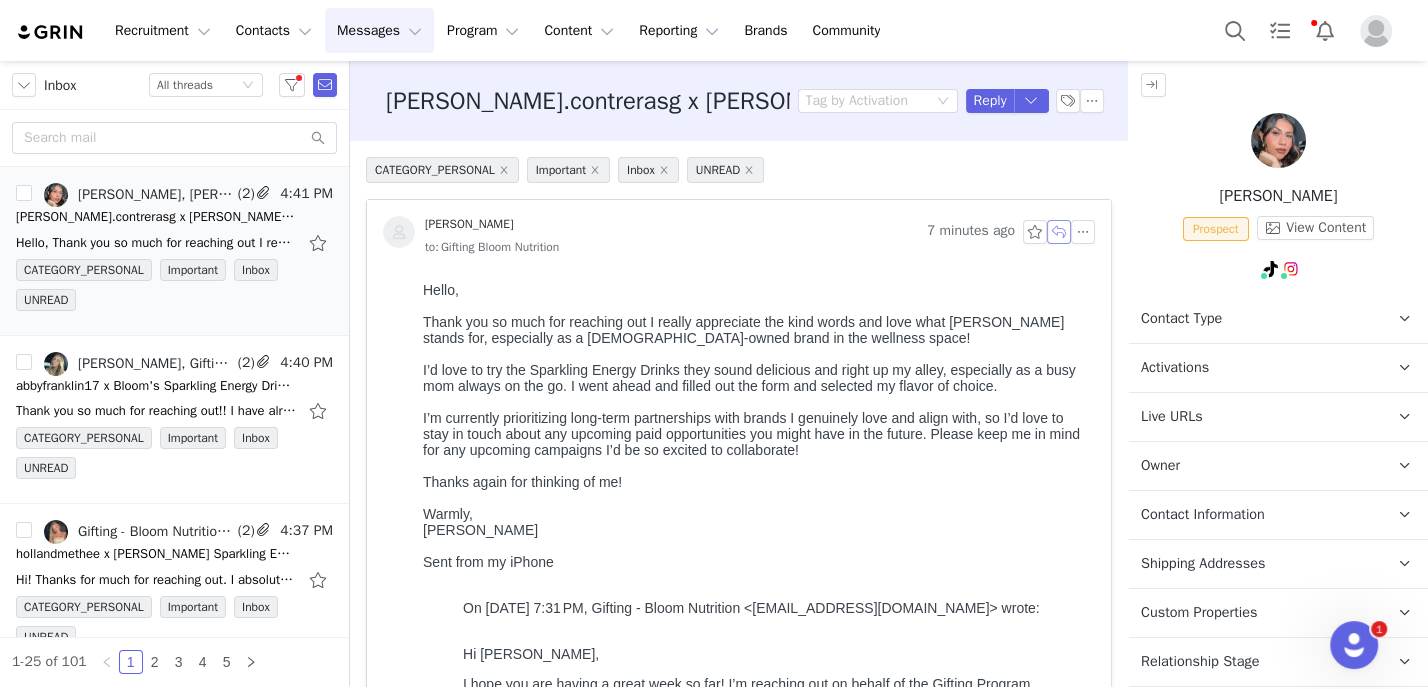 click at bounding box center [1059, 232] 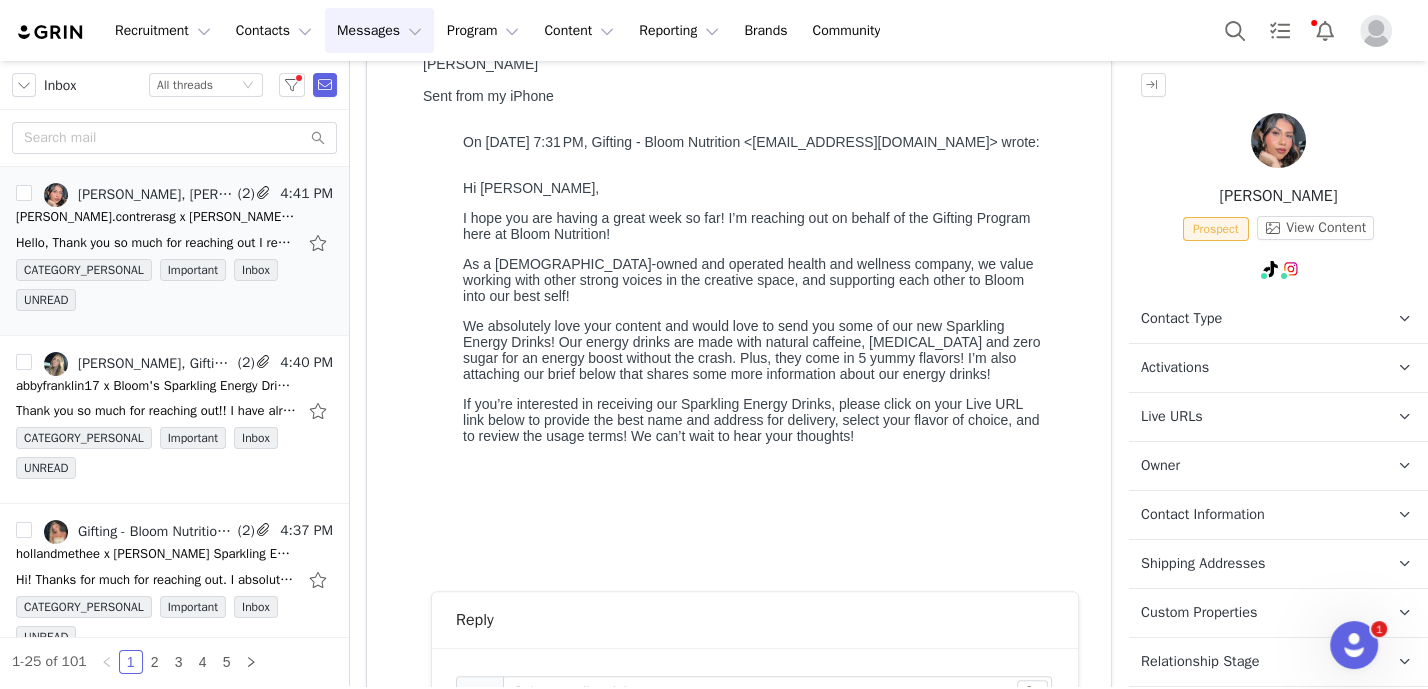 scroll, scrollTop: 780, scrollLeft: 0, axis: vertical 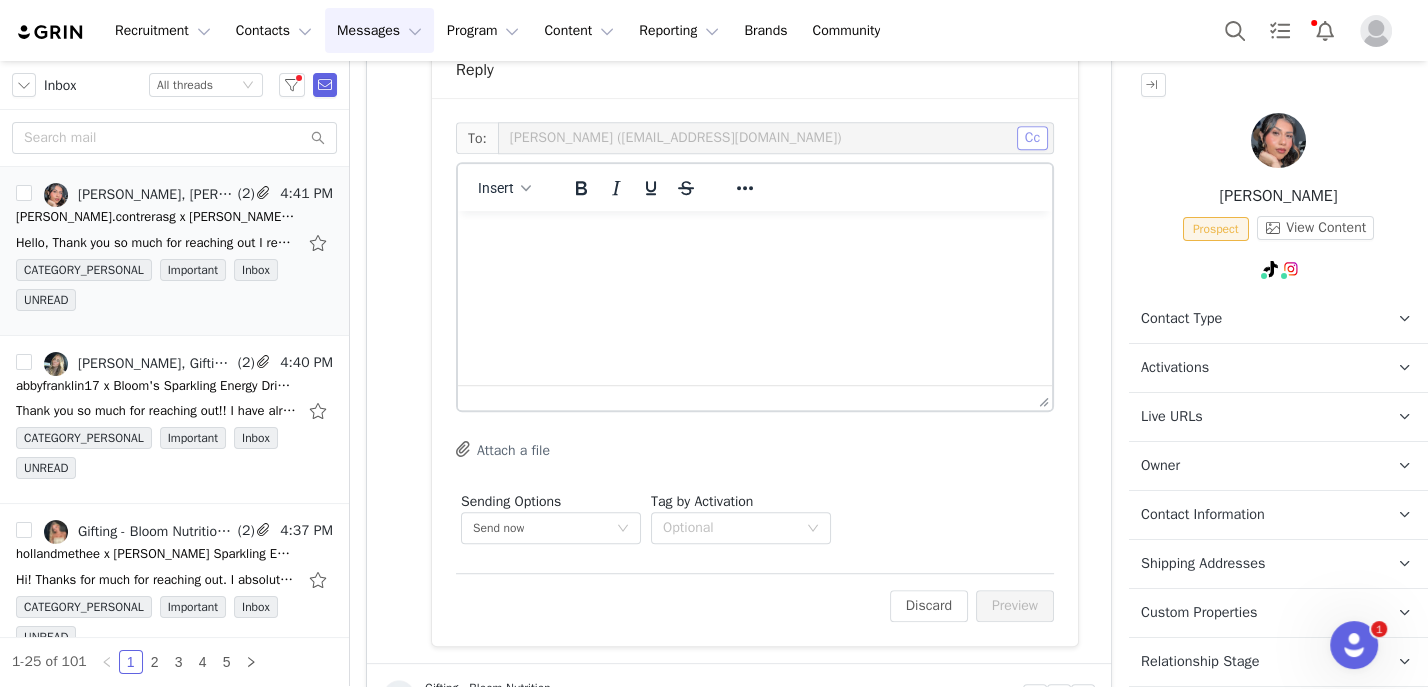 click on "Cc" at bounding box center [1032, 138] 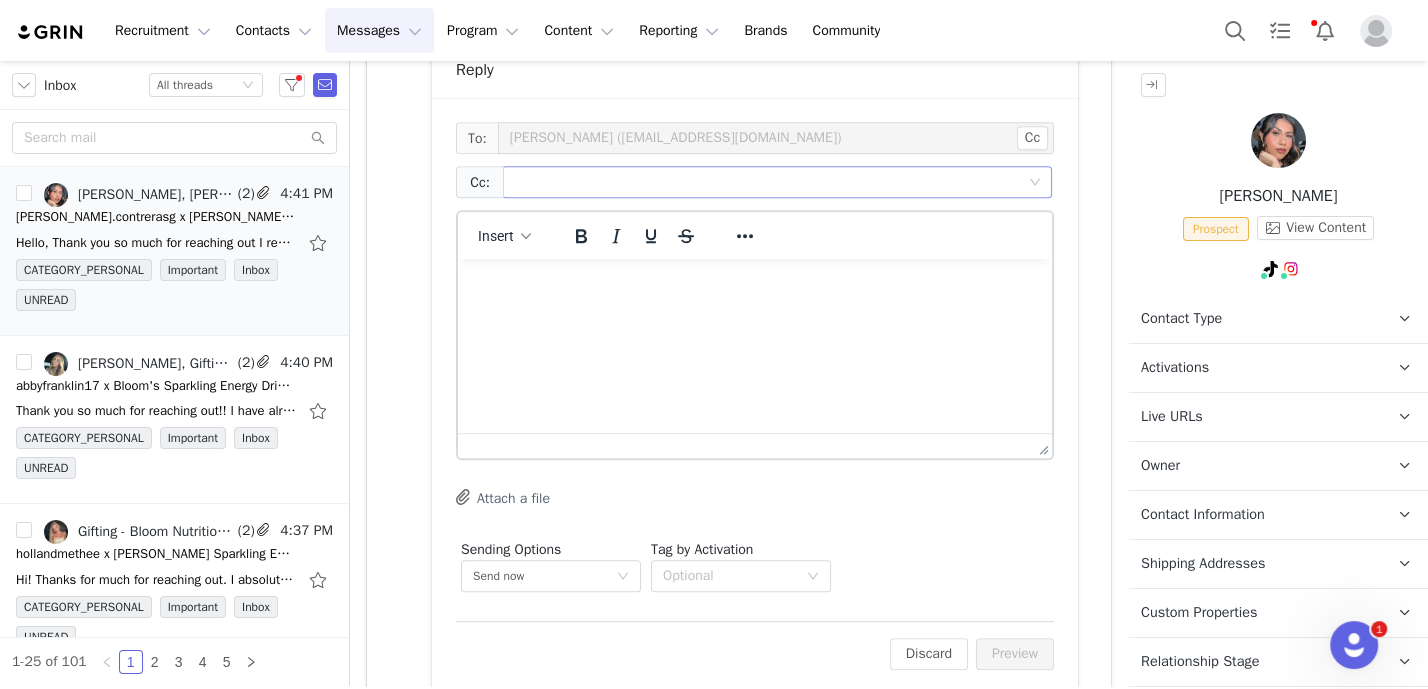 click at bounding box center (769, 182) 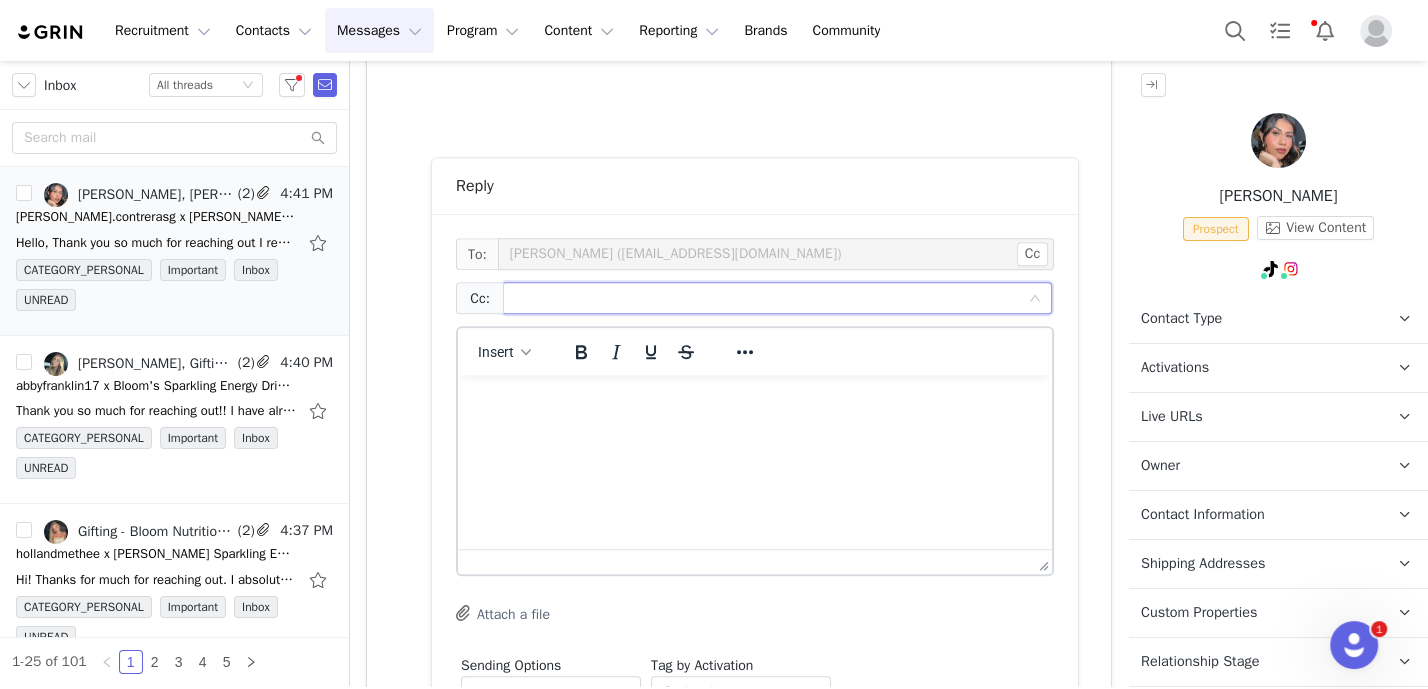 scroll, scrollTop: 899, scrollLeft: 0, axis: vertical 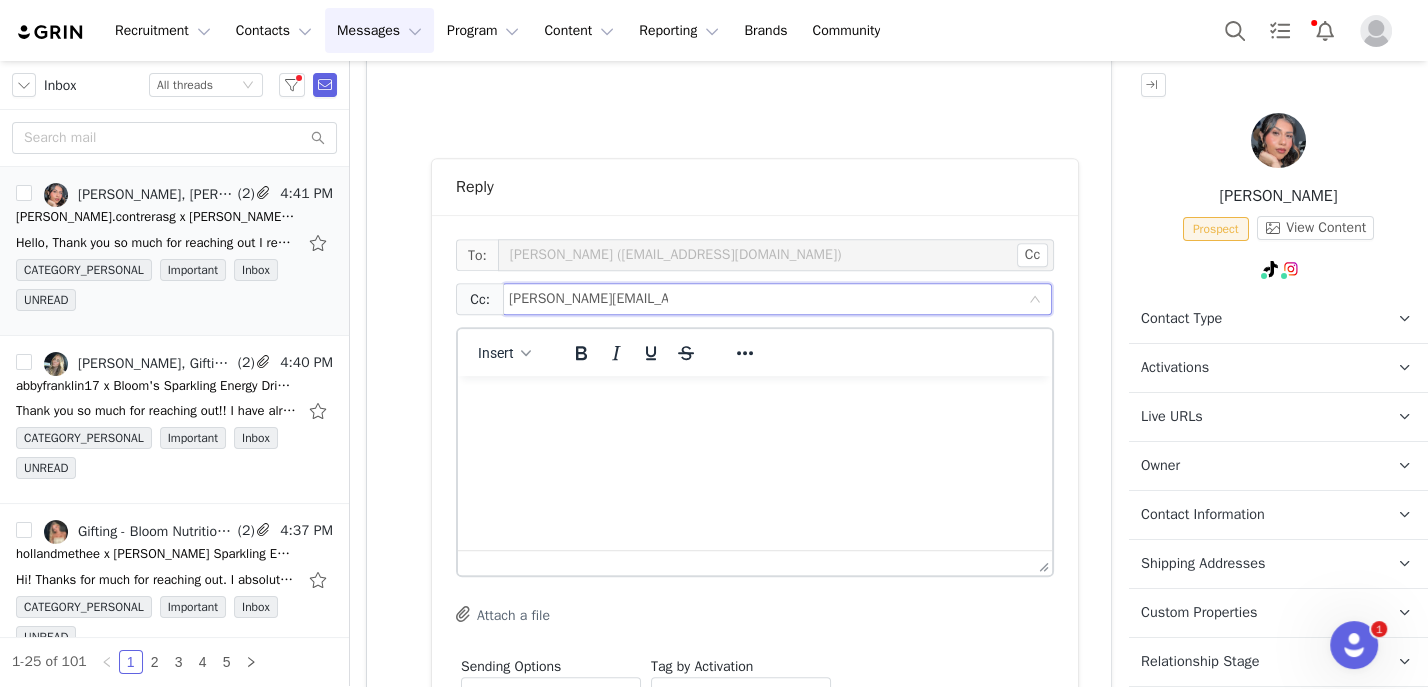 type on "[PERSON_NAME][EMAIL_ADDRESS][DOMAIN_NAME]" 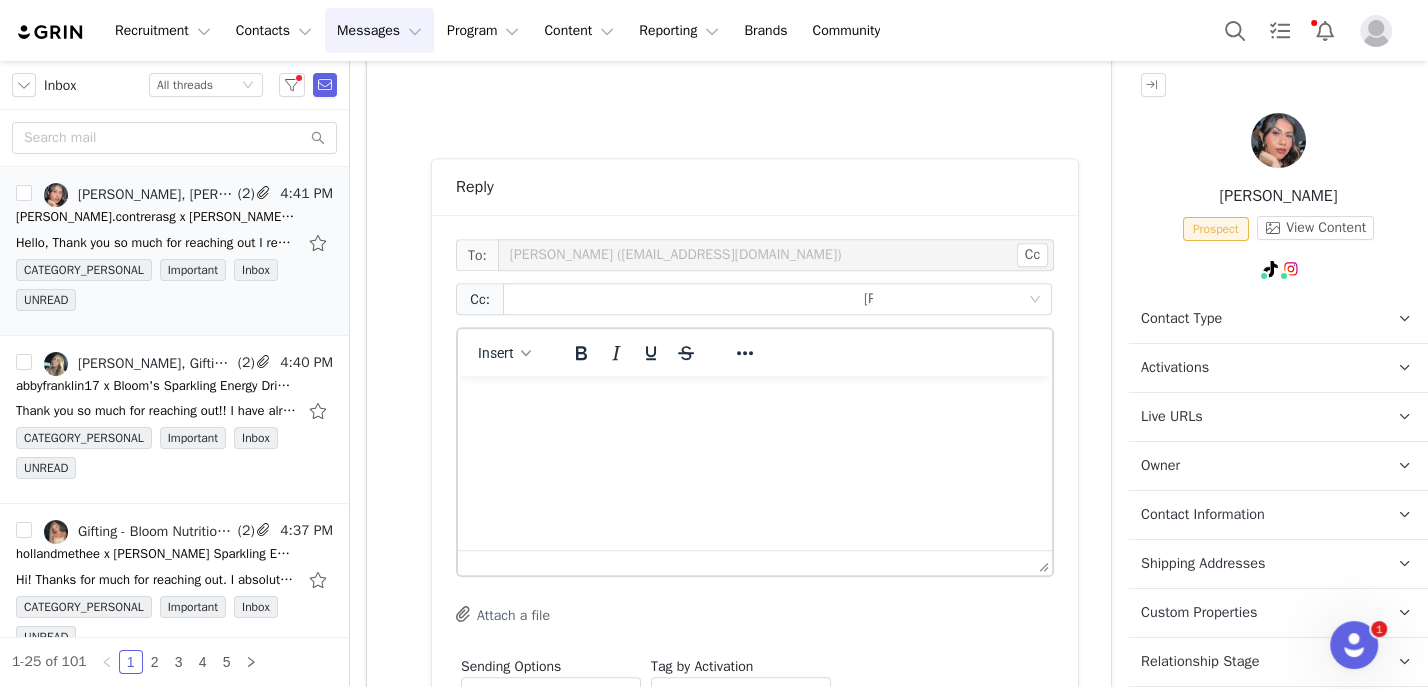 type 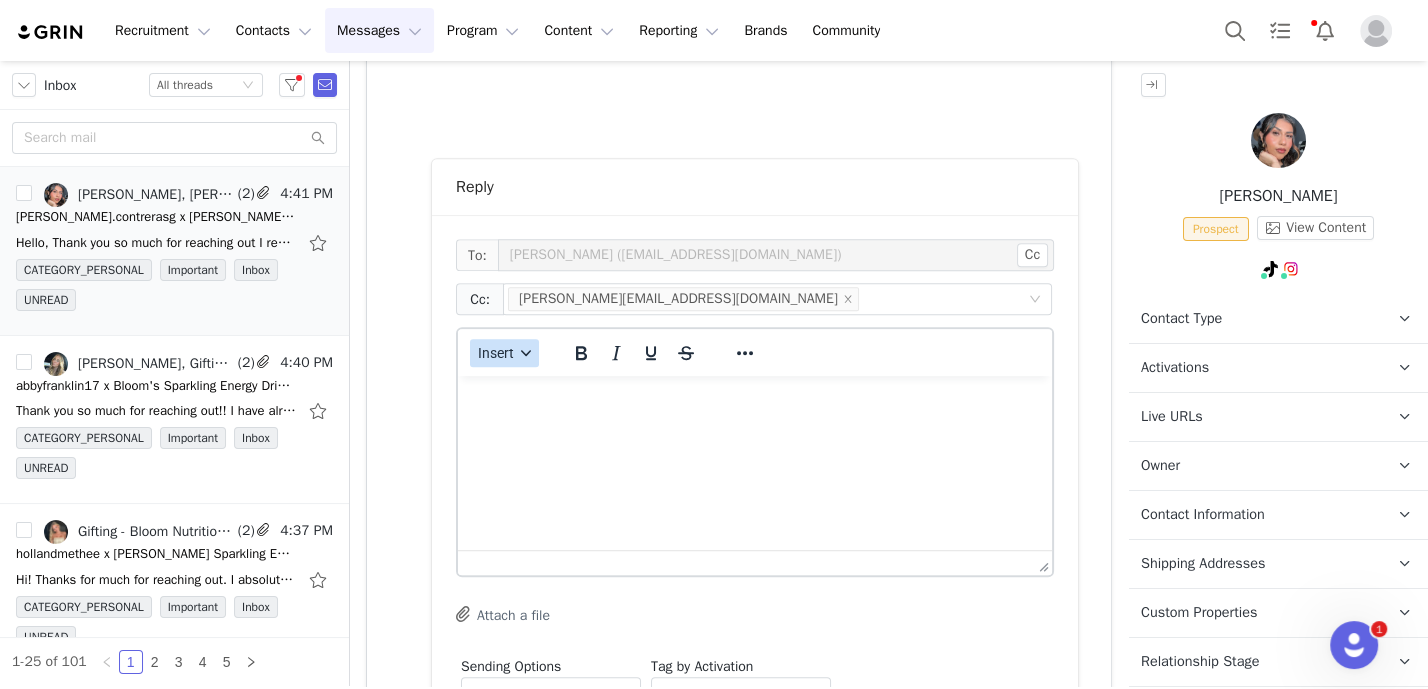 click on "Insert" at bounding box center (504, 353) 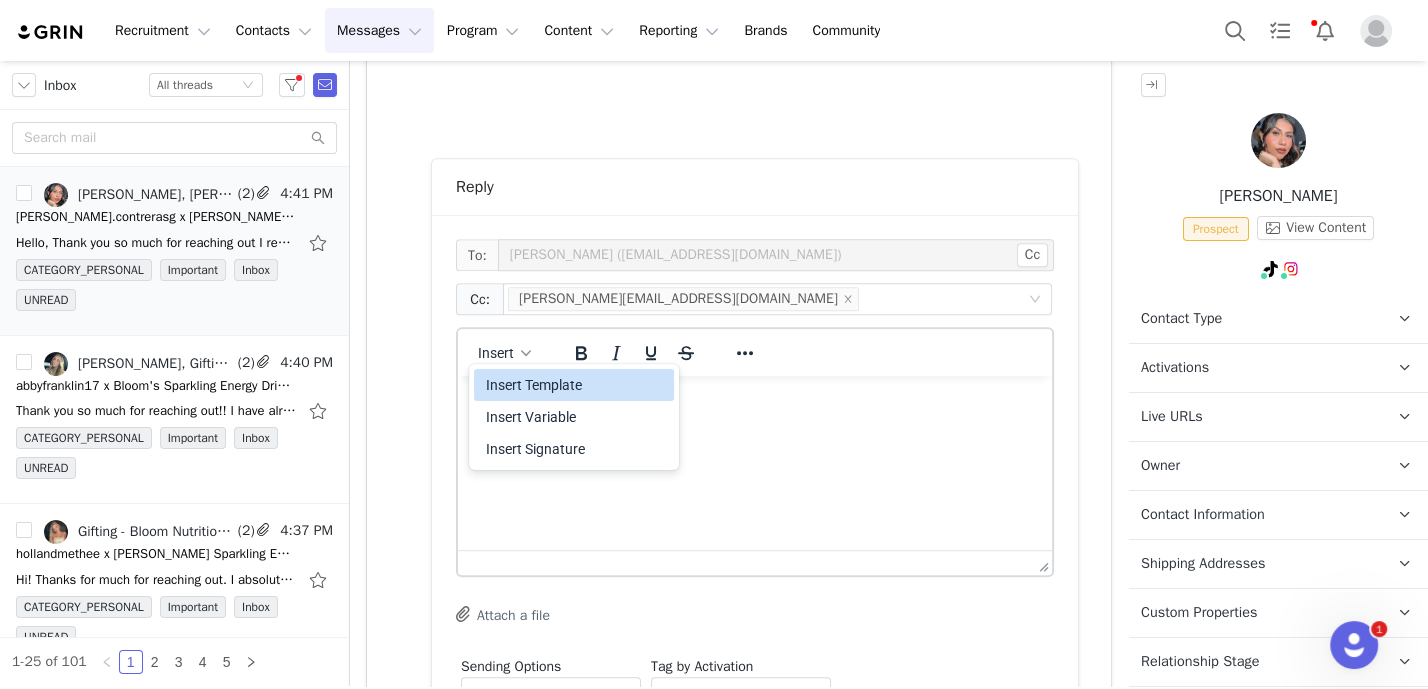 click on "Insert Template" at bounding box center [576, 385] 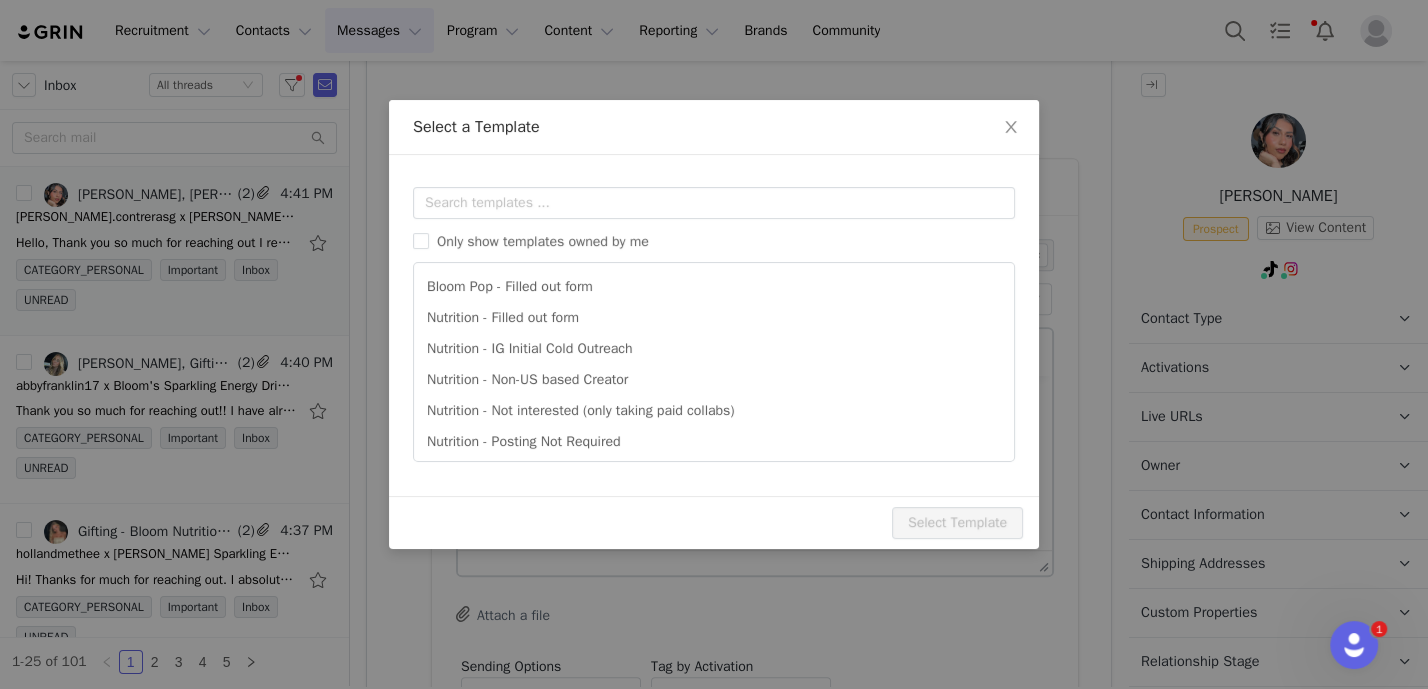 scroll, scrollTop: 0, scrollLeft: 0, axis: both 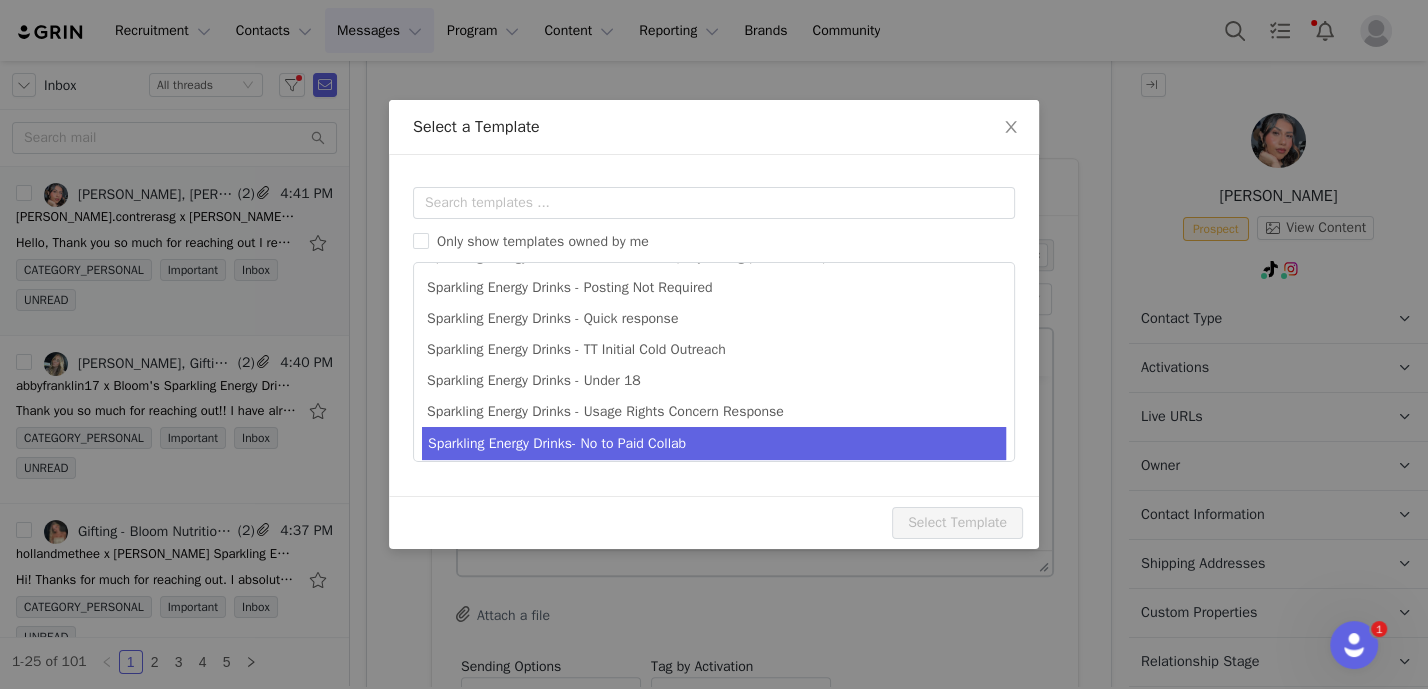 click on "Sparkling Energy Drinks- No to Paid Collab" at bounding box center (714, 443) 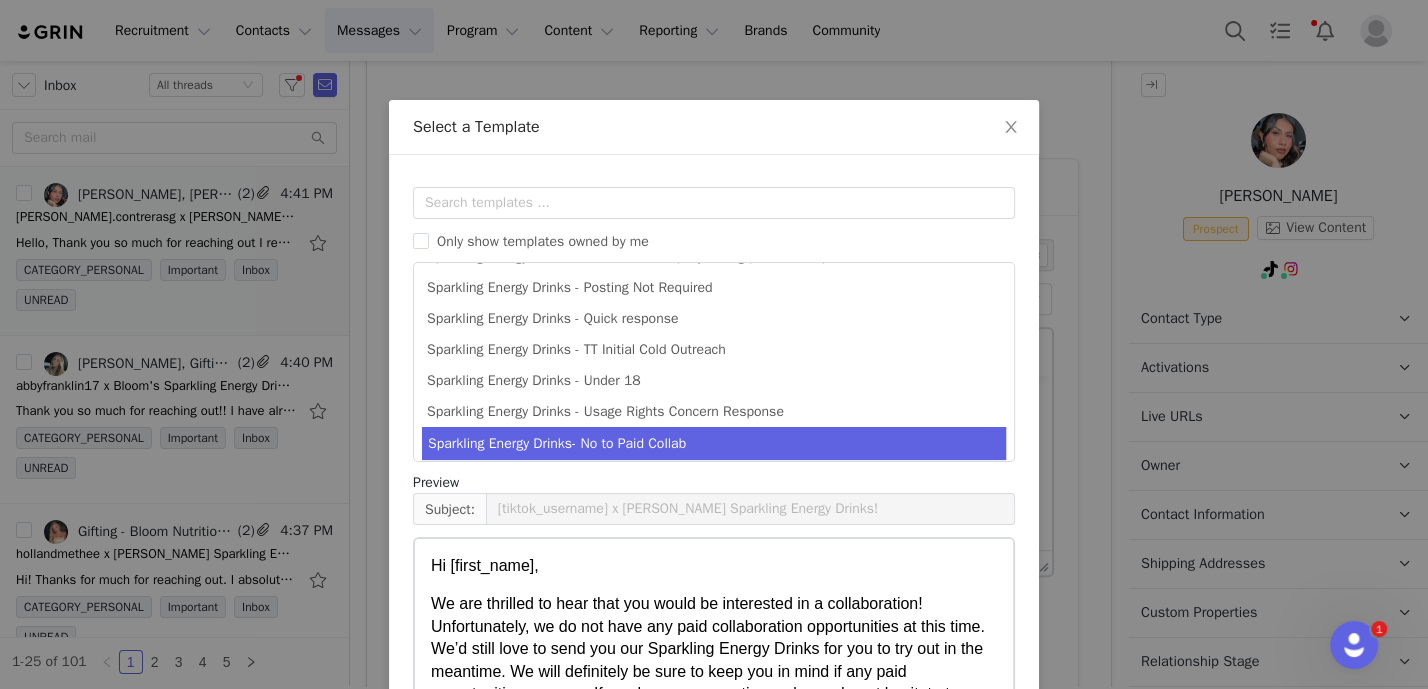 scroll, scrollTop: 468, scrollLeft: 0, axis: vertical 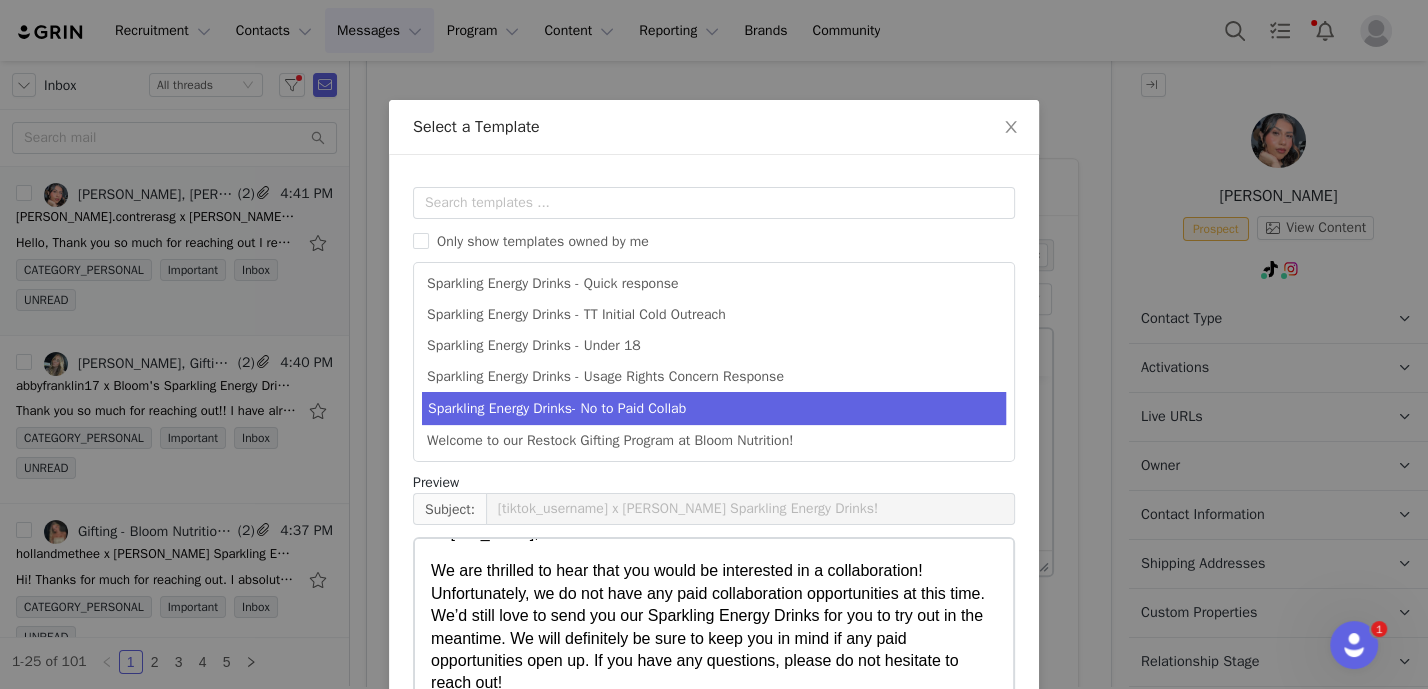 drag, startPoint x: 437, startPoint y: 593, endPoint x: 691, endPoint y: 679, distance: 268.16412 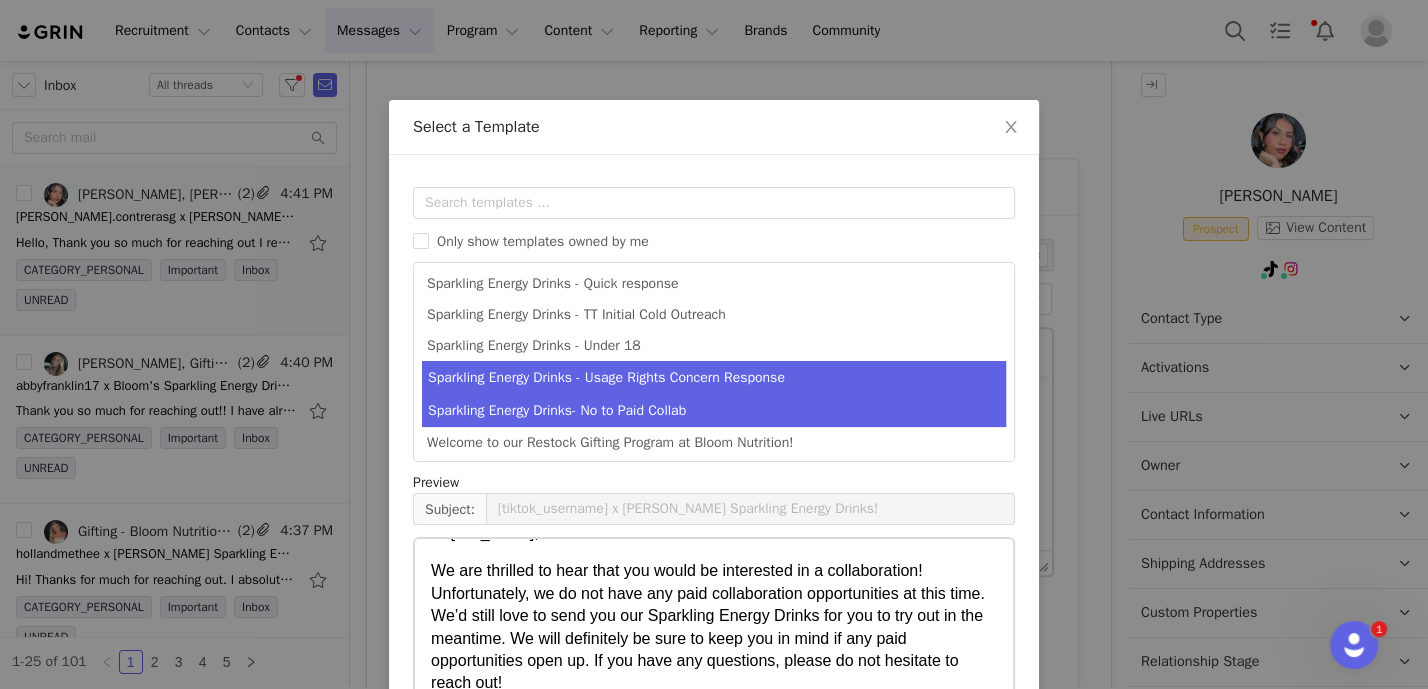 scroll, scrollTop: 470, scrollLeft: 0, axis: vertical 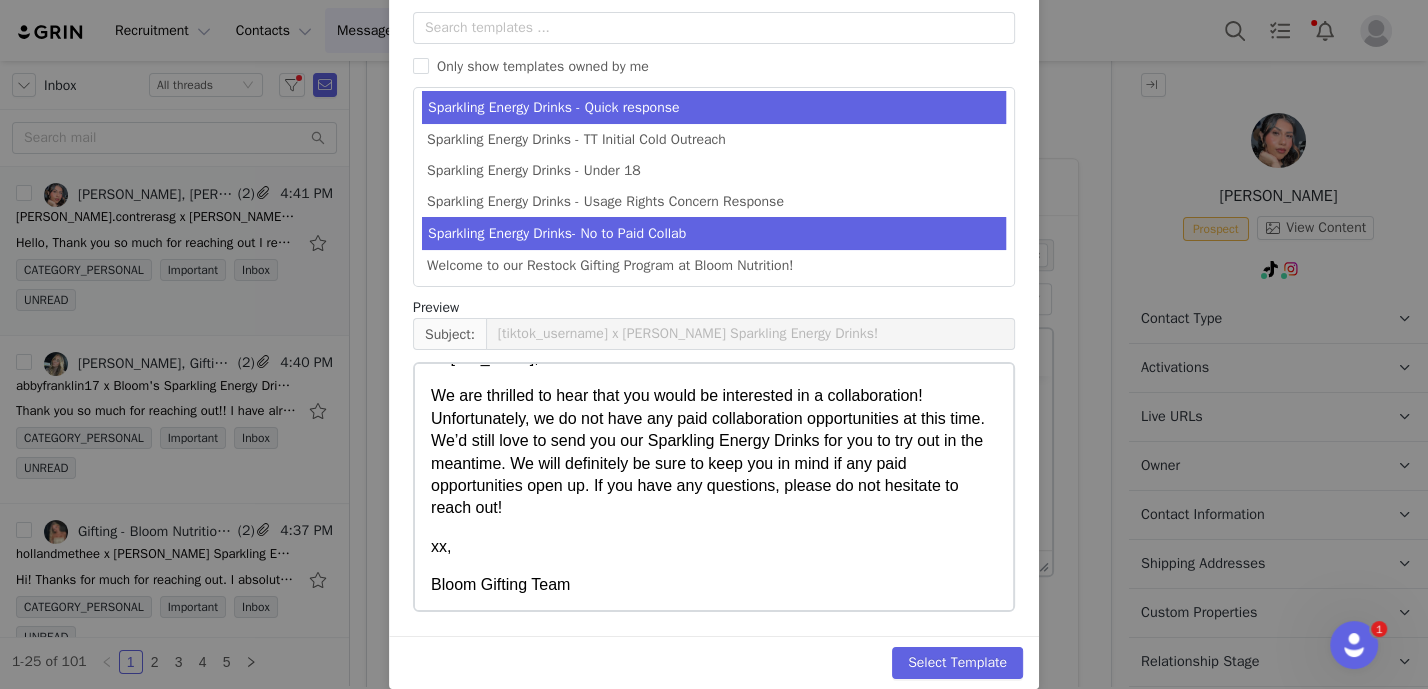 click on "Sparkling Energy Drinks - Quick response" at bounding box center [714, 107] 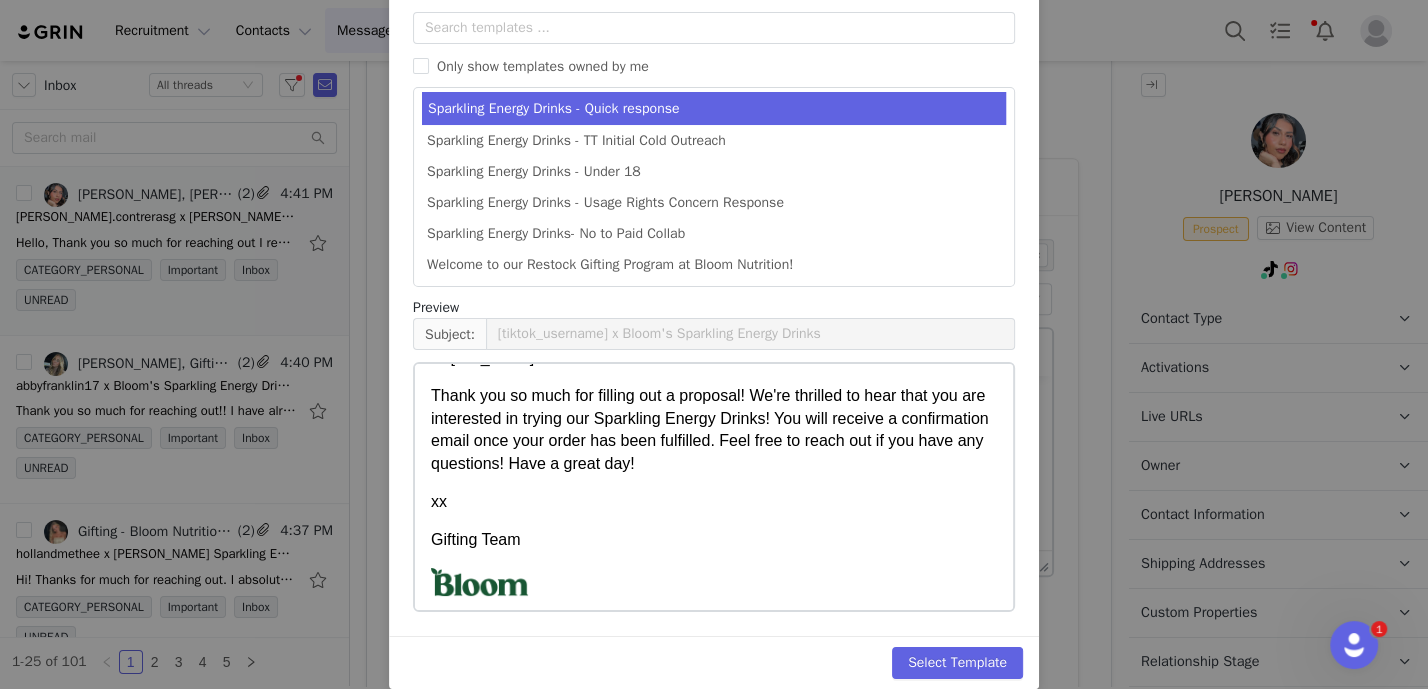 scroll, scrollTop: 469, scrollLeft: 0, axis: vertical 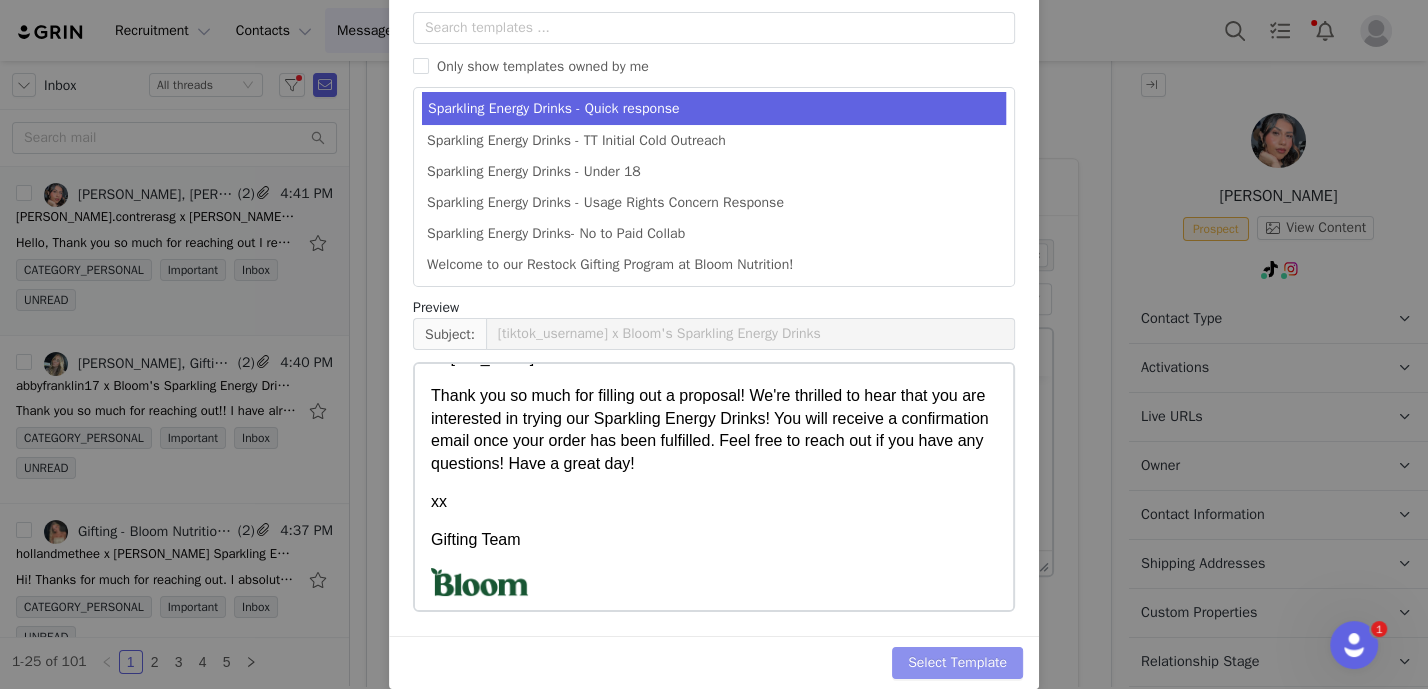 click on "Select Template" at bounding box center [957, 663] 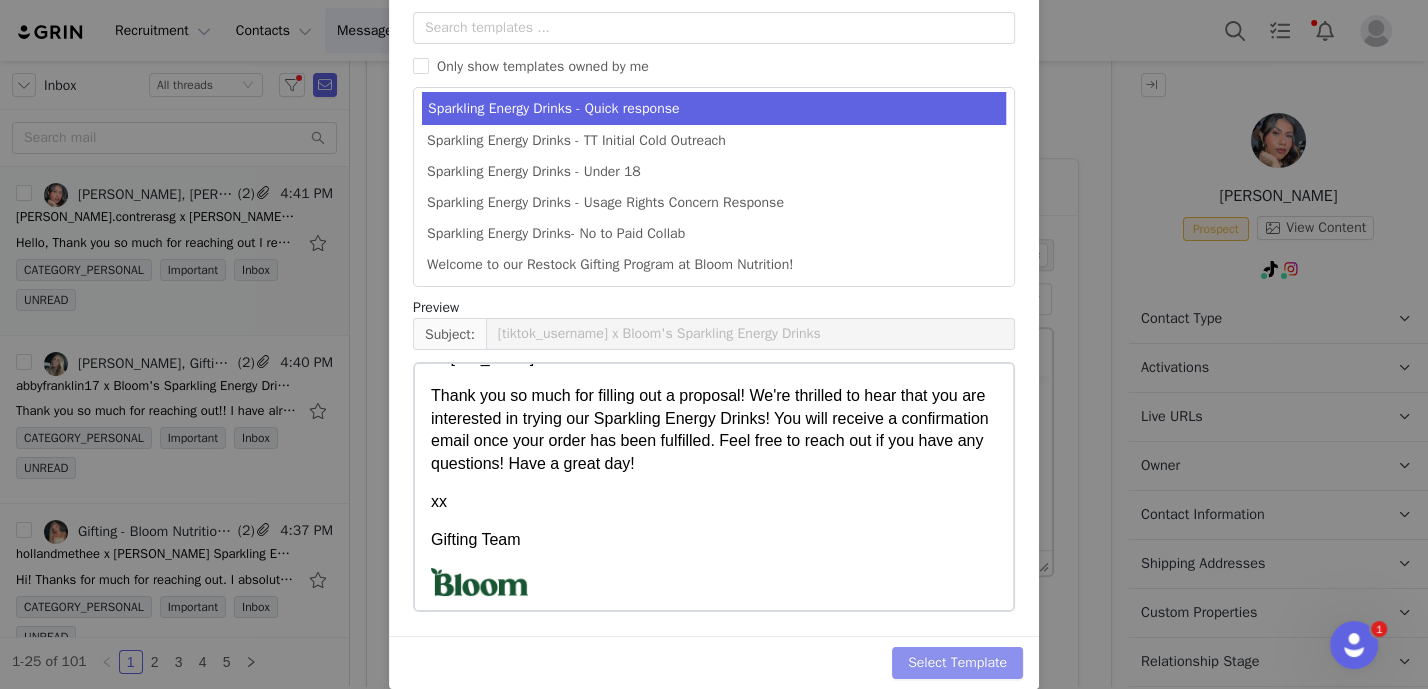 scroll, scrollTop: 0, scrollLeft: 0, axis: both 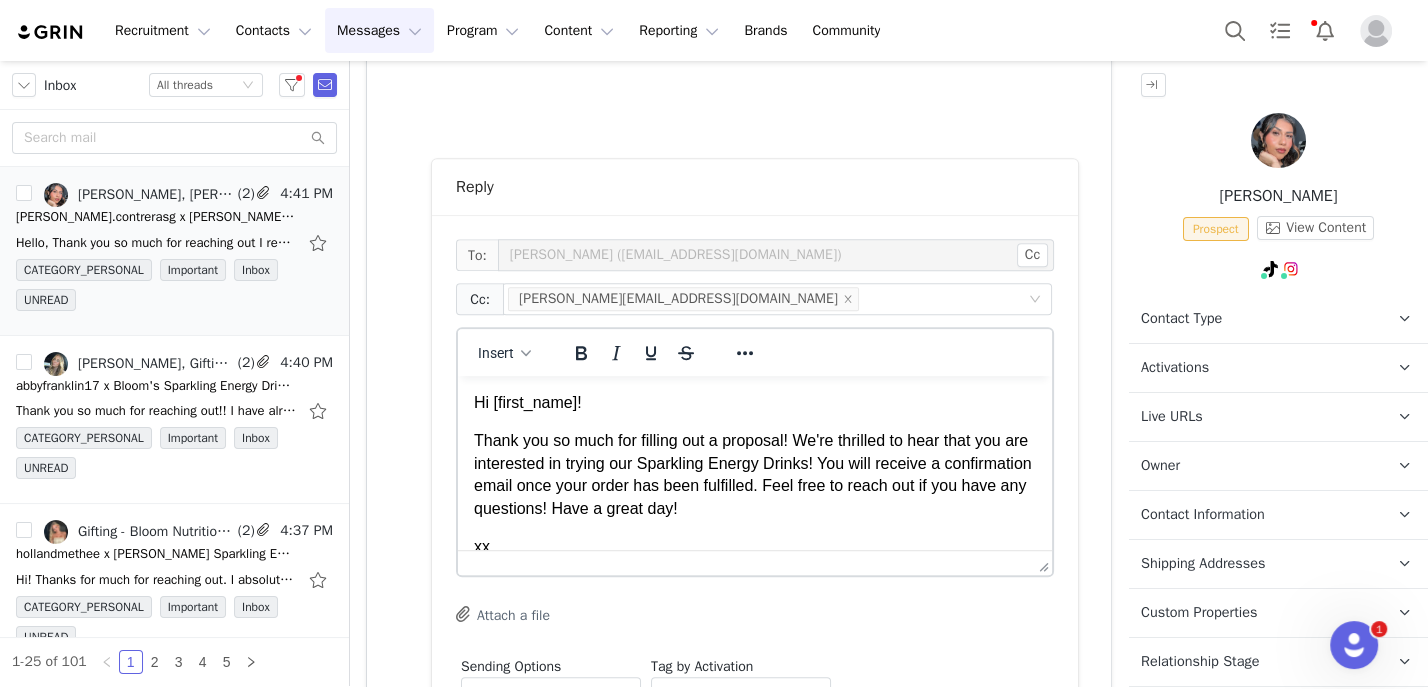 click on "Thank you so much for filling out a proposal! We're thrilled to hear that you are interested in trying our Sparkling Energy Drinks! You will receive a confirmation email once your order has been fulfilled. Feel free to reach out if you have any questions! Have a great day!" at bounding box center (755, 475) 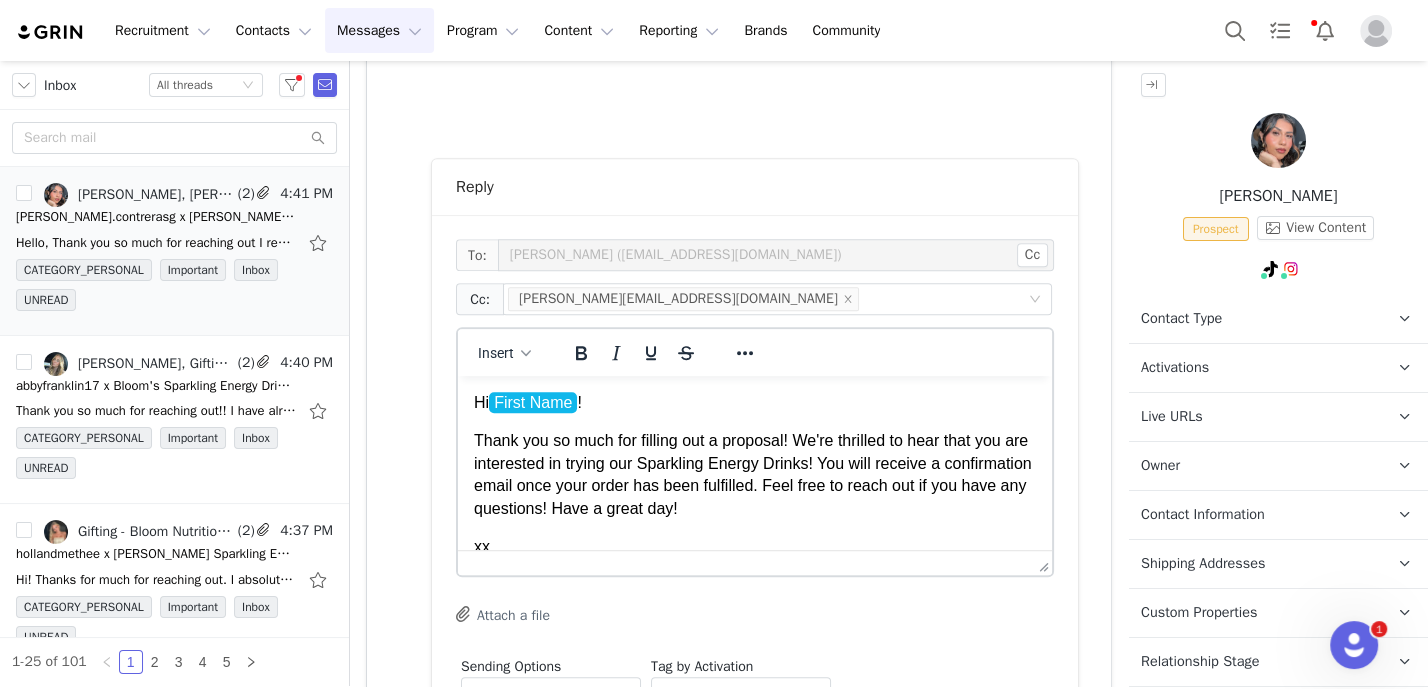 click on "Thank you so much for filling out a proposal! We're thrilled to hear that you are interested in trying our Sparkling Energy Drinks! You will receive a confirmation email once your order has been fulfilled. Feel free to reach out if you have any questions! Have a great day!" at bounding box center [755, 475] 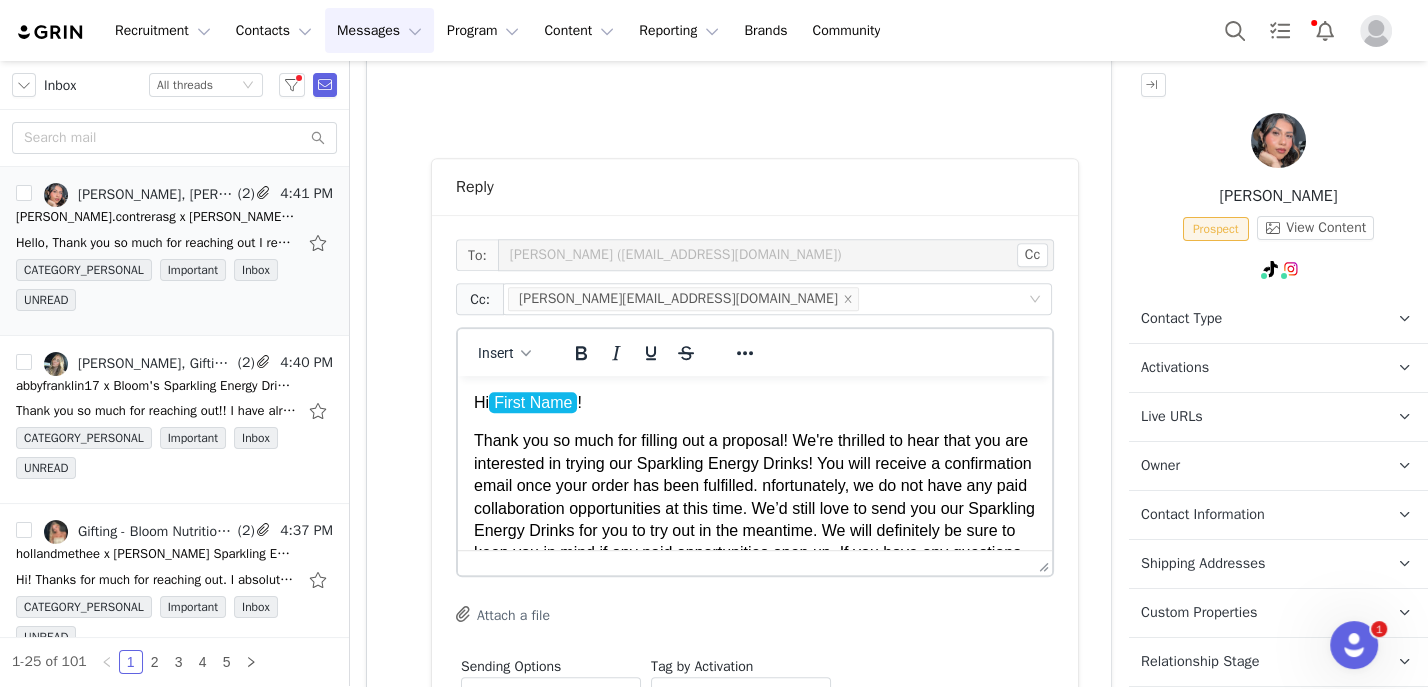 scroll, scrollTop: 37, scrollLeft: 0, axis: vertical 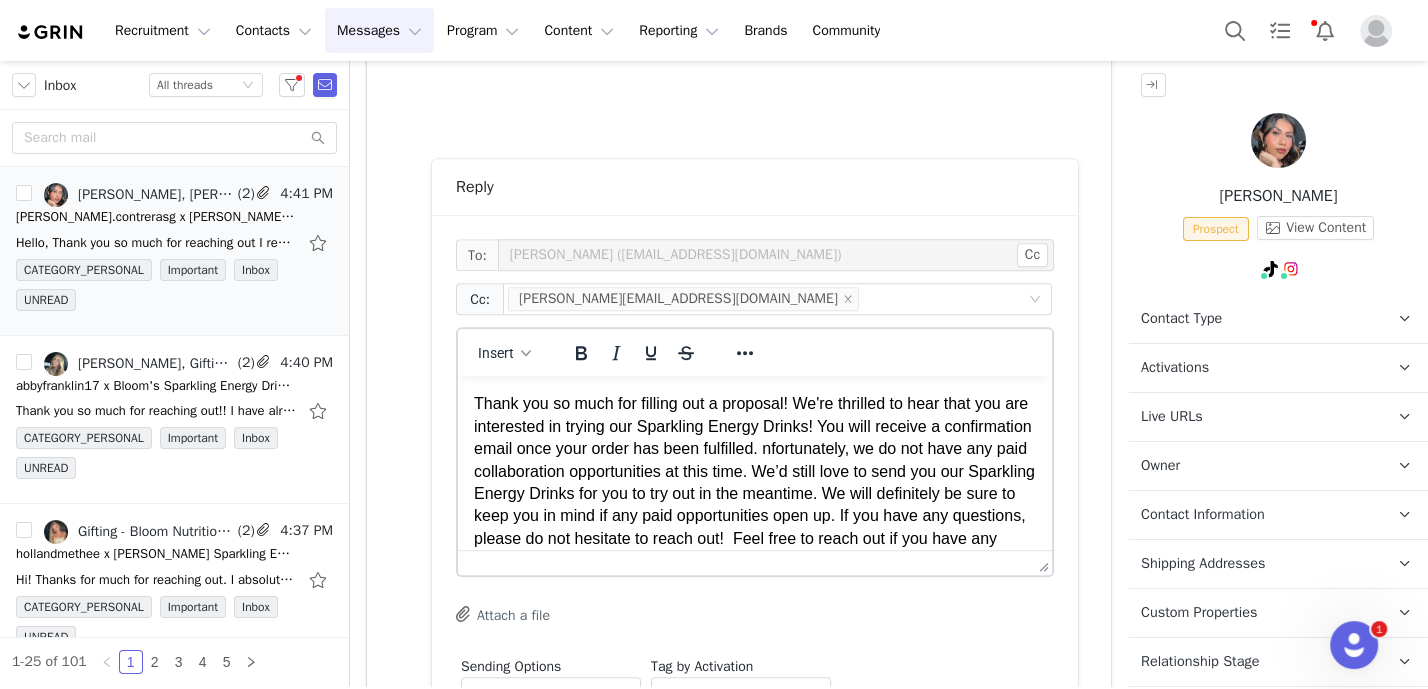 click on "Thank you so much for filling out a proposal! We're thrilled to hear that you are interested in trying our Sparkling Energy Drinks! You will receive a confirmation email once your order has been fulfilled. nfortunately, we do not have any paid collaboration opportunities at this time. We’d still love to send you our Sparkling Energy Drinks for you to try out in the meantime. We will definitely be sure to keep you in mind if any paid opportunities open up. If you have any questions, please do not hesitate to reach out!  Feel free to reach out if you have any questions! Have a great day!" at bounding box center (755, 482) 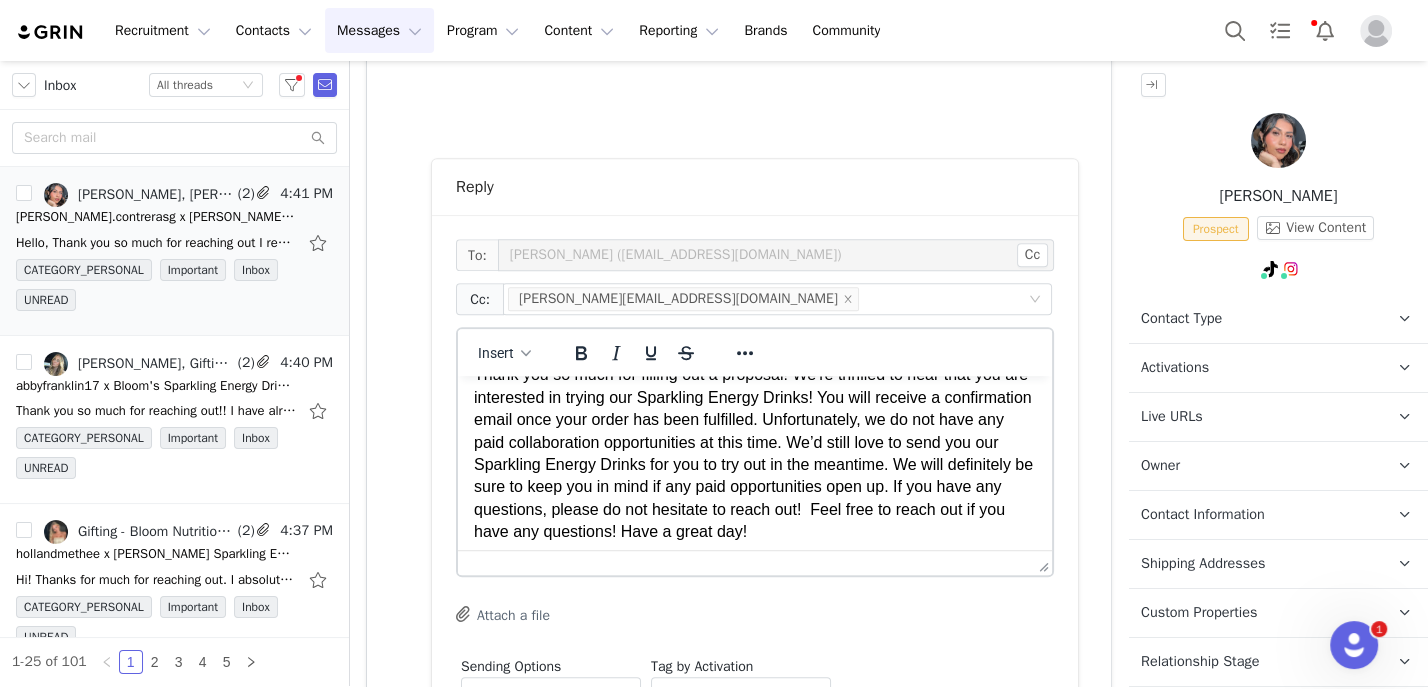 scroll, scrollTop: 67, scrollLeft: 0, axis: vertical 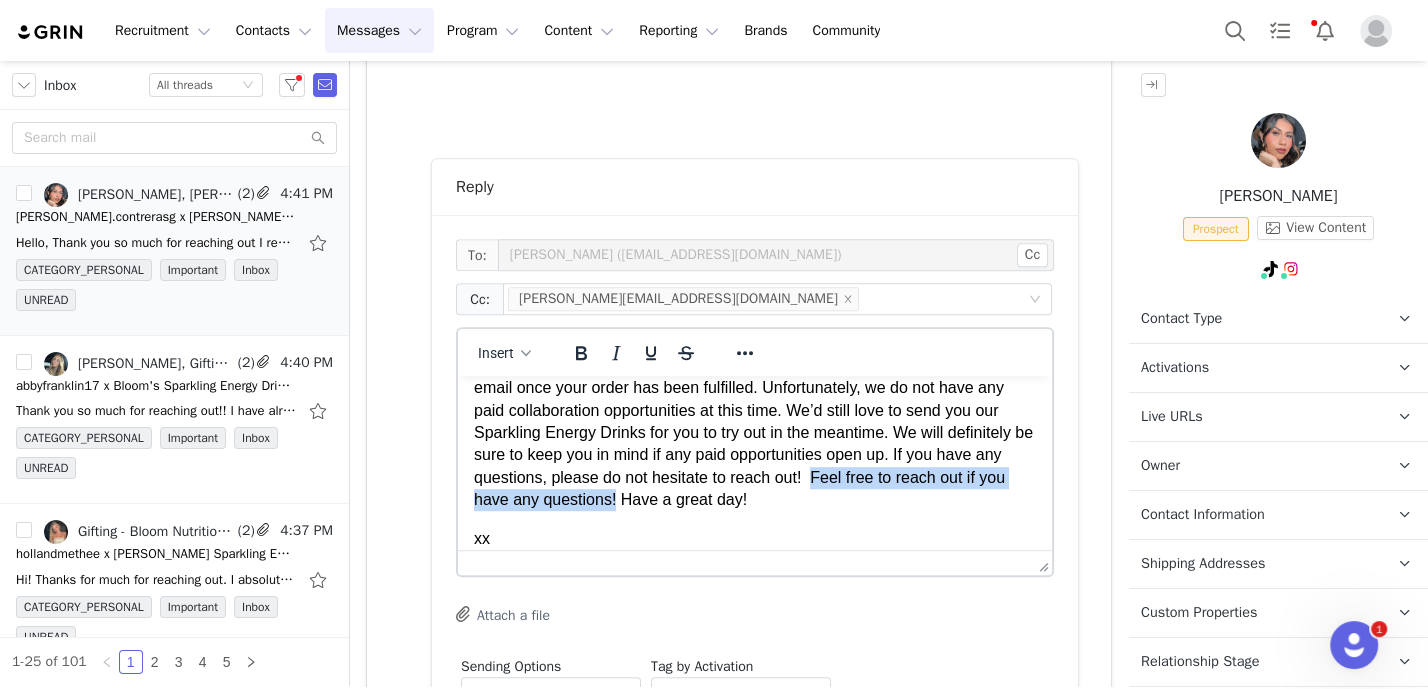 drag, startPoint x: 918, startPoint y: 509, endPoint x: 734, endPoint y: 507, distance: 184.01086 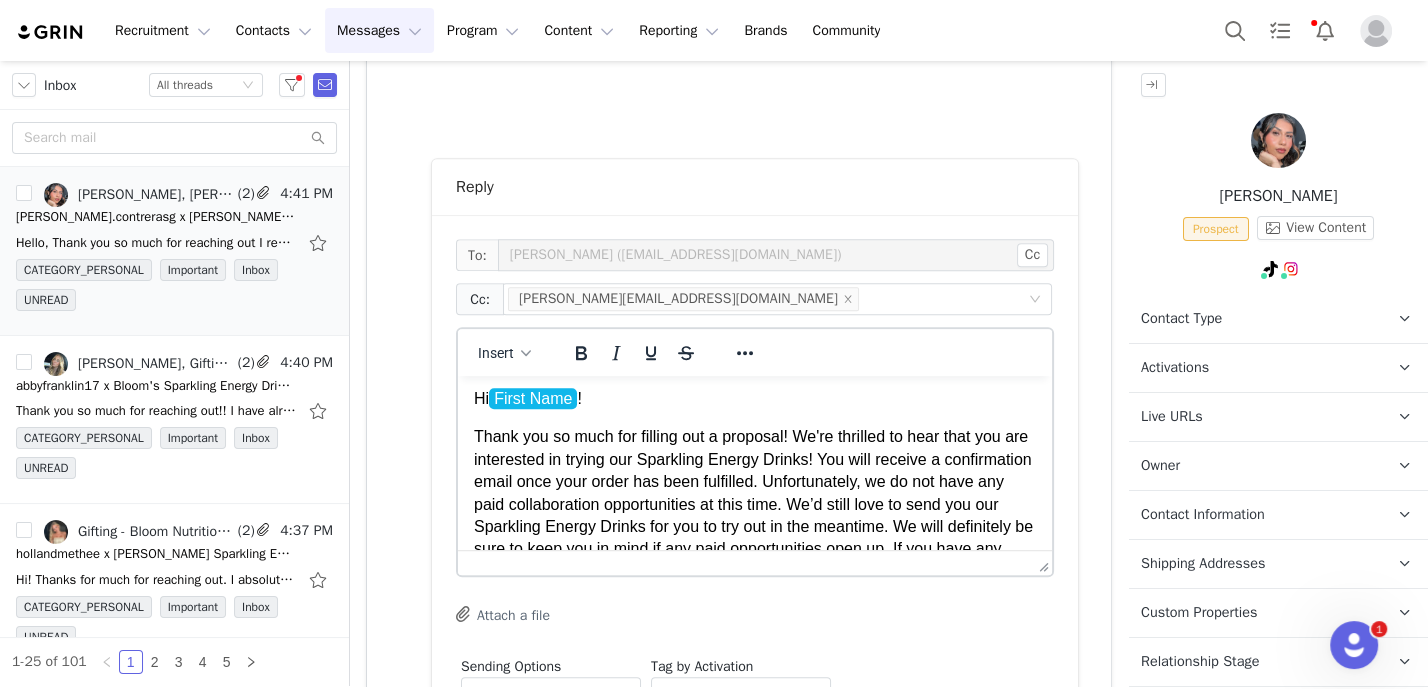 scroll, scrollTop: 5, scrollLeft: 0, axis: vertical 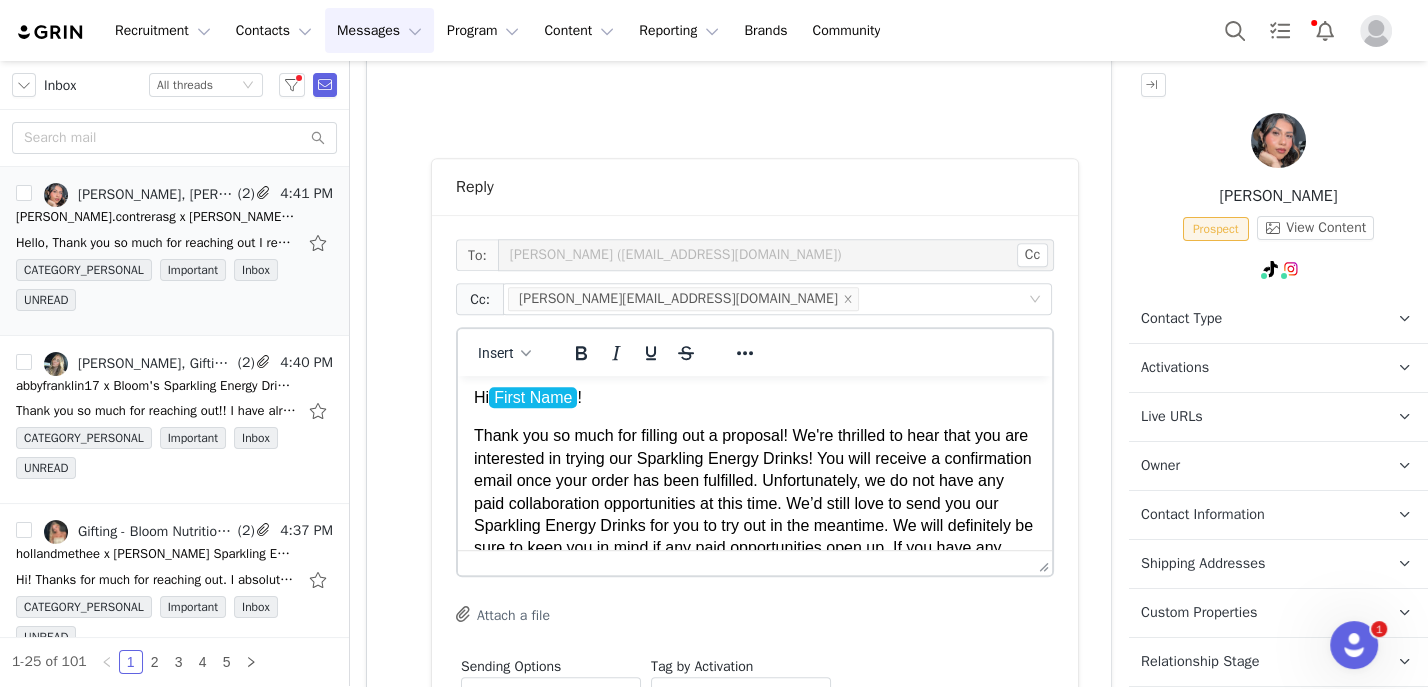 click on "Thank you so much for filling out a proposal! We're thrilled to hear that you are interested in trying our Sparkling Energy Drinks! You will receive a confirmation email once your order has been fulfilled. Unfortunately, we do not have any paid collaboration opportunities at this time. We’d still love to send you our Sparkling Energy Drinks for you to try out in the meantime. We will definitely be sure to keep you in mind if any paid opportunities open up. If you have any questions, please do not hesitate to reach out!   Have a great day!" at bounding box center (755, 503) 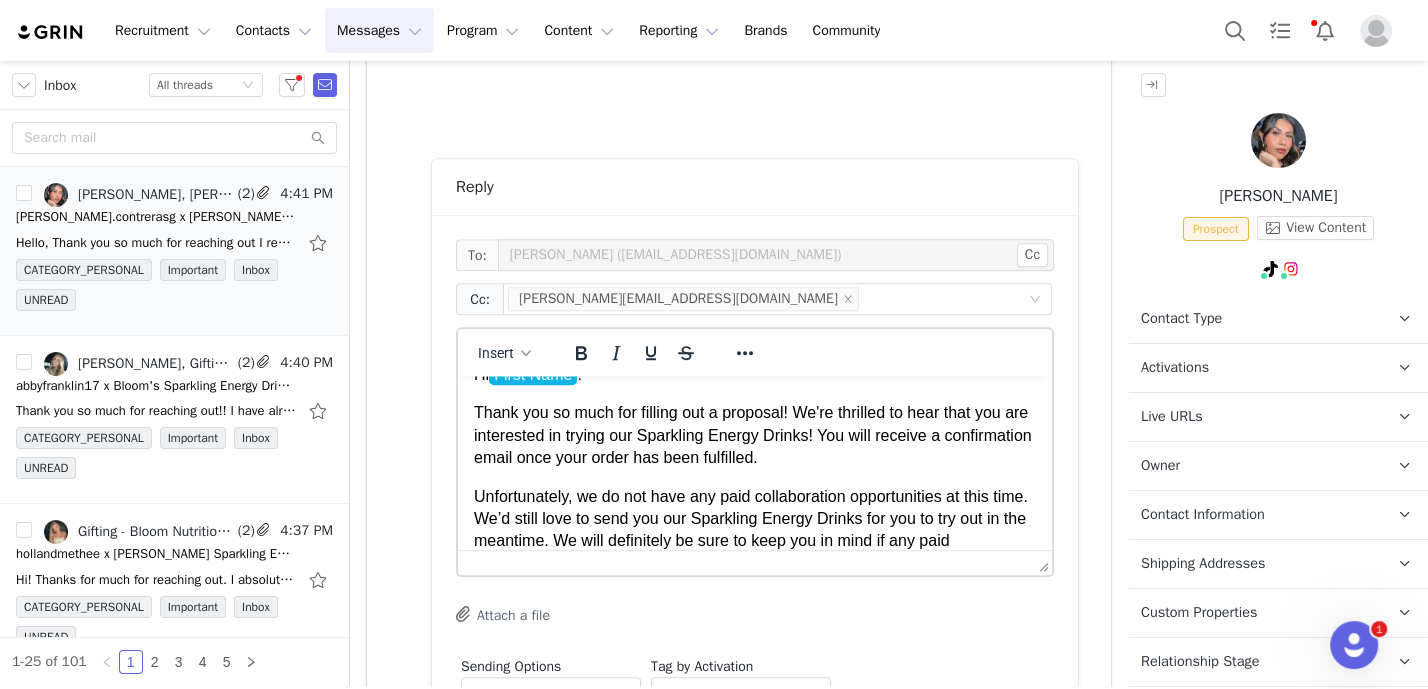 scroll, scrollTop: 0, scrollLeft: 0, axis: both 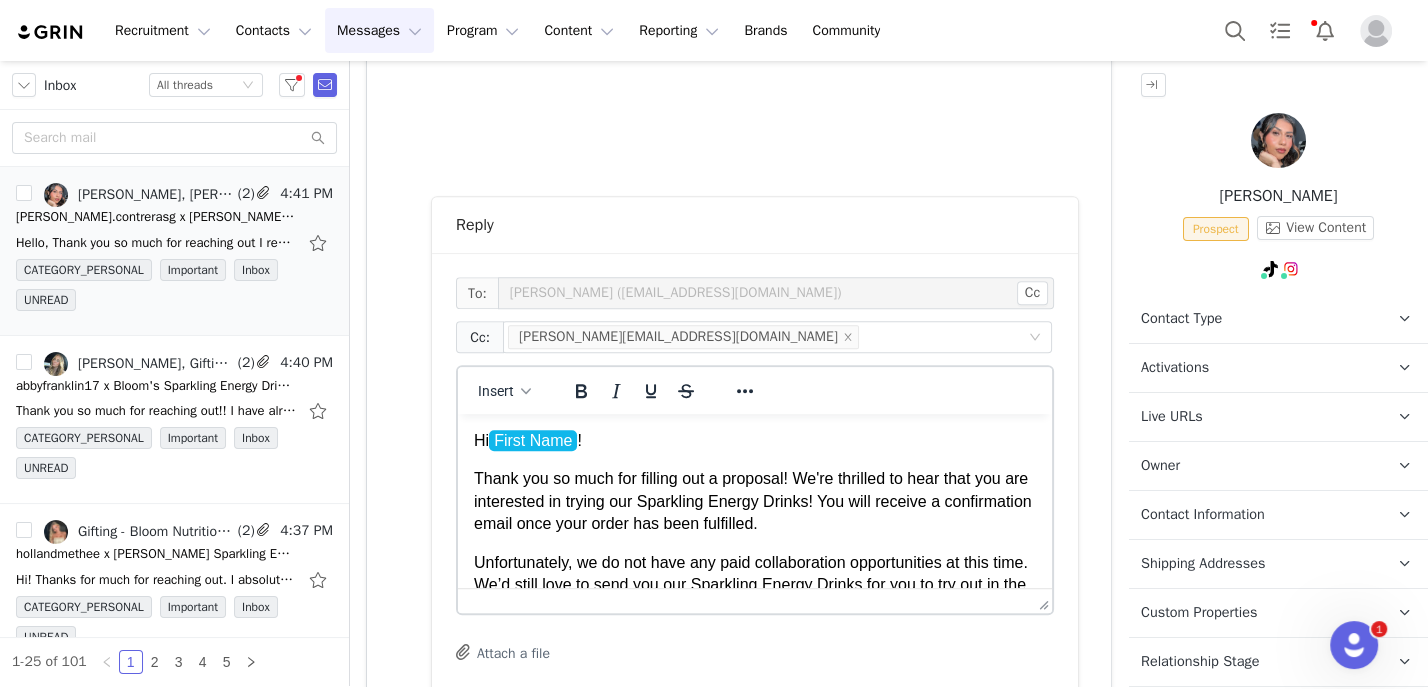 click on "Thank you so much for filling out a proposal! We're thrilled to hear that you are interested in trying our Sparkling Energy Drinks! You will receive a confirmation email once your order has been fulfilled." at bounding box center [755, 501] 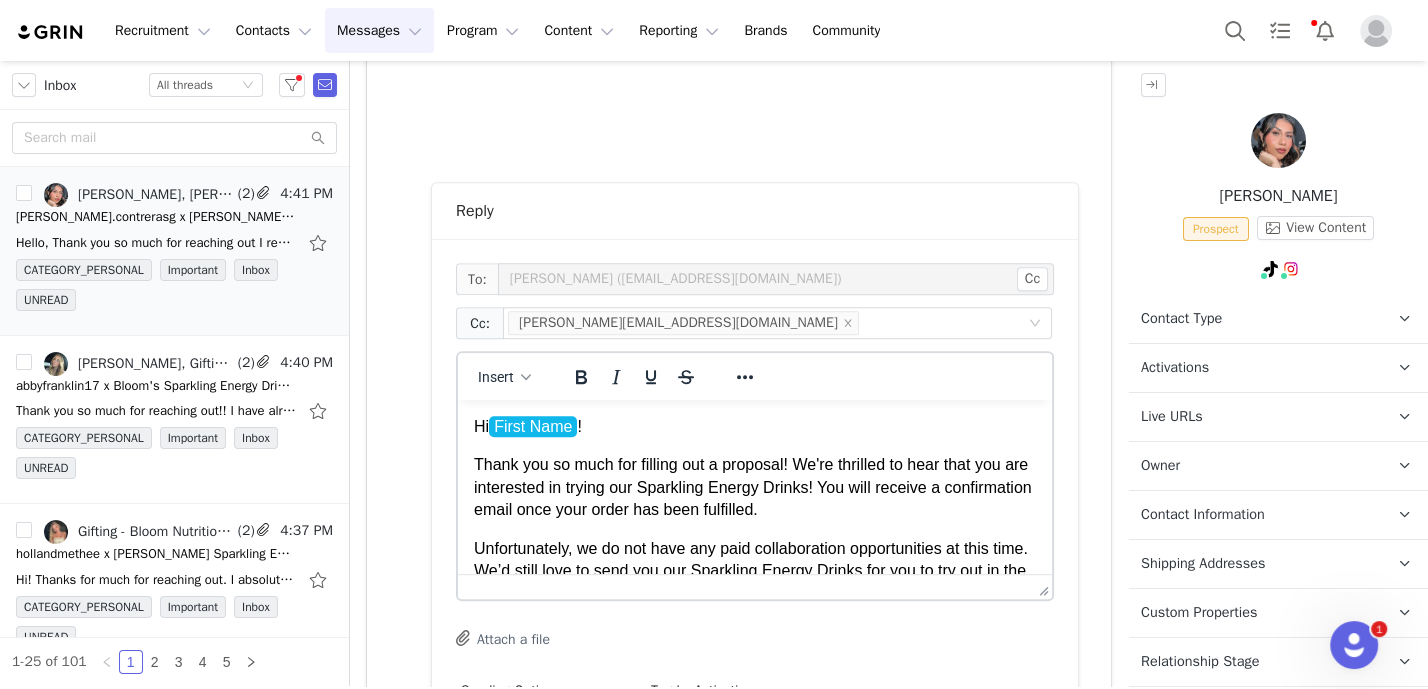 scroll, scrollTop: 1022, scrollLeft: 0, axis: vertical 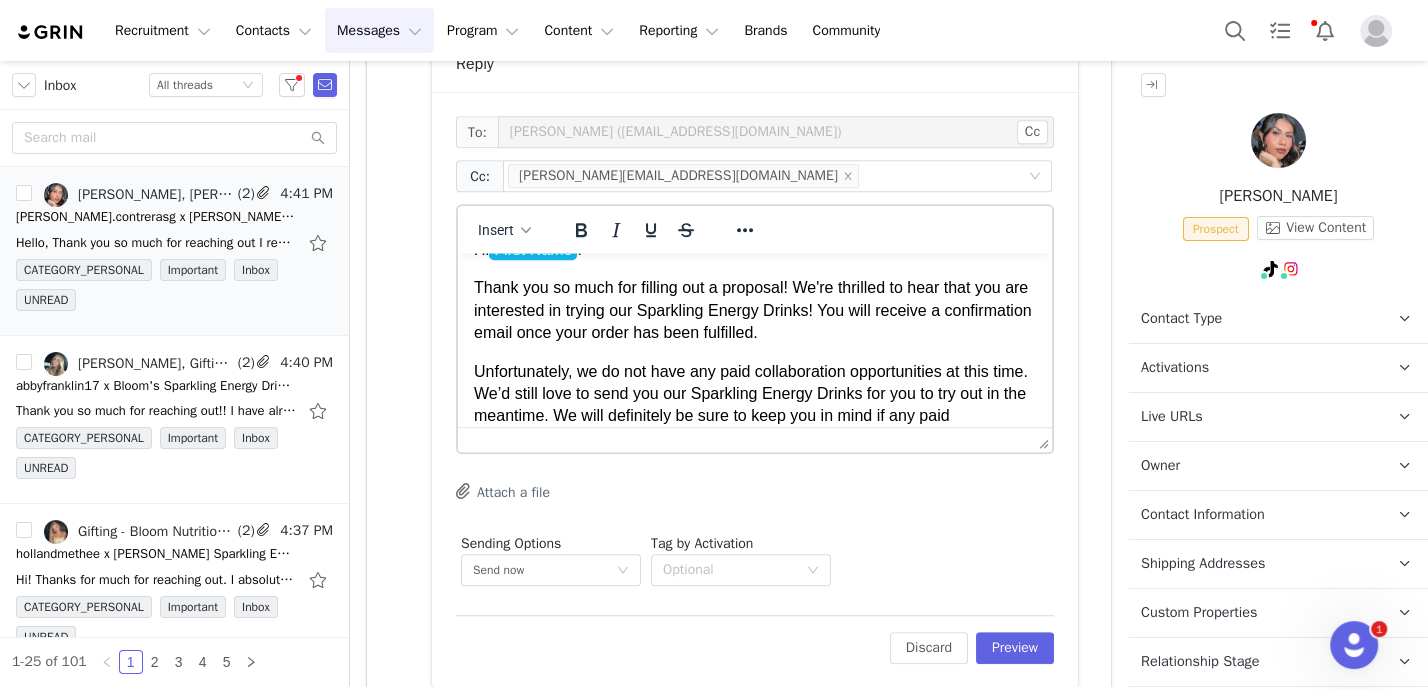 click on "Reply      To: Delmy Contreras (delmycontrerasg@gmail.com)     Cc  Cc: mallory@bloomnu.com       Insert System Font 12pt To open the popup, press Shift+Enter To open the popup, press Shift+Enter To open the popup, press Shift+Enter To open the popup, press Shift+Enter Attach a file Sending Options  Send now       This will be sent outside of your set  email hours .       Tag by Activation  Optional       Edit     Discard Preview" at bounding box center [739, -30] 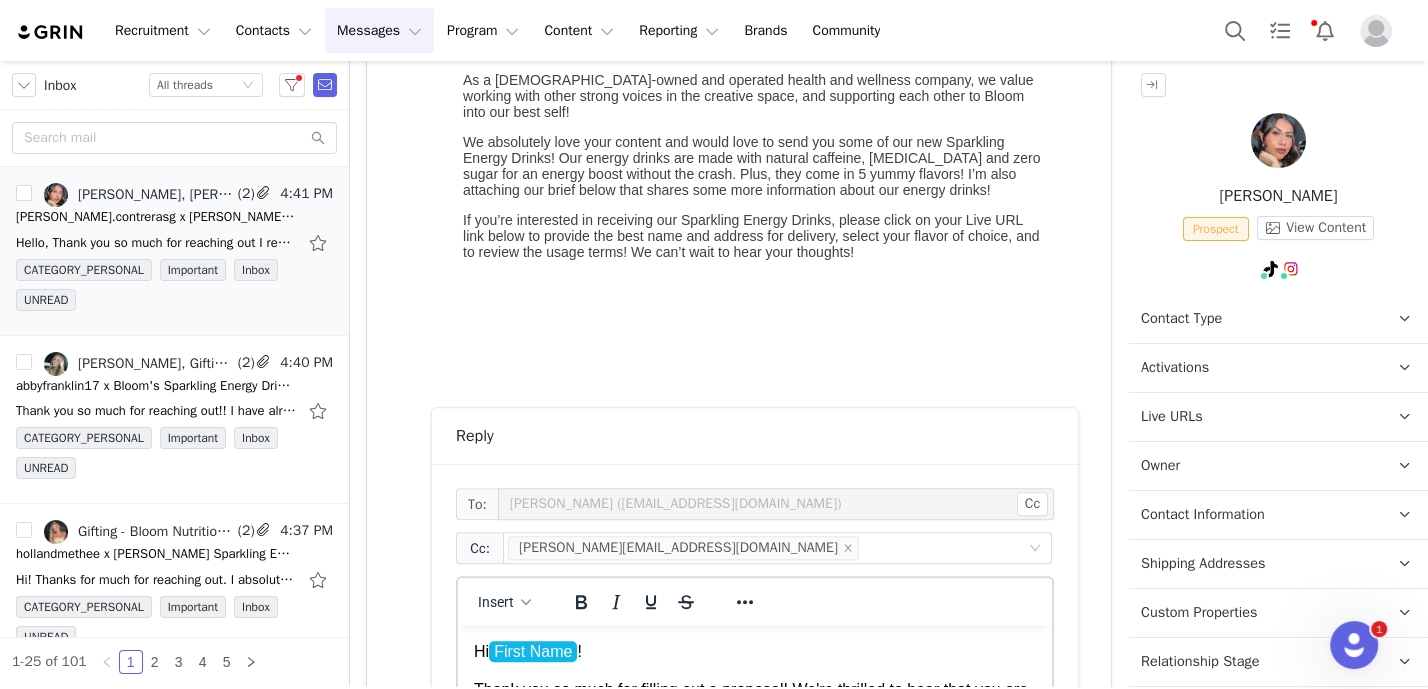 scroll, scrollTop: 968, scrollLeft: 0, axis: vertical 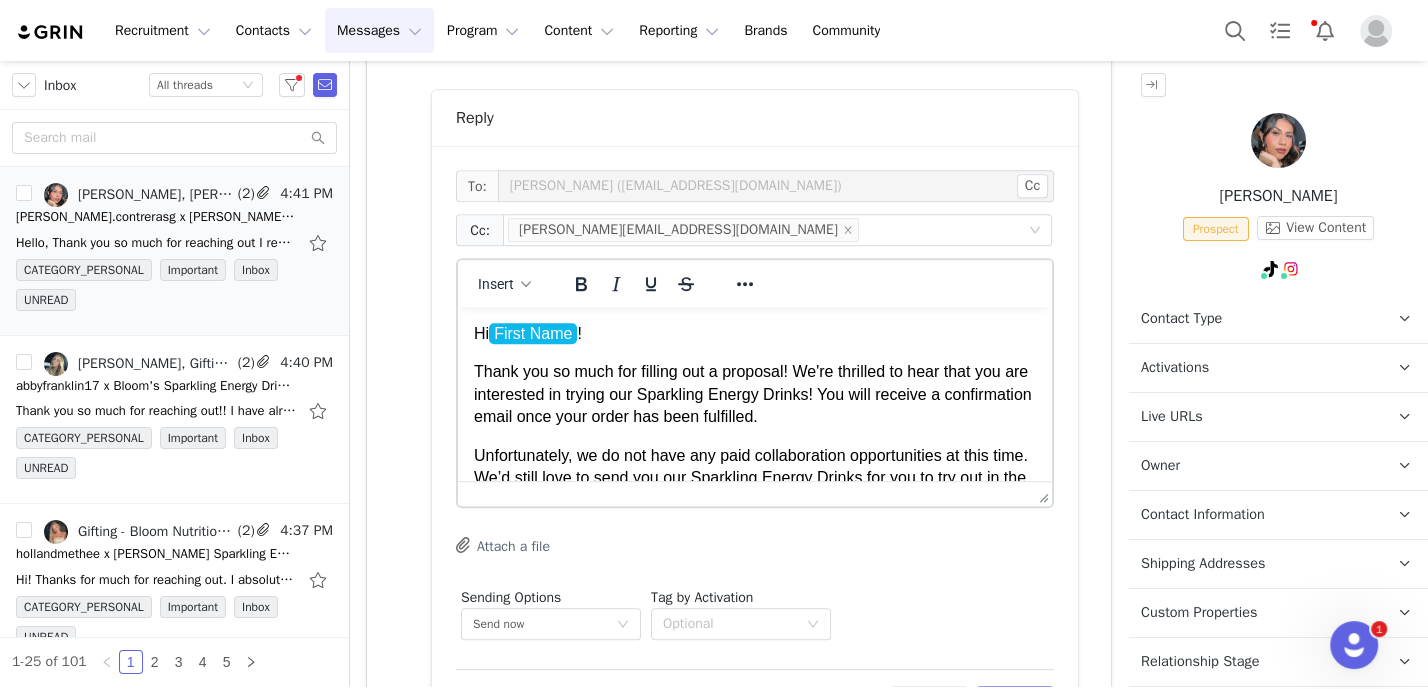 click on "Thank you so much for filling out a proposal! We're thrilled to hear that you are interested in trying our Sparkling Energy Drinks! You will receive a confirmation email once your order has been fulfilled." at bounding box center (755, 394) 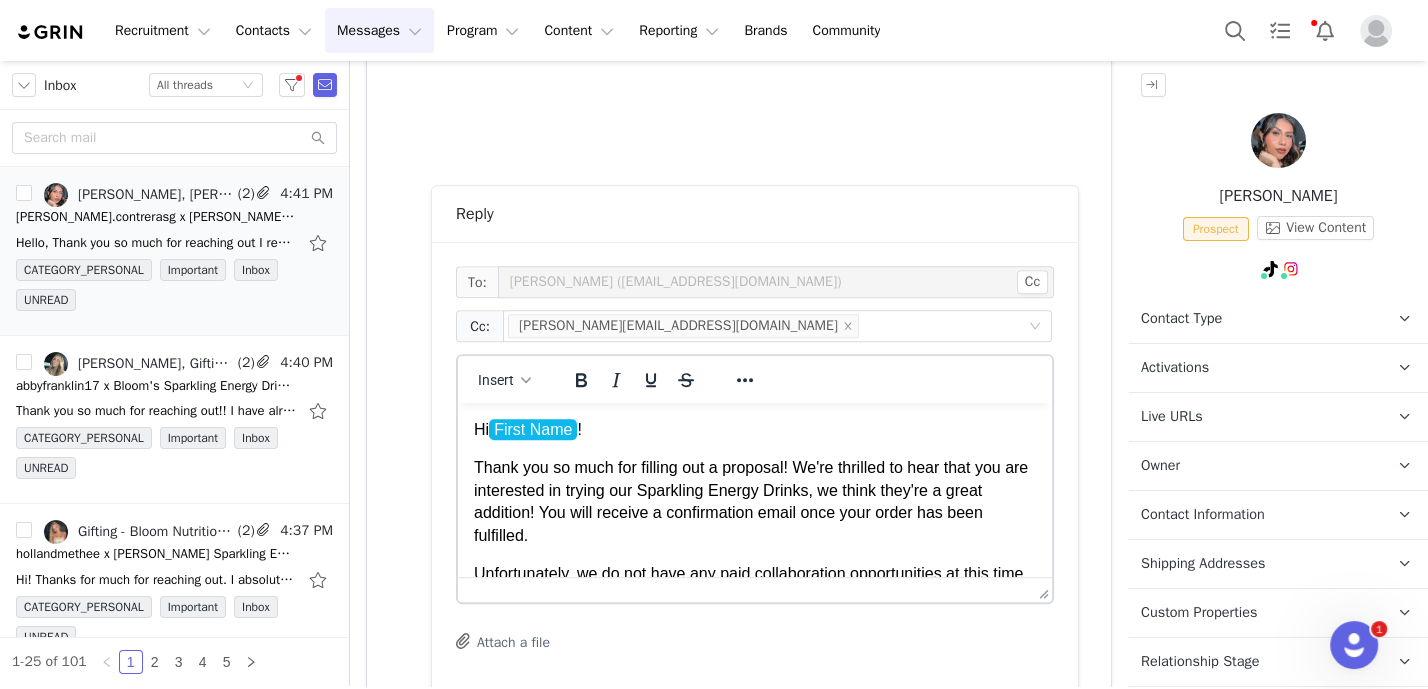 scroll, scrollTop: 940, scrollLeft: 0, axis: vertical 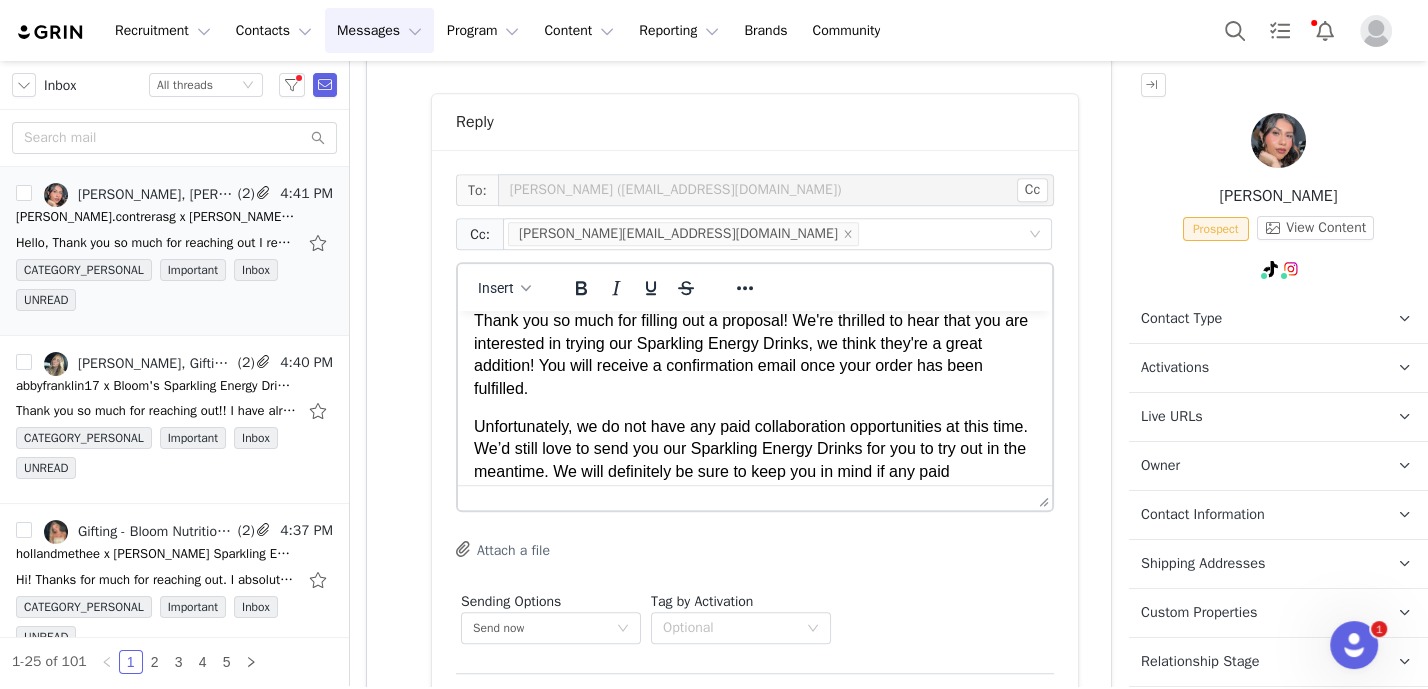 click on "Thank you so much for filling out a proposal! We're thrilled to hear that you are interested in trying our Sparkling Energy Drinks, we think they're a great addition! You will receive a confirmation email once your order has been fulfilled." at bounding box center (755, 355) 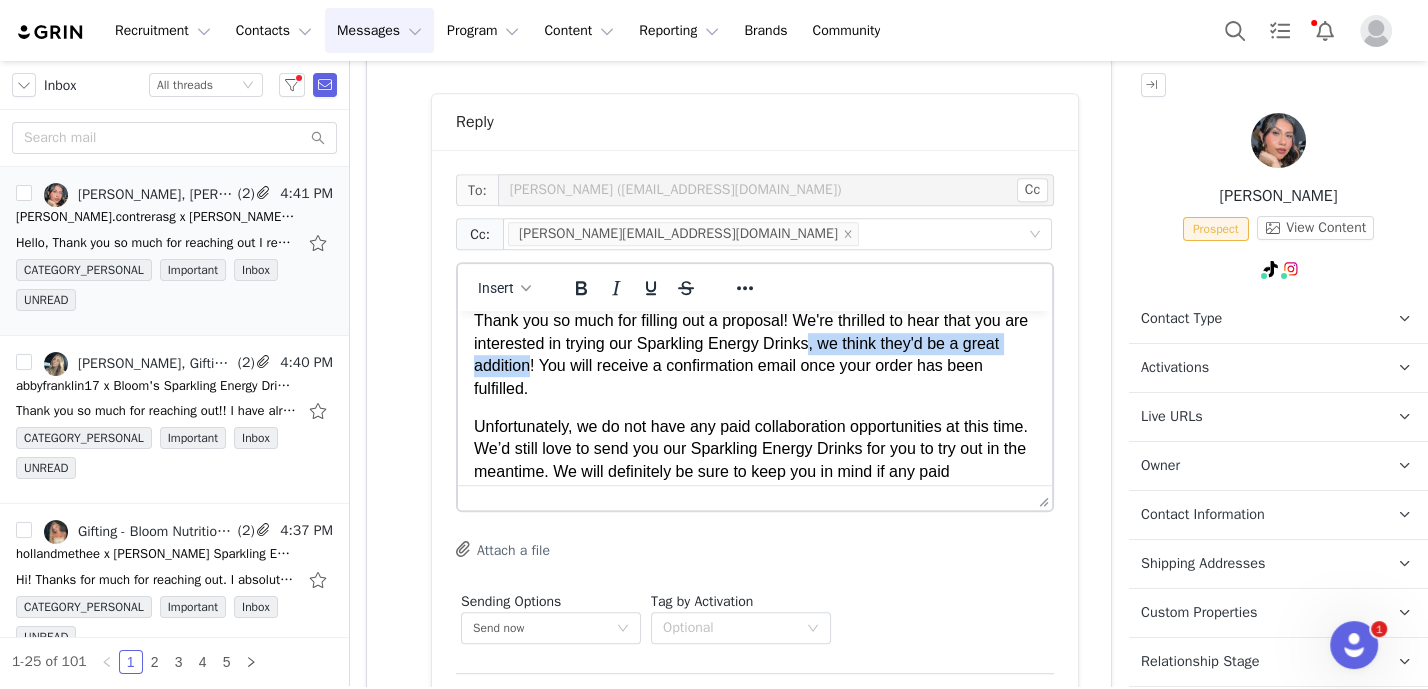 drag, startPoint x: 533, startPoint y: 367, endPoint x: 842, endPoint y: 352, distance: 309.36386 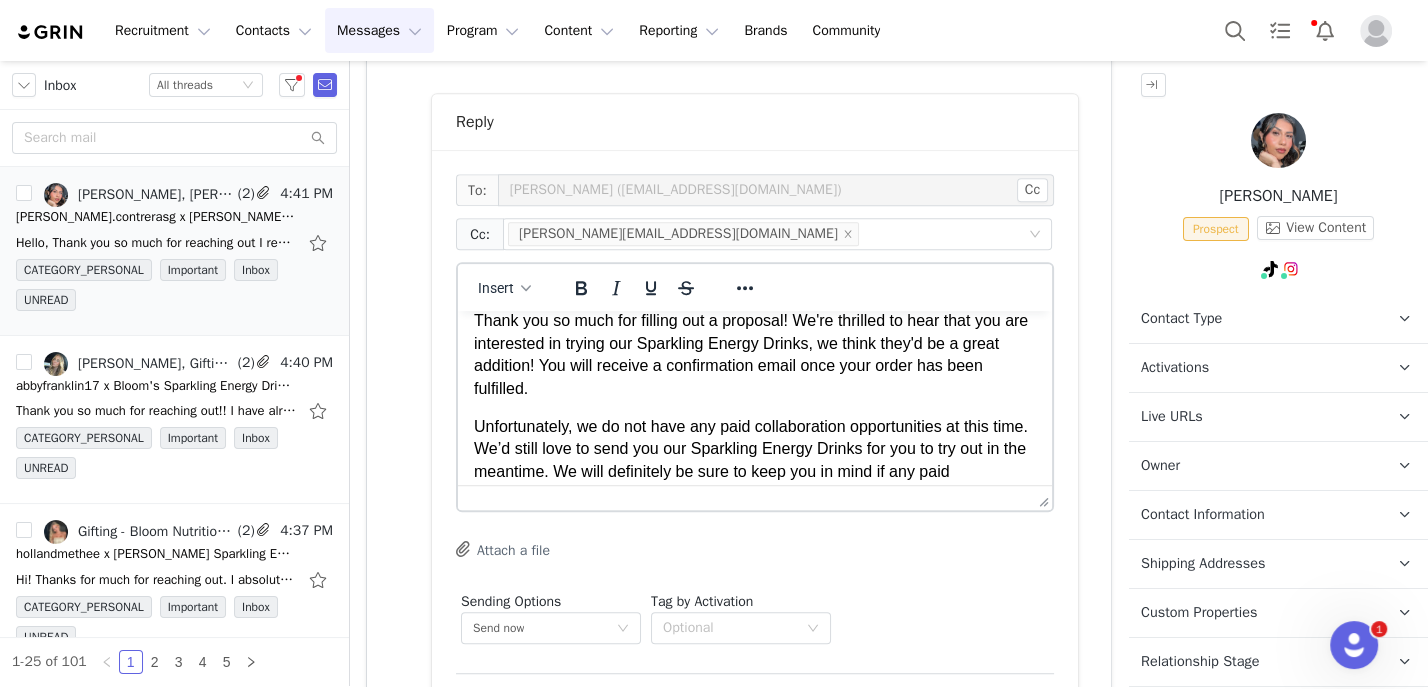 click on "Thank you so much for filling out a proposal! We're thrilled to hear that you are interested in trying our Sparkling Energy Drinks, we think they'd be a great addition! You will receive a confirmation email once your order has been fulfilled." at bounding box center (755, 355) 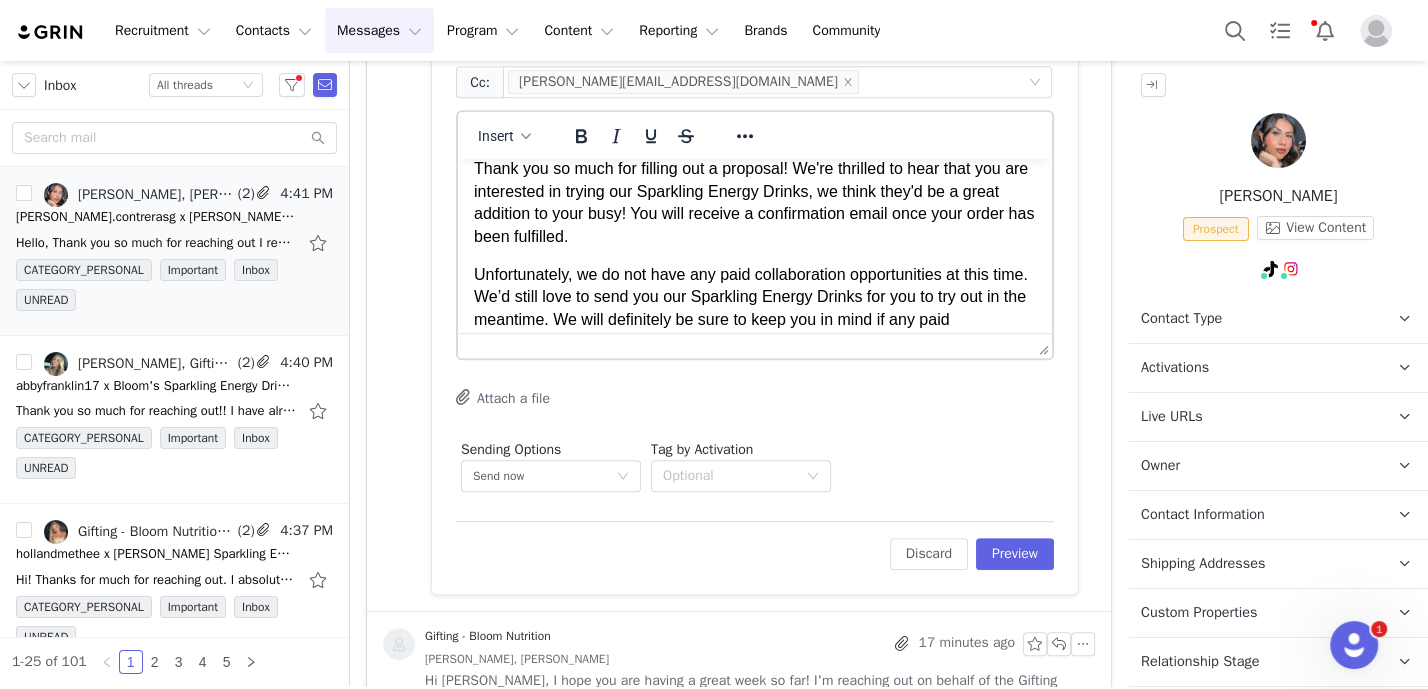 scroll, scrollTop: 1164, scrollLeft: 0, axis: vertical 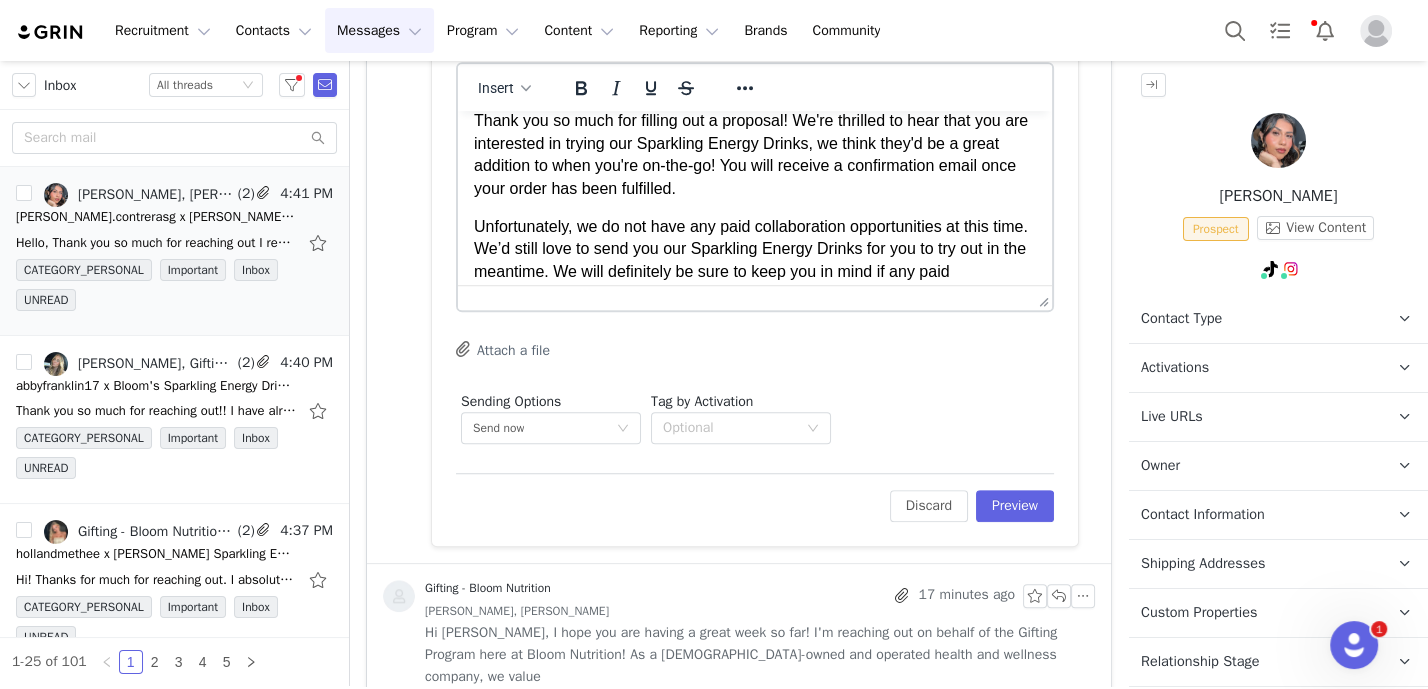 click on "Hi  First Name !  Thank you so much for filling out a proposal! We're thrilled to hear that you are interested in trying our Sparkling Energy Drinks, we think they'd be a great addition to when you're on-the-go! You will receive a confirmation email once your order has been fulfilled.  Unfortunately, we do not have any paid collaboration opportunities at this time. We’d still love to send you our Sparkling Energy Drinks for you to try out in the meantime. We will definitely be sure to keep you in mind if any paid opportunities open up. If you have any questions, please do not hesitate to reach out!   Have a great day!  xx Gifting Team Gifting Program bloomnu.com   |  IG: @ bloomsupps   | TT: @ bloomnu" at bounding box center [755, 302] 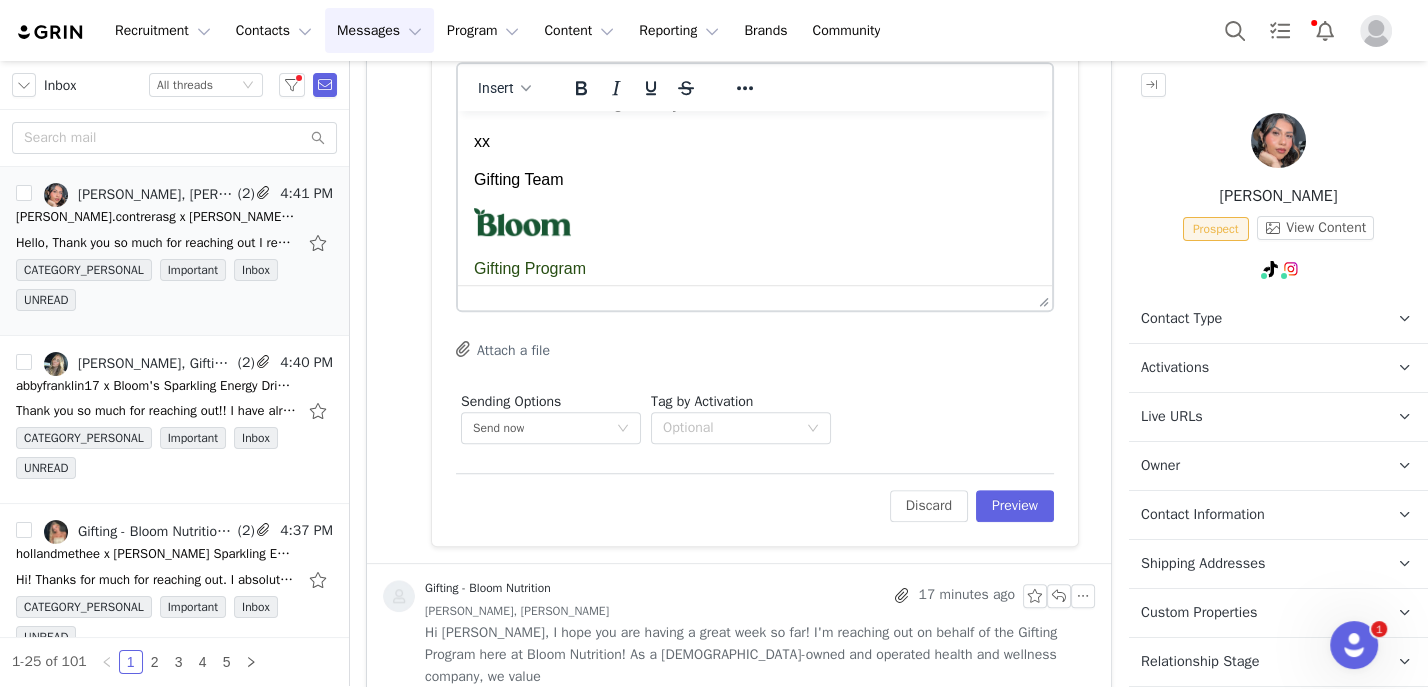 scroll, scrollTop: 271, scrollLeft: 0, axis: vertical 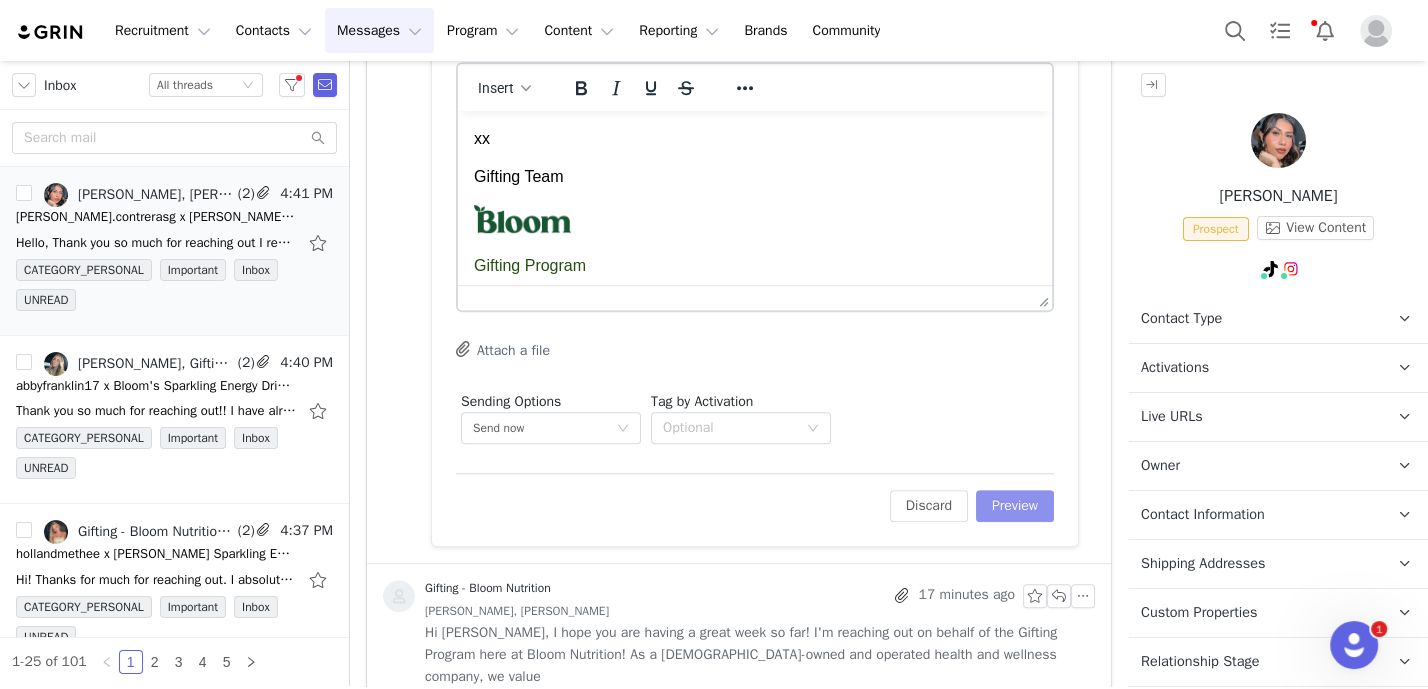 click on "Preview" at bounding box center (1015, 506) 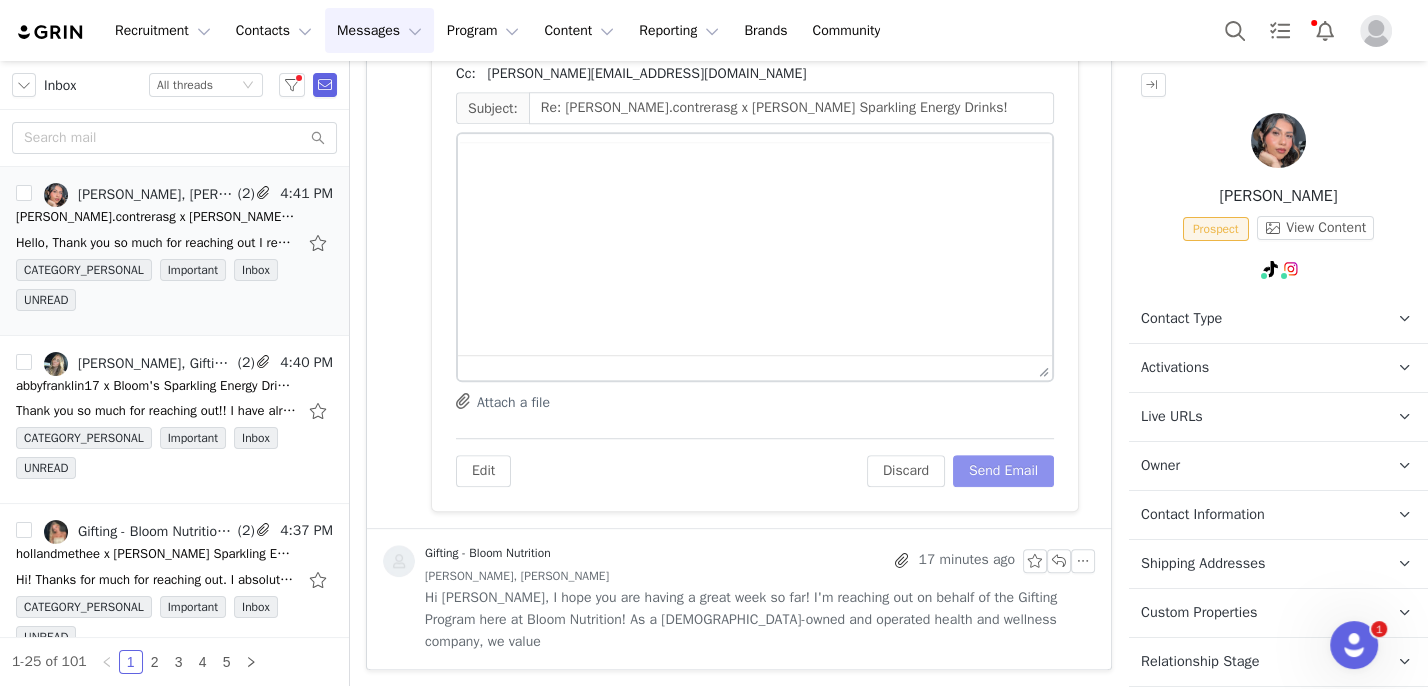 scroll, scrollTop: 1069, scrollLeft: 0, axis: vertical 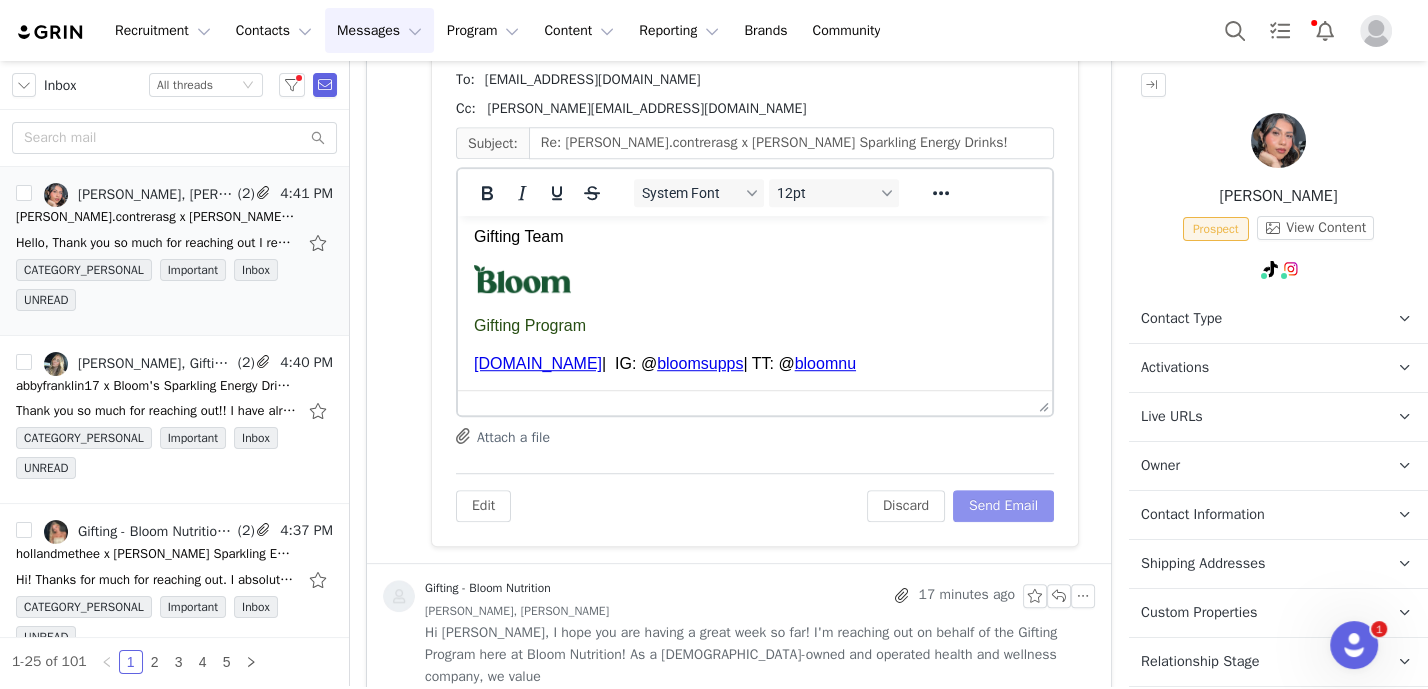 click on "Send Email" at bounding box center [1003, 506] 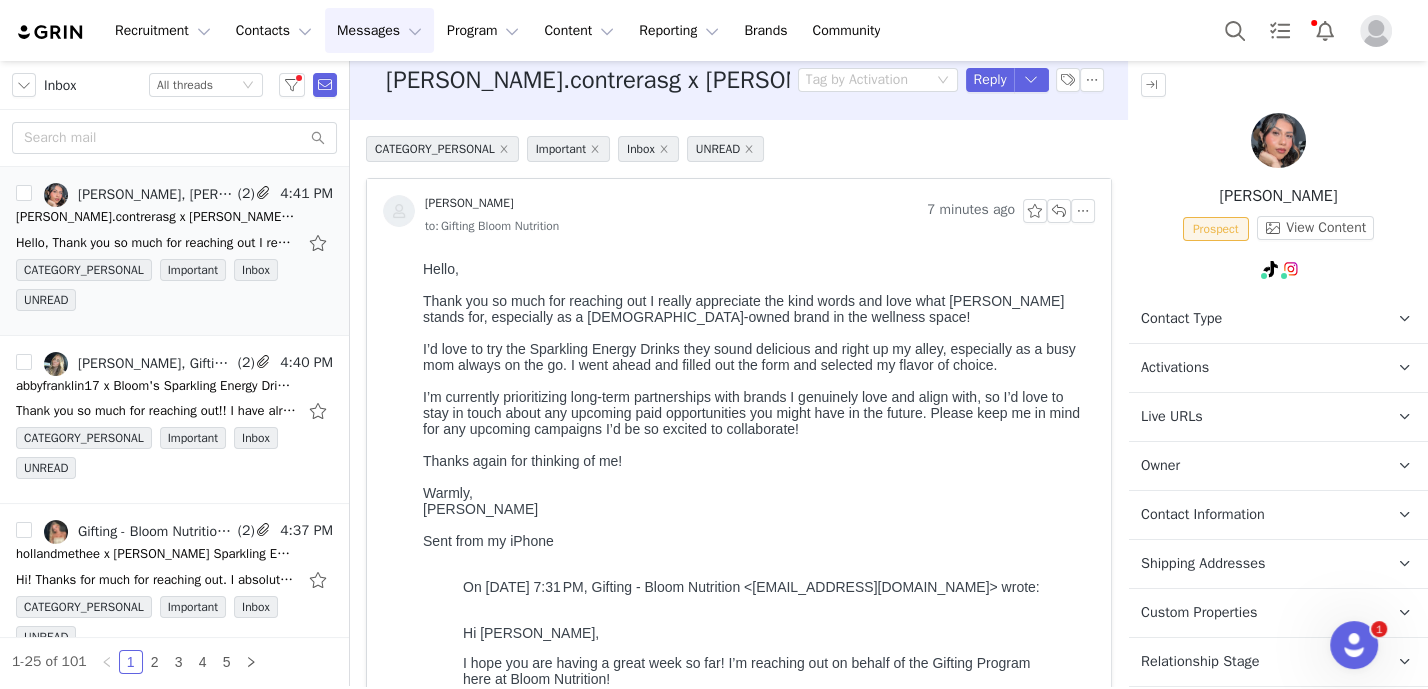 scroll, scrollTop: 0, scrollLeft: 0, axis: both 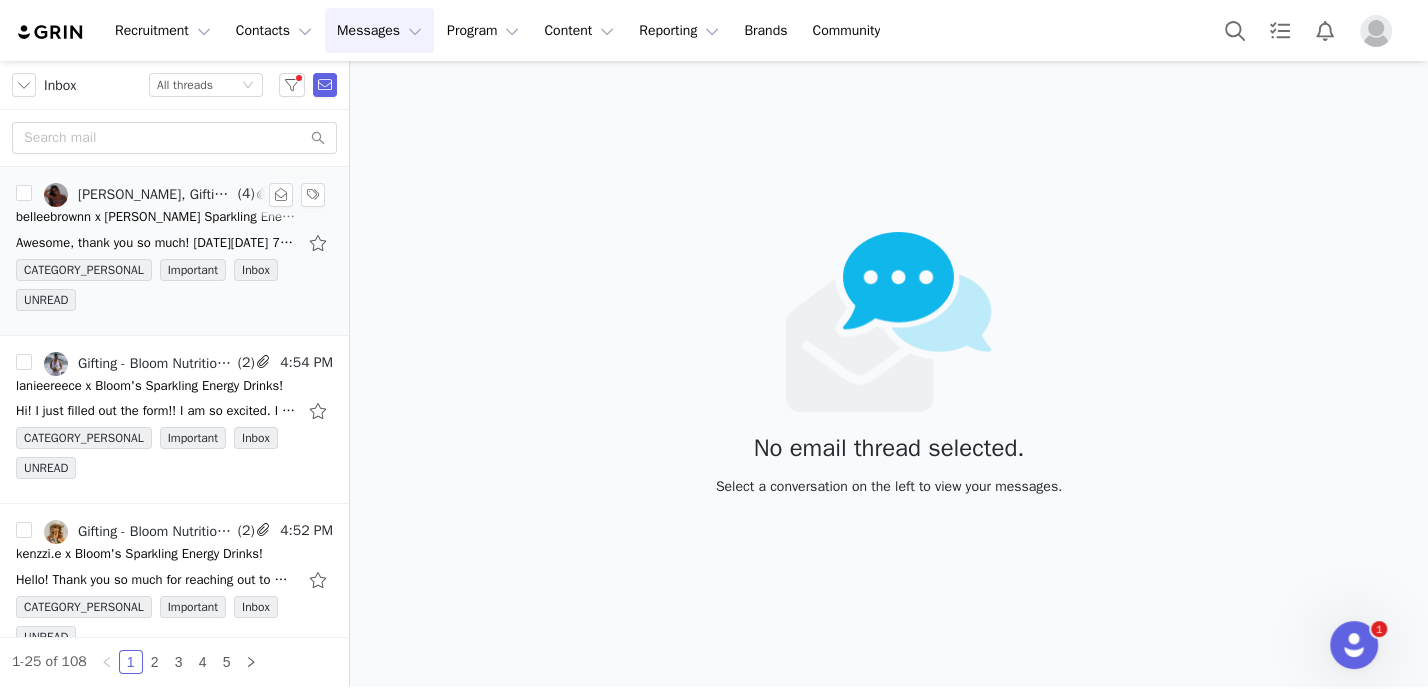 click on "[PERSON_NAME], Gifting - Bloom Nutrition" at bounding box center (156, 195) 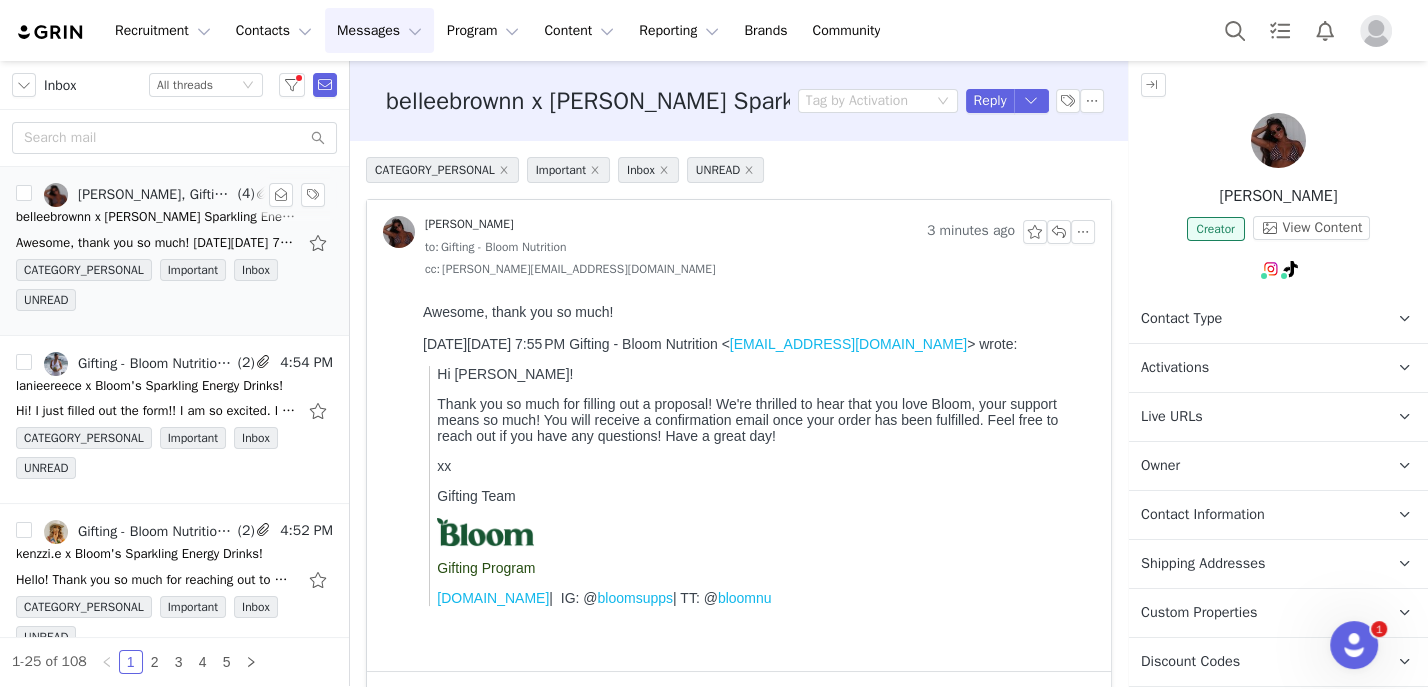 scroll, scrollTop: 0, scrollLeft: 0, axis: both 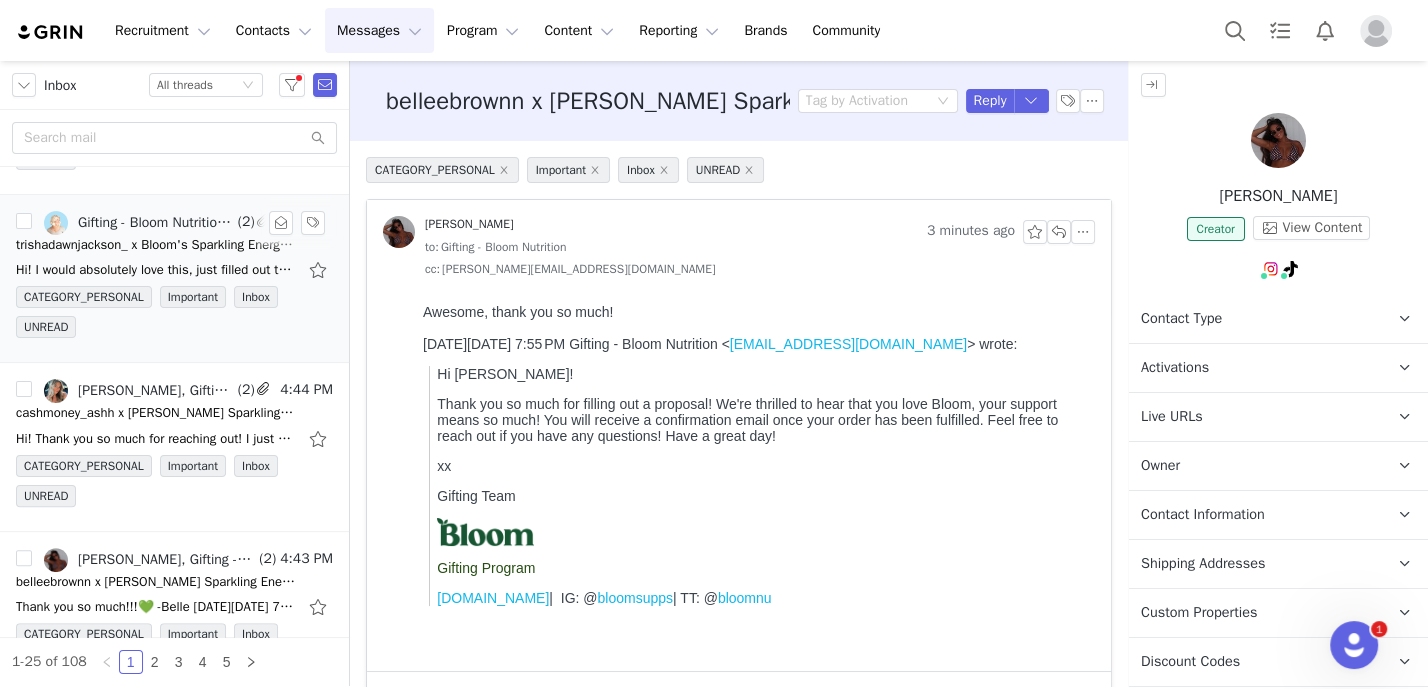 click on "Gifting - Bloom Nutrition, [PERSON_NAME]" at bounding box center [139, 223] 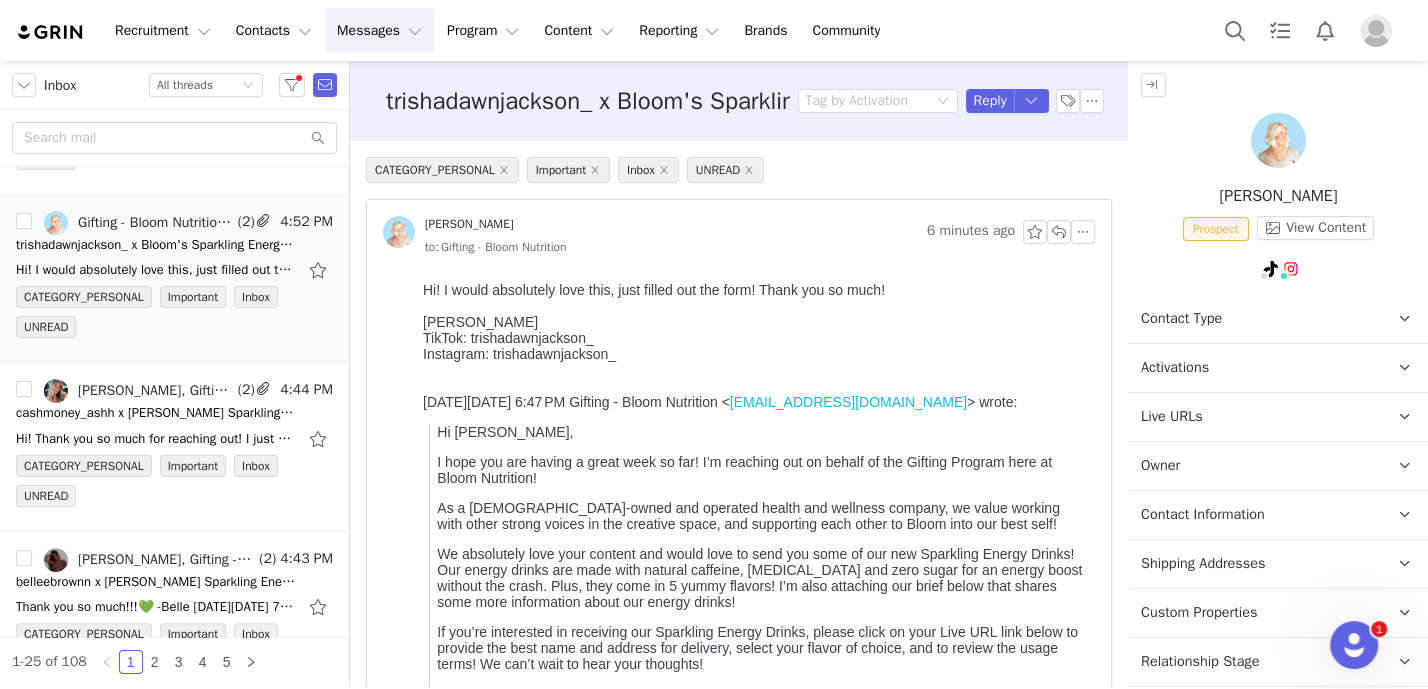 scroll, scrollTop: 0, scrollLeft: 0, axis: both 